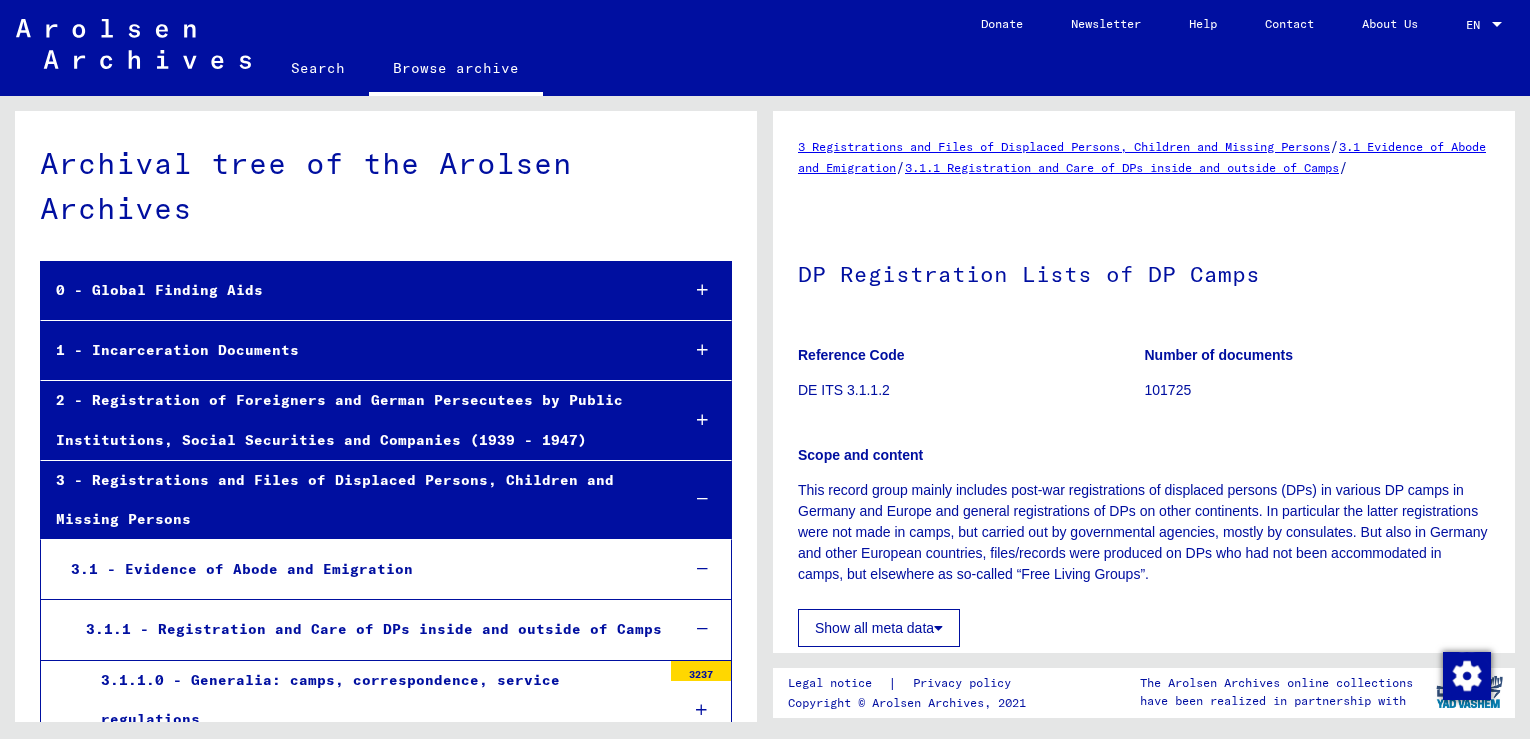 scroll, scrollTop: 0, scrollLeft: 0, axis: both 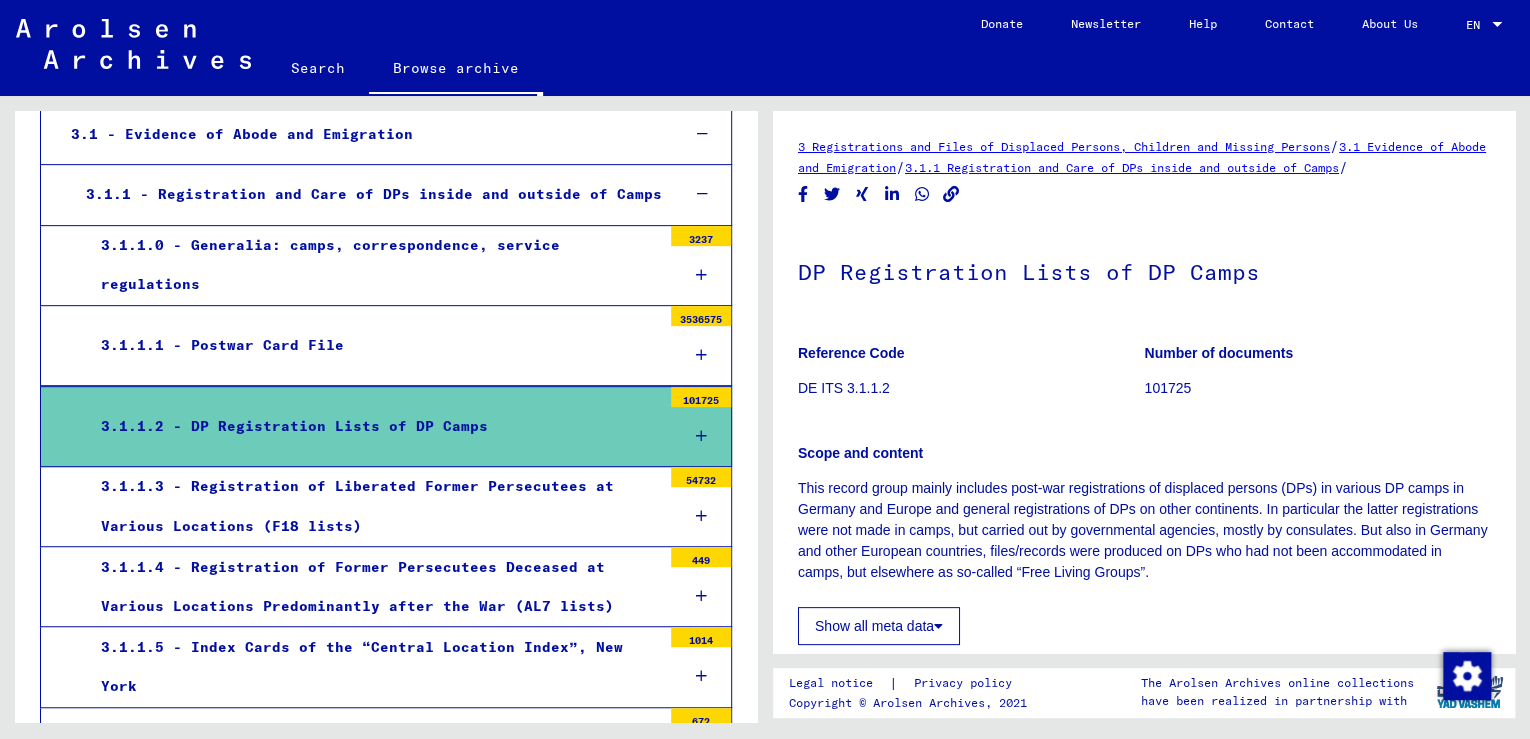 click on "3.1.1.2 - DP Registration Lists of DP Camps" at bounding box center (373, 426) 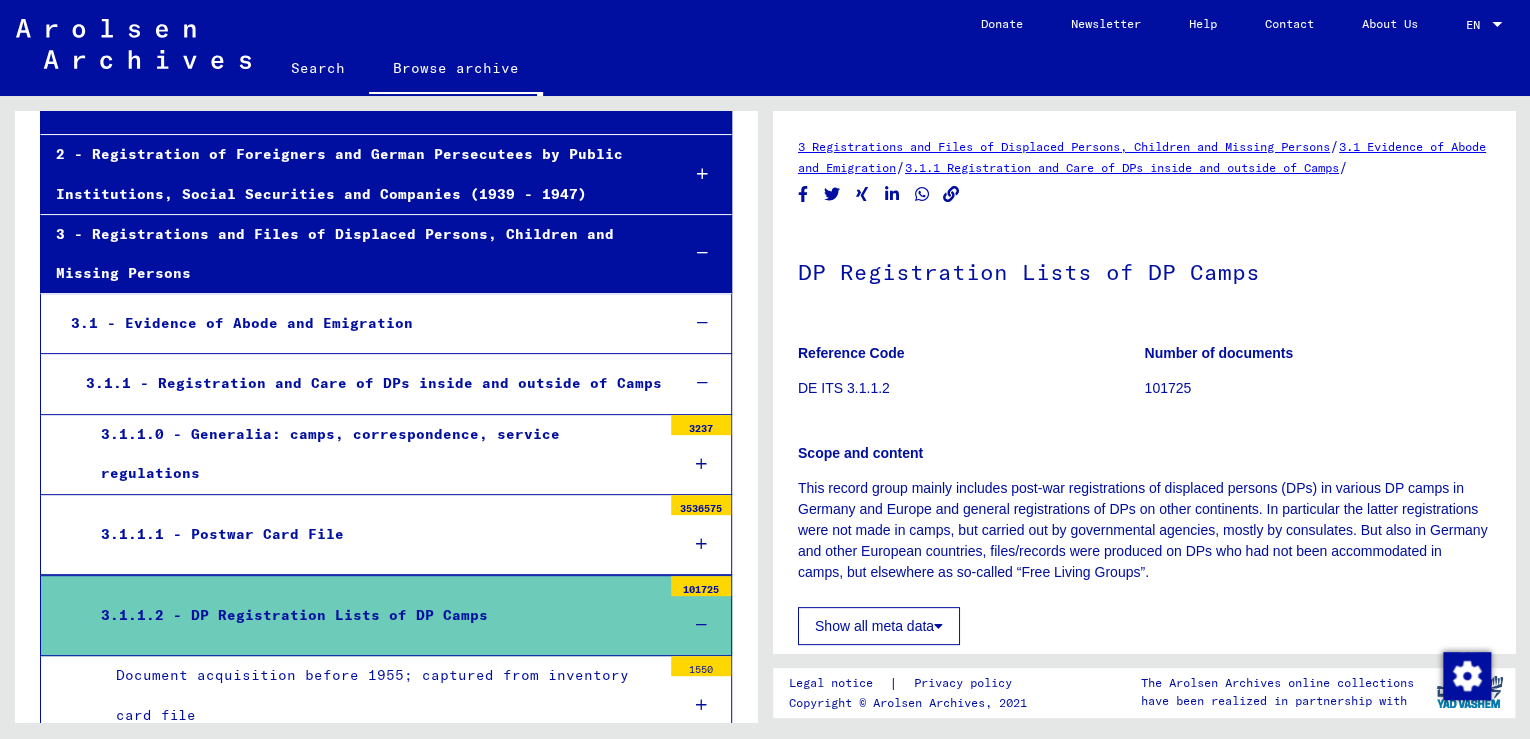 scroll, scrollTop: 275, scrollLeft: 0, axis: vertical 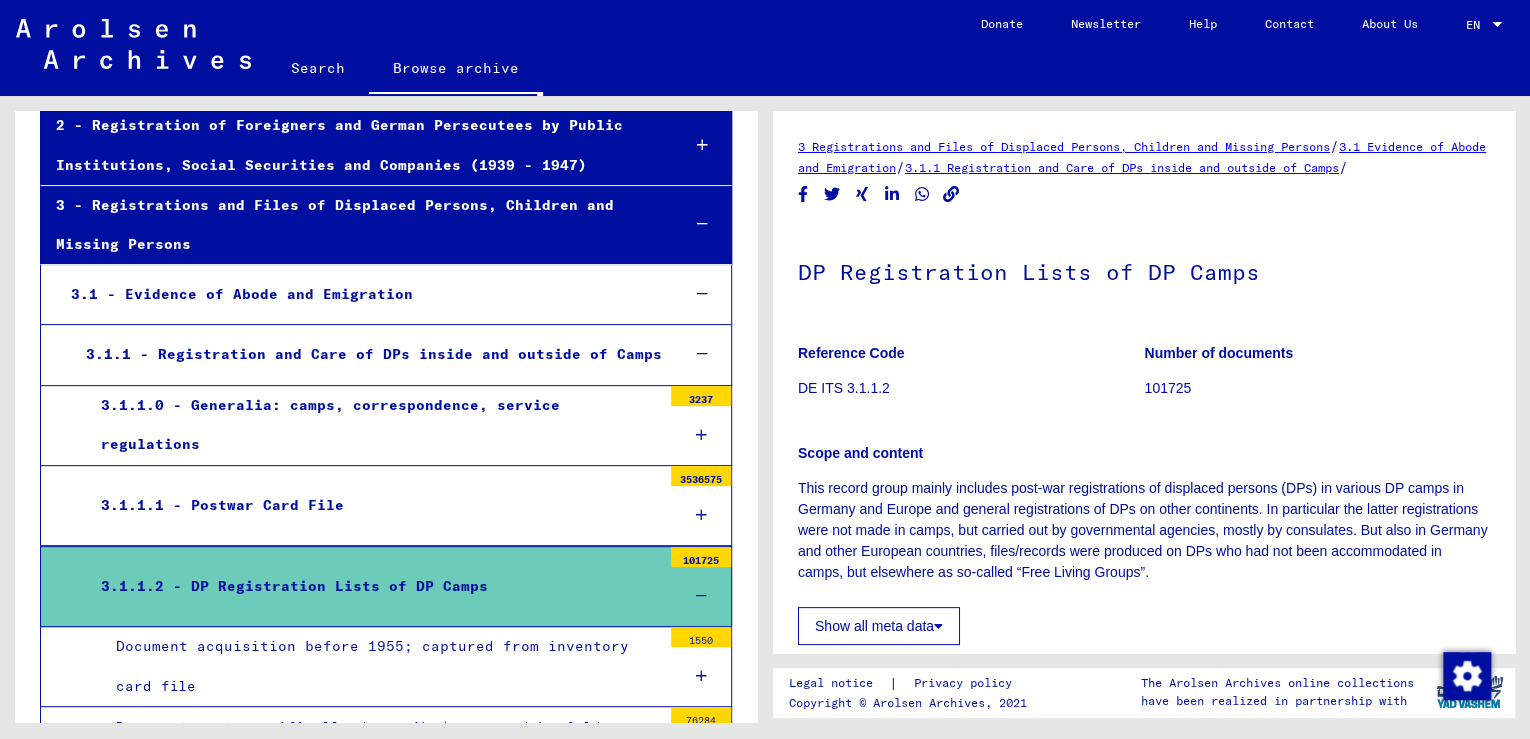 click on "3.1.1.2 - DP Registration Lists of DP Camps" at bounding box center (373, 586) 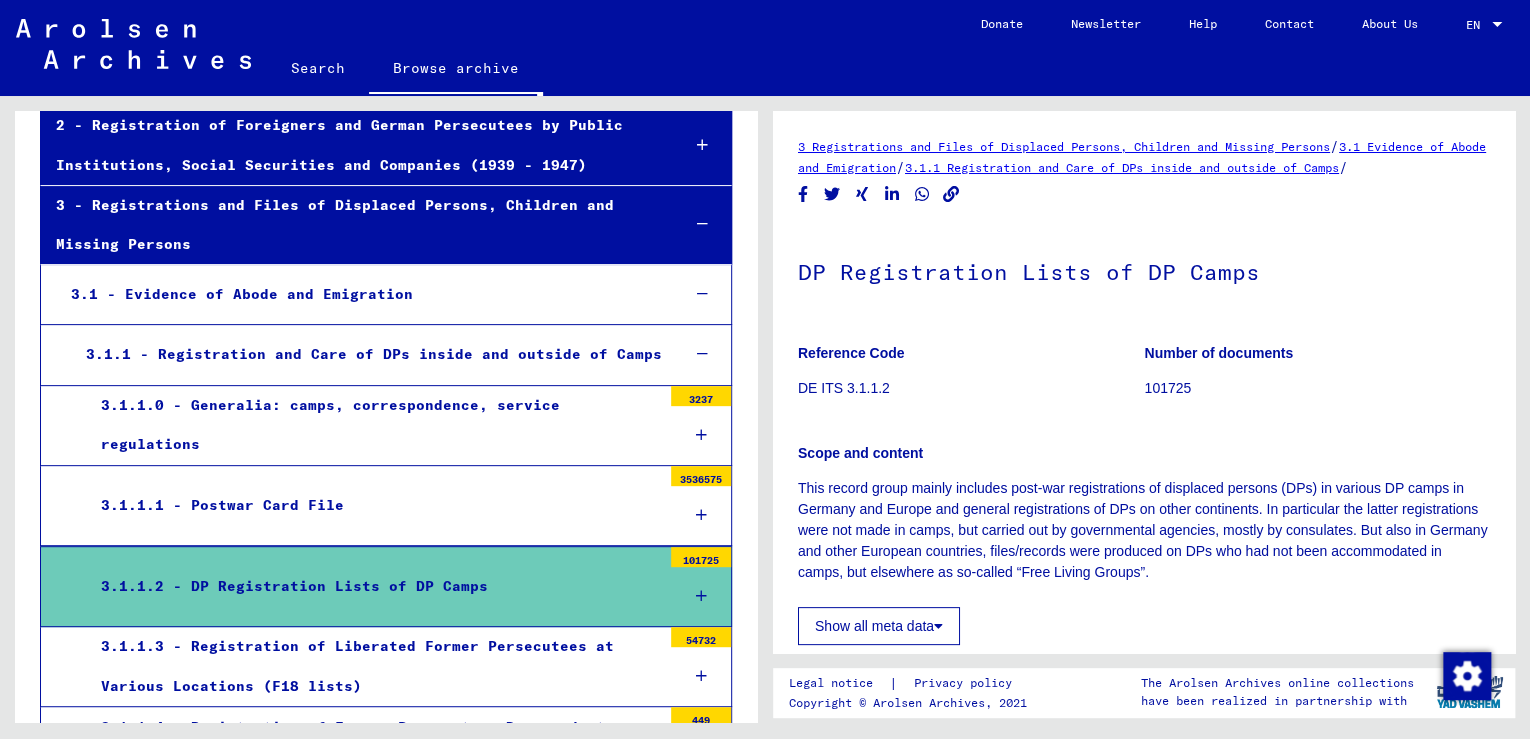 click on "3.1.1.2 - DP Registration Lists of DP Camps" at bounding box center (373, 586) 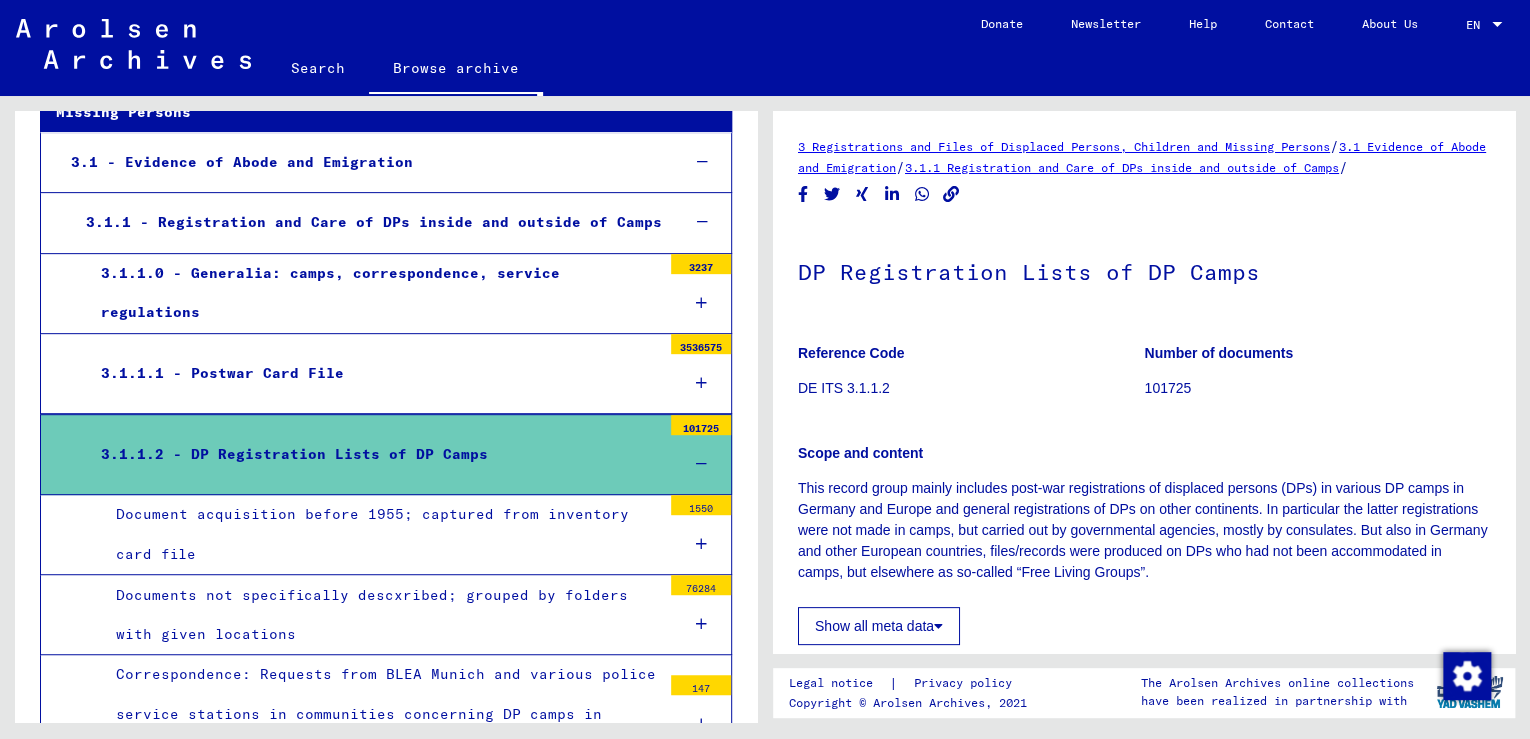 scroll, scrollTop: 435, scrollLeft: 0, axis: vertical 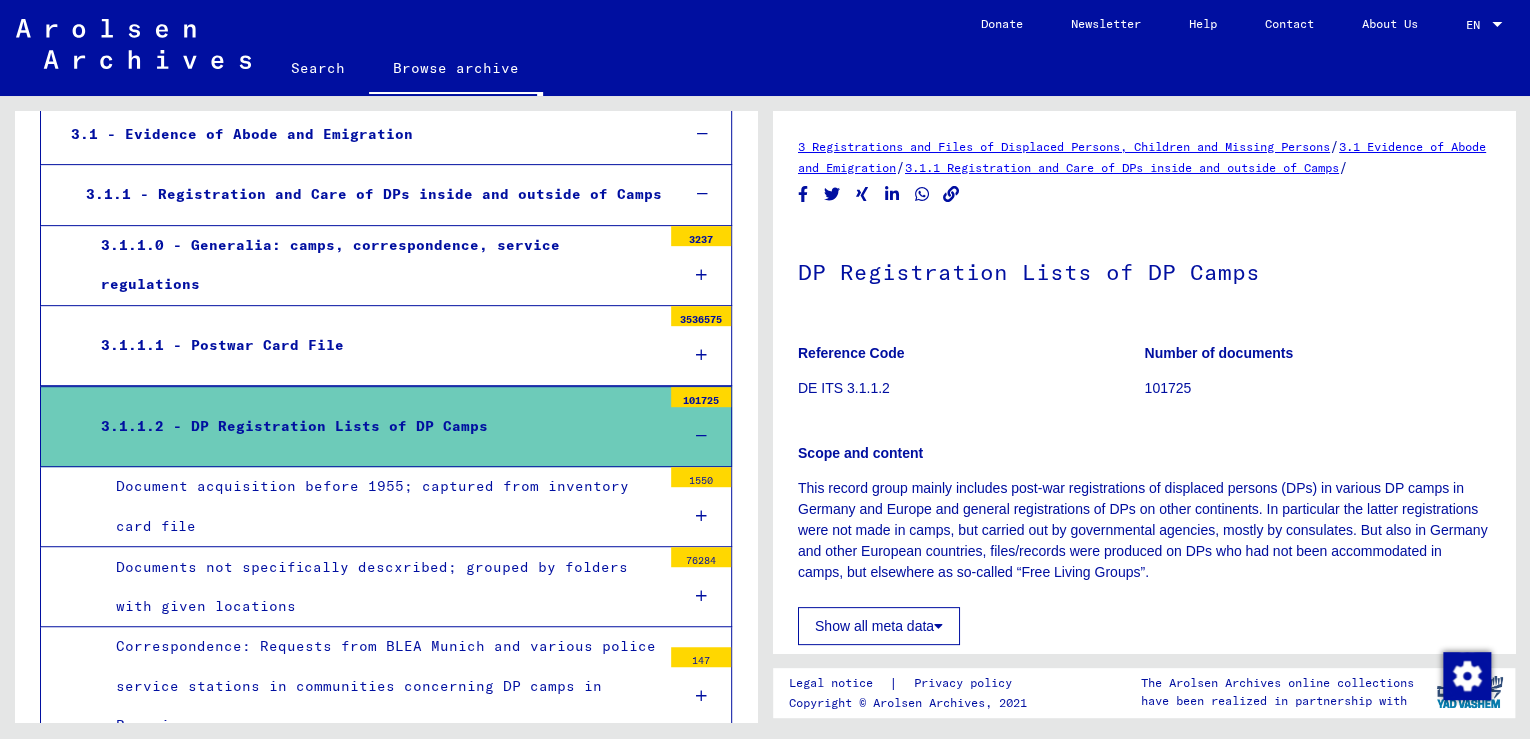 click on "Documents not specifically descxribed; grouped by folders with given      locations" at bounding box center (381, 587) 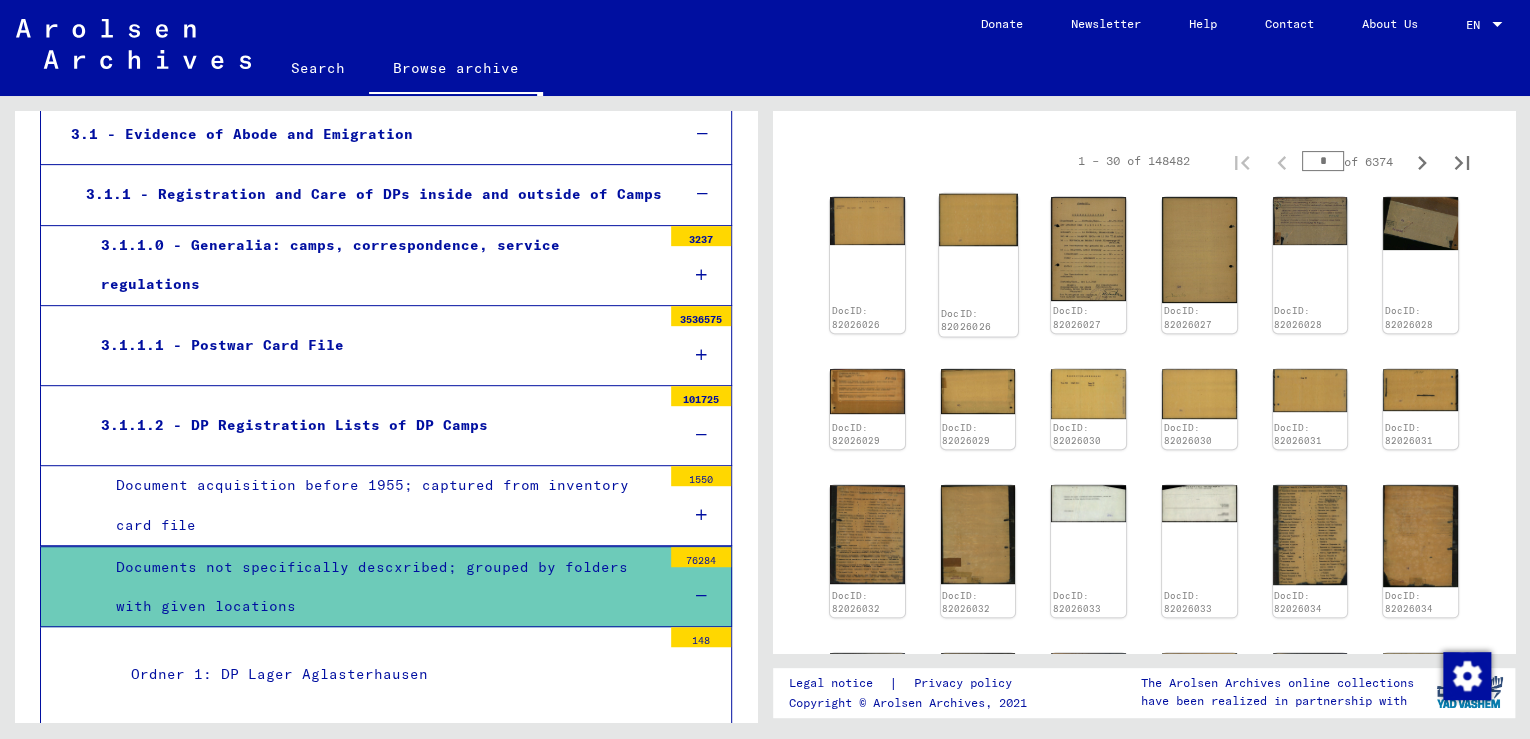 scroll, scrollTop: 320, scrollLeft: 0, axis: vertical 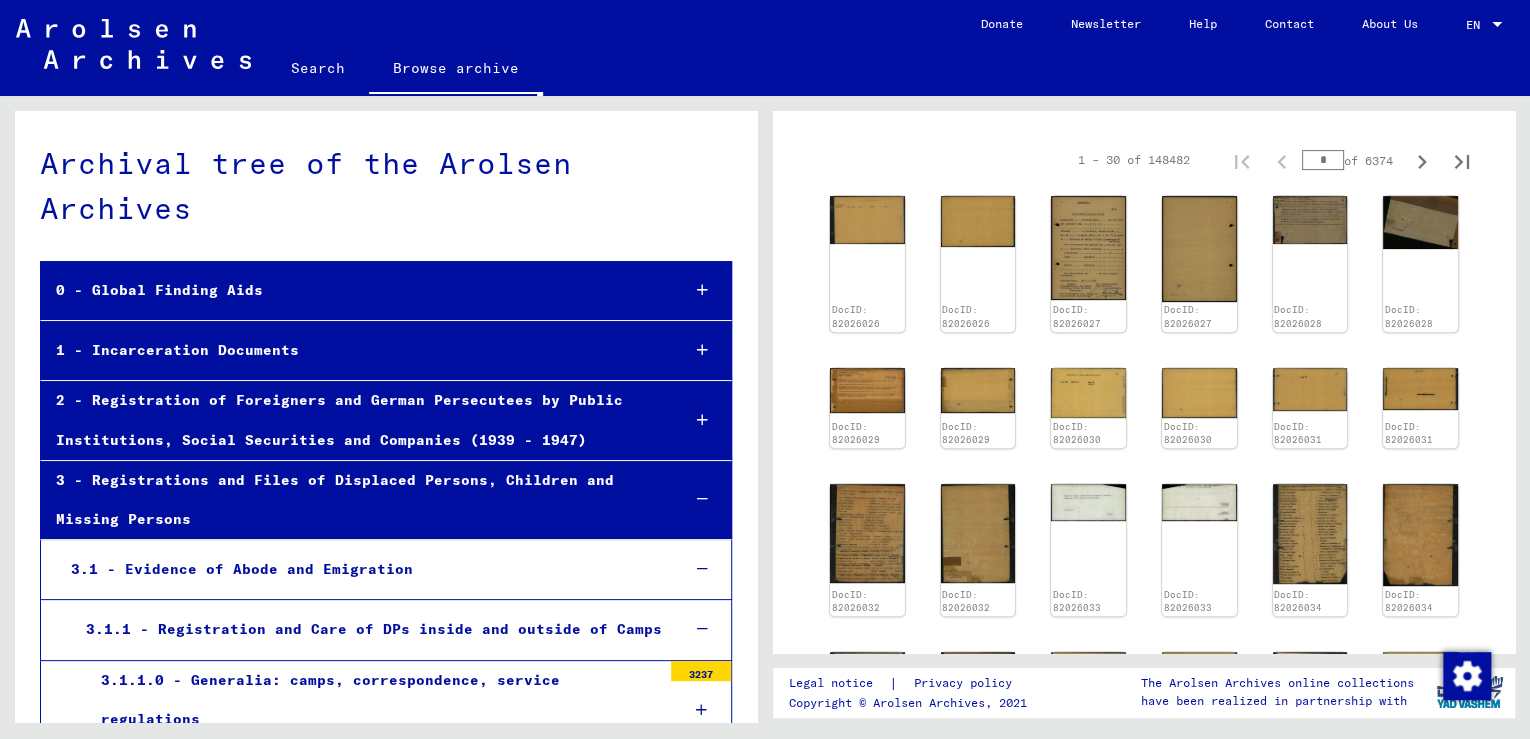 click on "Search" 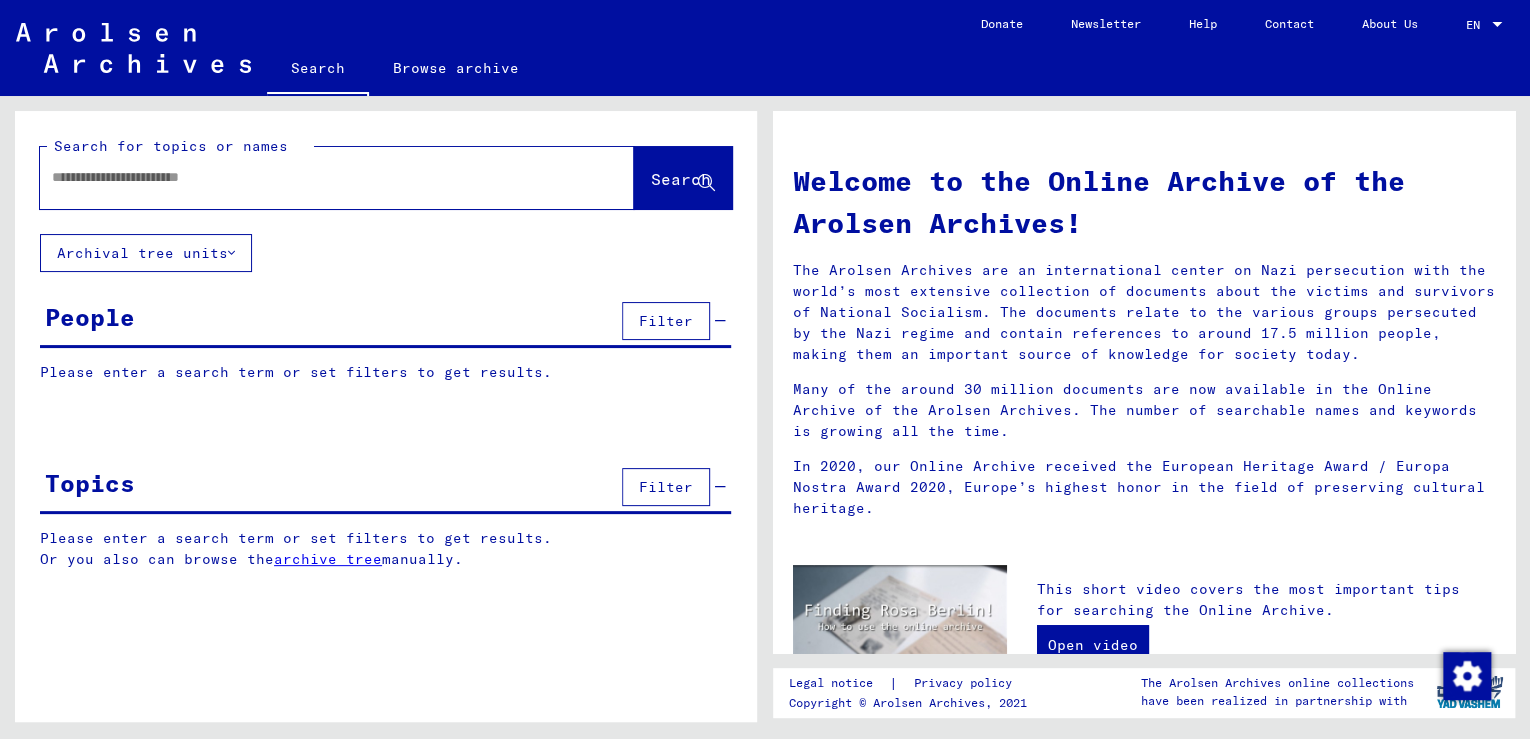 click at bounding box center (313, 177) 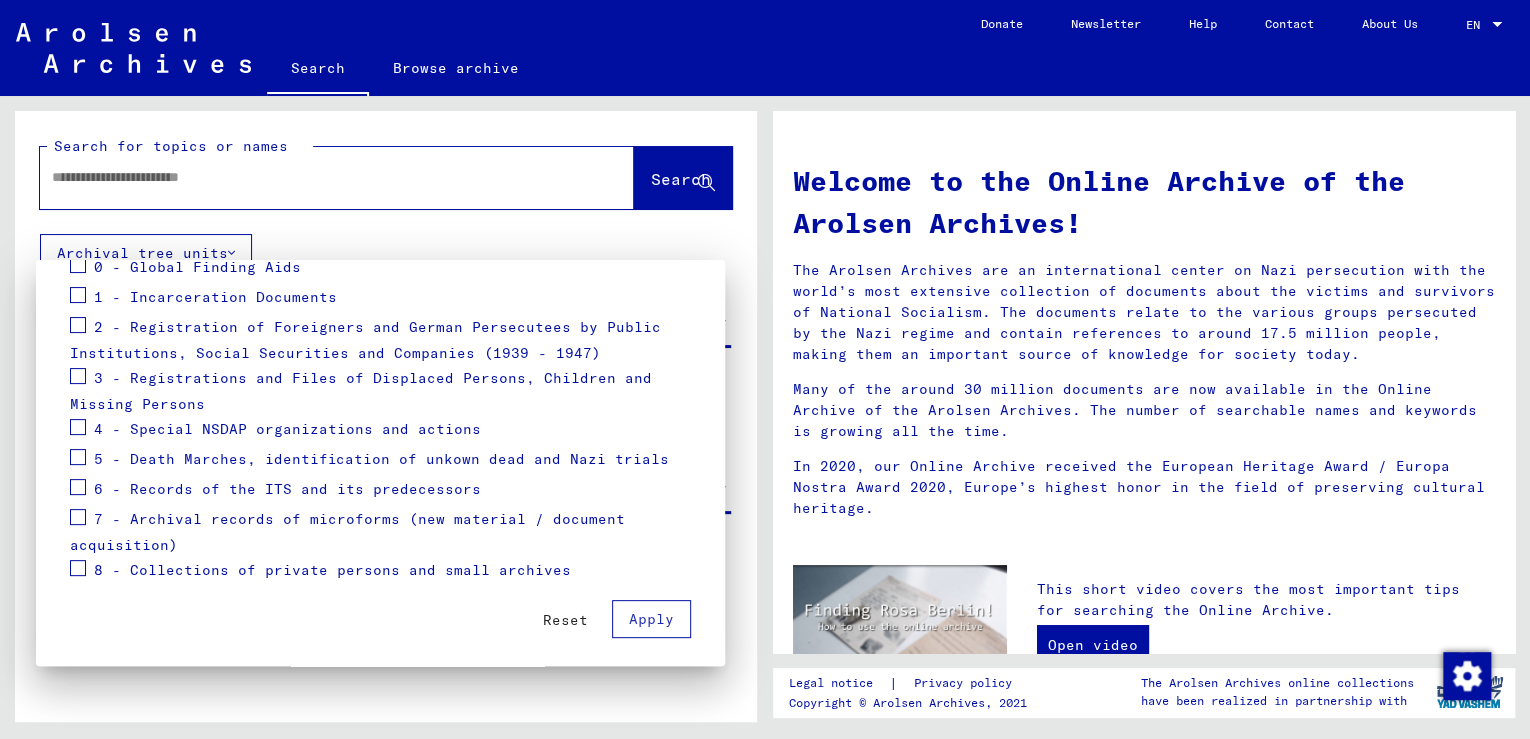 scroll, scrollTop: 265, scrollLeft: 0, axis: vertical 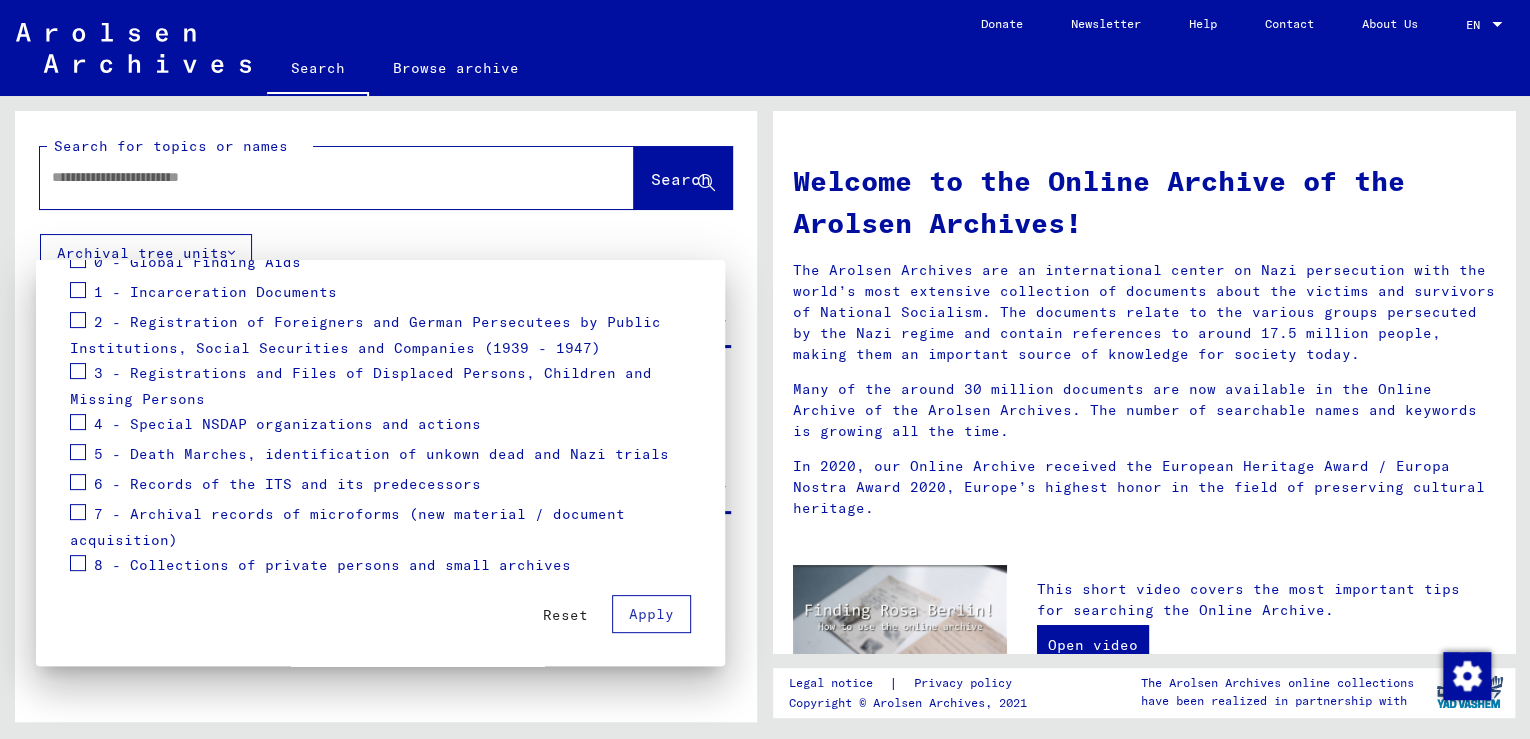 click at bounding box center [78, 371] 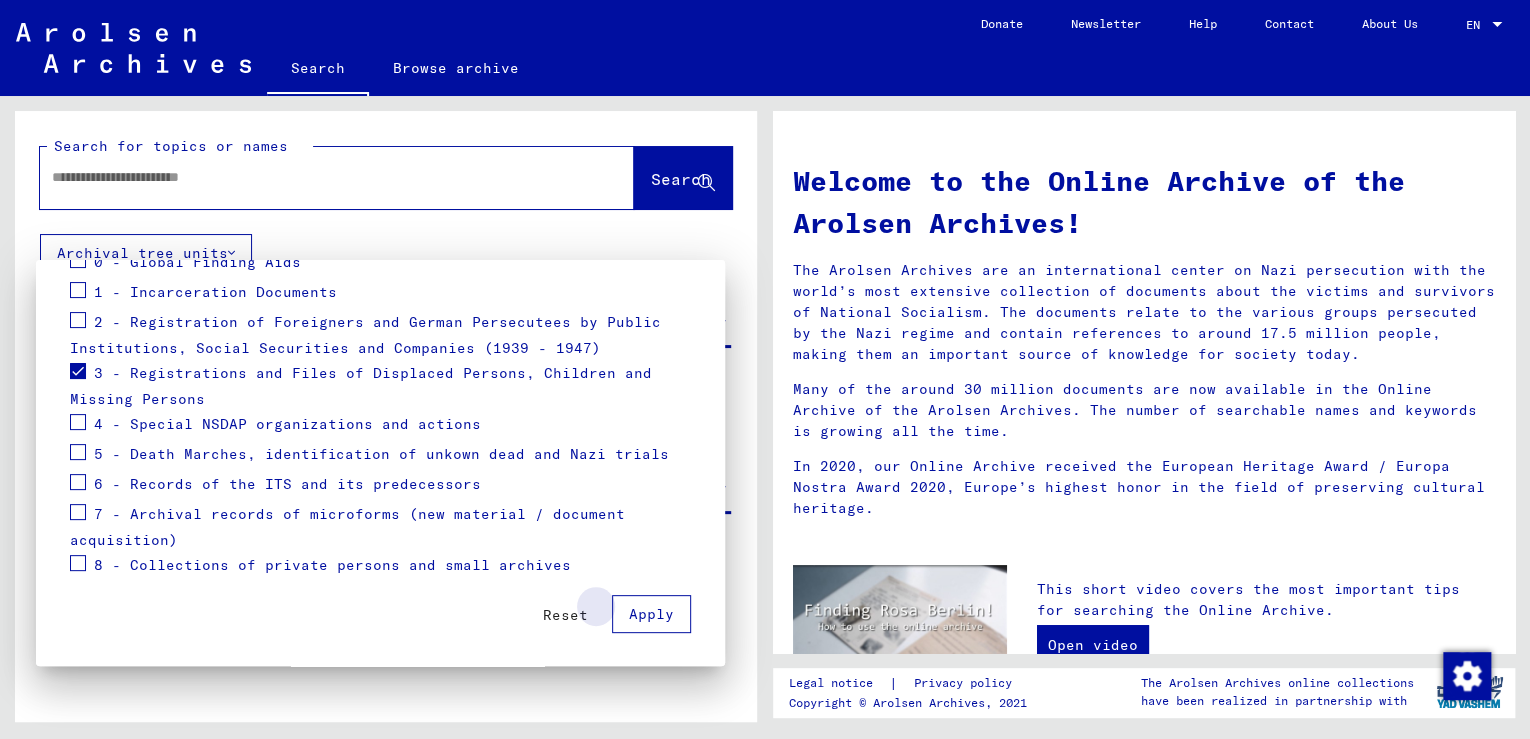click on "Apply" at bounding box center [651, 614] 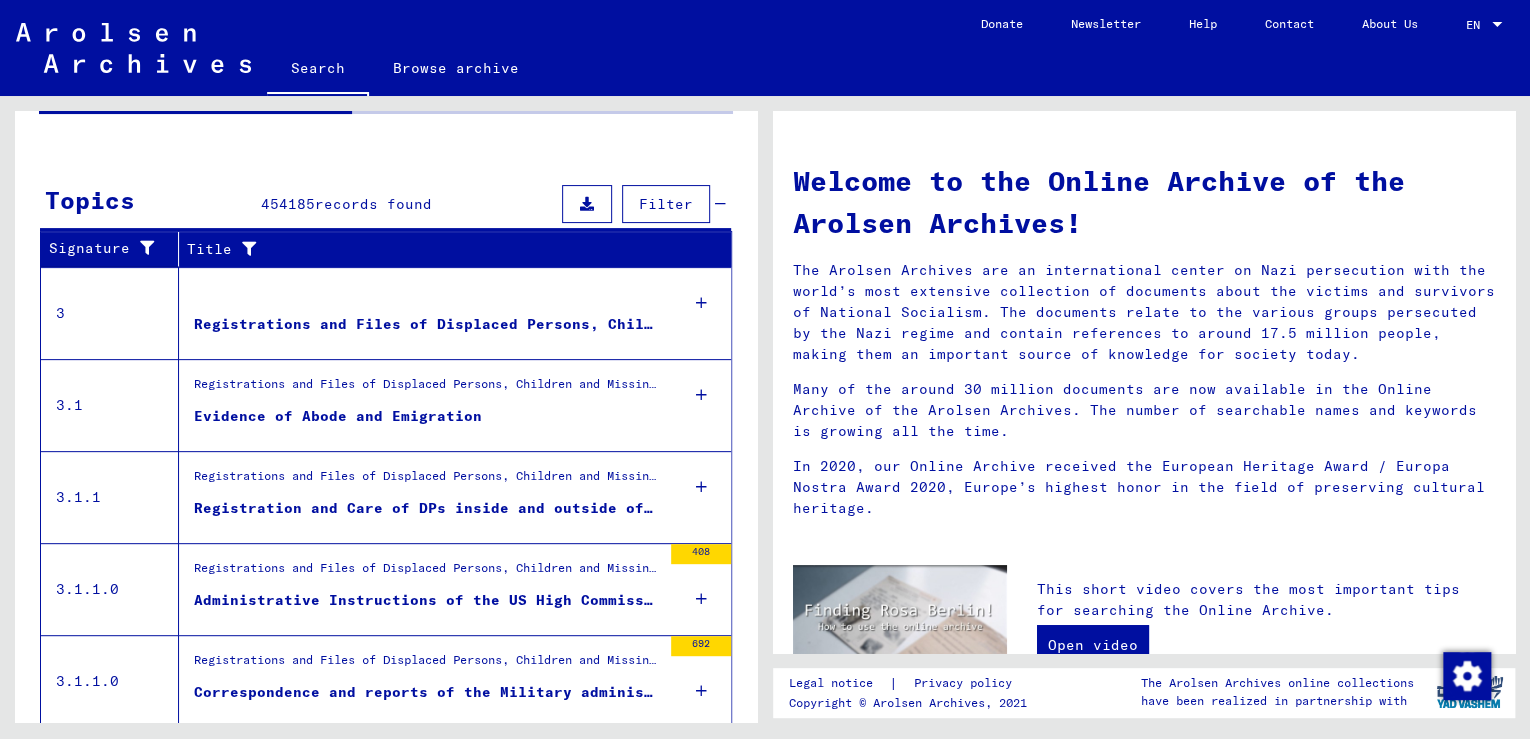 scroll, scrollTop: 299, scrollLeft: 0, axis: vertical 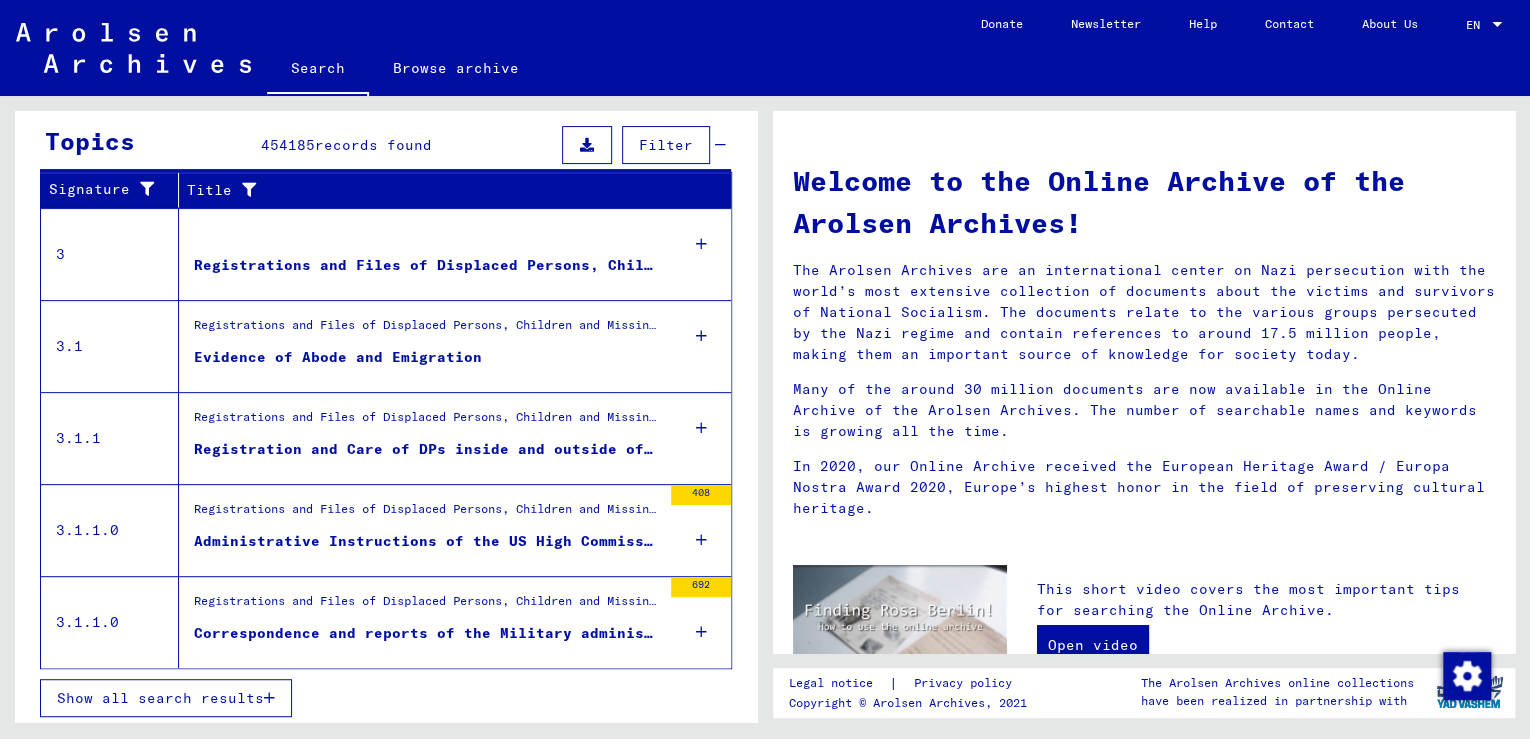 click on "Show all search results" at bounding box center (160, 698) 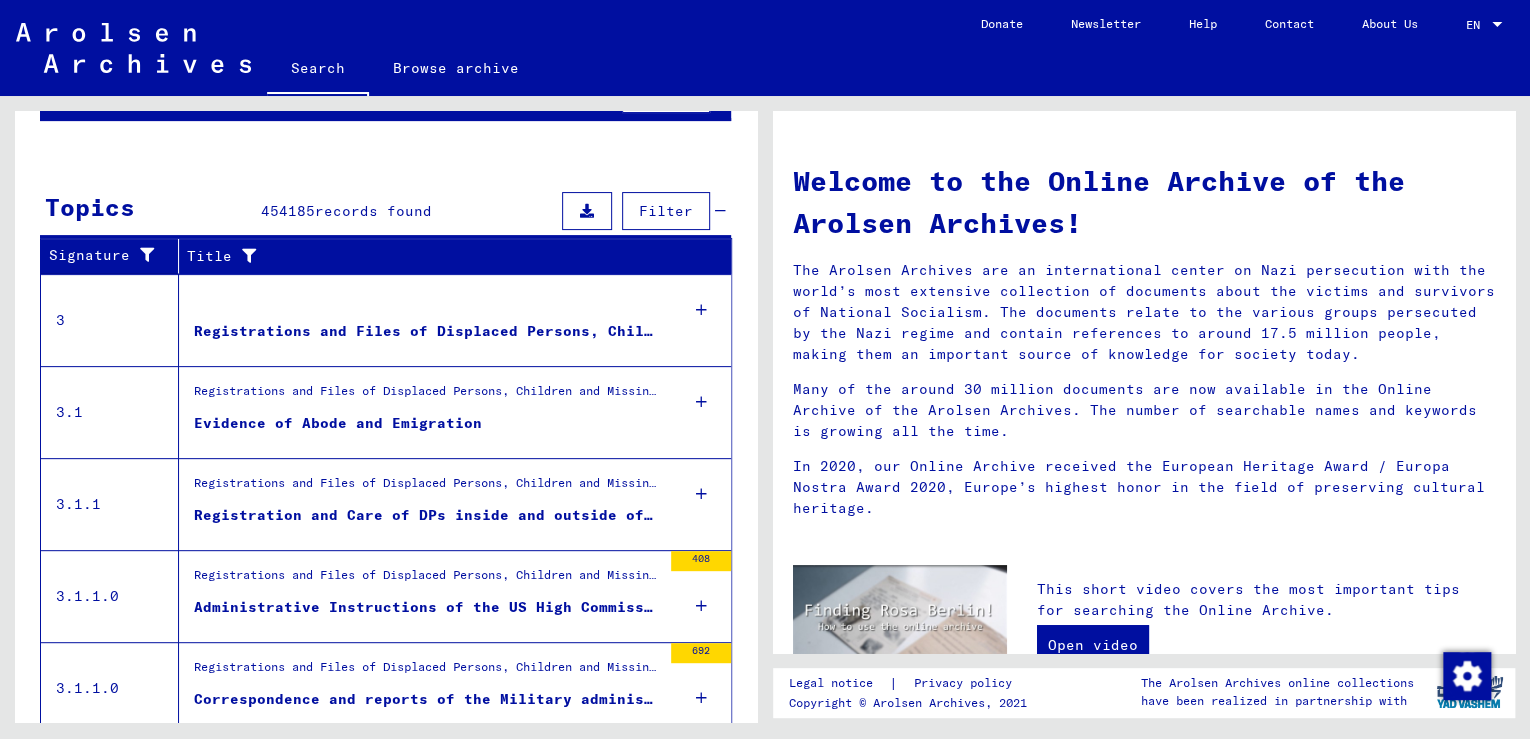 scroll, scrollTop: 0, scrollLeft: 0, axis: both 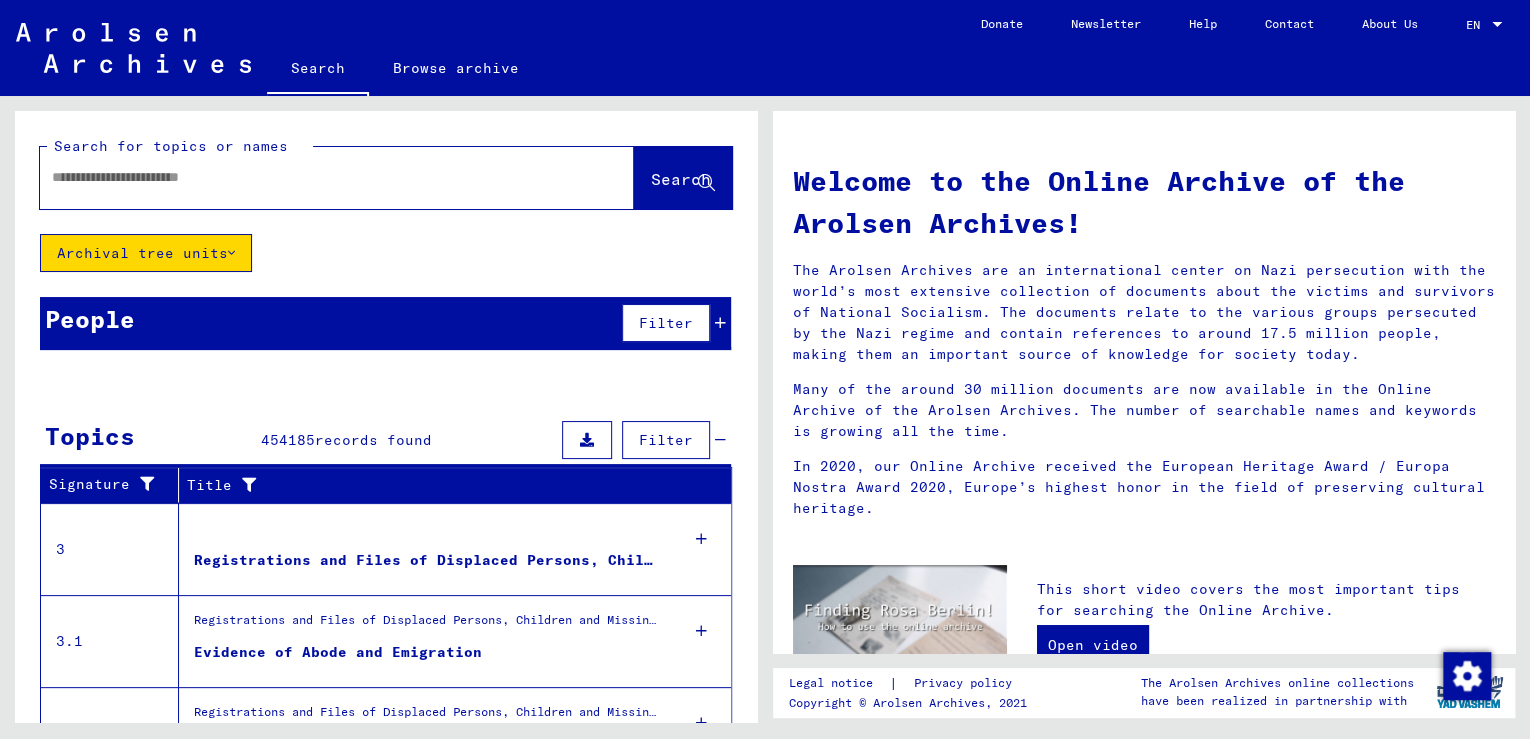 click at bounding box center (313, 177) 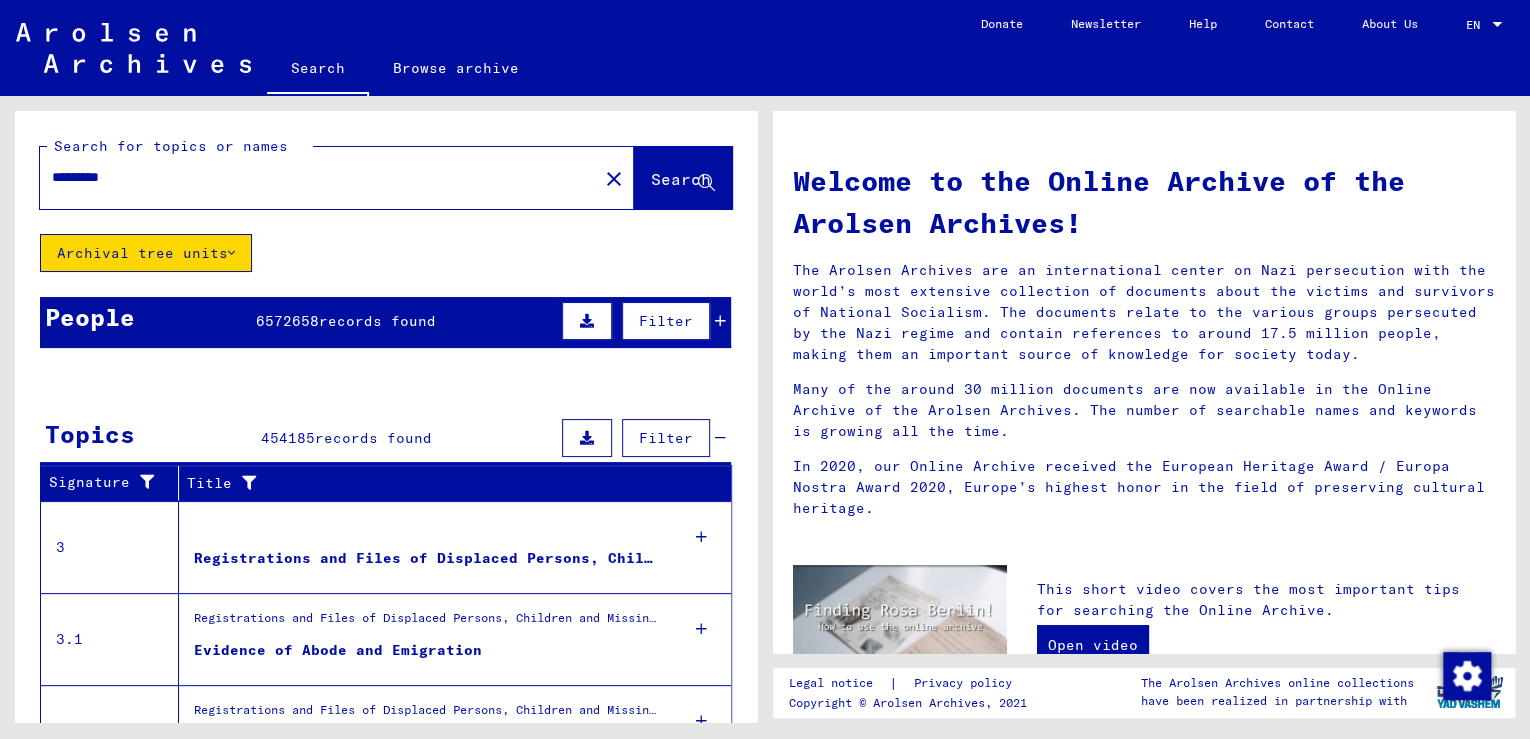 click on "Search" 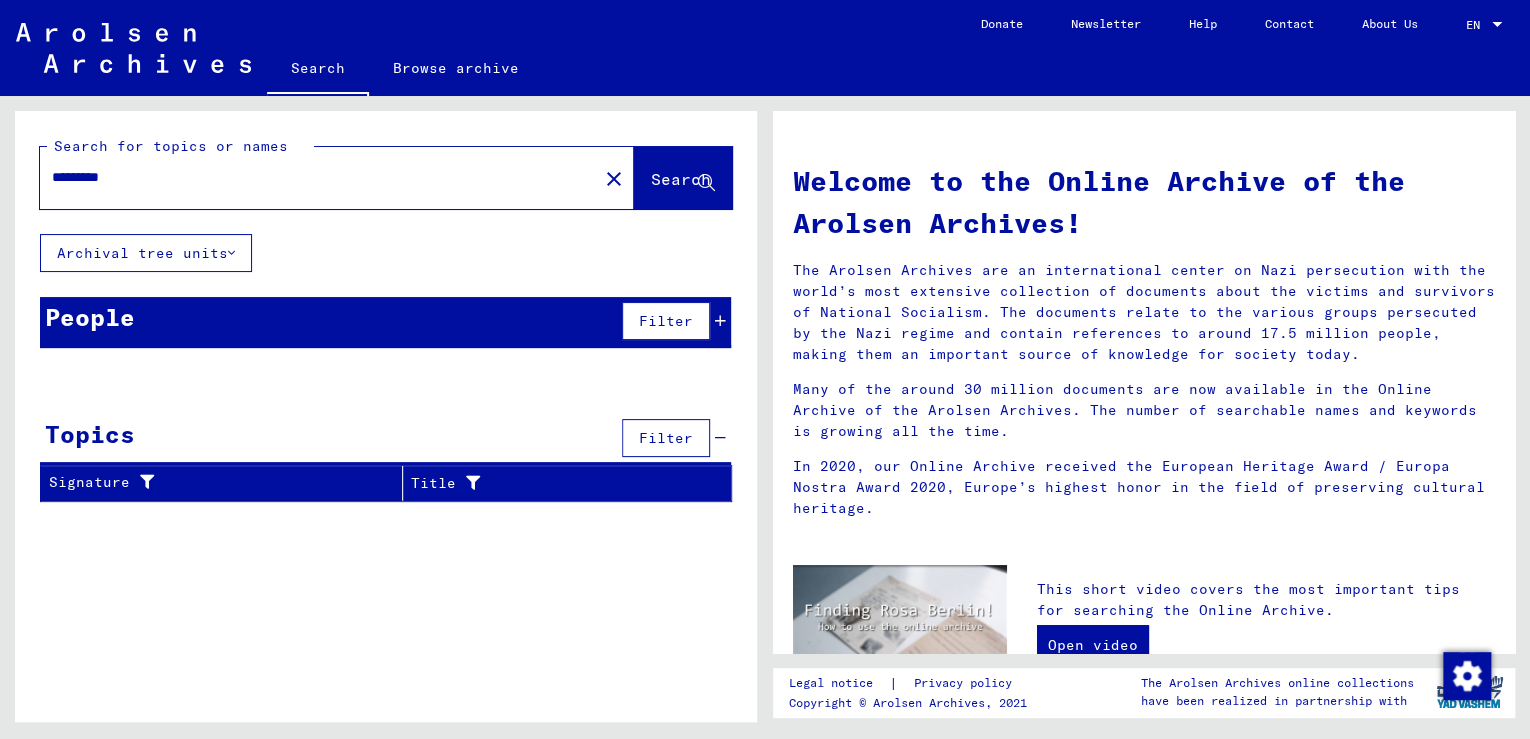 click on "*********" at bounding box center [313, 177] 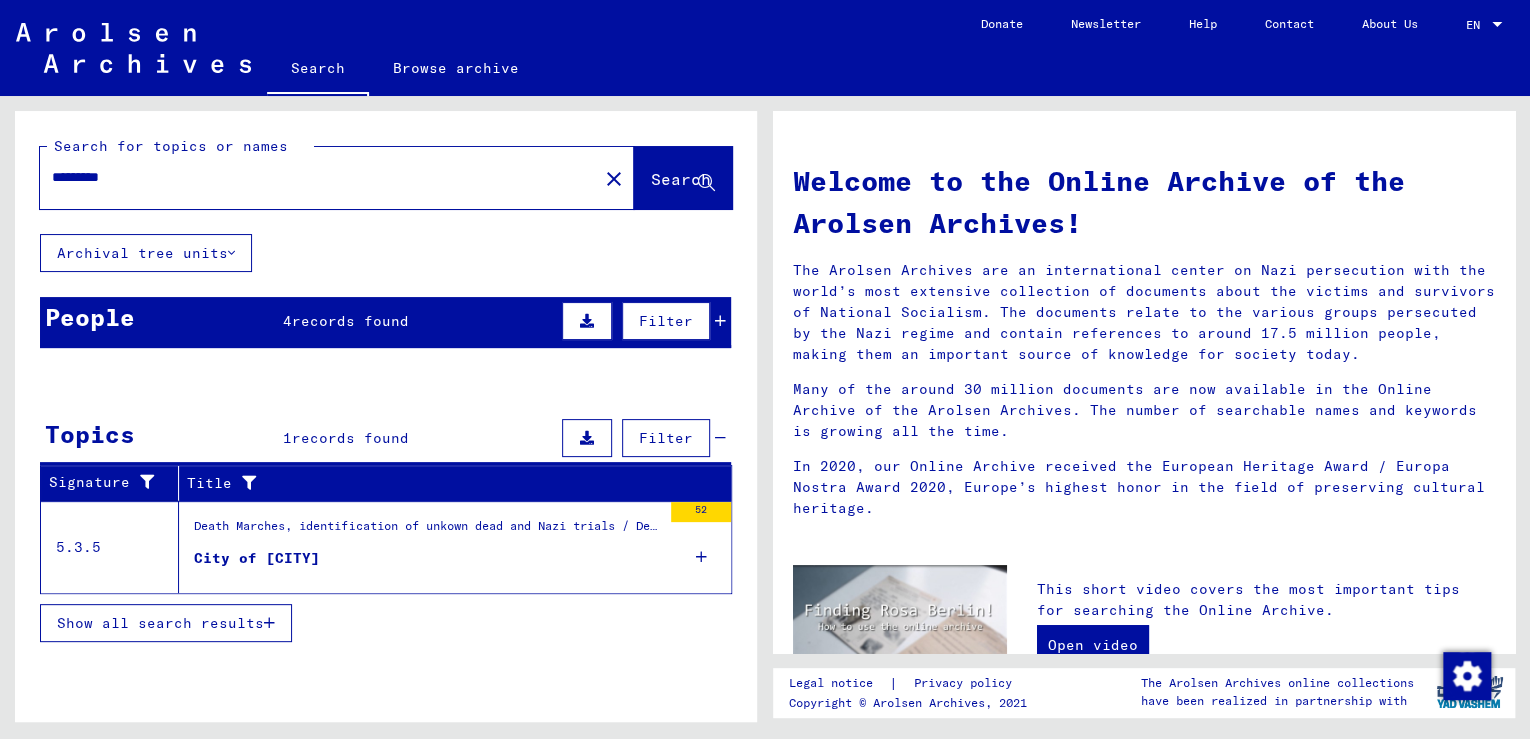 click on "City of [CITY]" at bounding box center (257, 558) 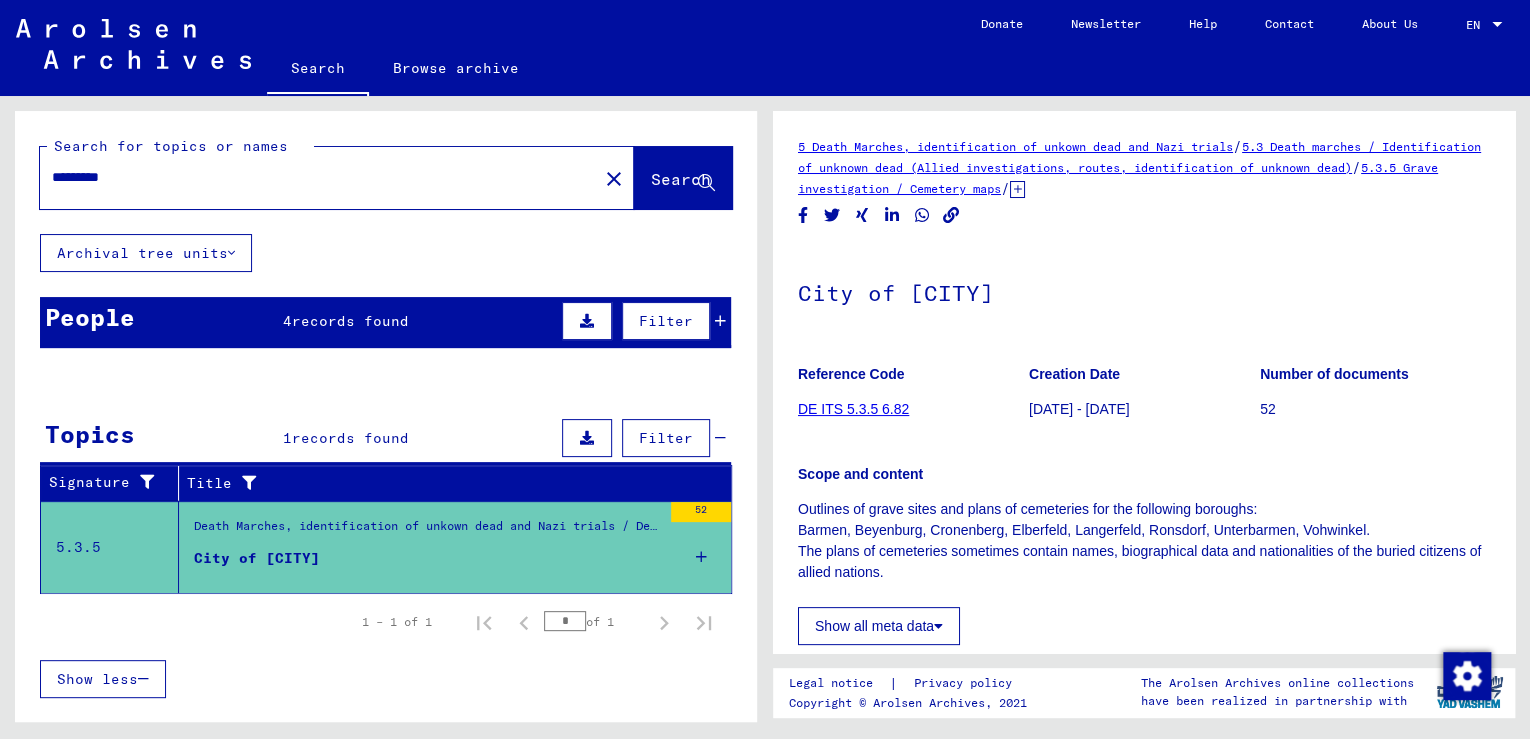 scroll, scrollTop: 0, scrollLeft: 0, axis: both 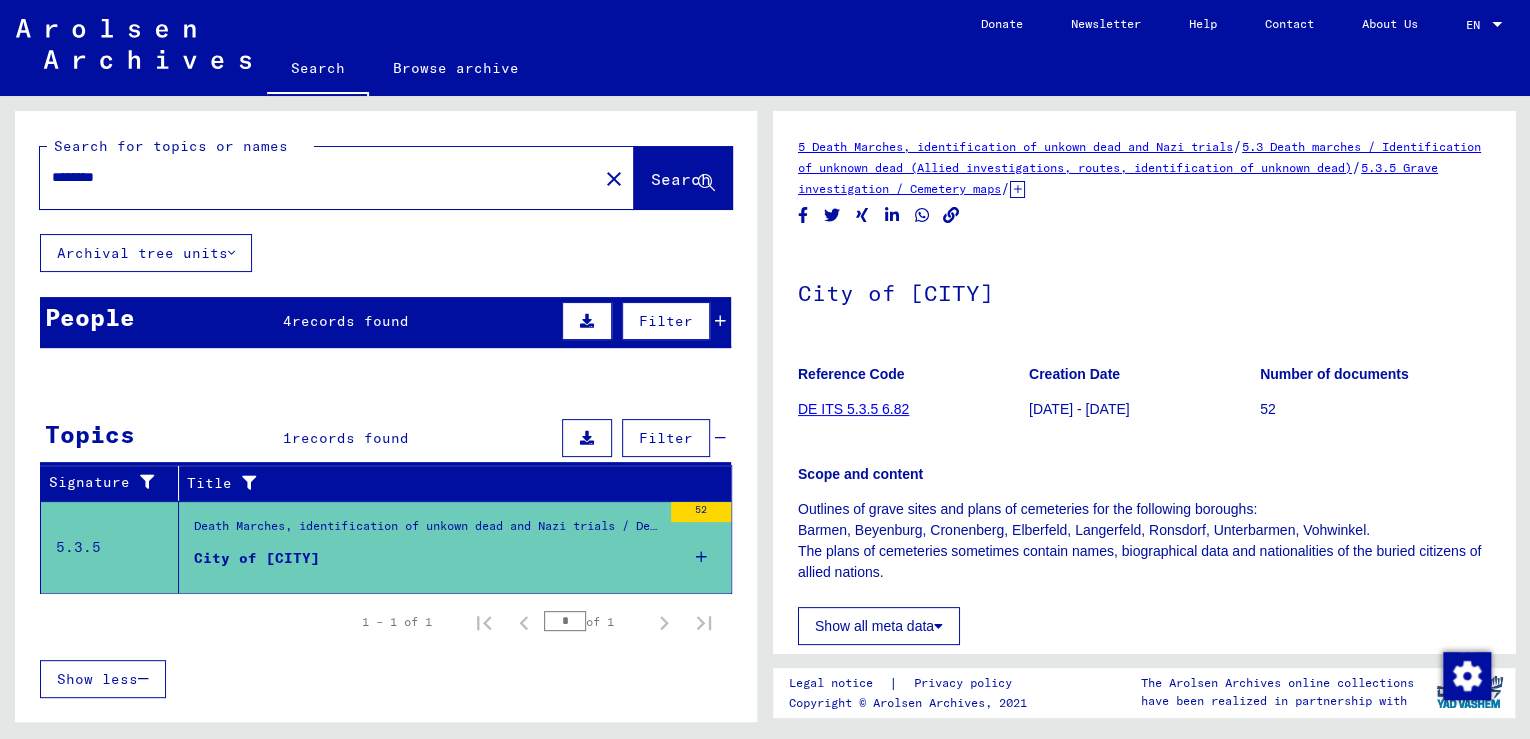 type on "********" 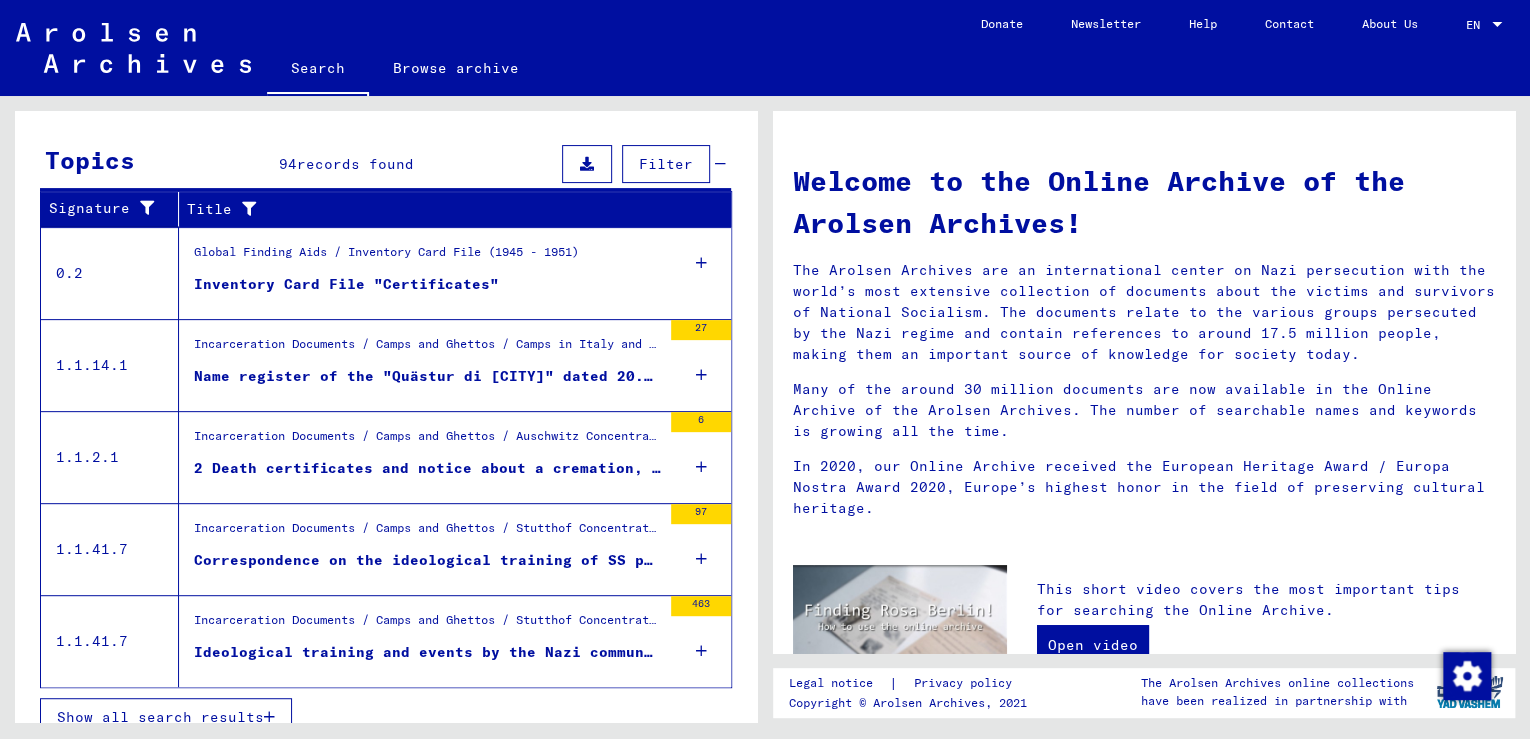 scroll, scrollTop: 293, scrollLeft: 0, axis: vertical 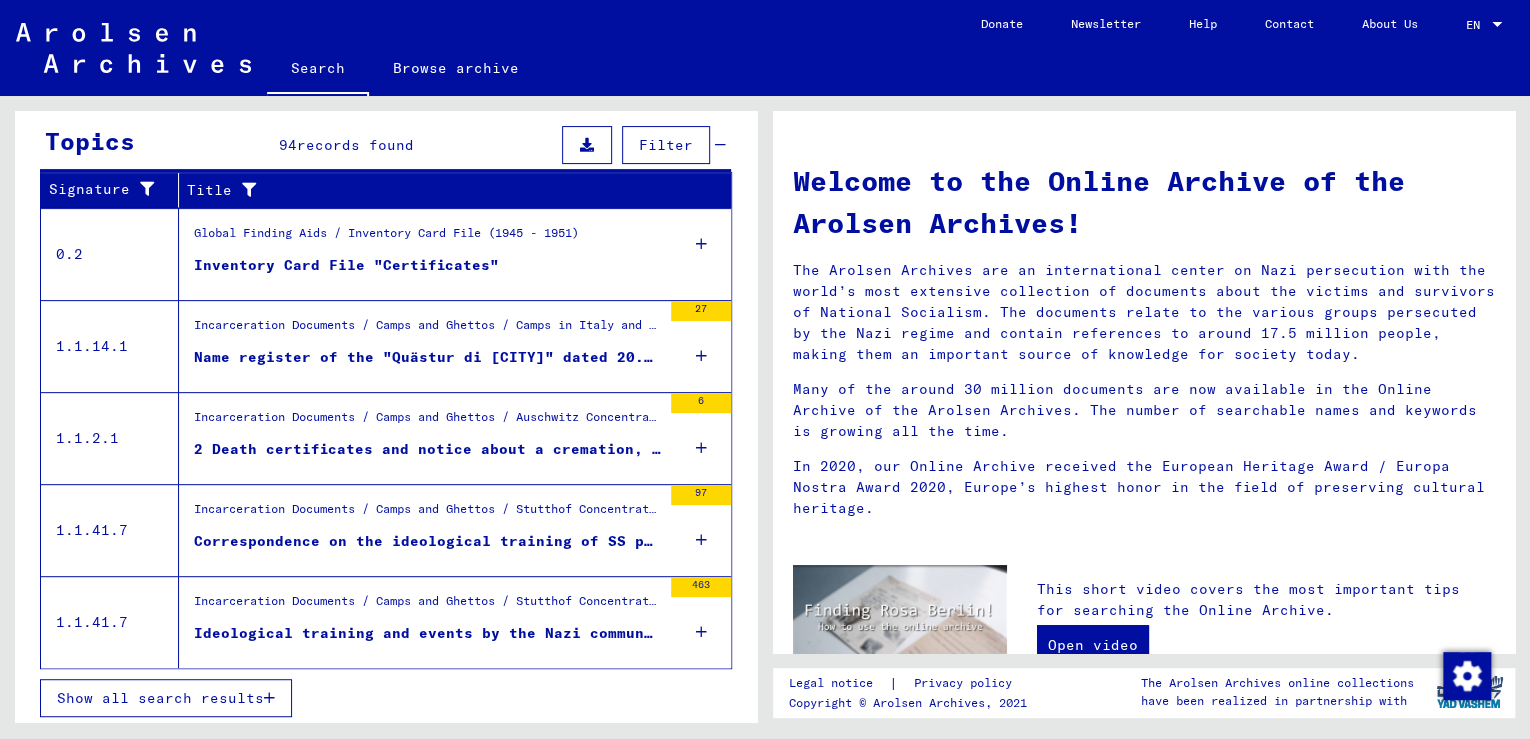 click on "Show all search results" at bounding box center [160, 698] 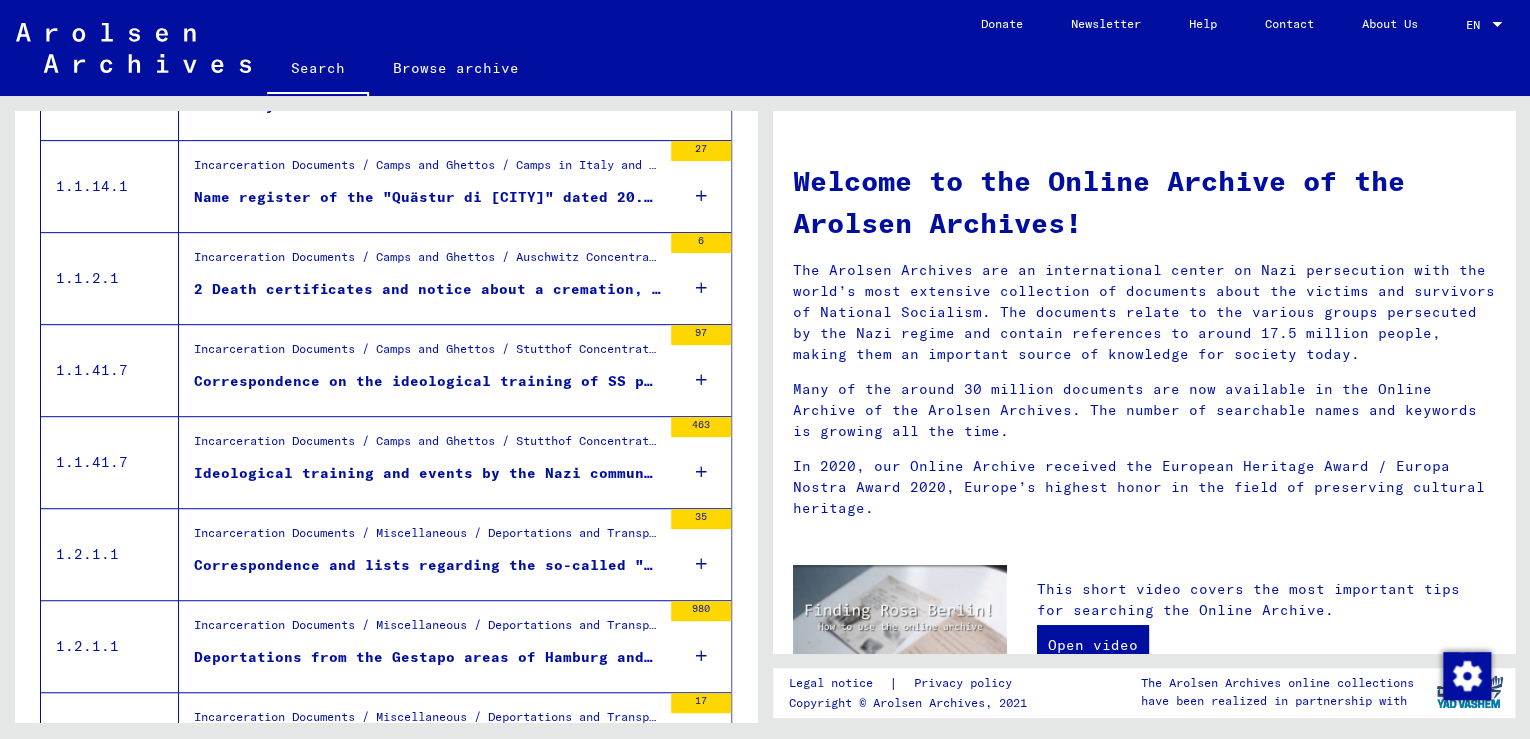 scroll, scrollTop: 533, scrollLeft: 0, axis: vertical 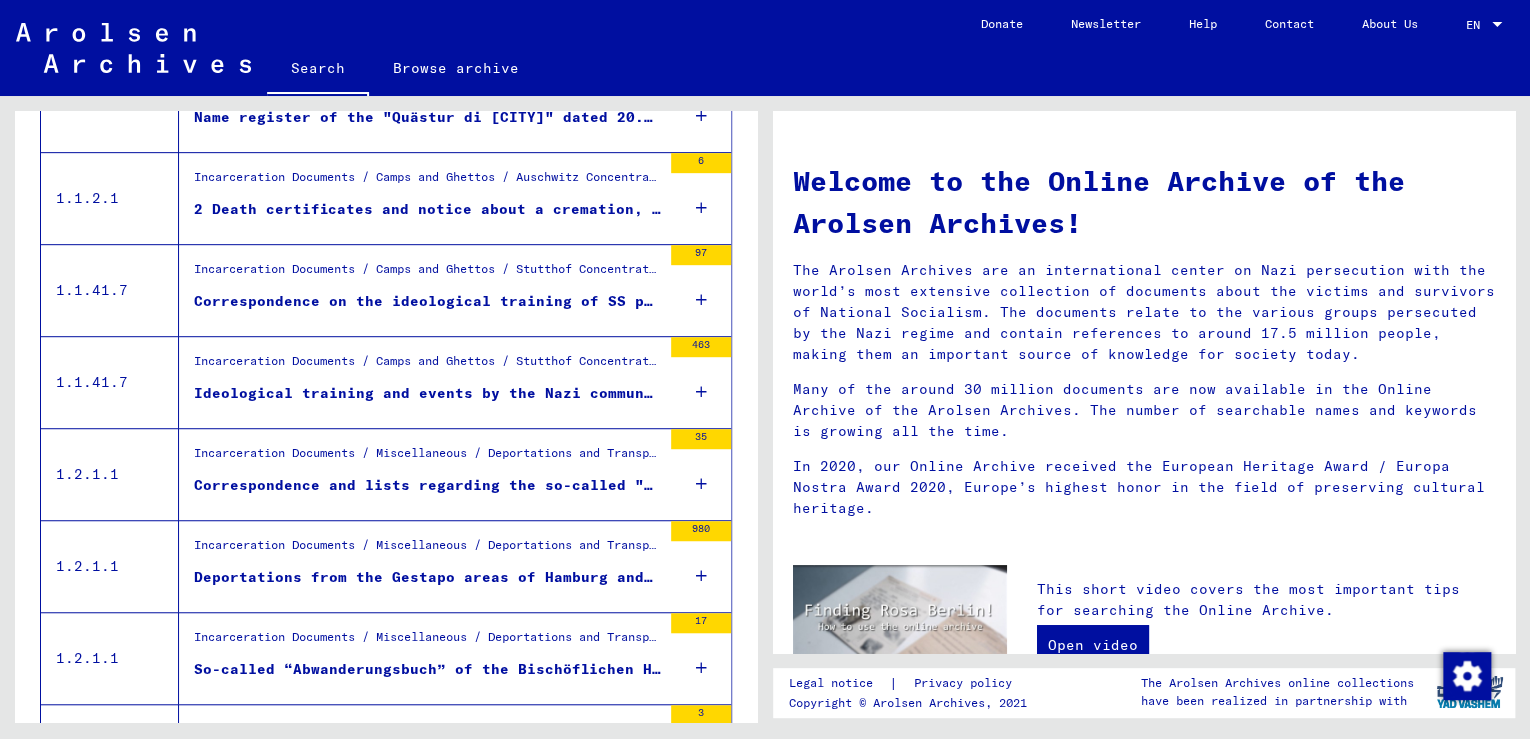 click on "Correspondence and lists regarding the so-called "Jewish Retraining and      Labor Camp" in Paderborn (Gestapo files)" at bounding box center (427, 485) 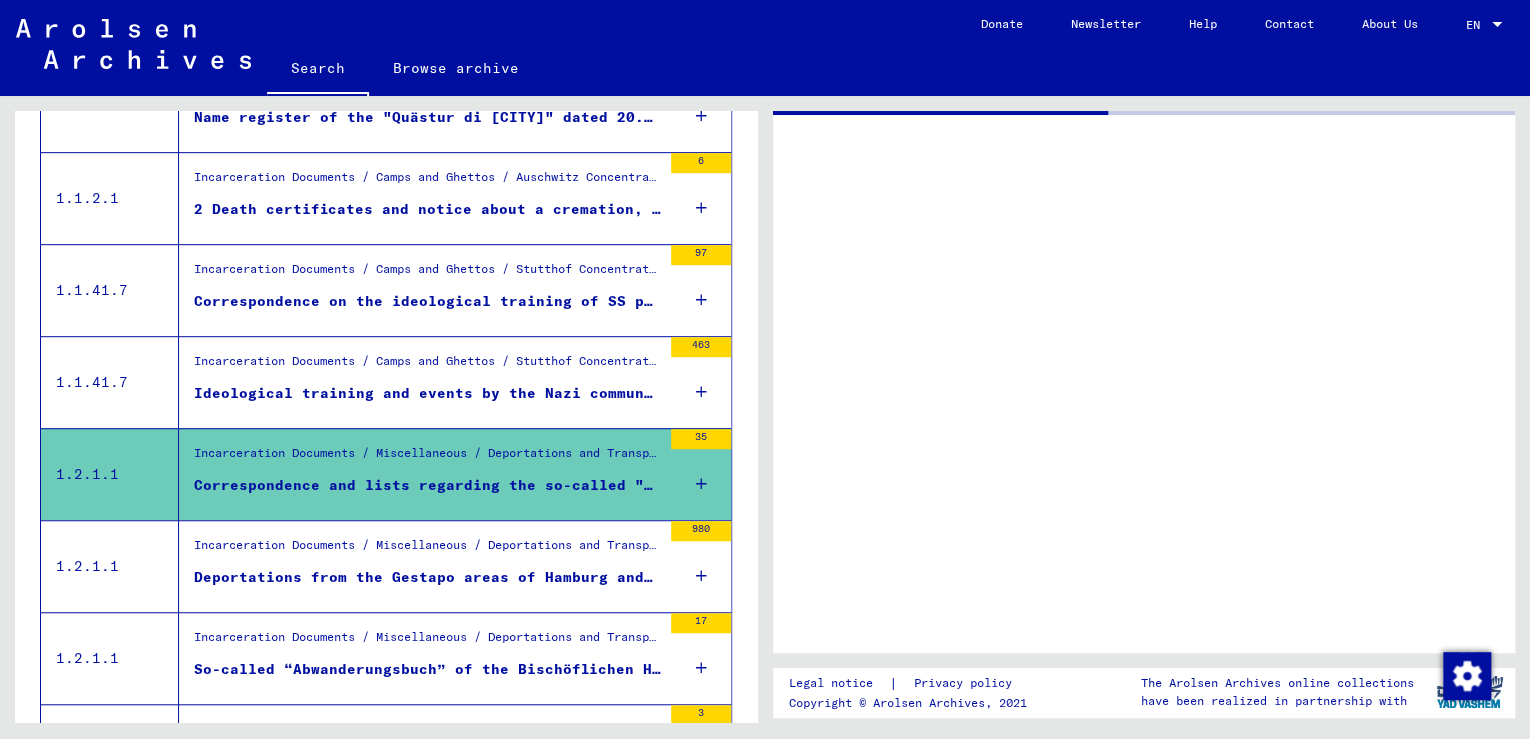 scroll, scrollTop: 536, scrollLeft: 0, axis: vertical 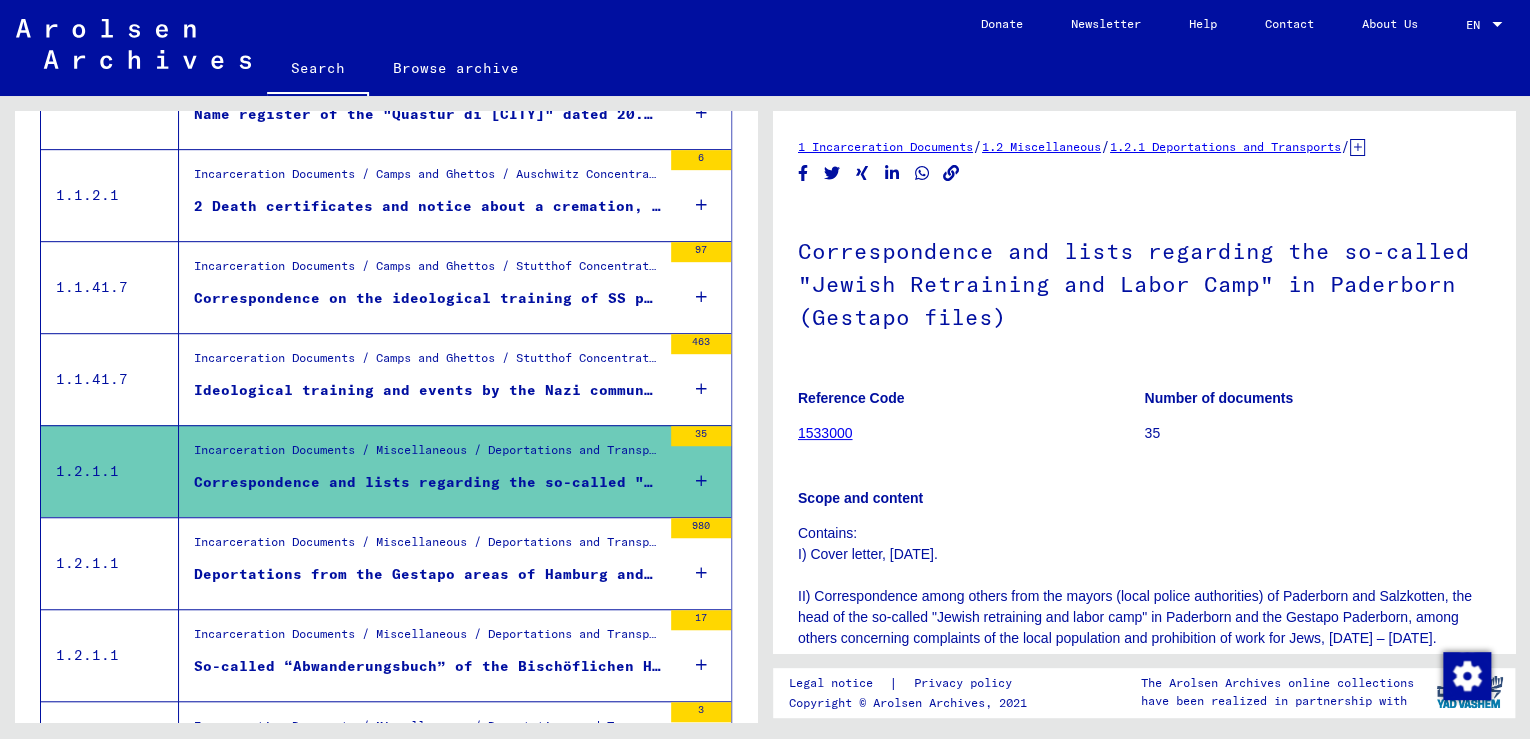 click on "Deportations from the Gestapo areas of Hamburg and Bremen (1940-1945)" at bounding box center (427, 574) 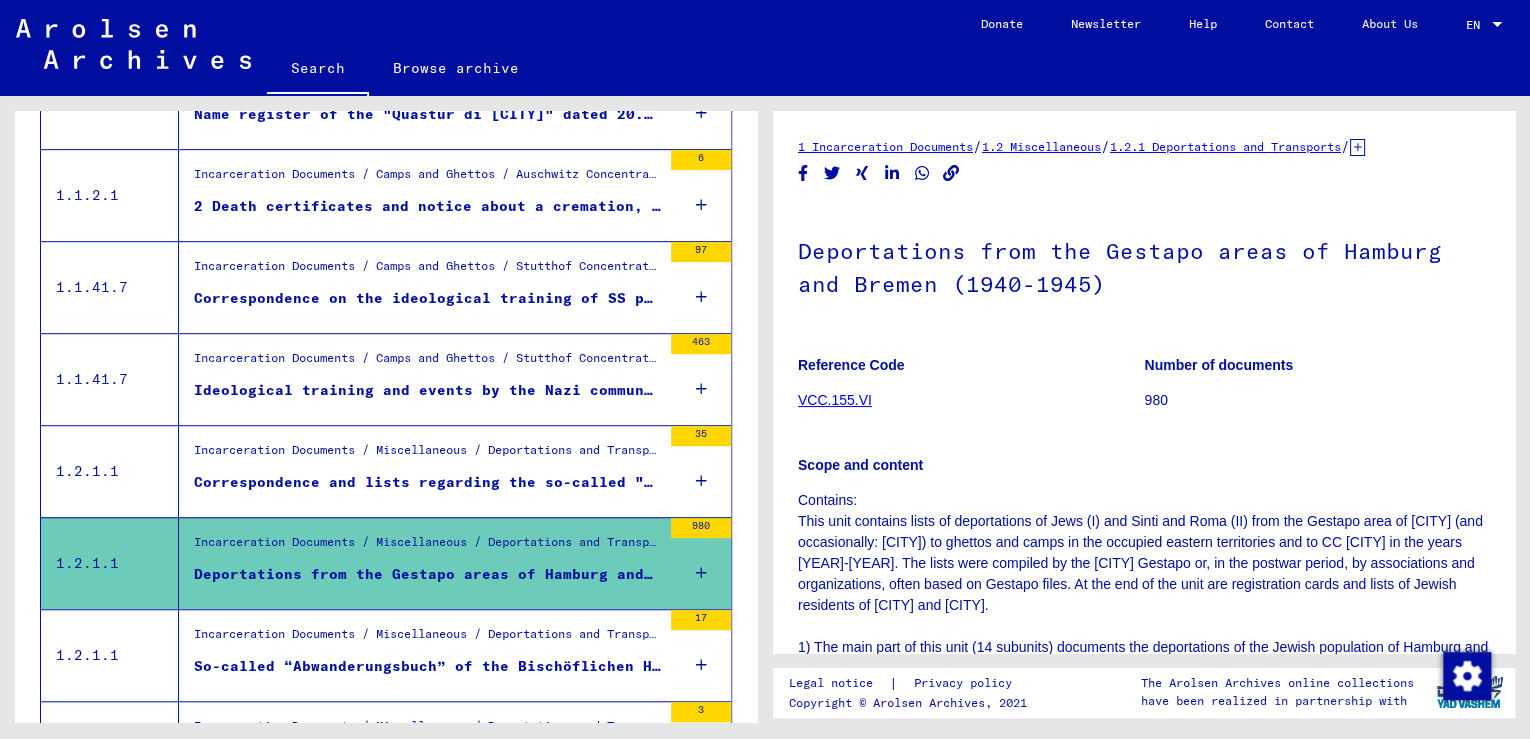 scroll, scrollTop: 0, scrollLeft: 0, axis: both 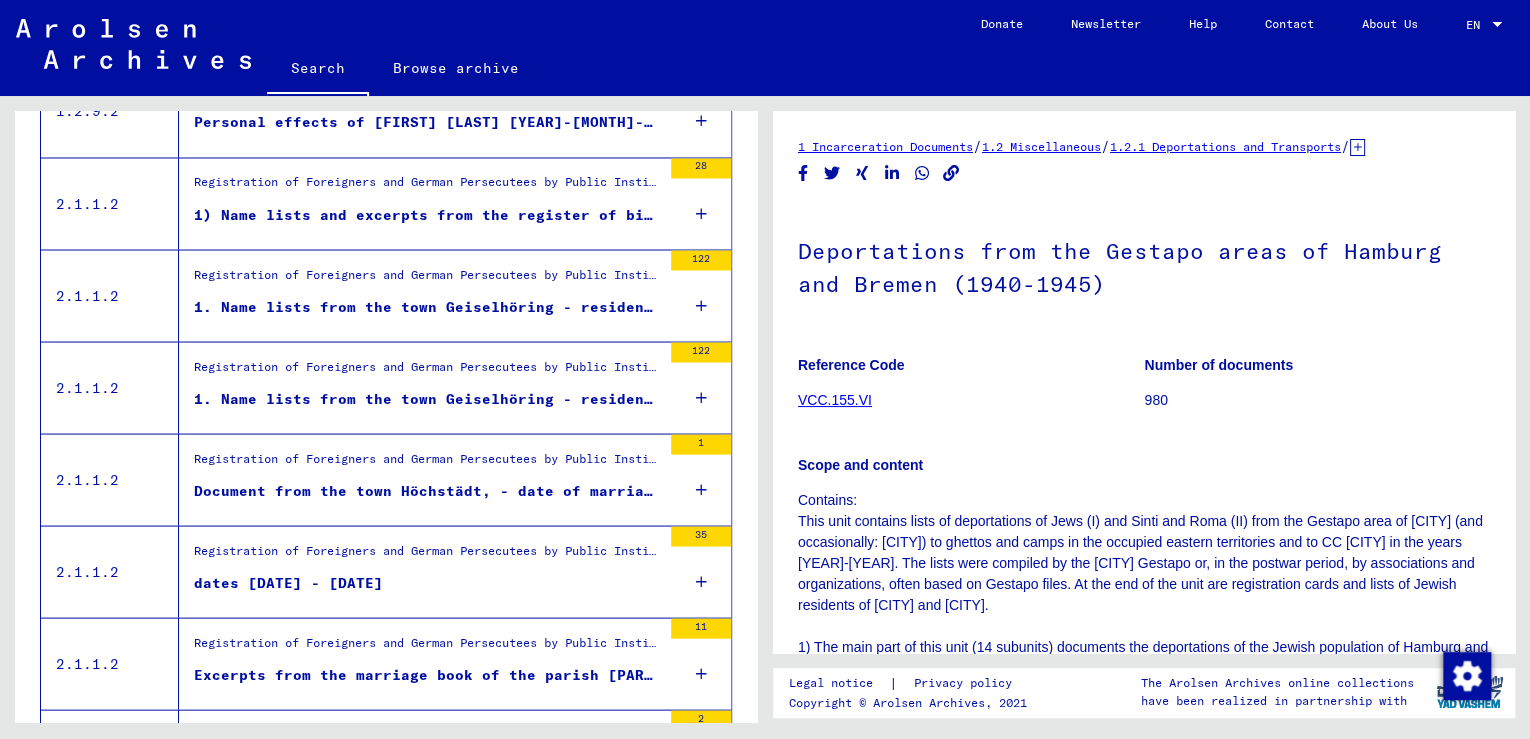 click on "dates [DATE] - [DATE]" at bounding box center (288, 582) 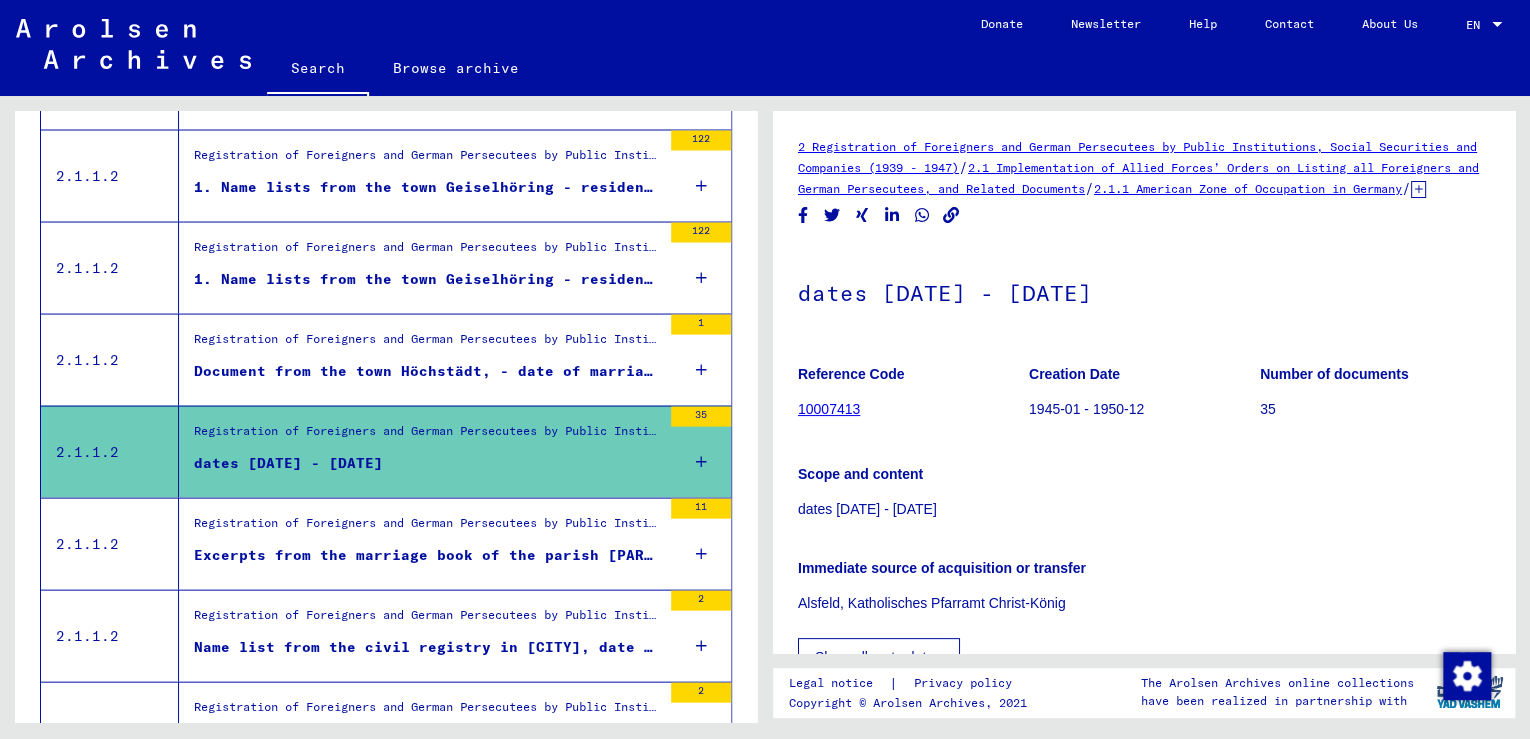 scroll, scrollTop: 1976, scrollLeft: 0, axis: vertical 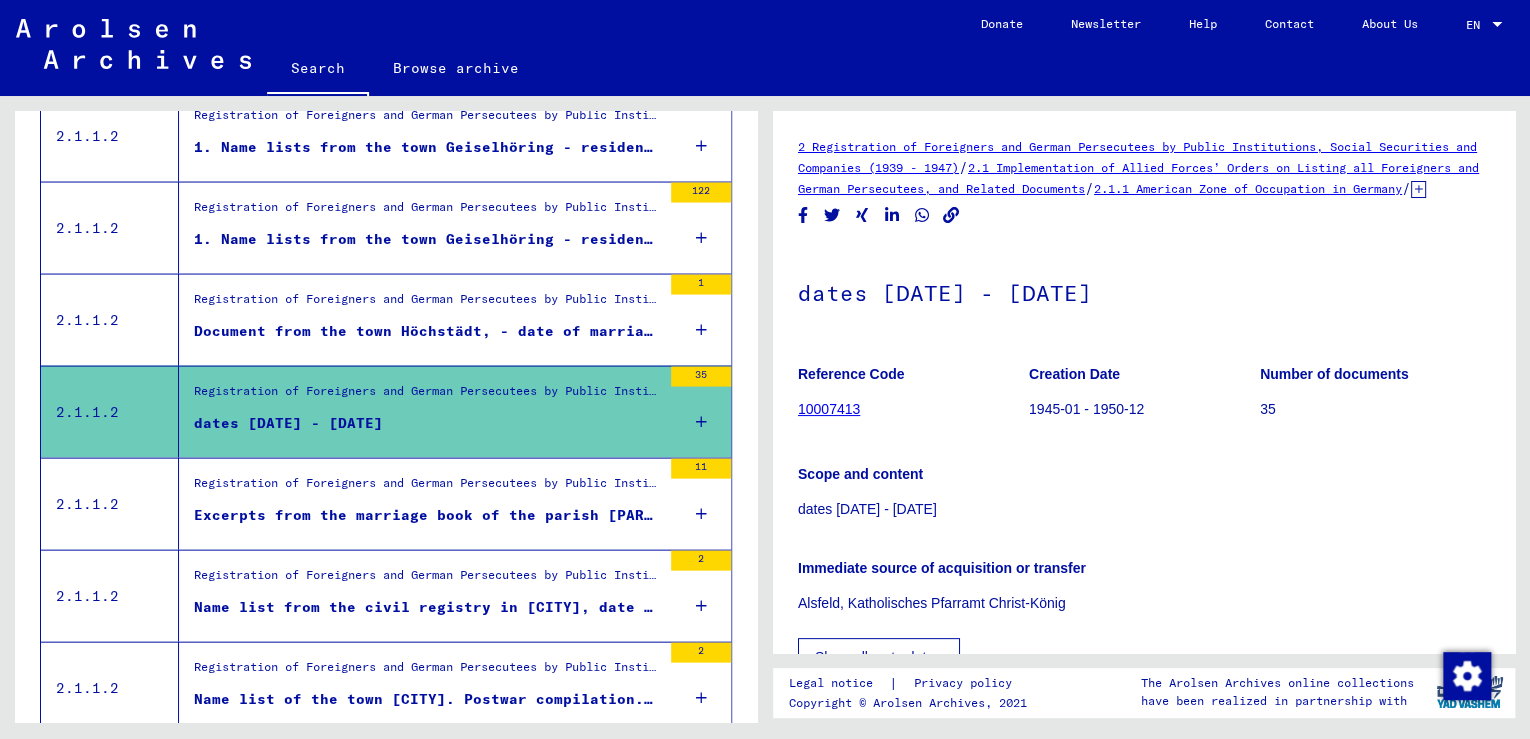 click on "Excerpts from the marriage book of the parish [PARISH_NAME] in [CITY]. Marriage dates: 9.5.1945 - 1951" at bounding box center (427, 514) 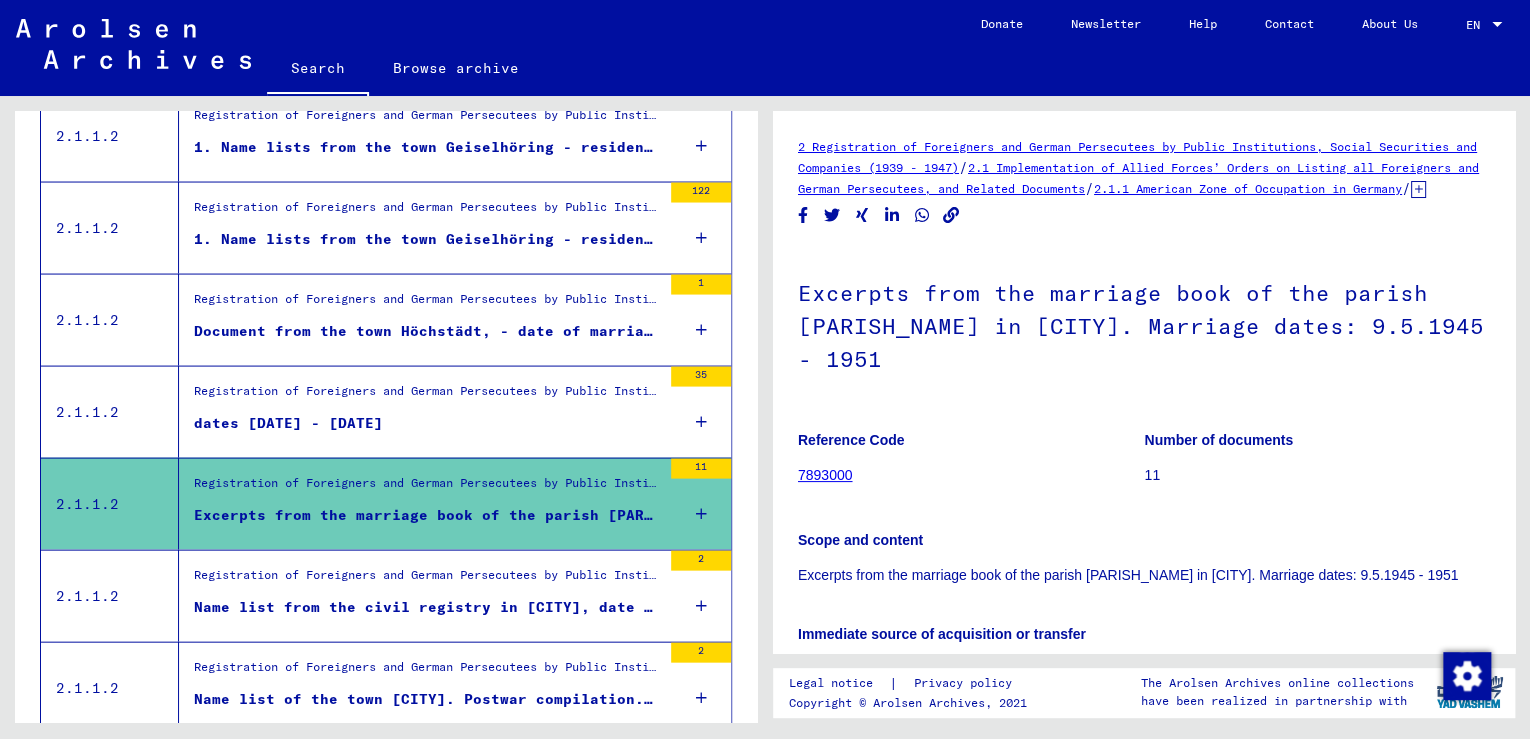 click on "Name list from the civil registry in [CITY], date of marriage: [DATE]" at bounding box center (427, 606) 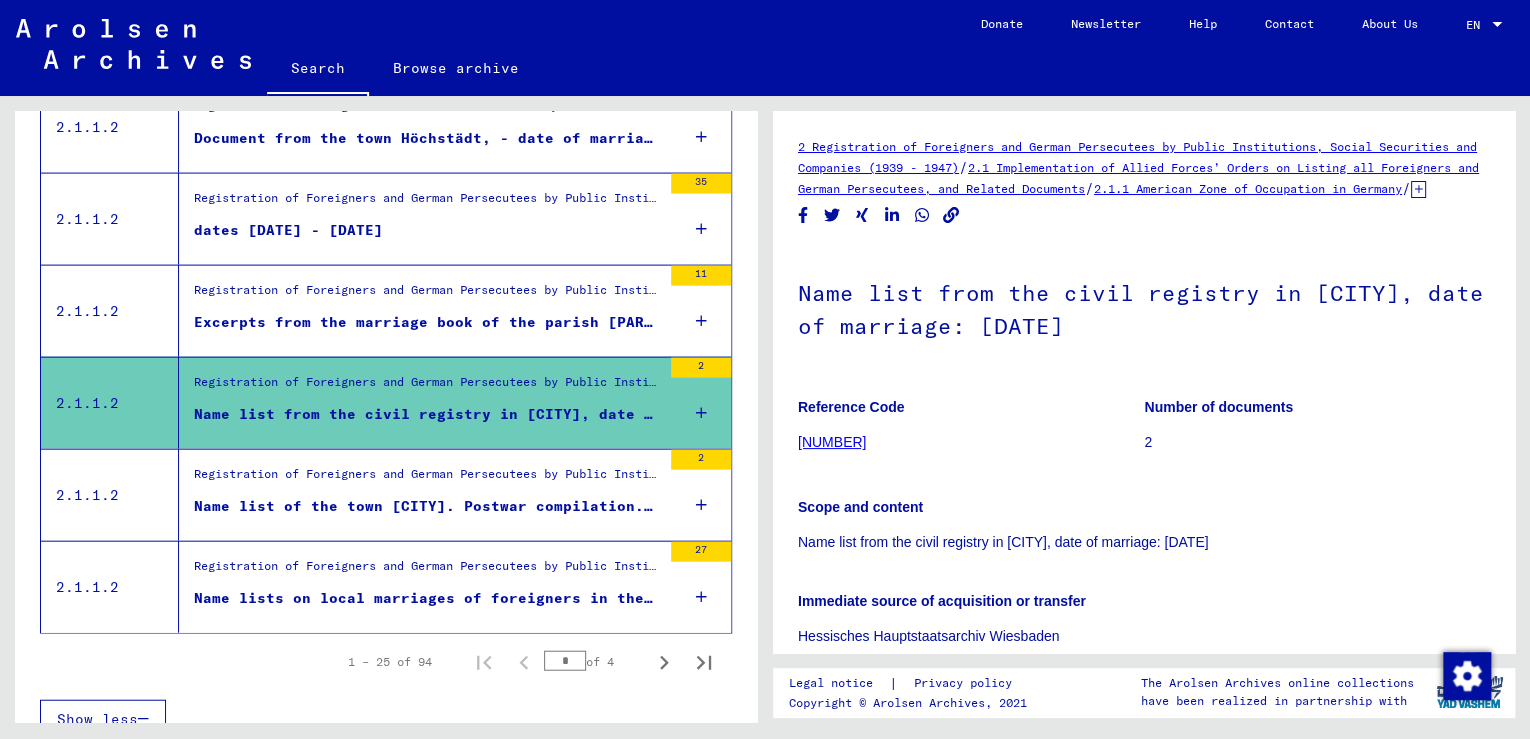scroll, scrollTop: 2185, scrollLeft: 0, axis: vertical 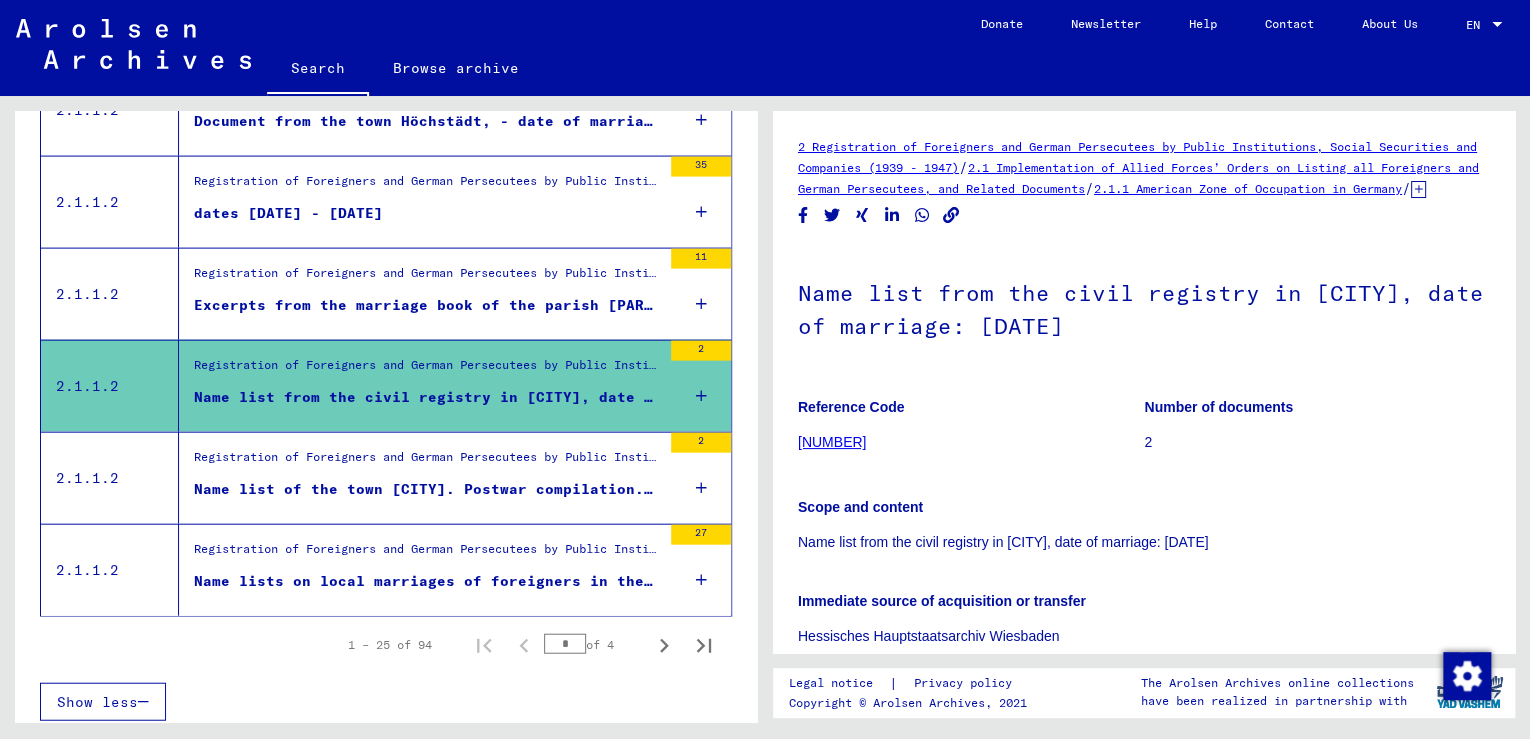 click on "Name lists on local marriages of foreigners in the city Mosbach, dates of marriage: [DATE] - [DATE]" at bounding box center [427, 581] 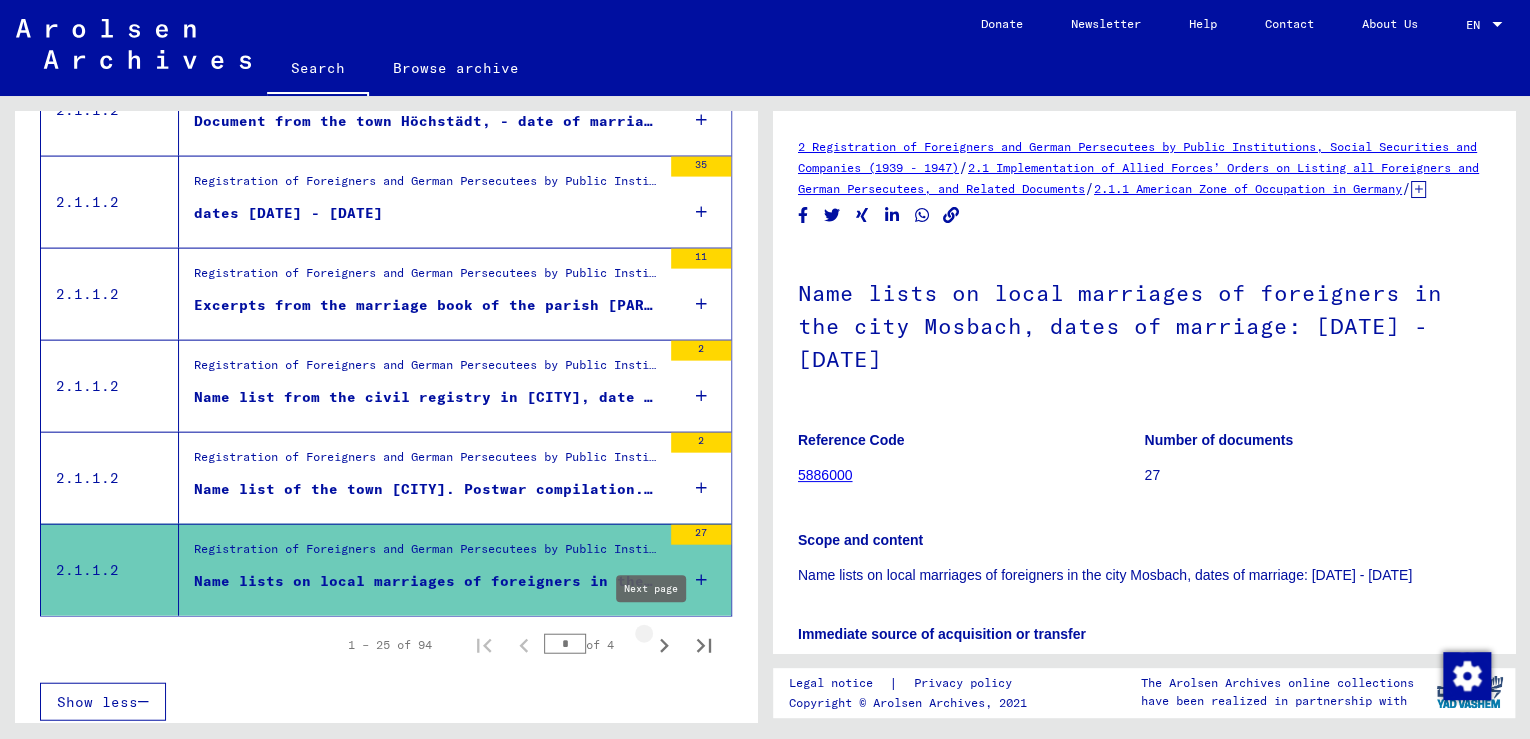 click 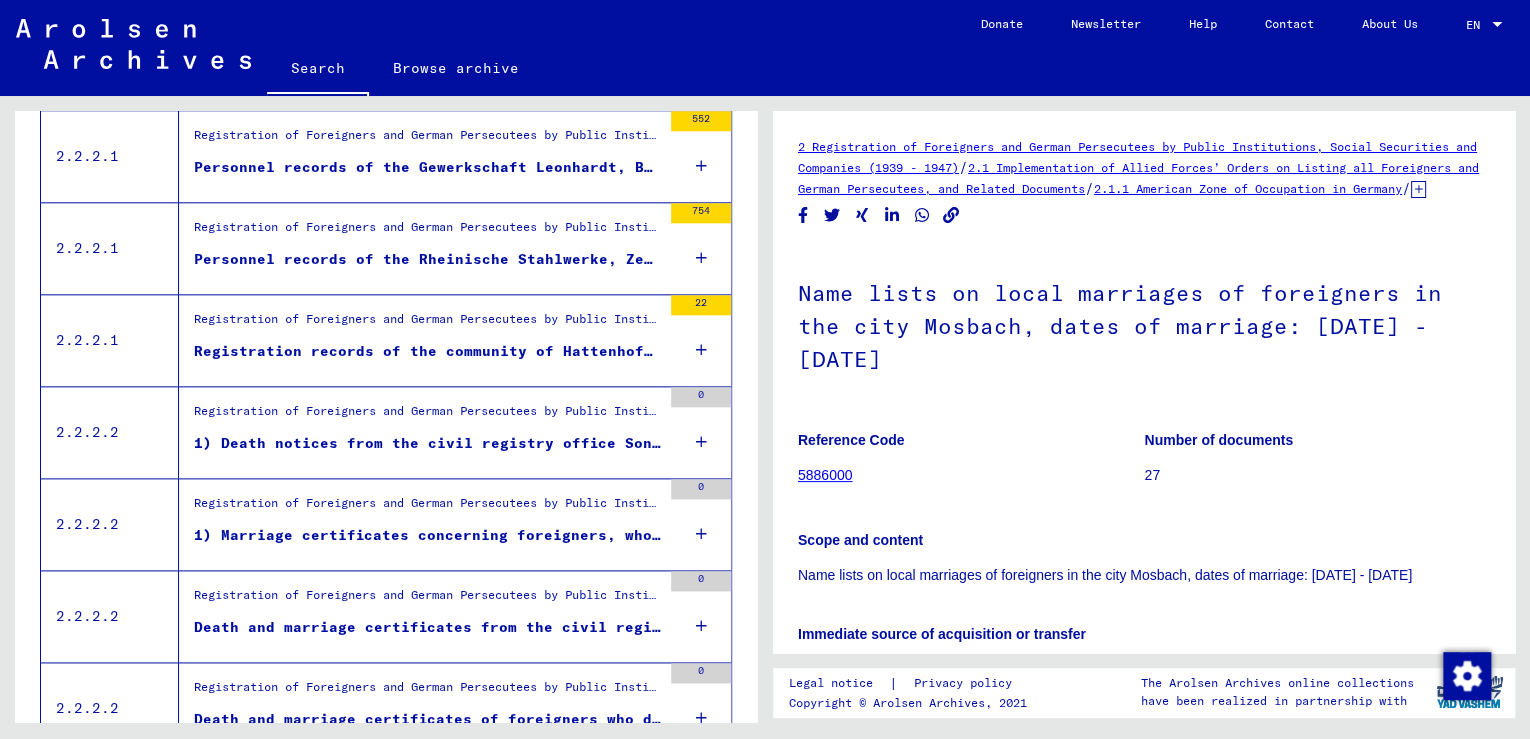 scroll, scrollTop: 1145, scrollLeft: 0, axis: vertical 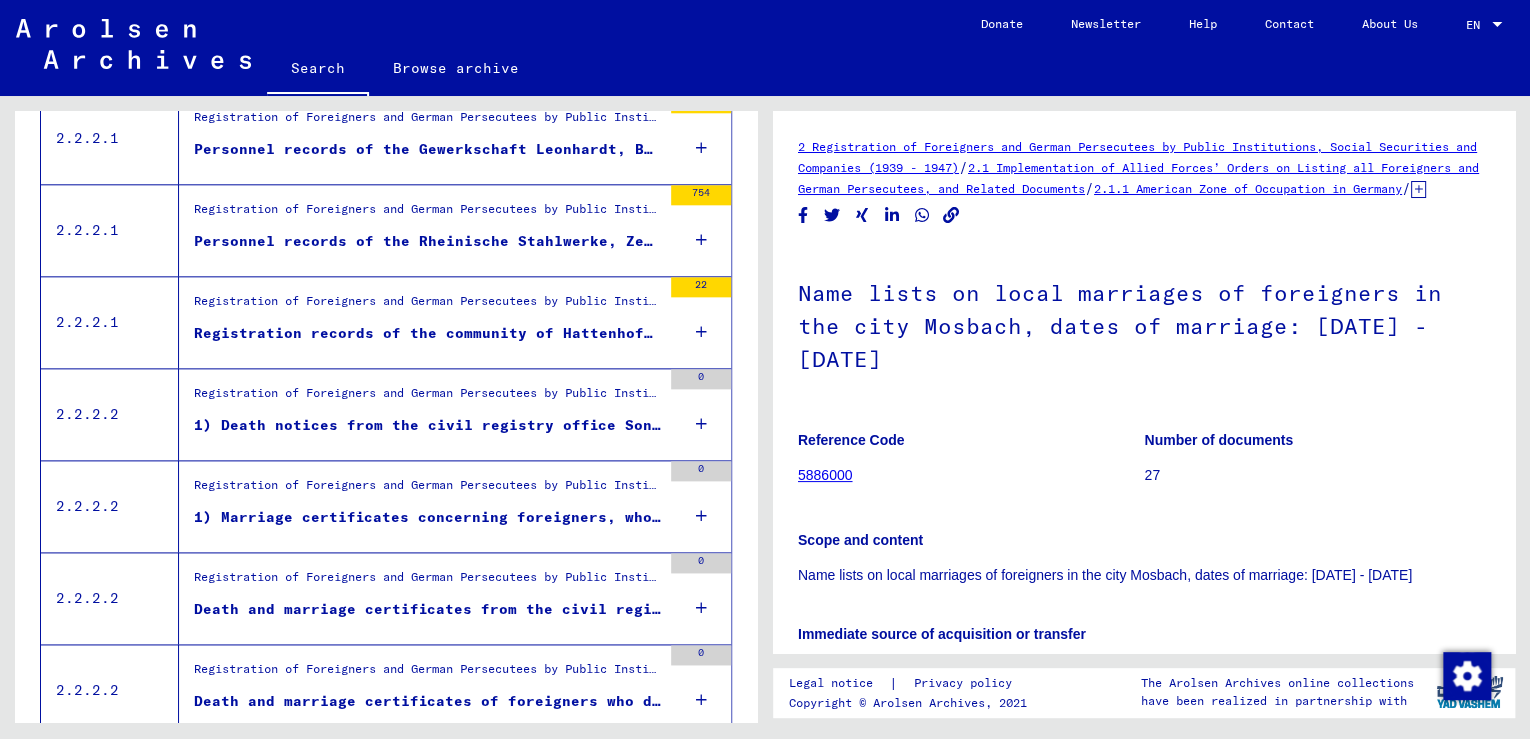 click on "Death and marriage certificates from the civil registry office in the town Großenasphe, issue dates: [DATE] - [DATE]" at bounding box center [427, 609] 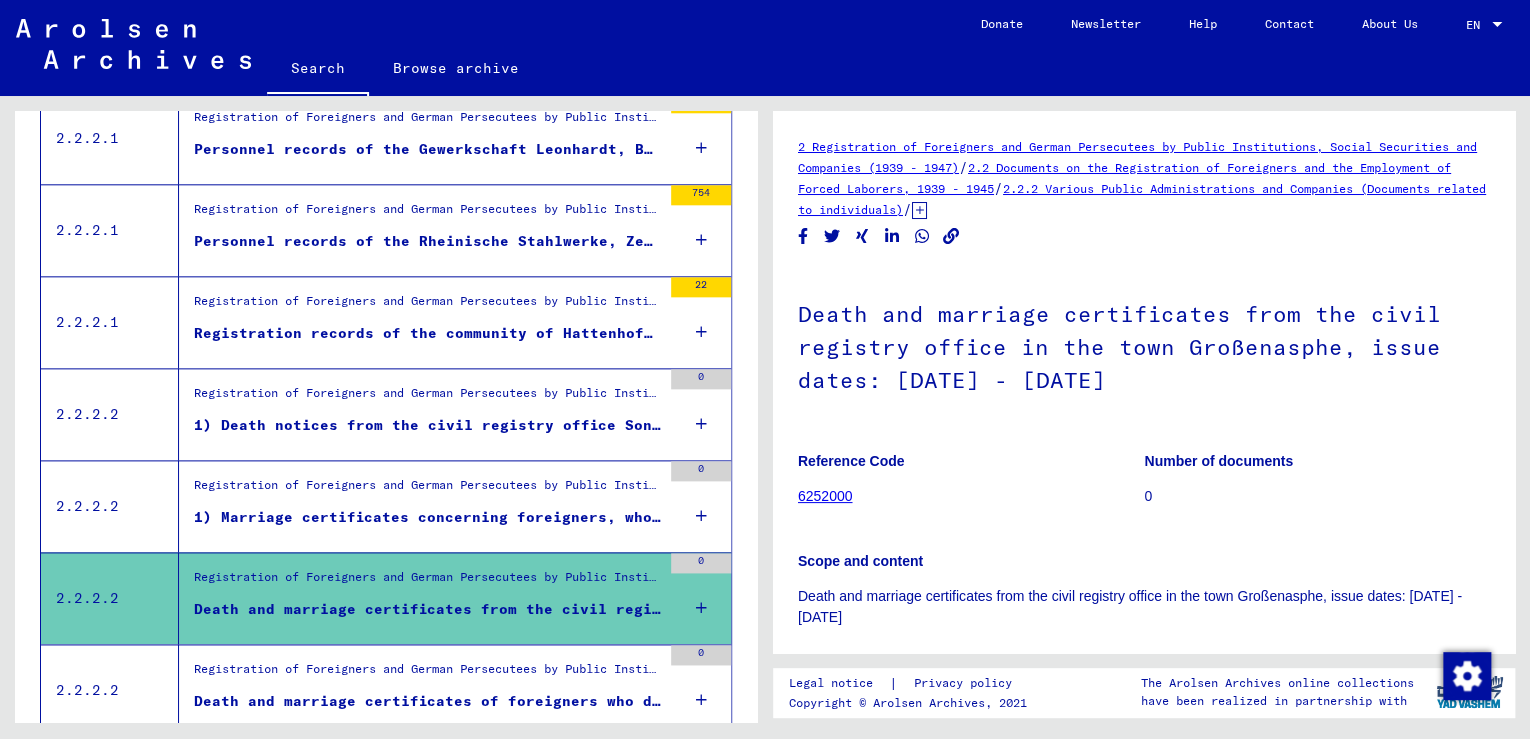scroll, scrollTop: 0, scrollLeft: 0, axis: both 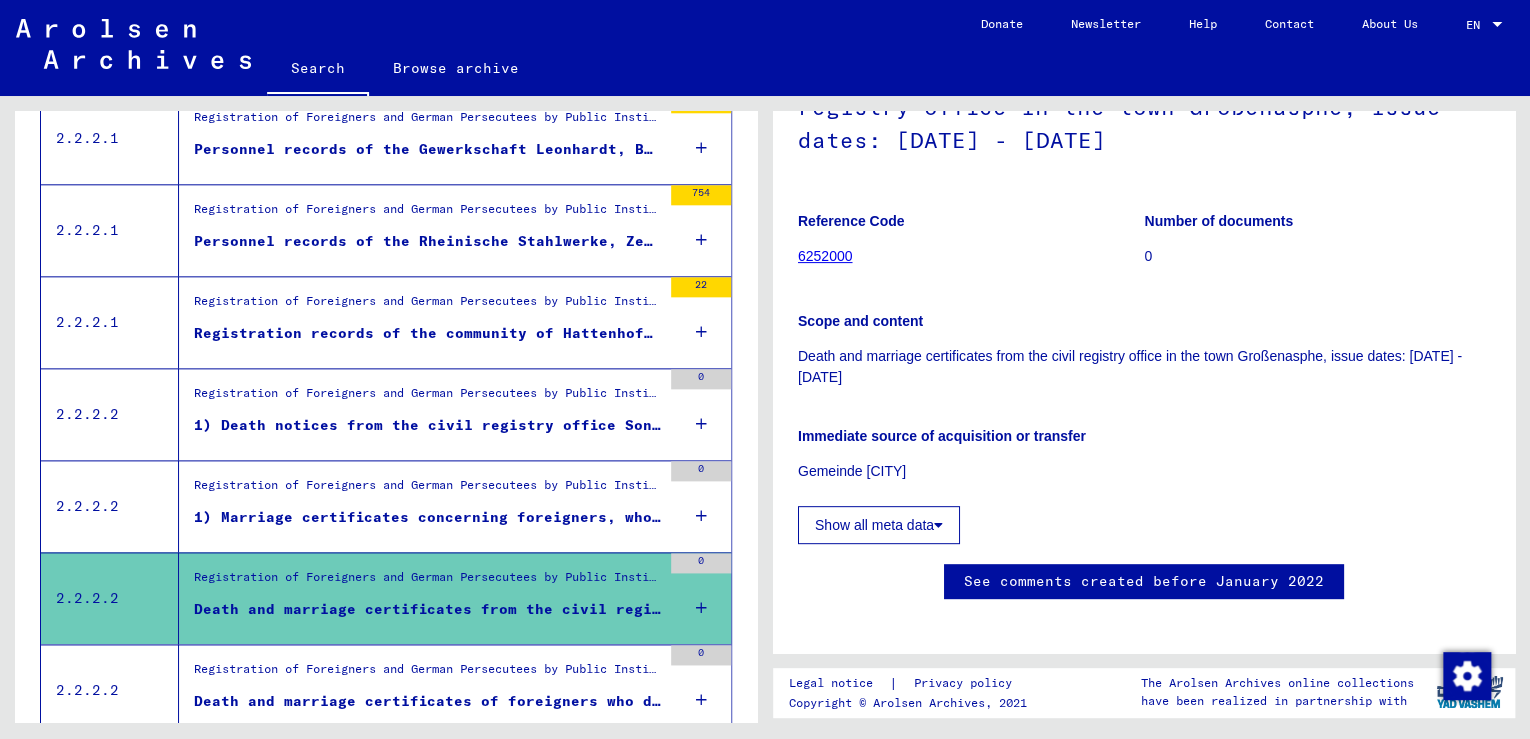 click on "Show all meta data" 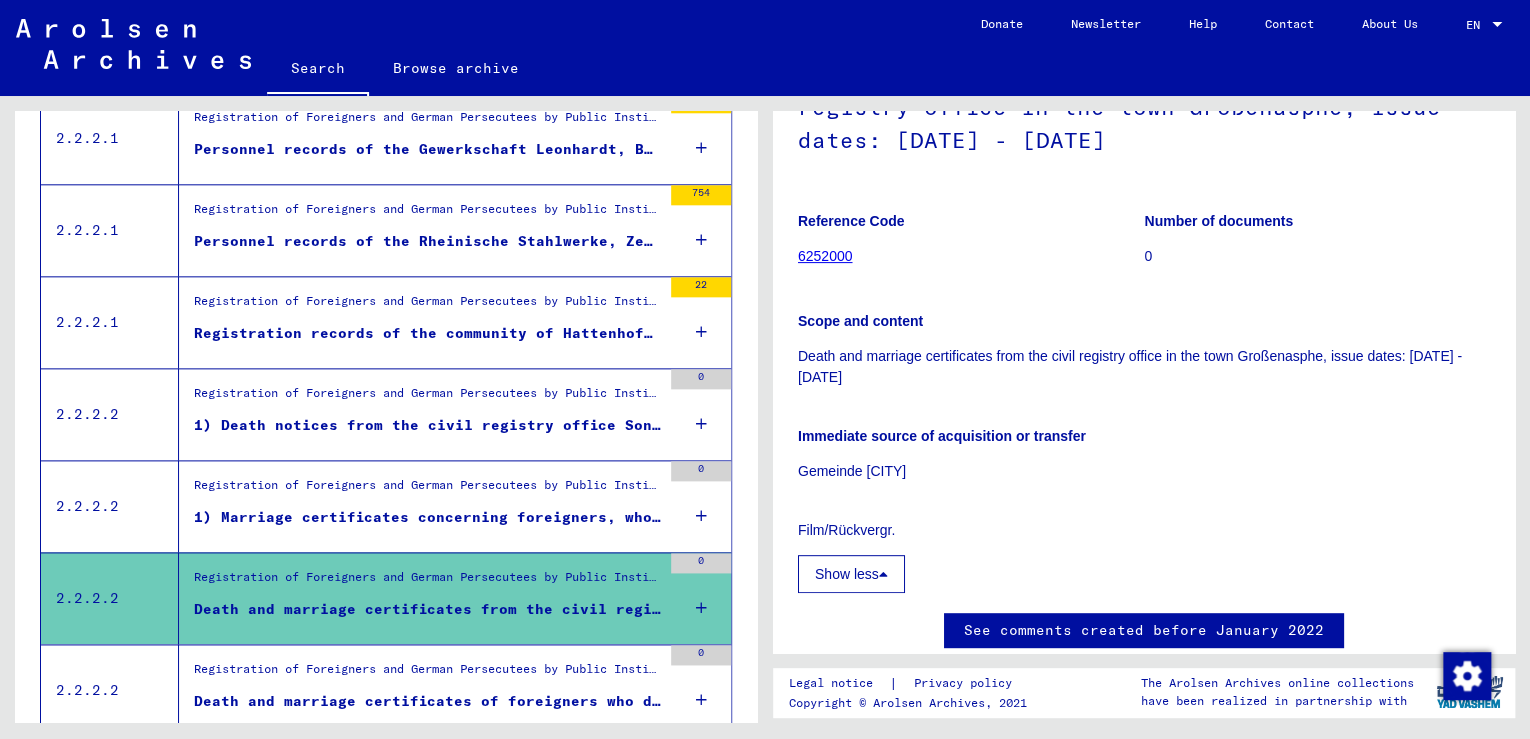 click on "6252000" 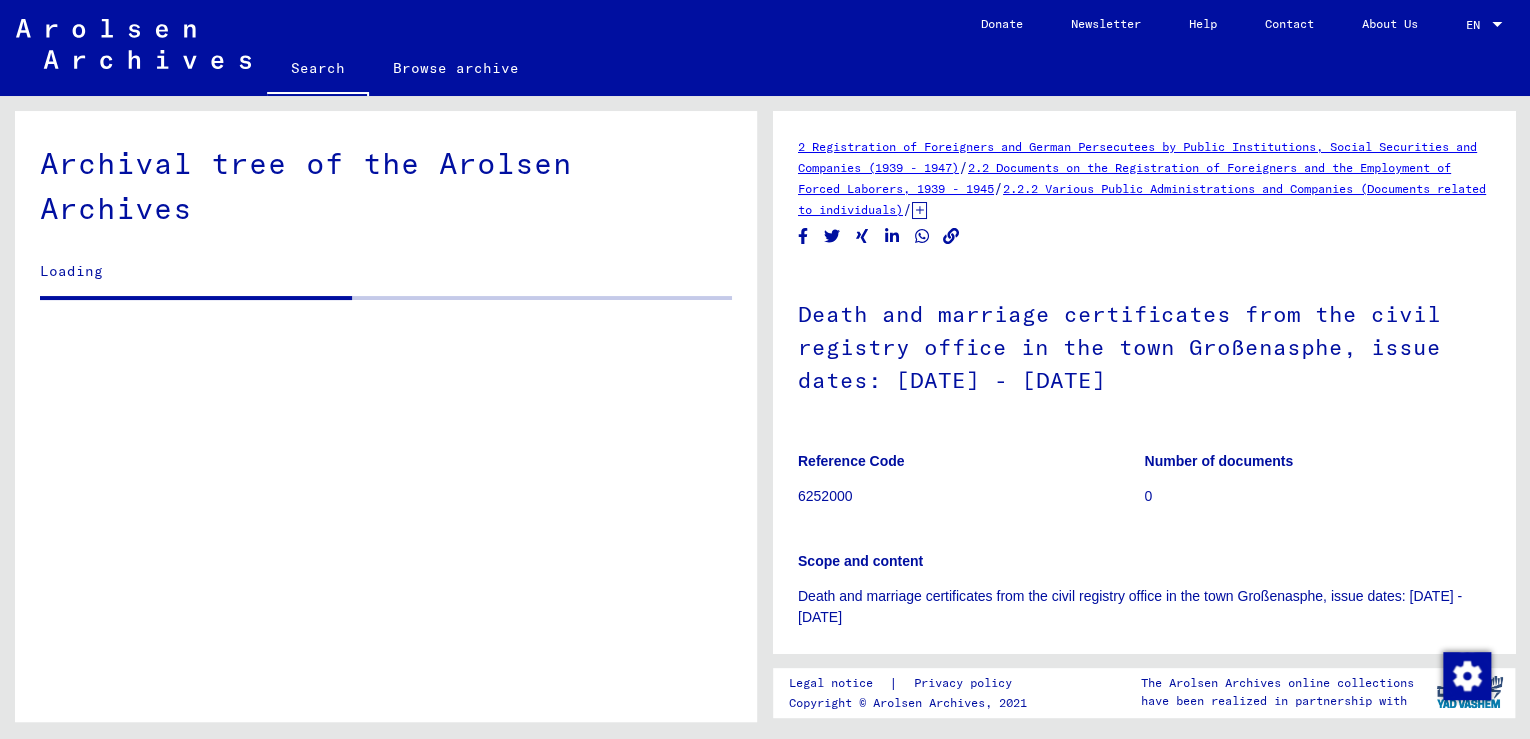 scroll, scrollTop: 0, scrollLeft: 0, axis: both 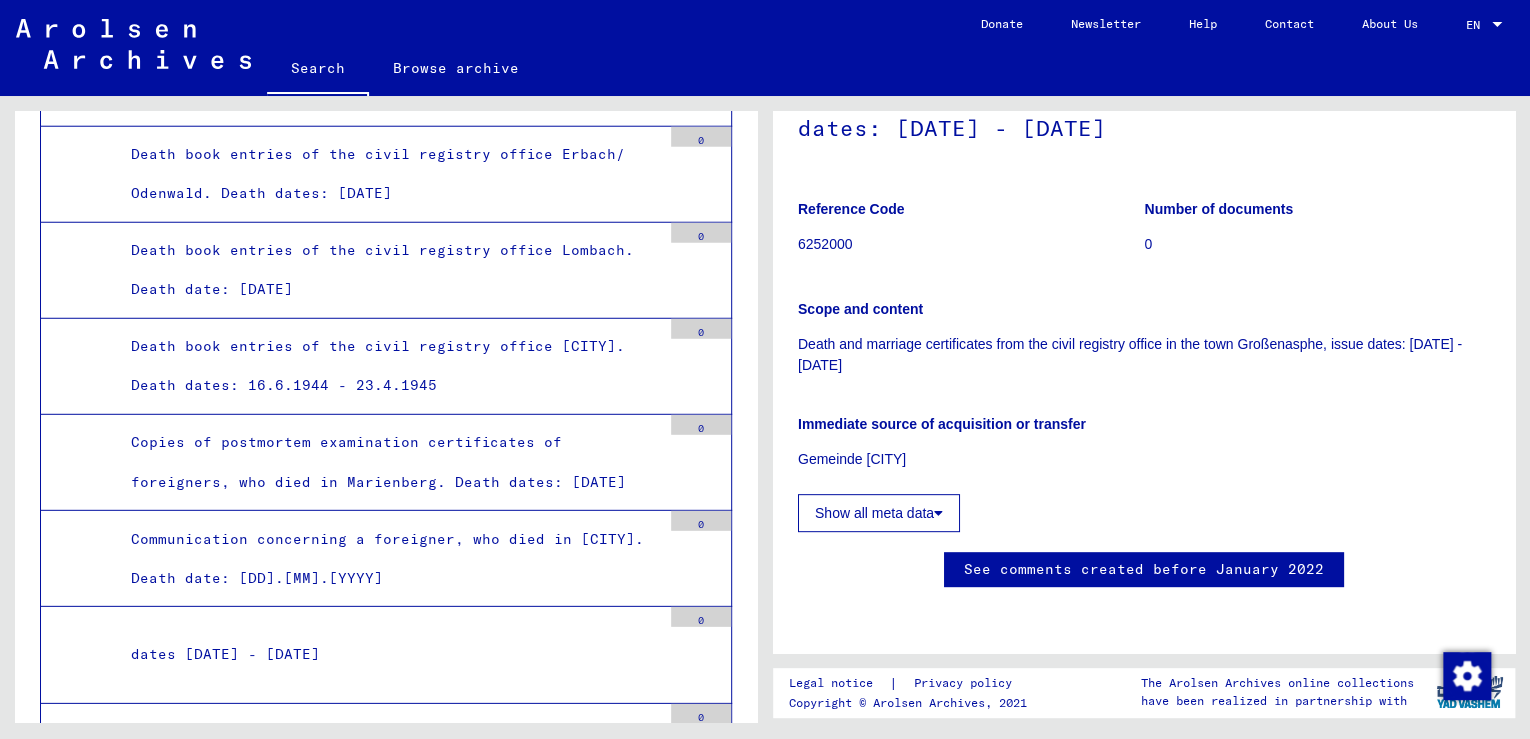 click on "dates [DATE] - [DATE]" at bounding box center (388, 654) 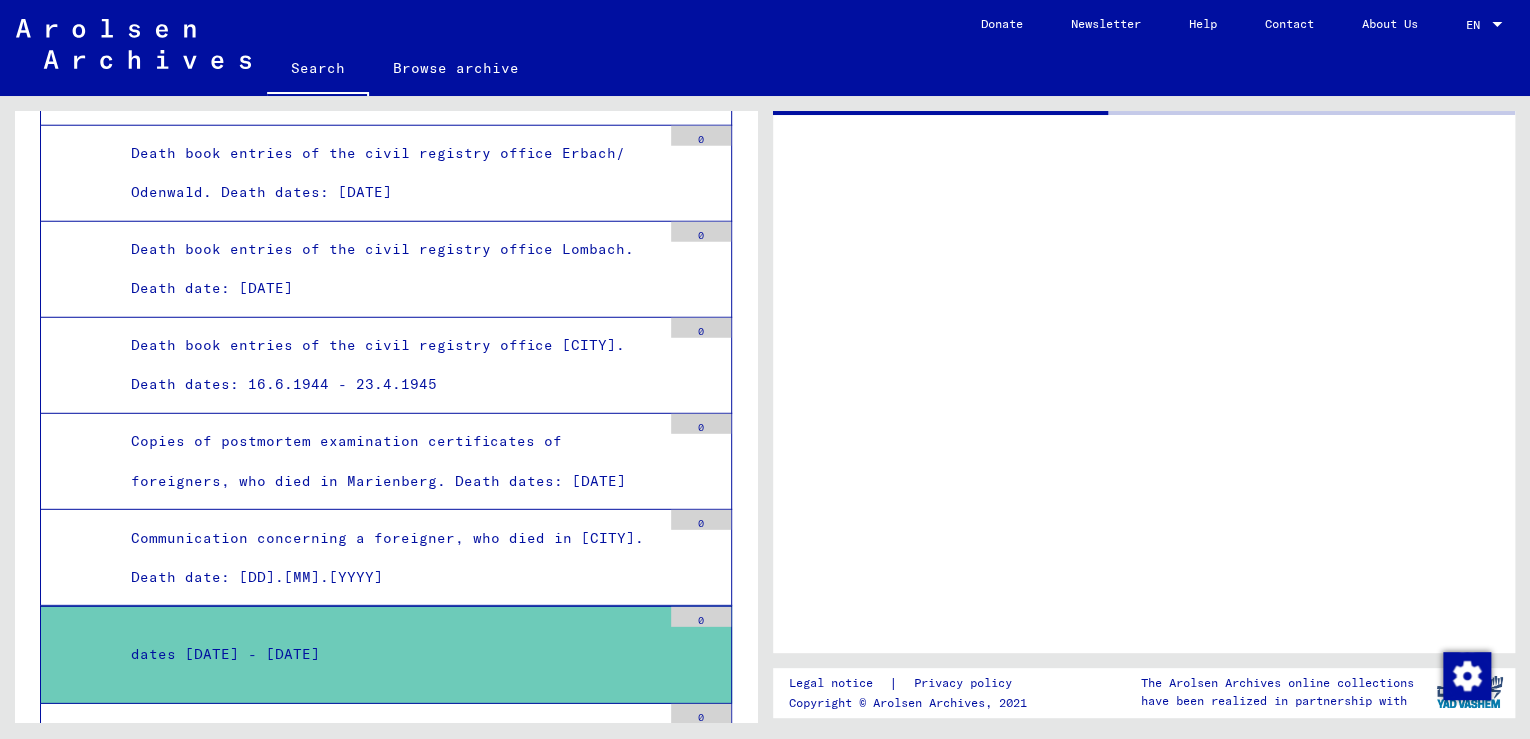 scroll, scrollTop: 0, scrollLeft: 0, axis: both 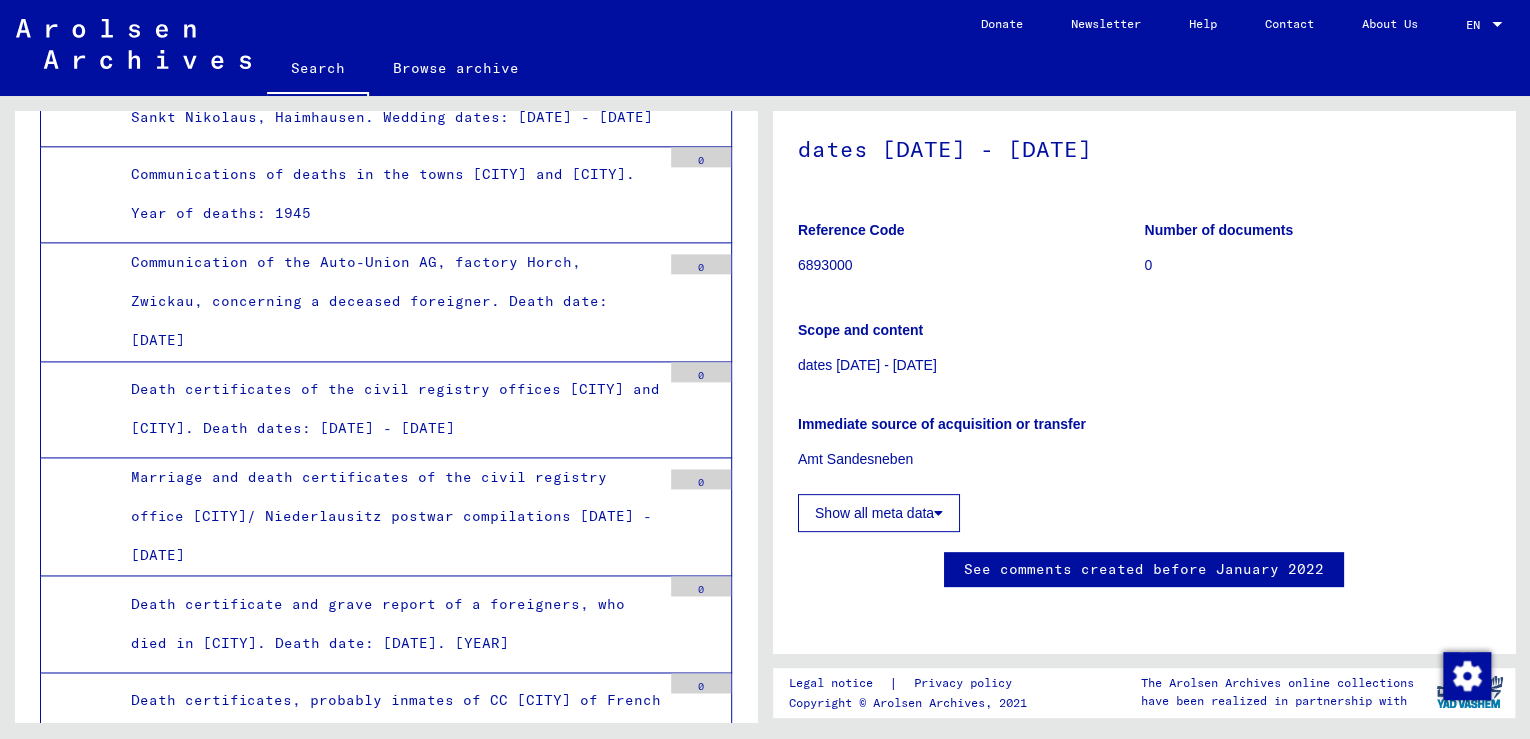 click on "Marriage and death certificates of the civil registry office [CITY]/ Niederlausitz  postwar compilations [DATE] - [DATE]" at bounding box center [388, 517] 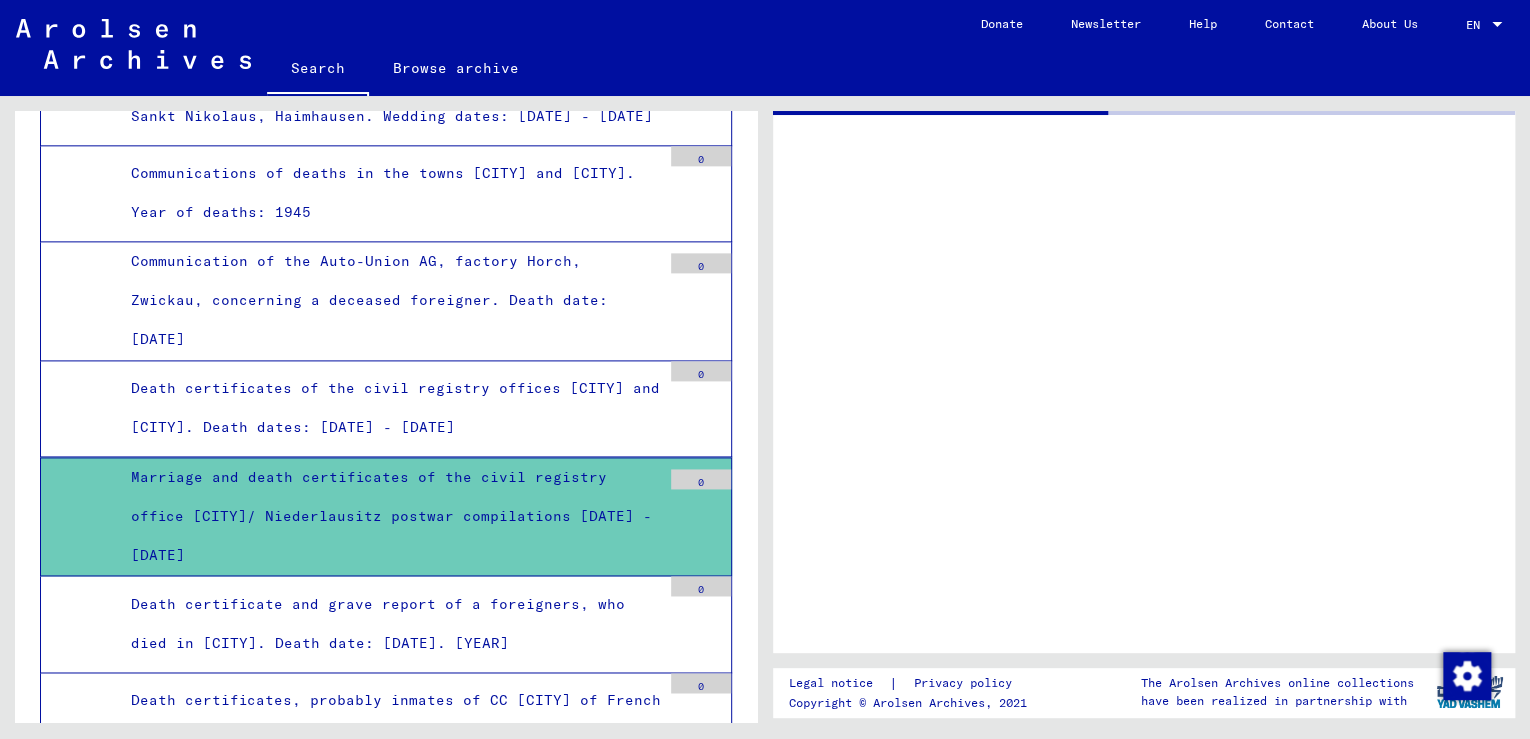 scroll, scrollTop: 0, scrollLeft: 0, axis: both 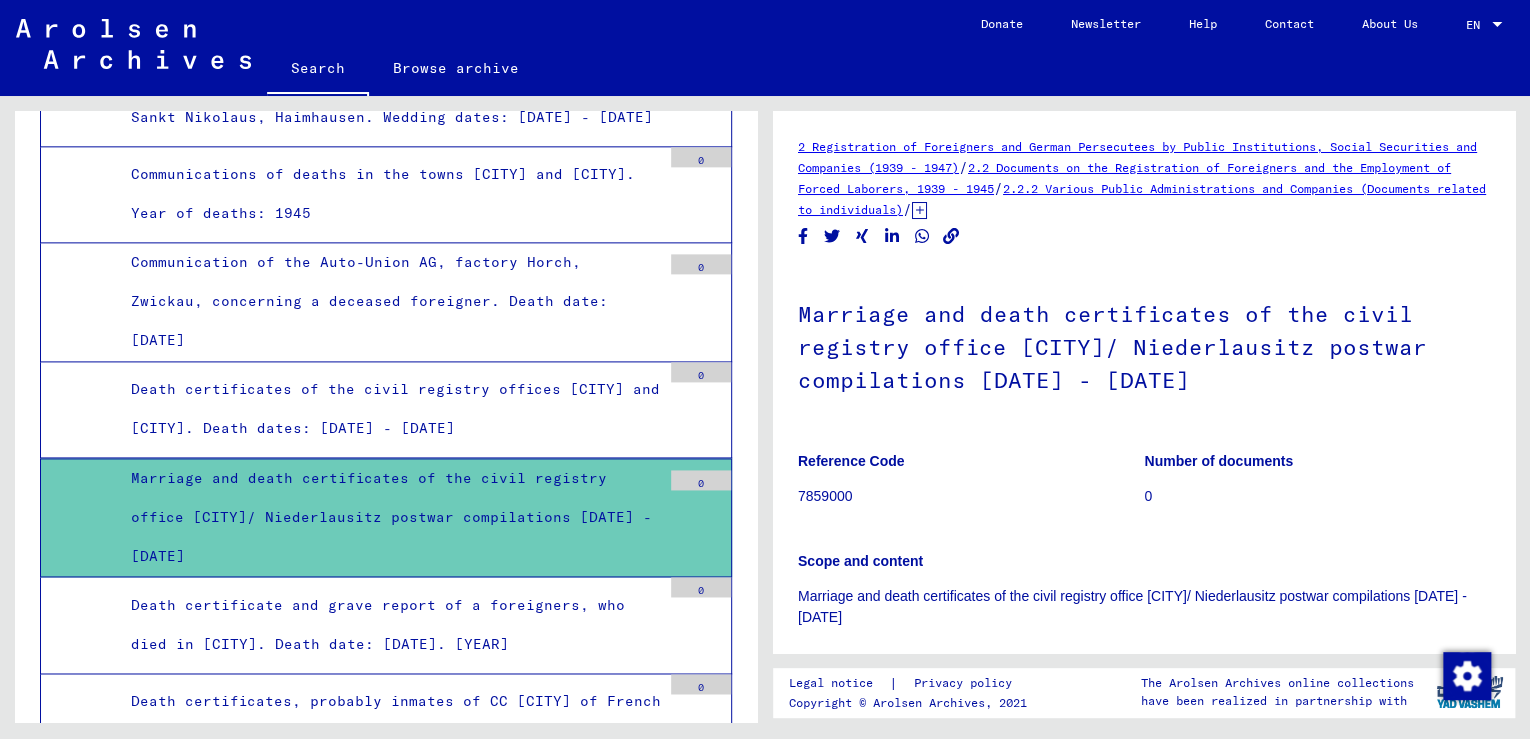 click on "0" at bounding box center [701, 480] 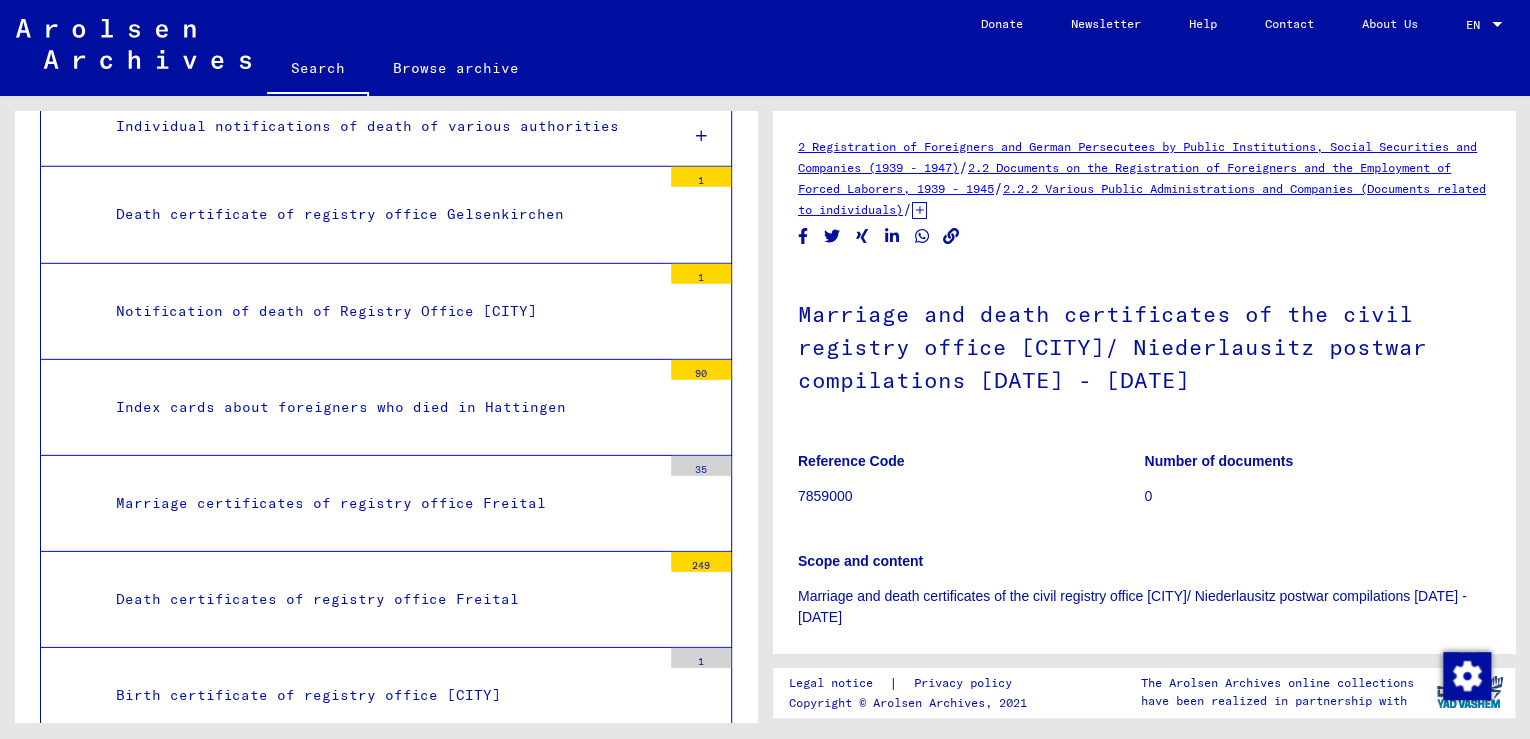 scroll, scrollTop: 10547, scrollLeft: 0, axis: vertical 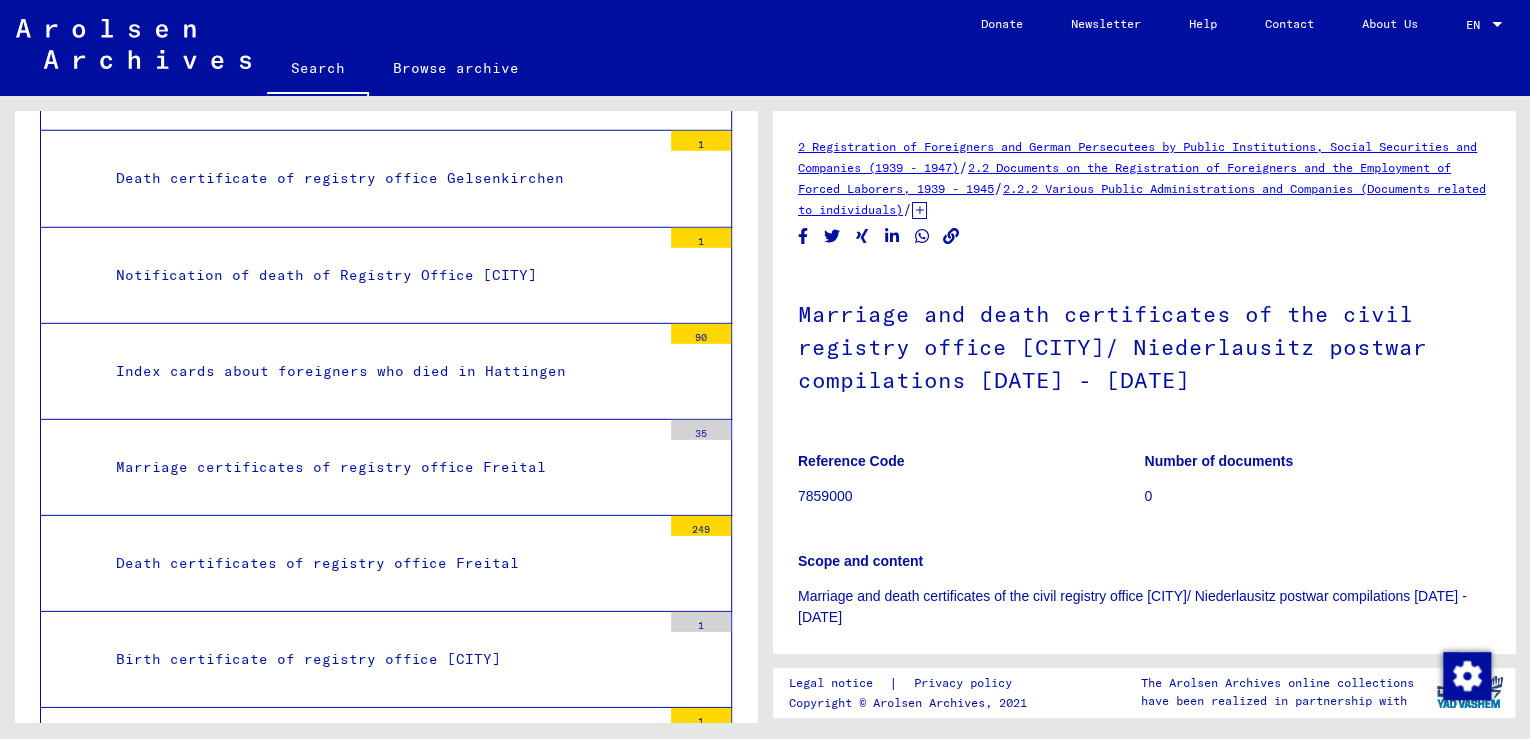 click on "Marriage certificates of registry office Freital" at bounding box center (381, 467) 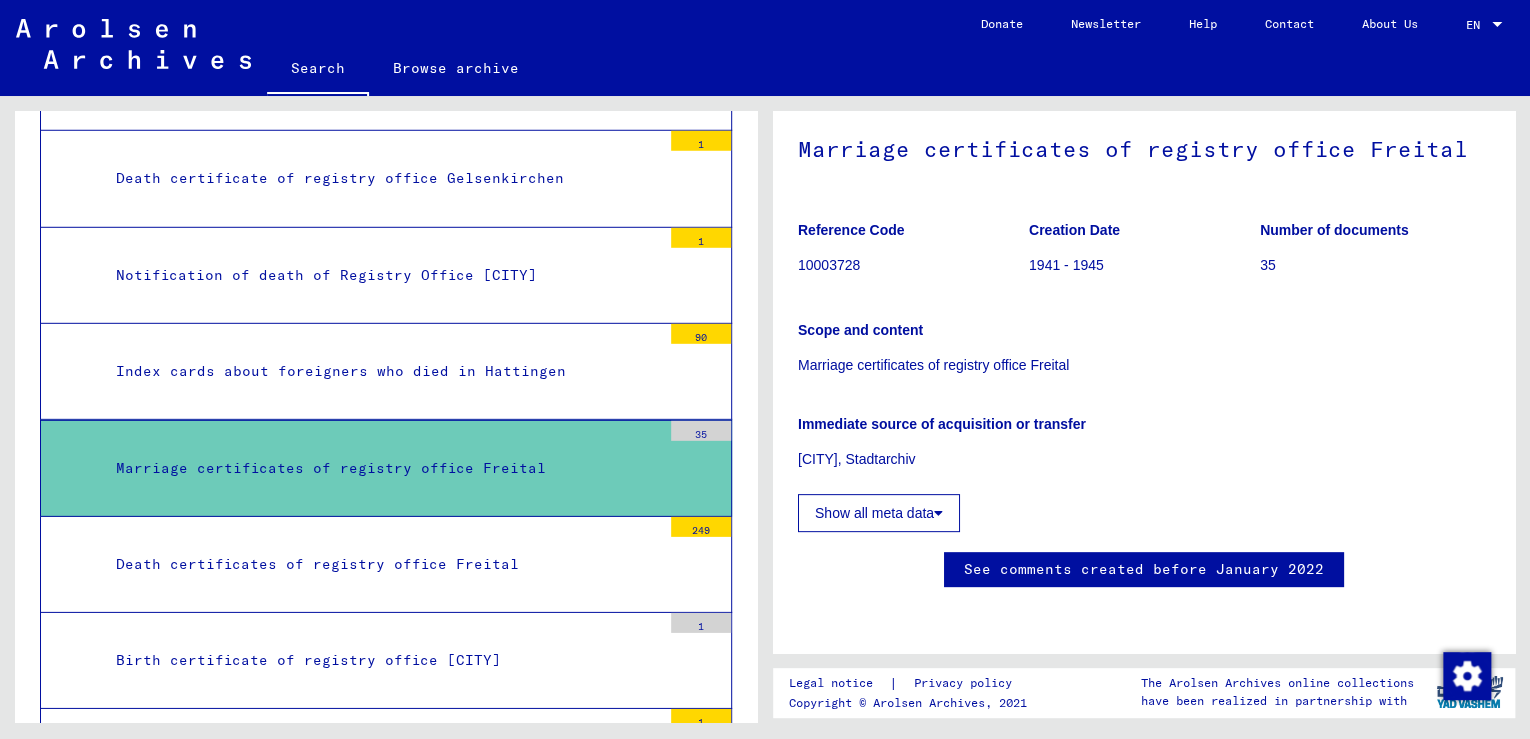 scroll, scrollTop: 240, scrollLeft: 0, axis: vertical 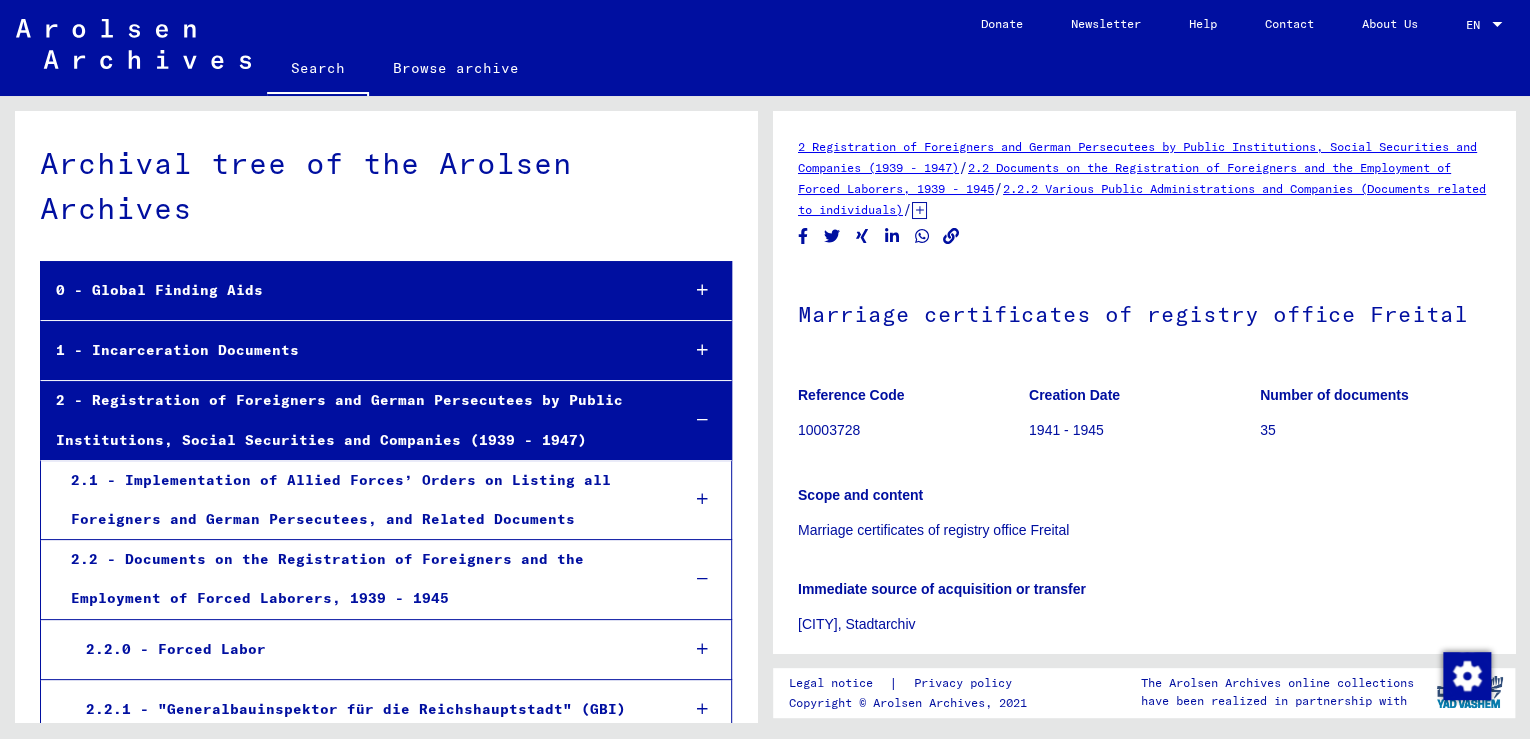 click on "Search" 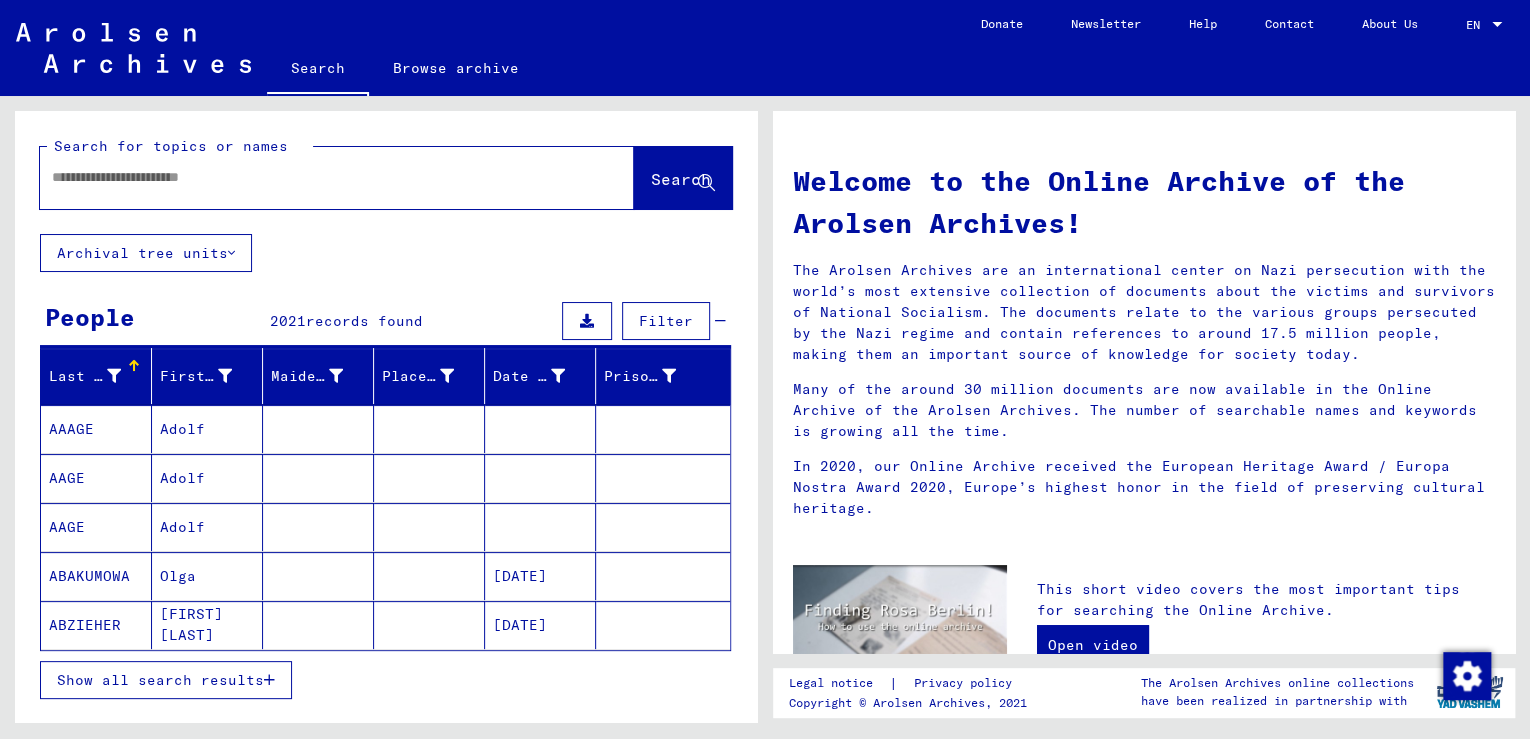 click at bounding box center [313, 177] 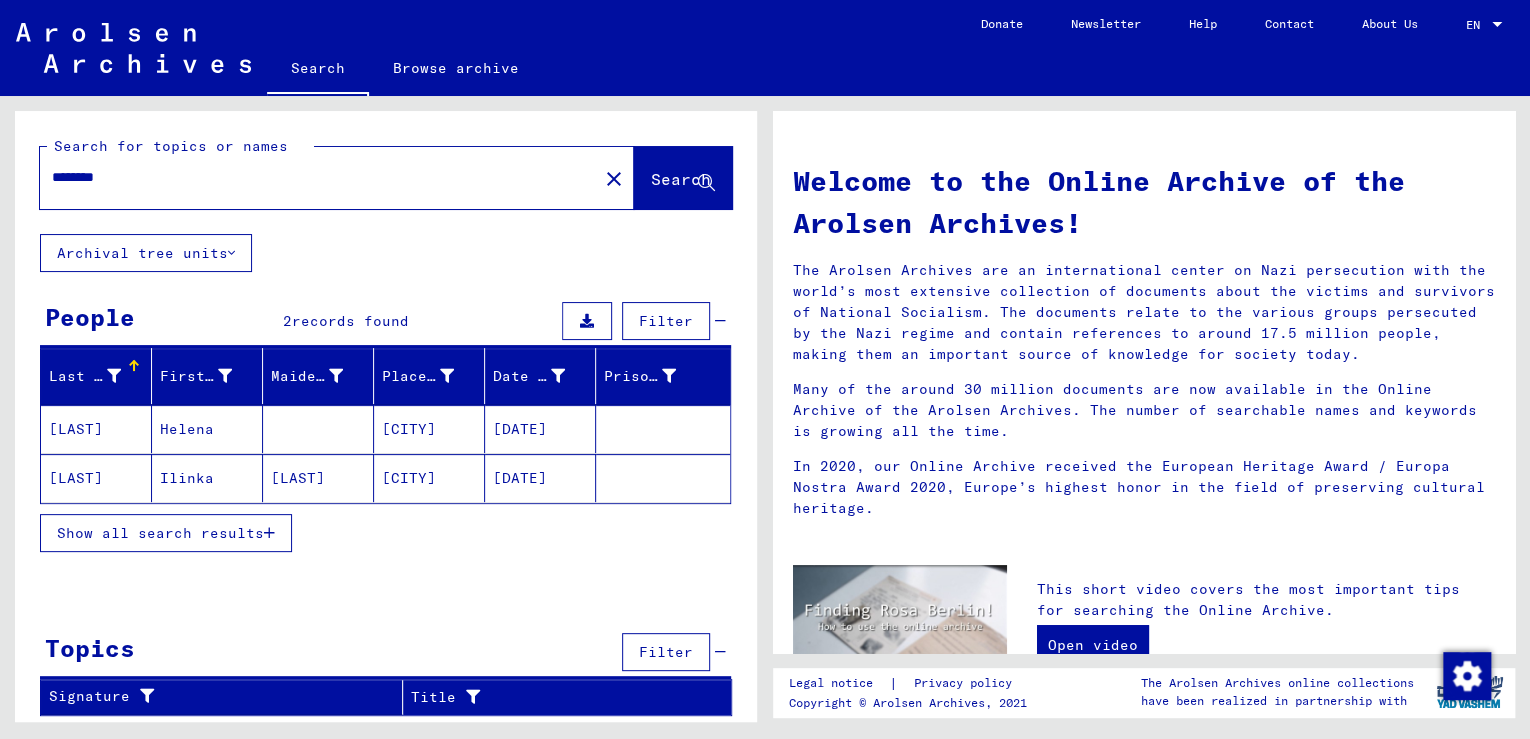 click on "Show all search results" at bounding box center (160, 533) 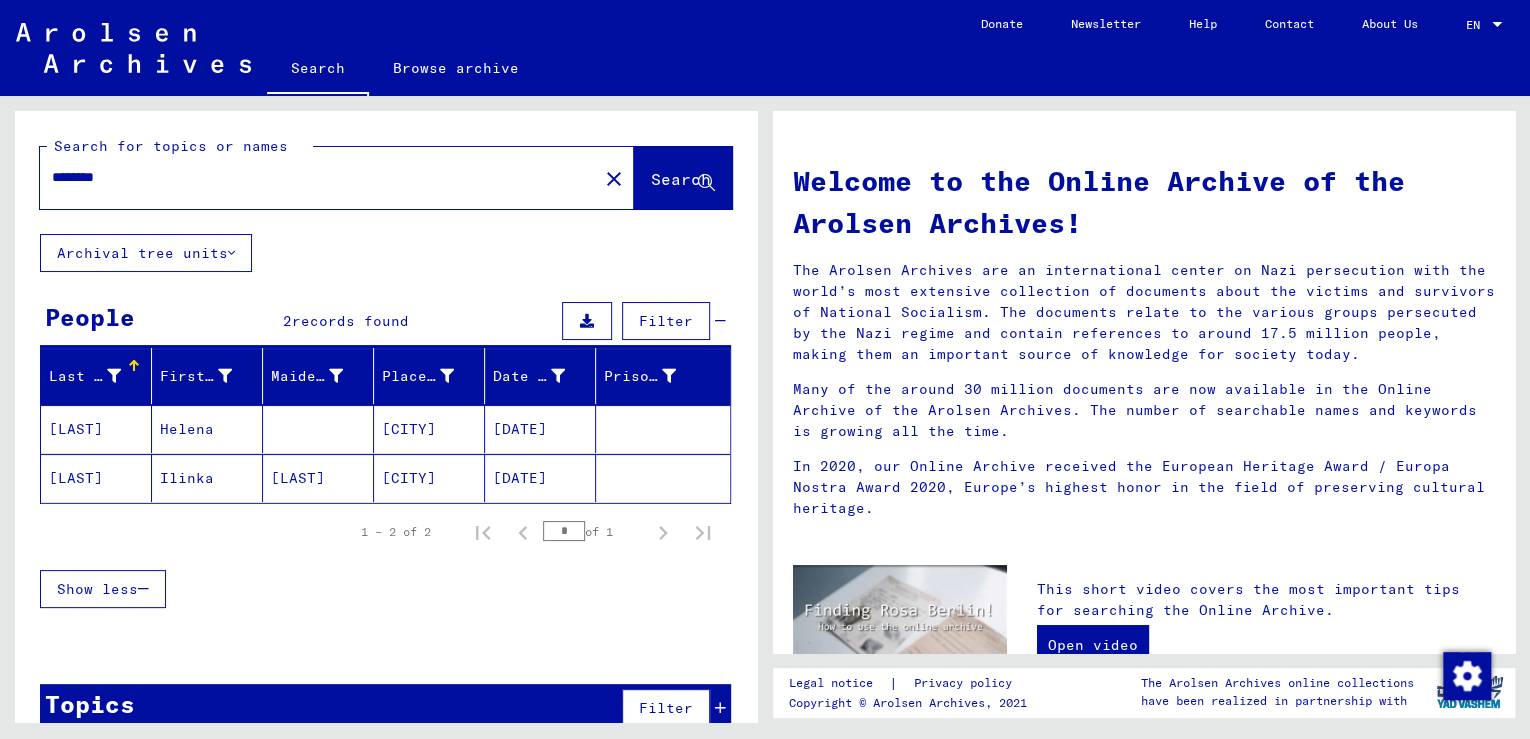 click on "[CITY]" at bounding box center [429, 478] 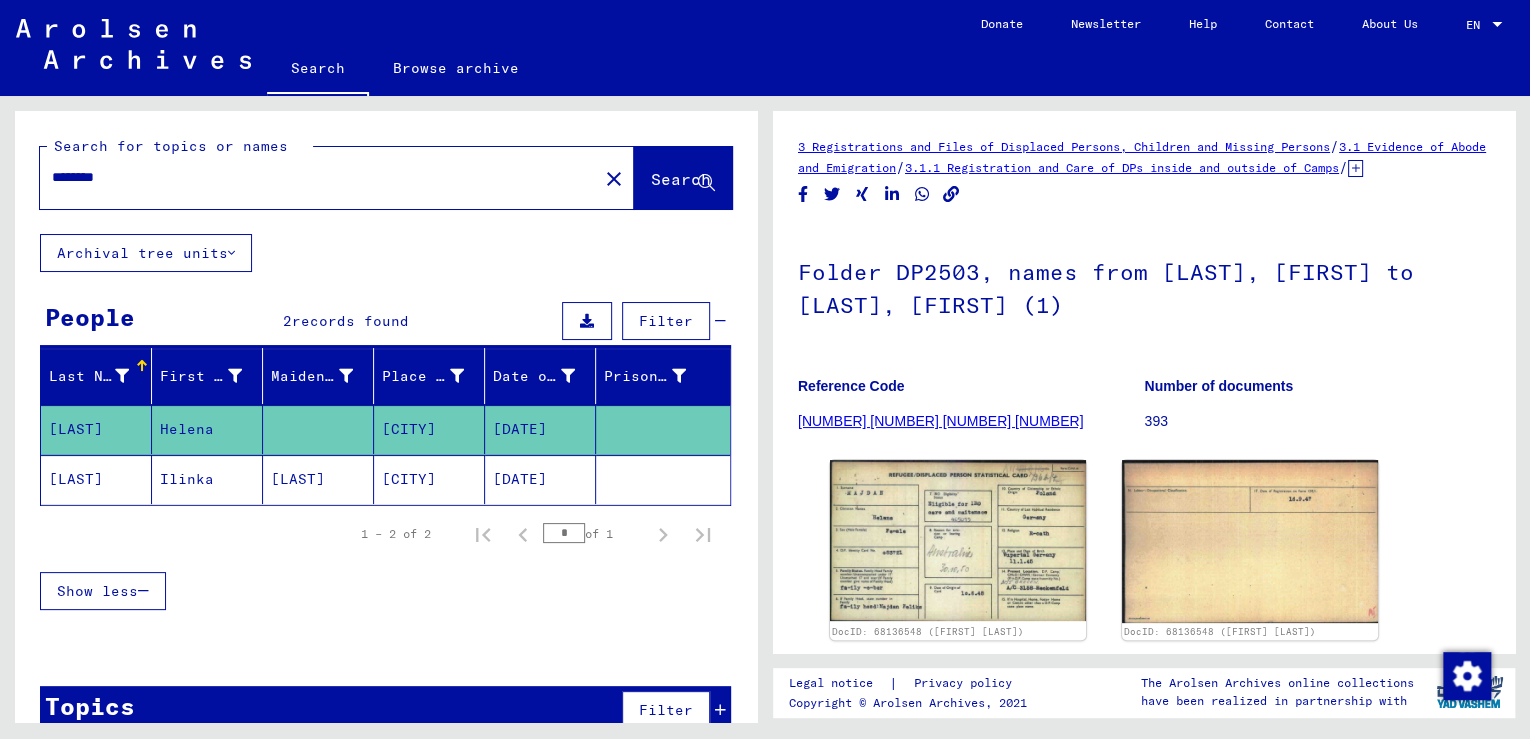 scroll, scrollTop: 0, scrollLeft: 0, axis: both 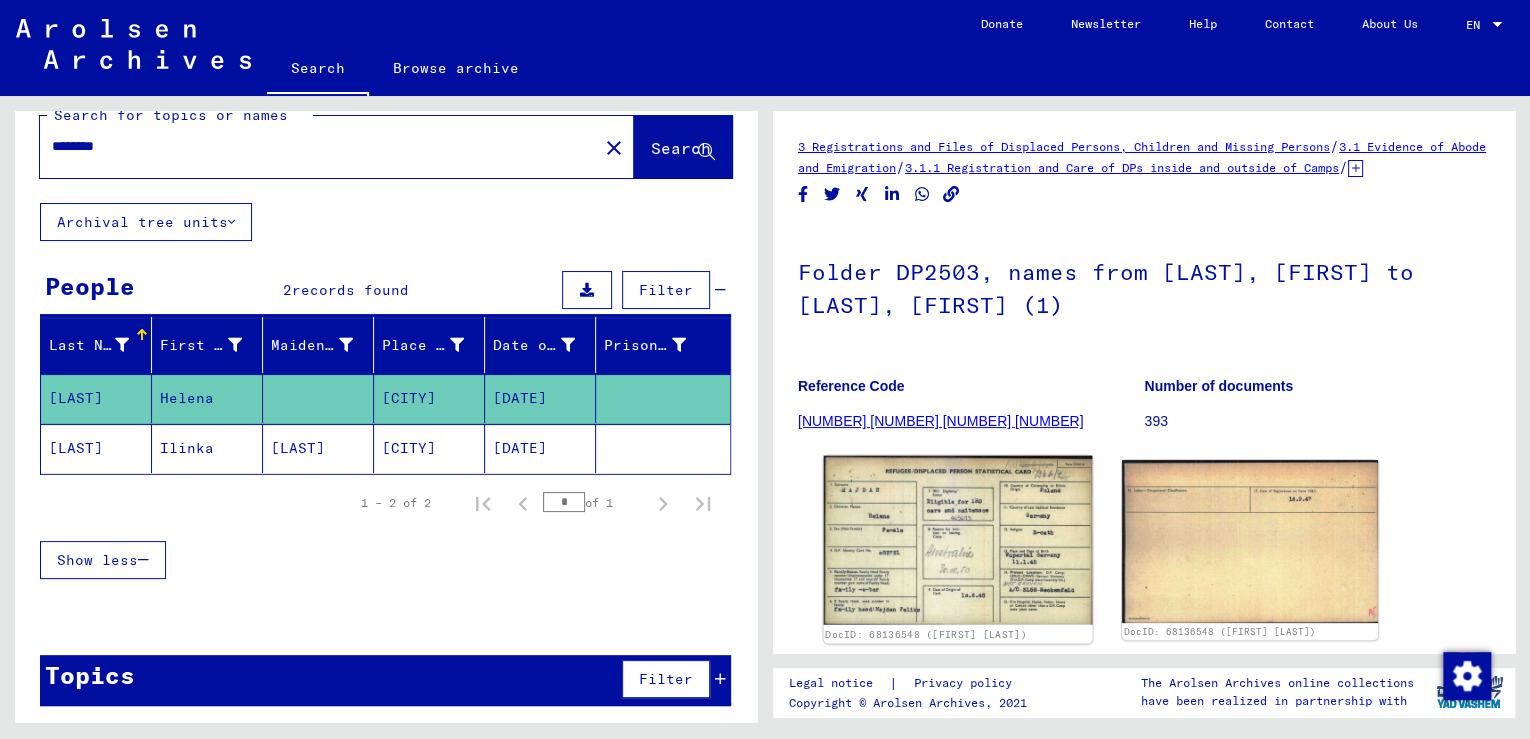 click 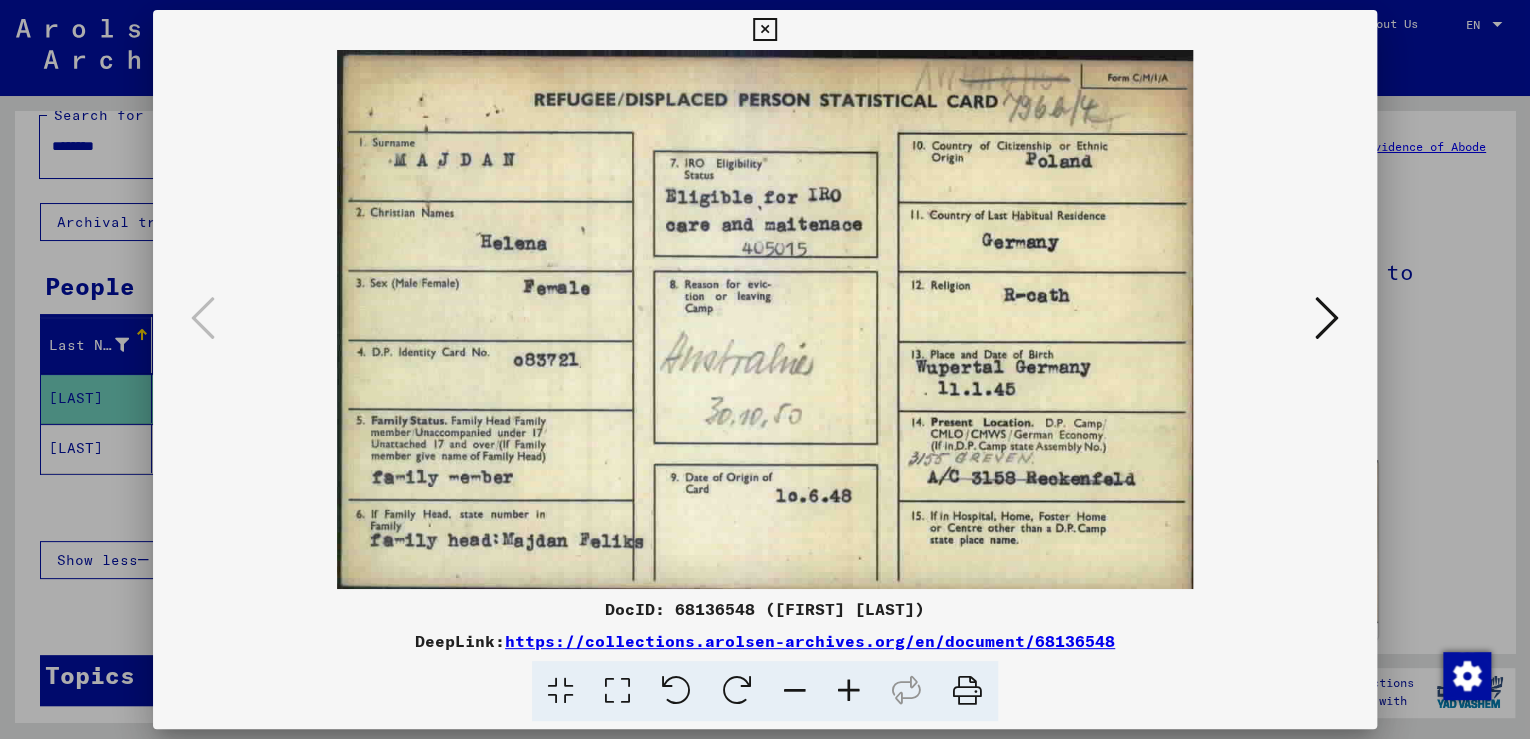 click at bounding box center [764, 30] 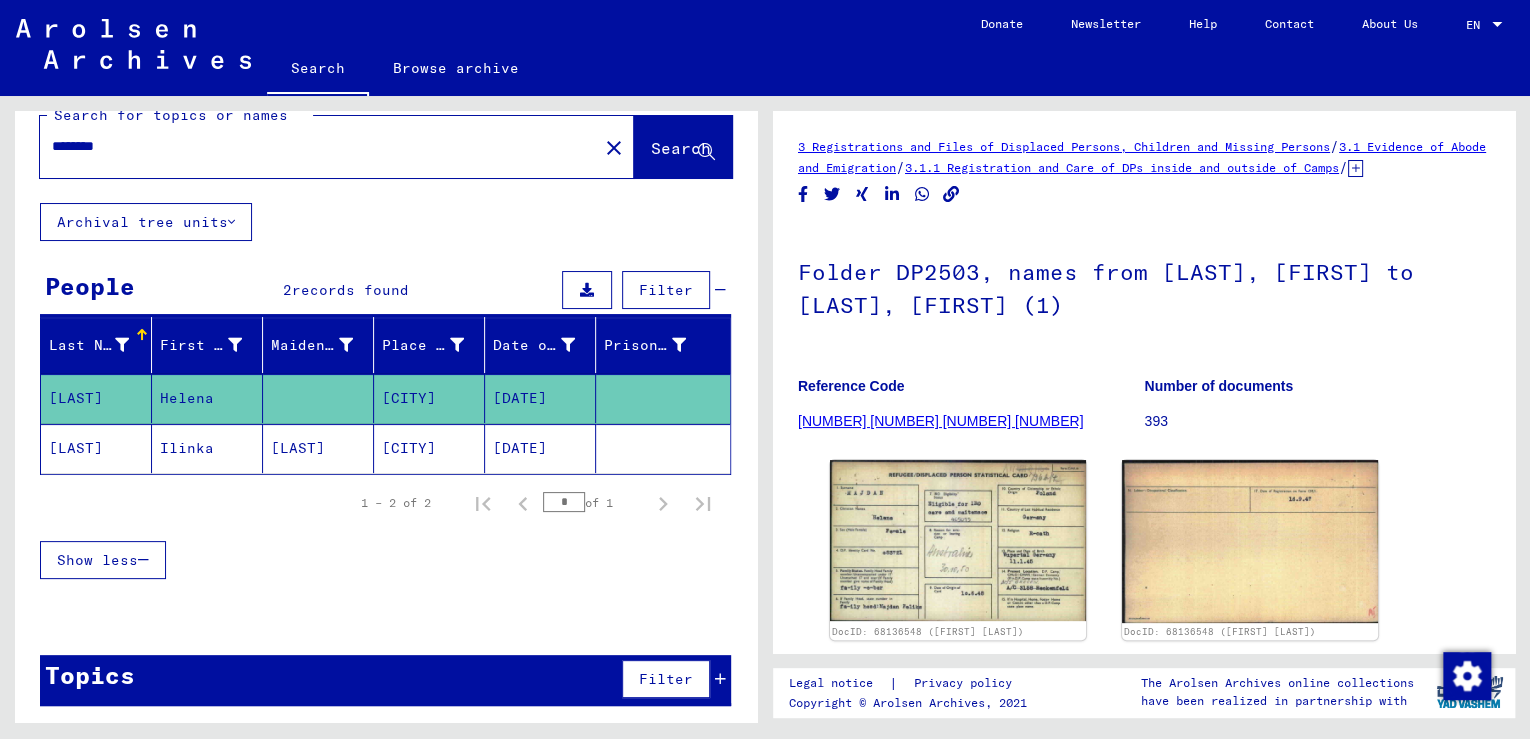 click on "Ilinka" 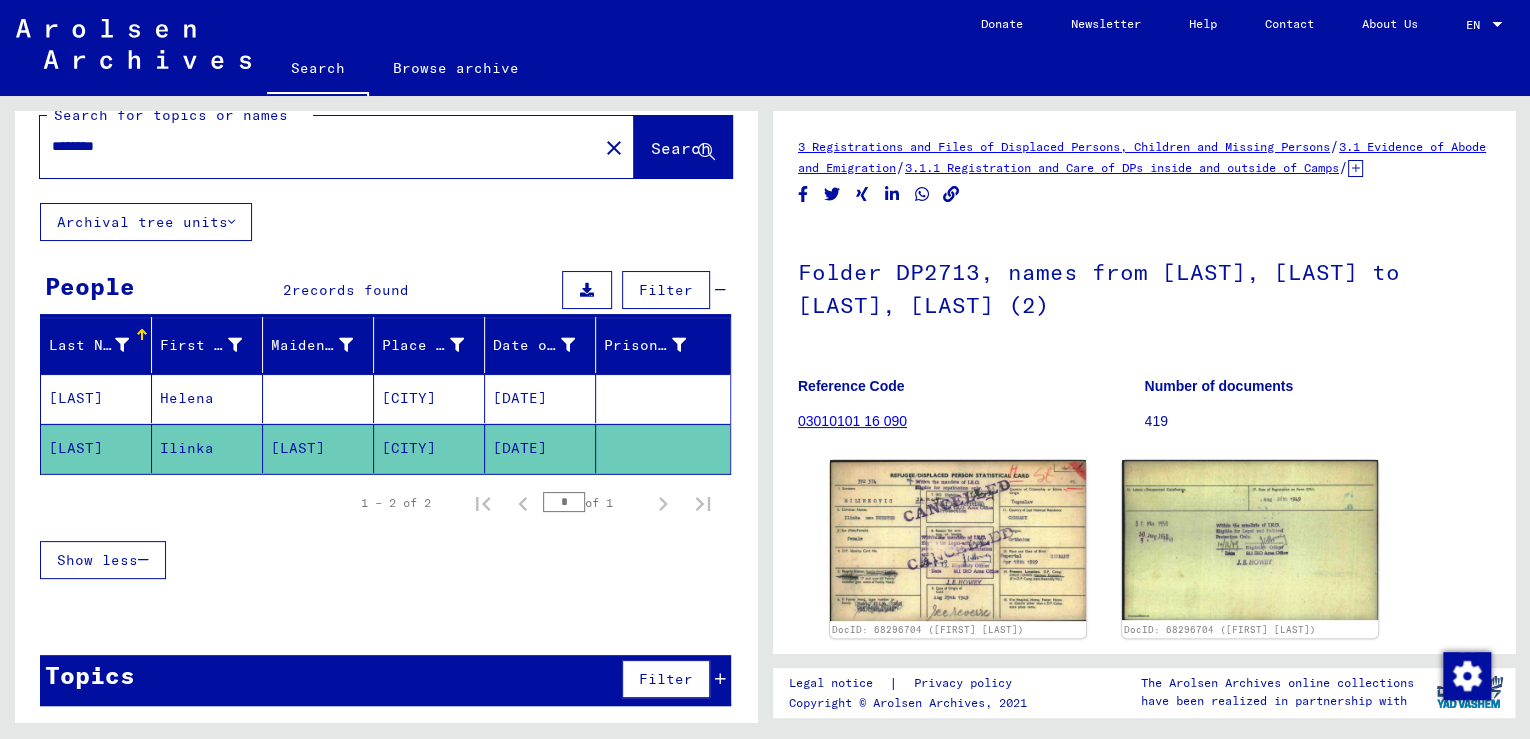 scroll, scrollTop: 0, scrollLeft: 0, axis: both 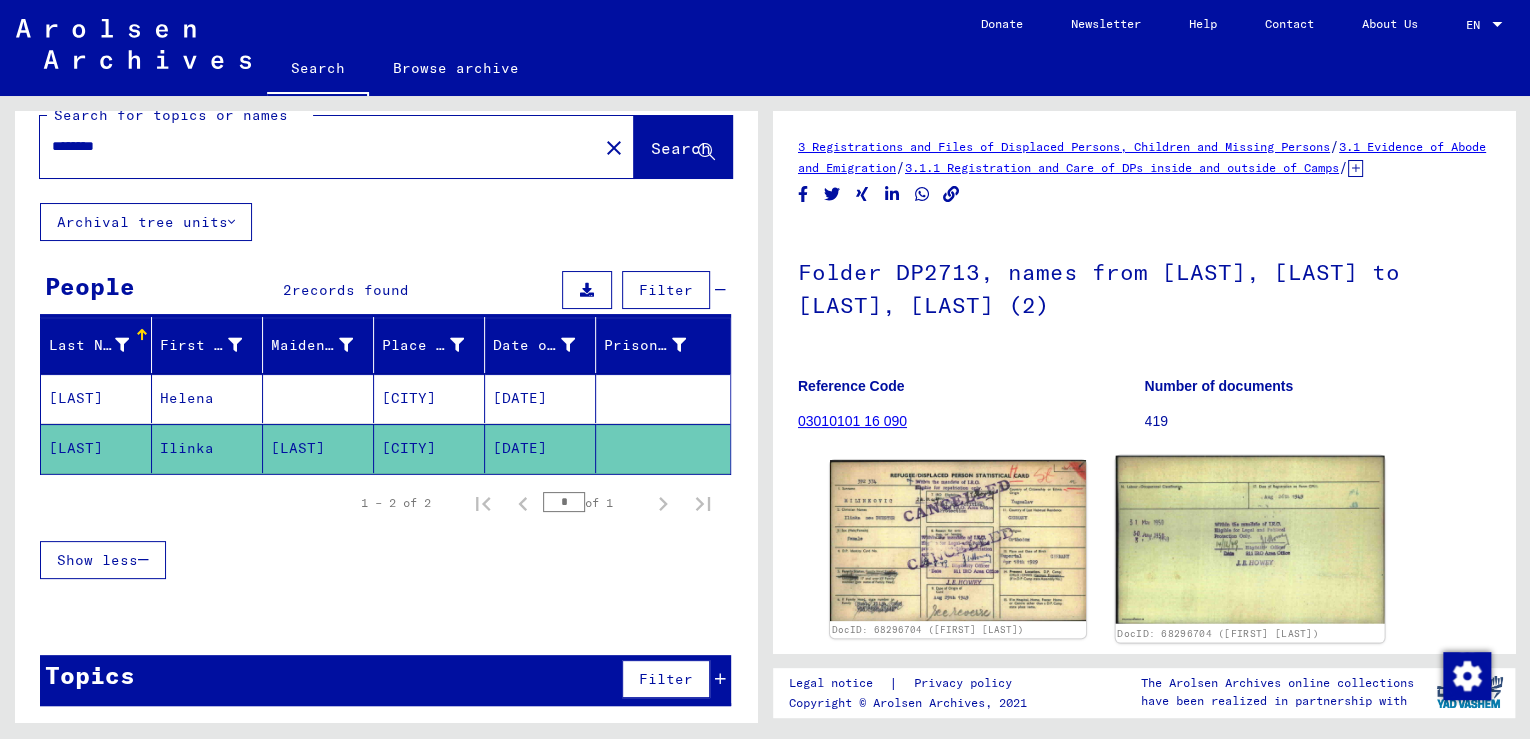 click 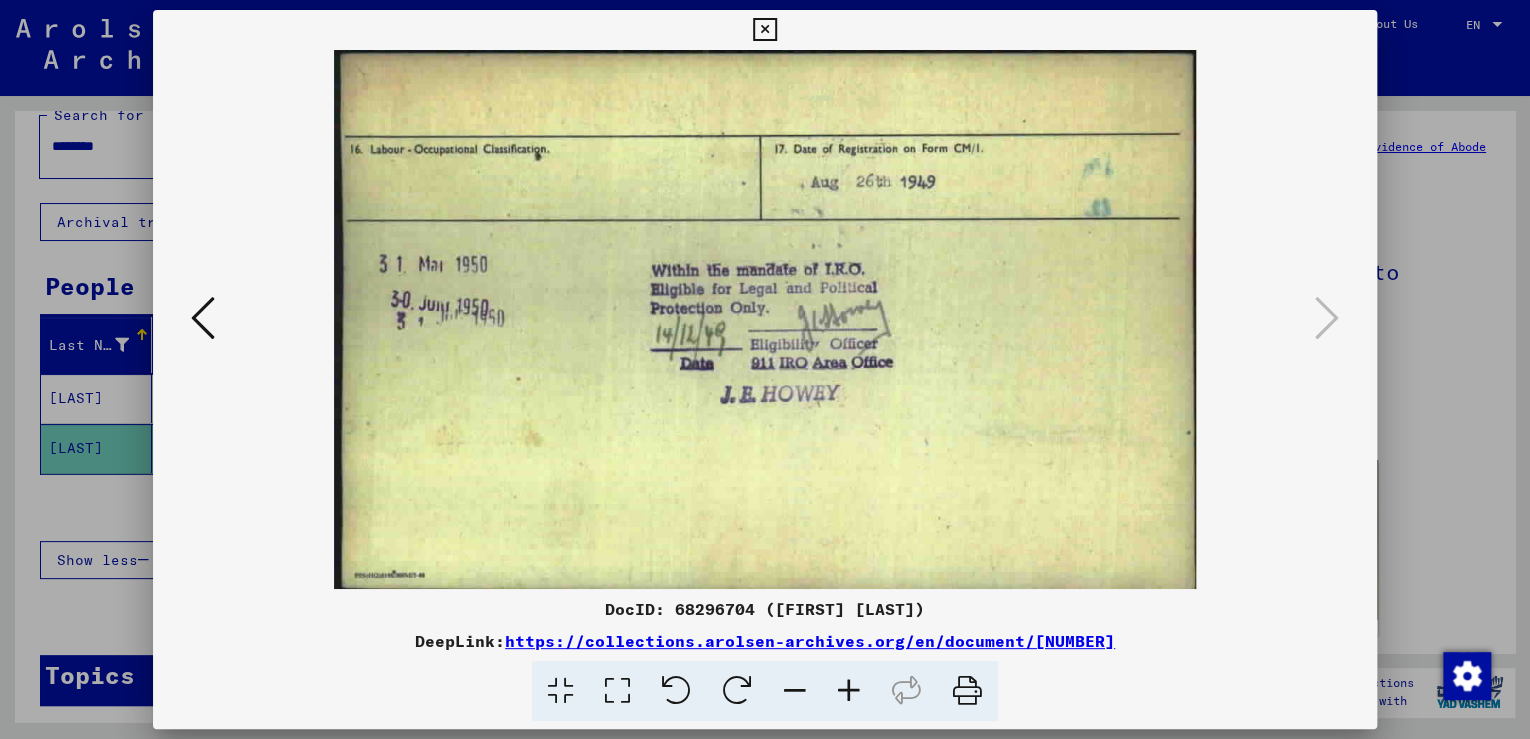 click at bounding box center (764, 30) 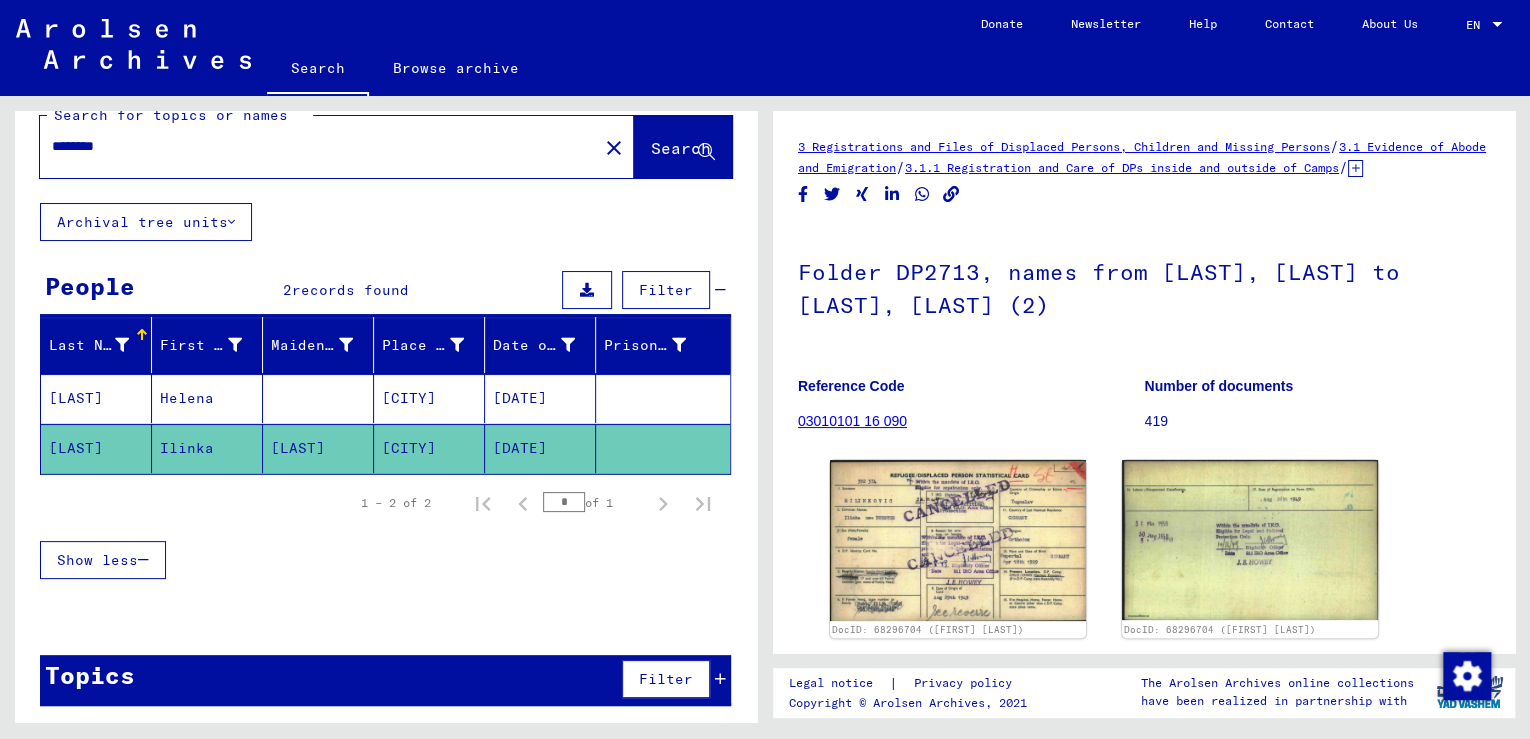 scroll, scrollTop: 0, scrollLeft: 0, axis: both 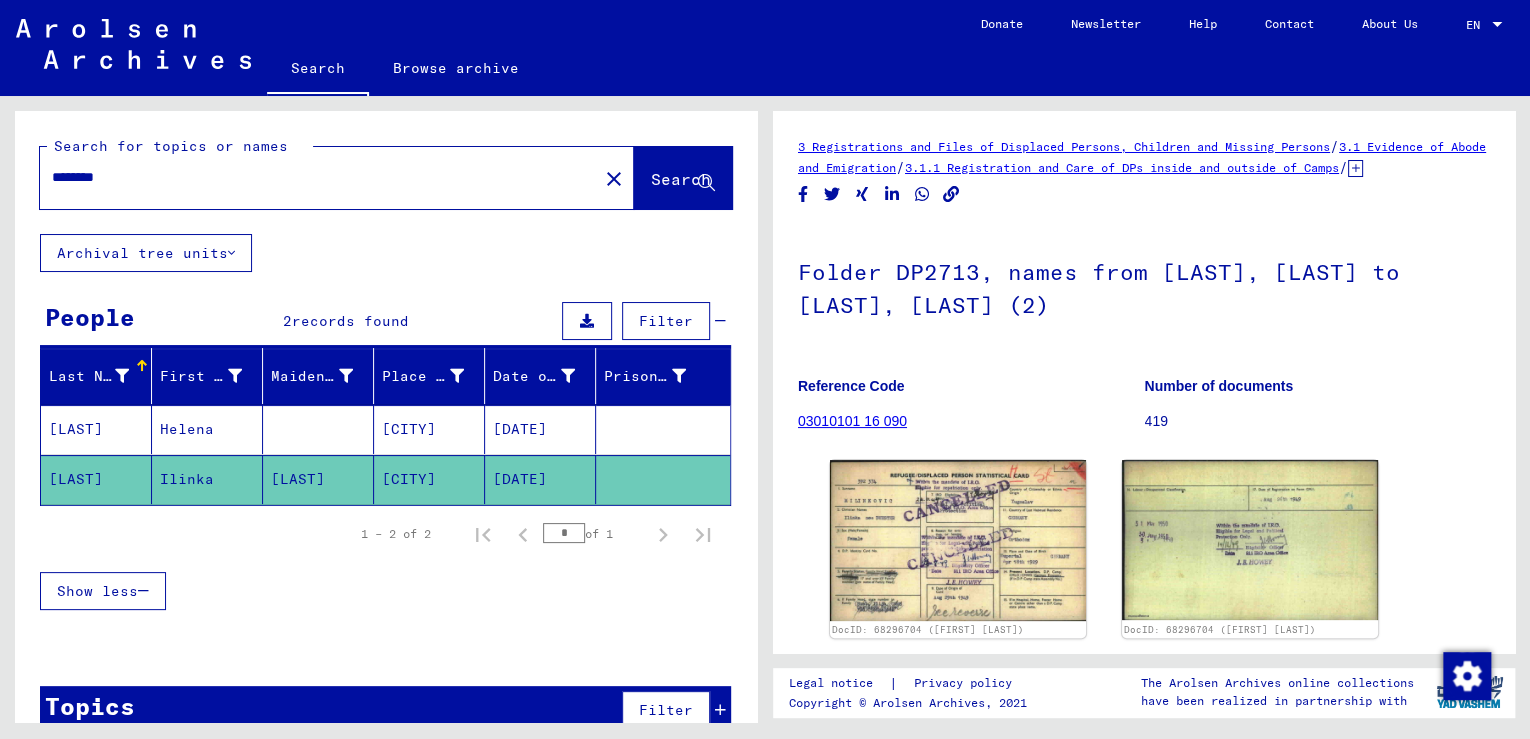 click on "********" at bounding box center [319, 177] 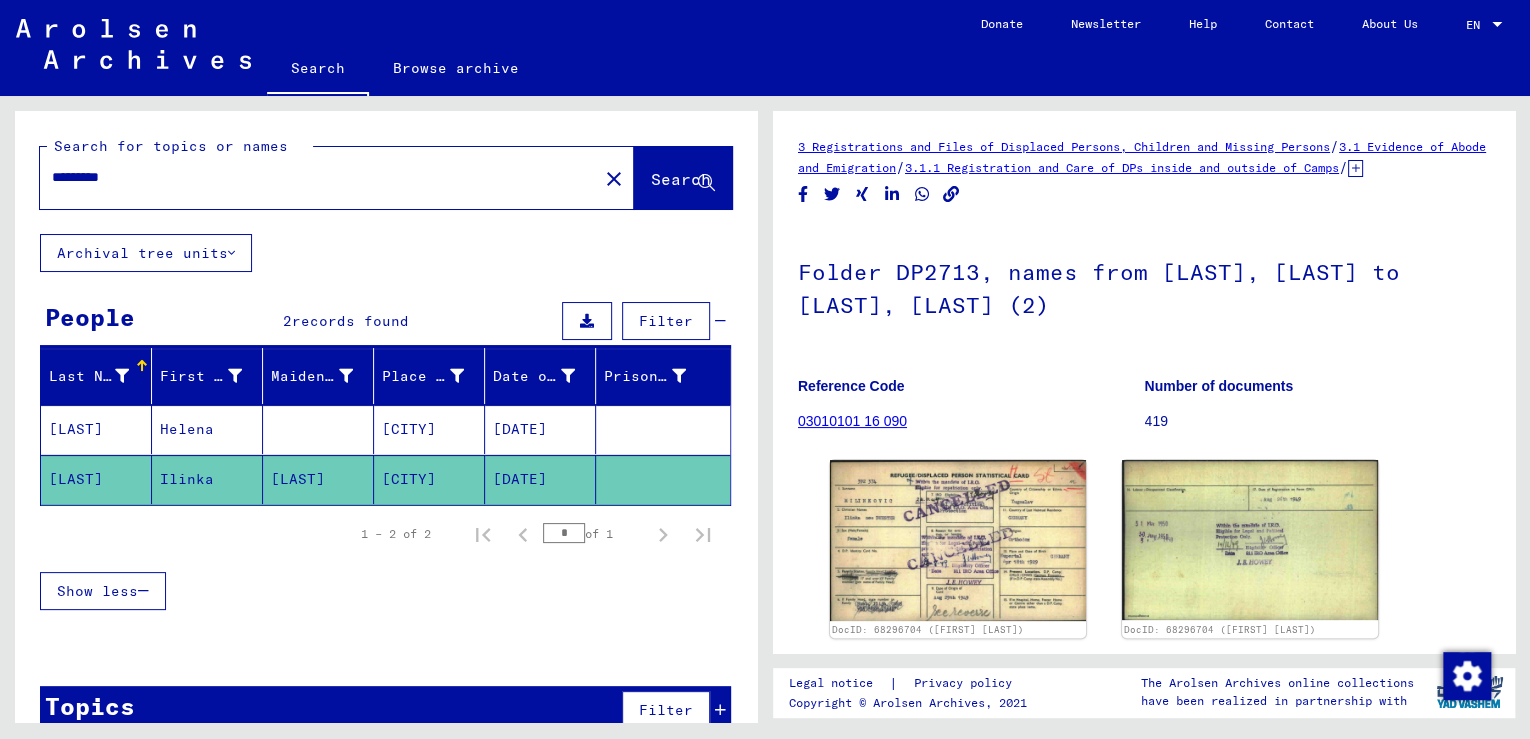 type on "*********" 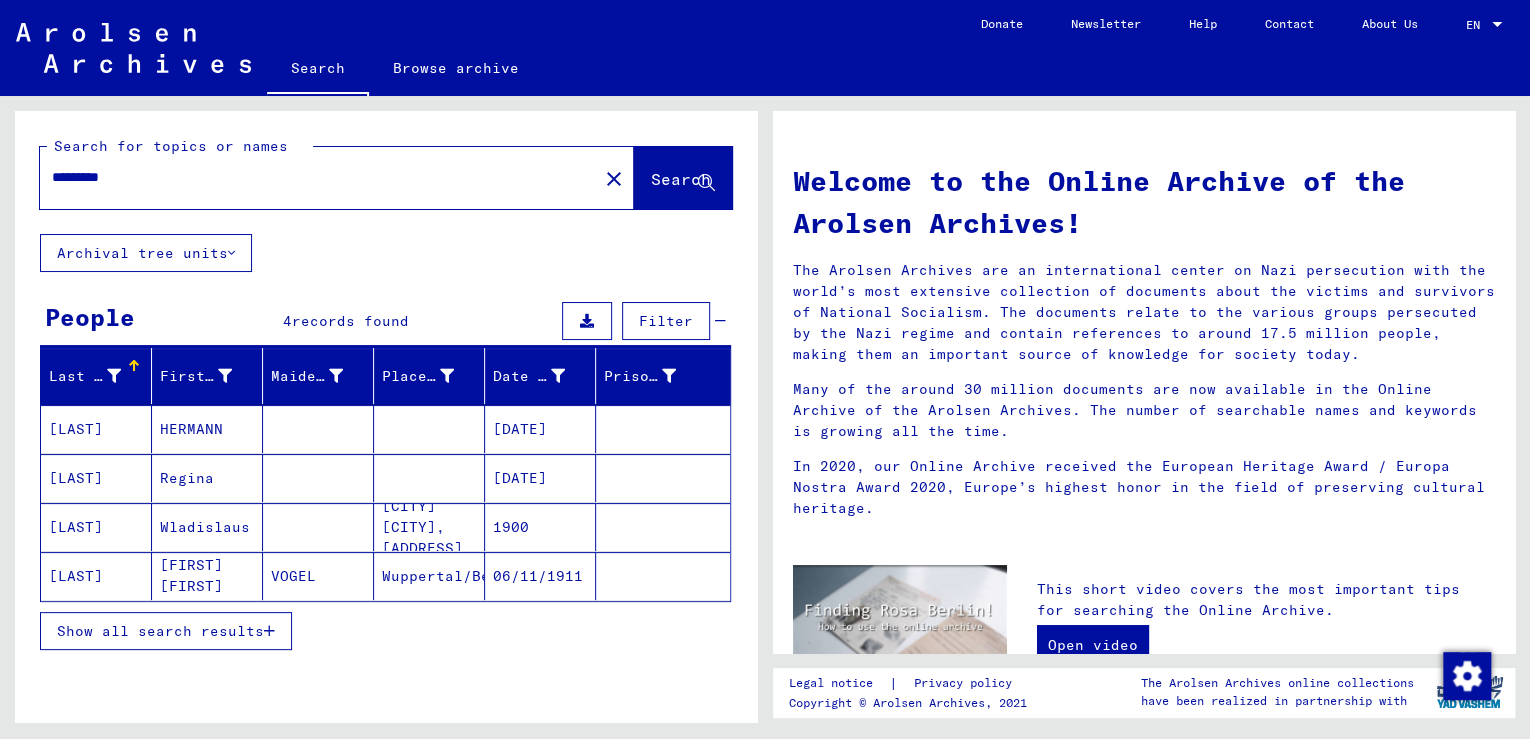click on "Show all search results" at bounding box center (160, 631) 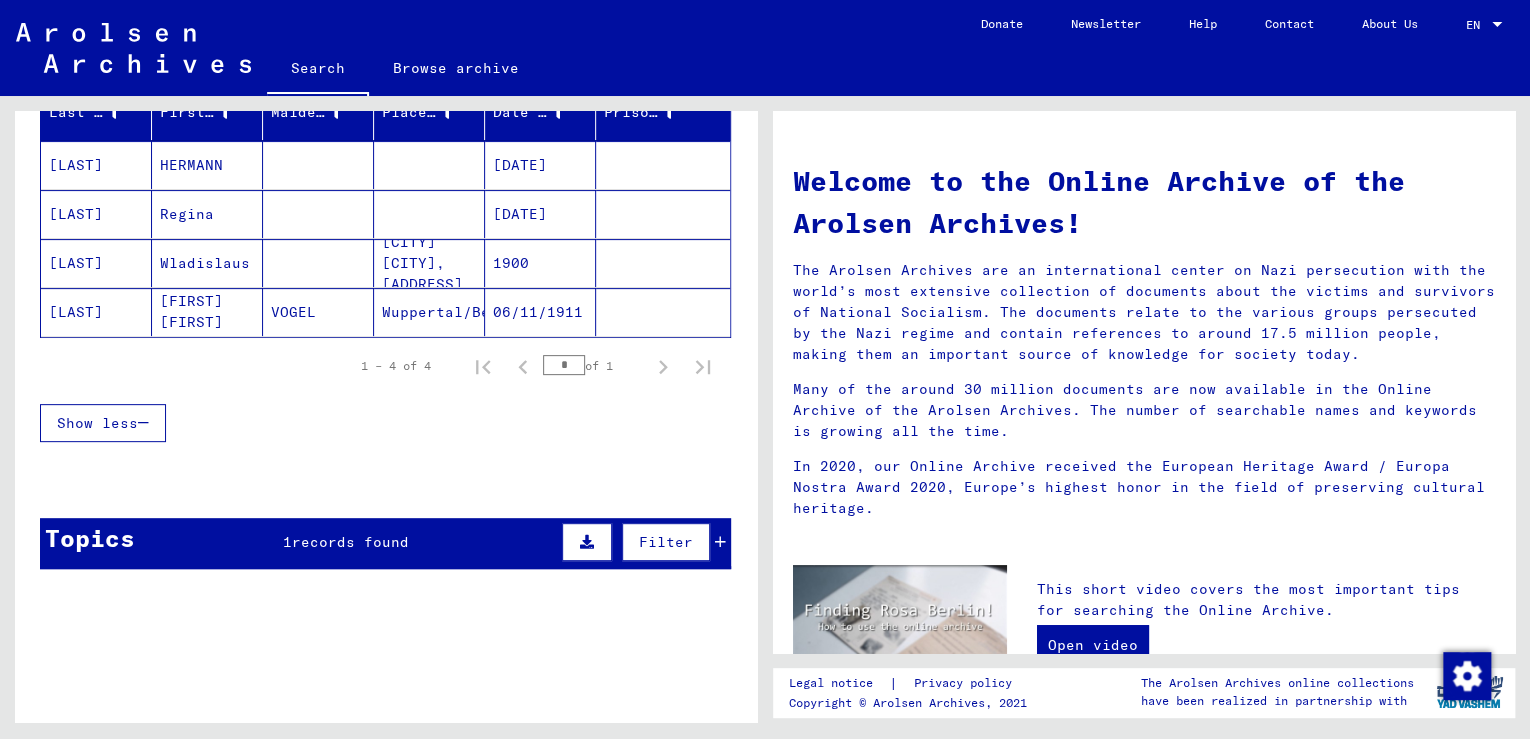 scroll, scrollTop: 276, scrollLeft: 0, axis: vertical 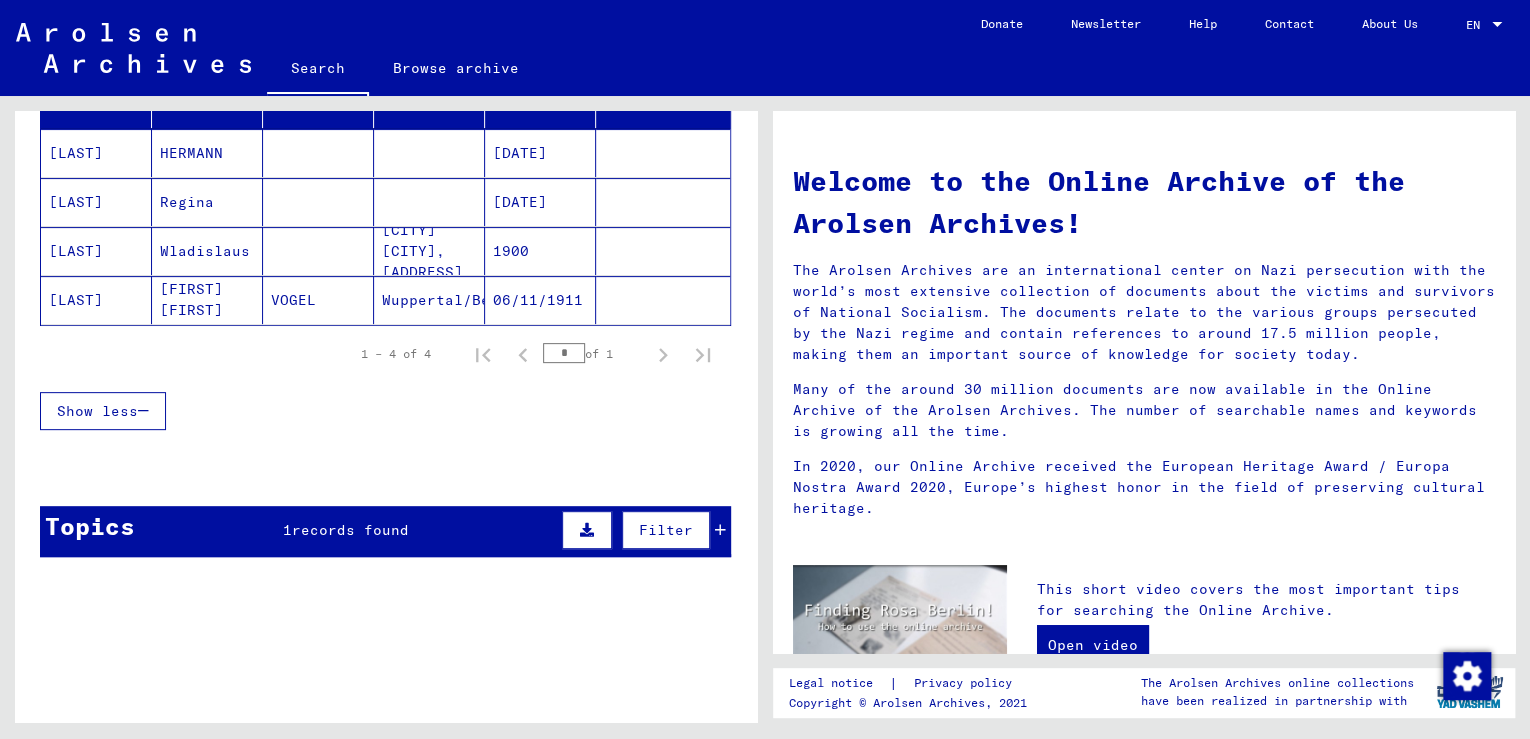 click on "records found" at bounding box center (350, 530) 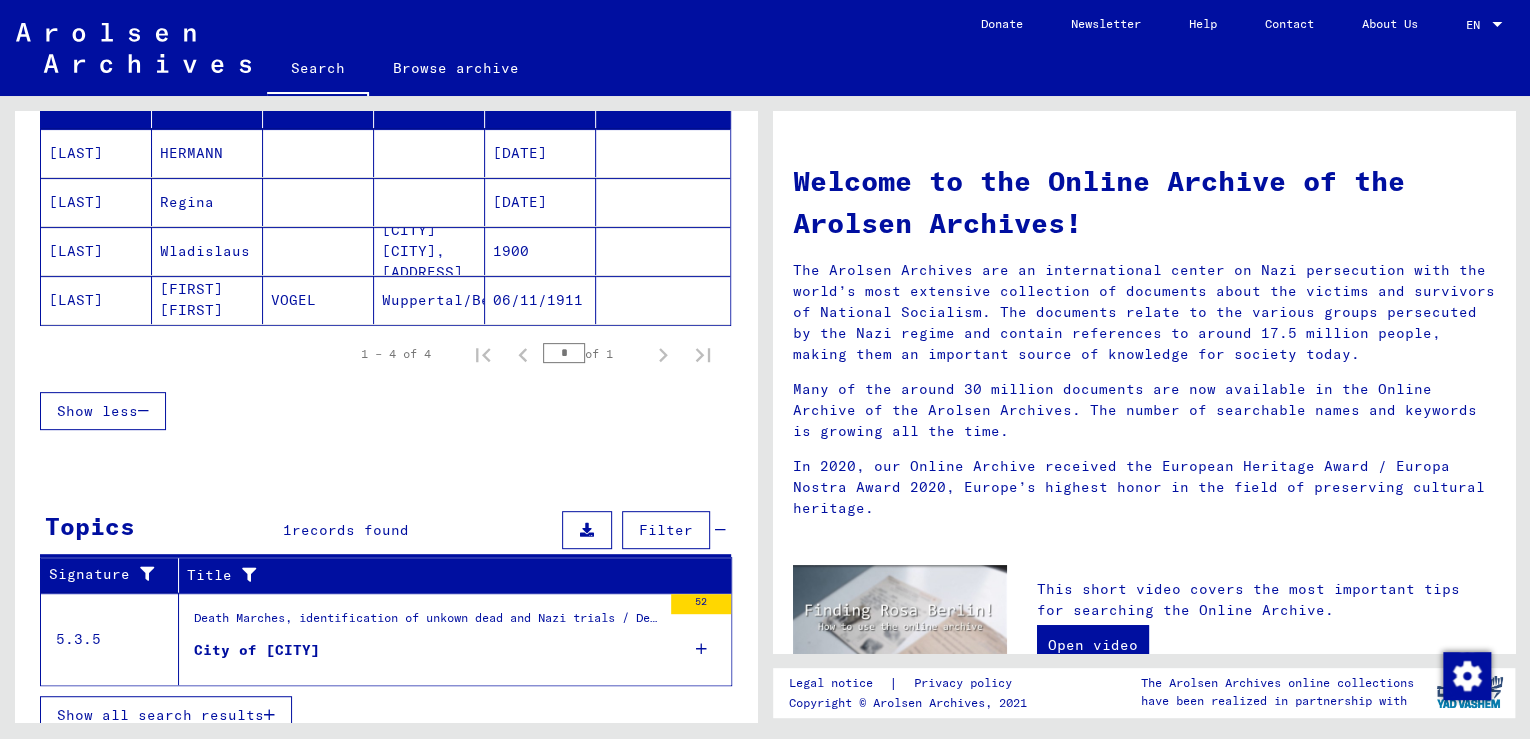 scroll, scrollTop: 292, scrollLeft: 0, axis: vertical 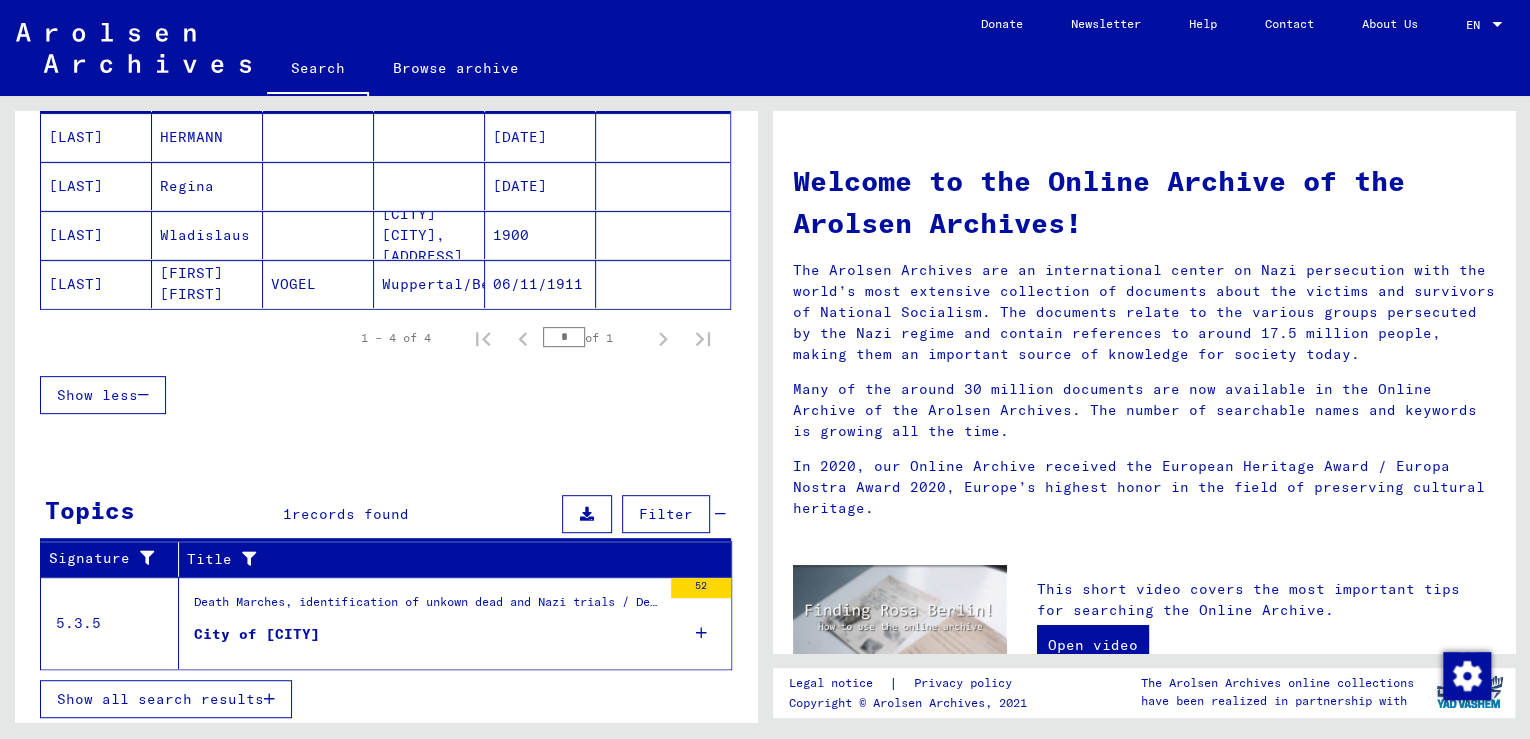 click on "Show all search results" at bounding box center (160, 699) 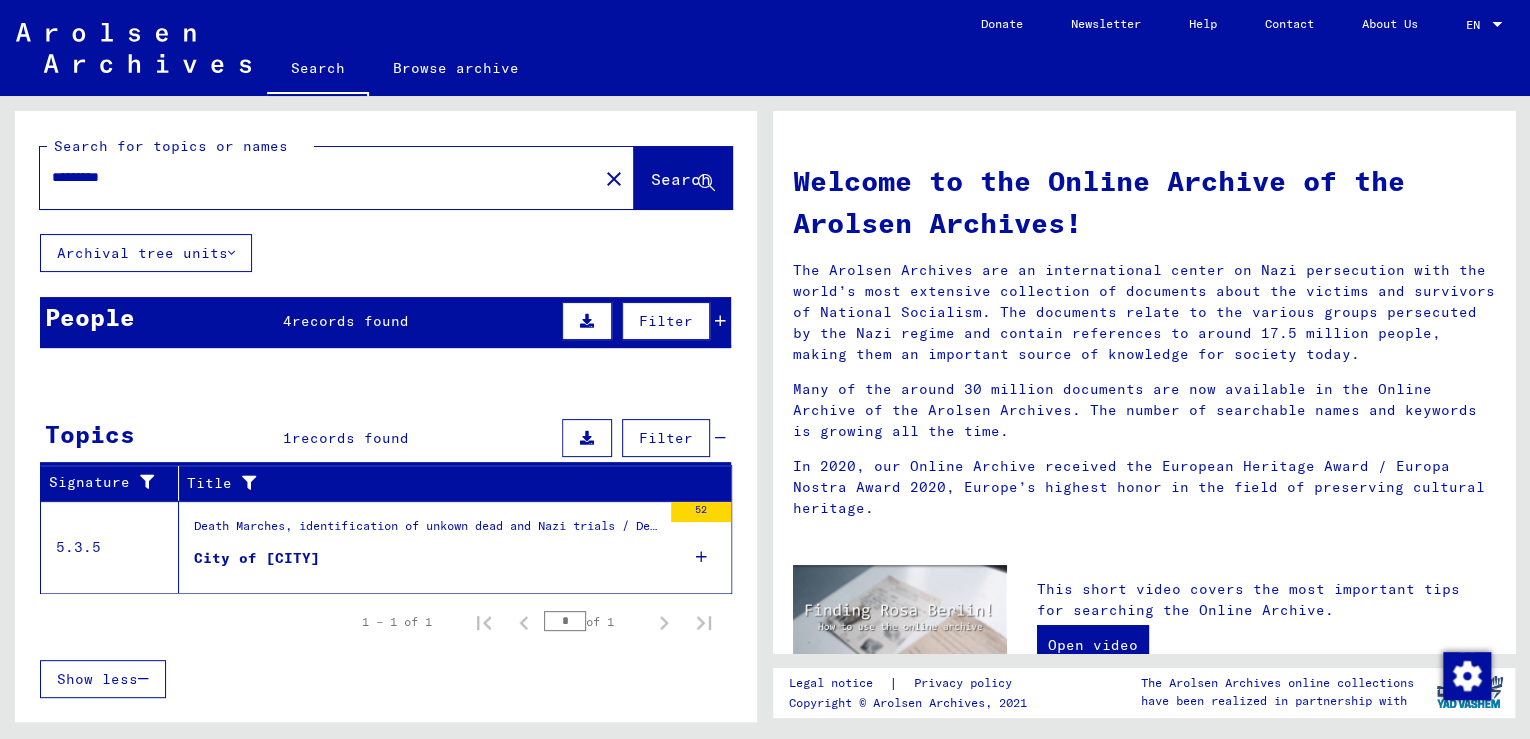 scroll, scrollTop: 0, scrollLeft: 0, axis: both 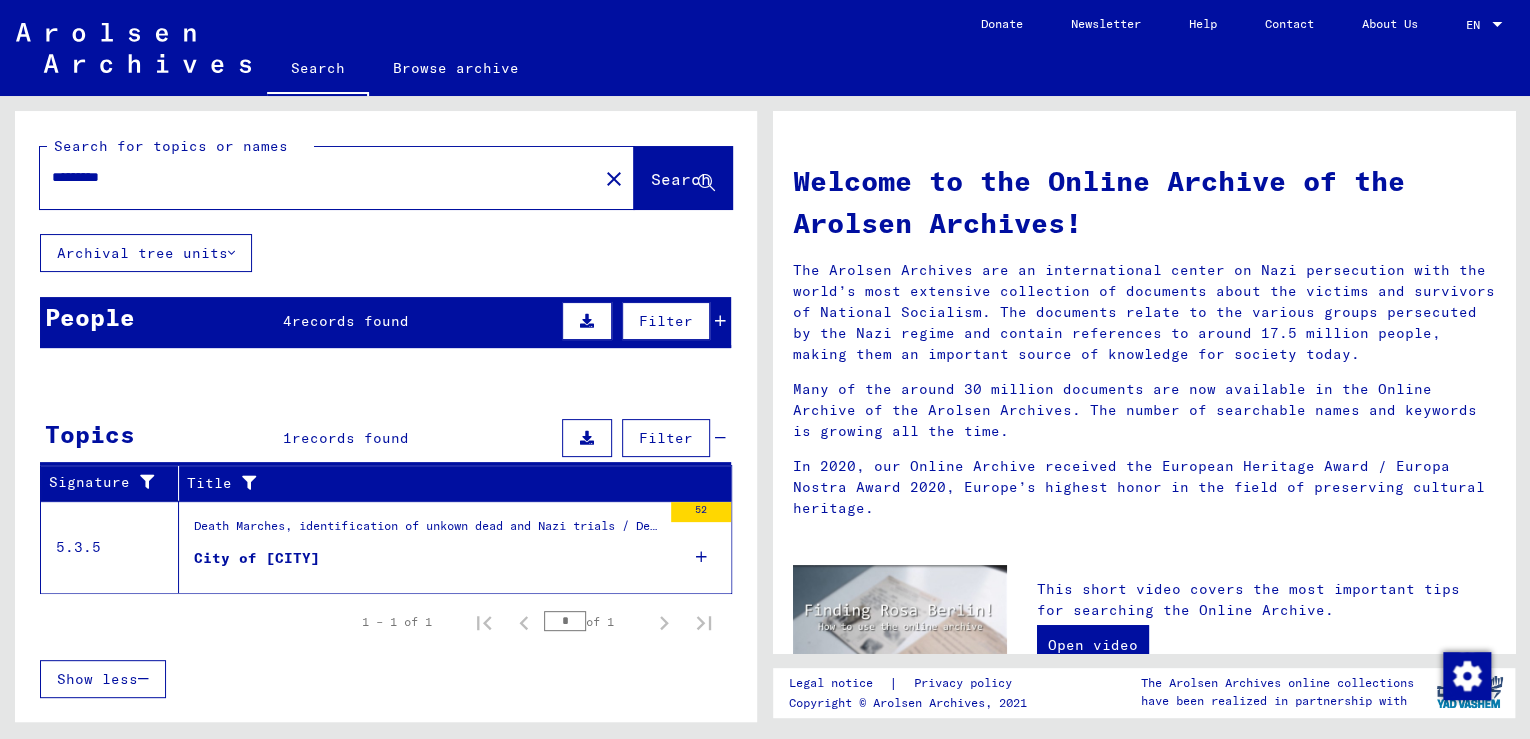 click on "City of [CITY]" at bounding box center (257, 558) 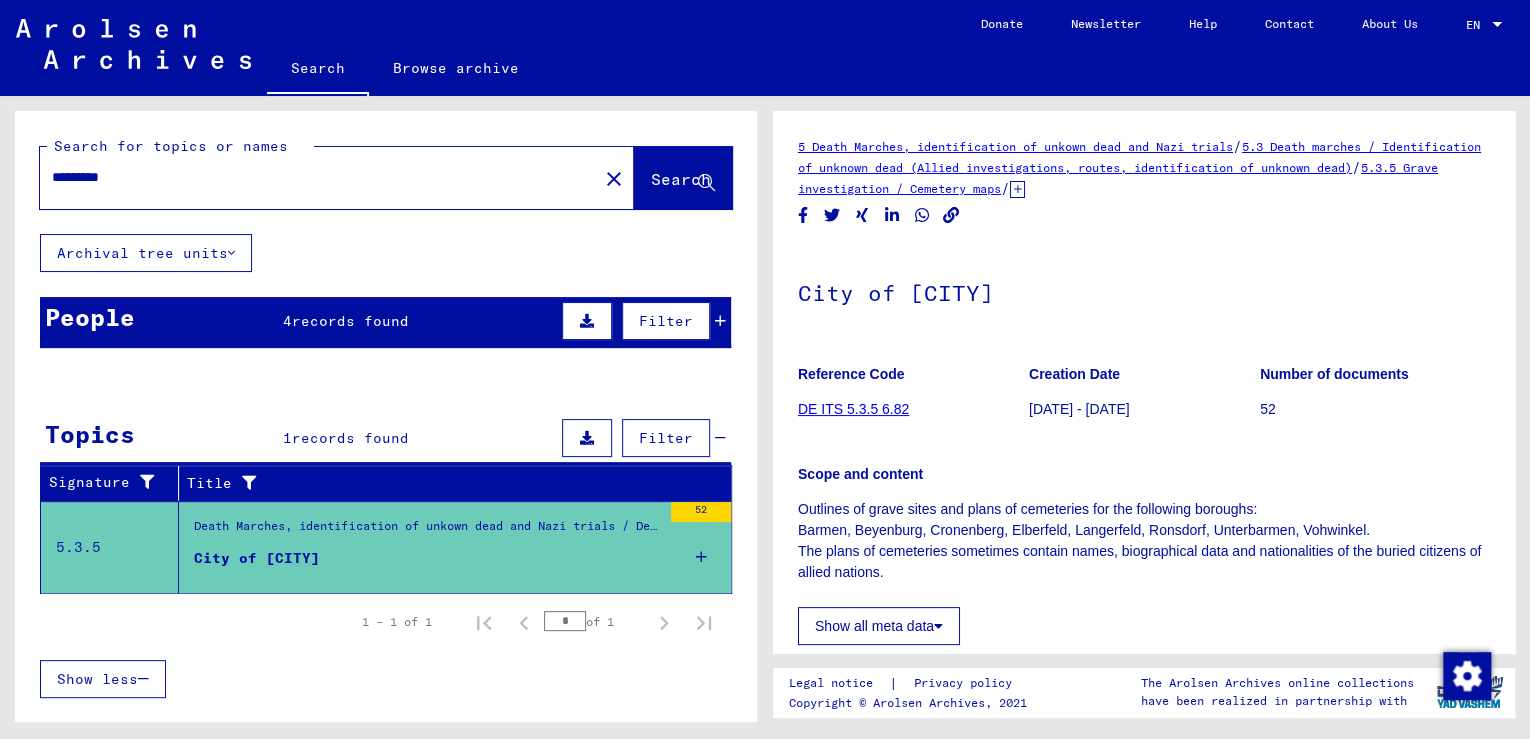 scroll, scrollTop: 0, scrollLeft: 0, axis: both 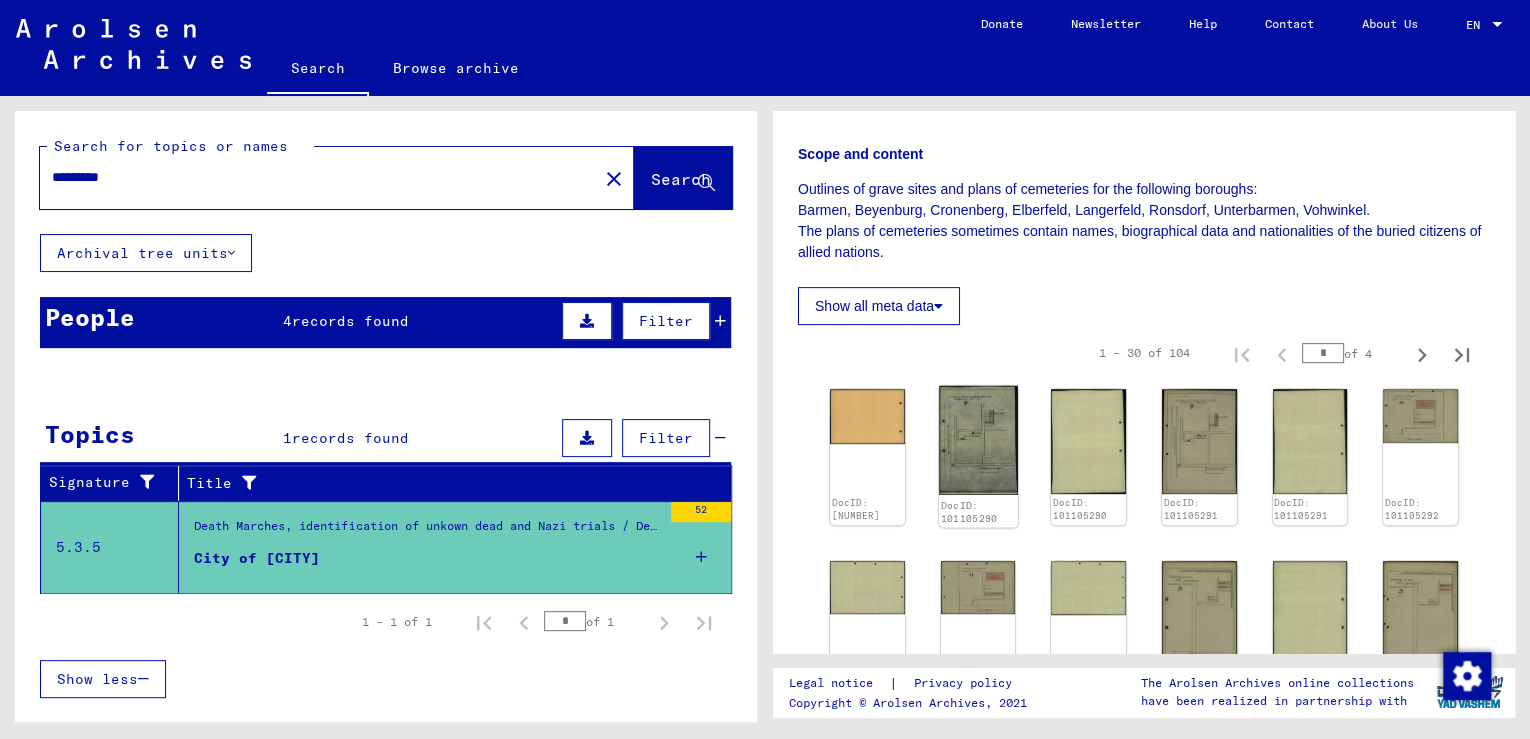 click 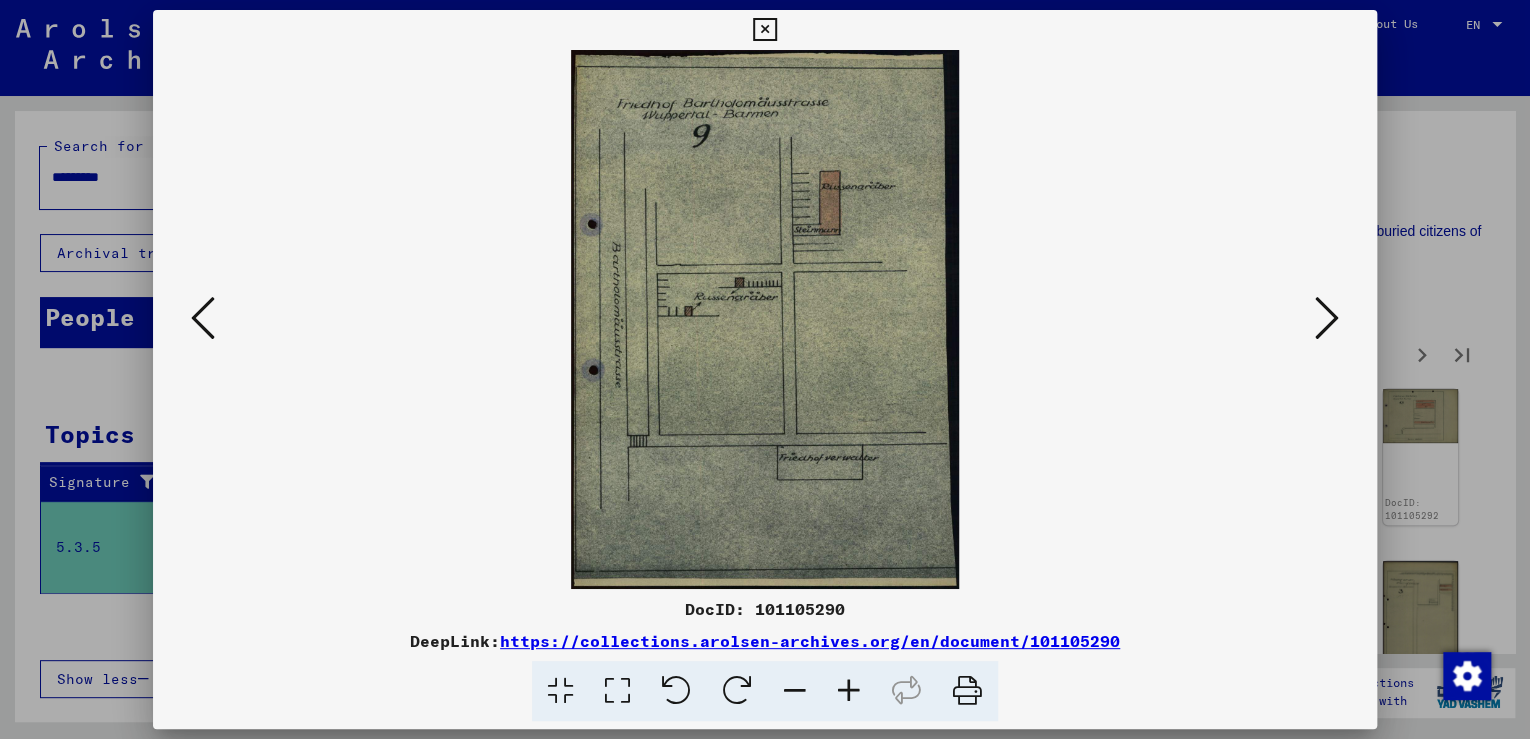 click at bounding box center (764, 30) 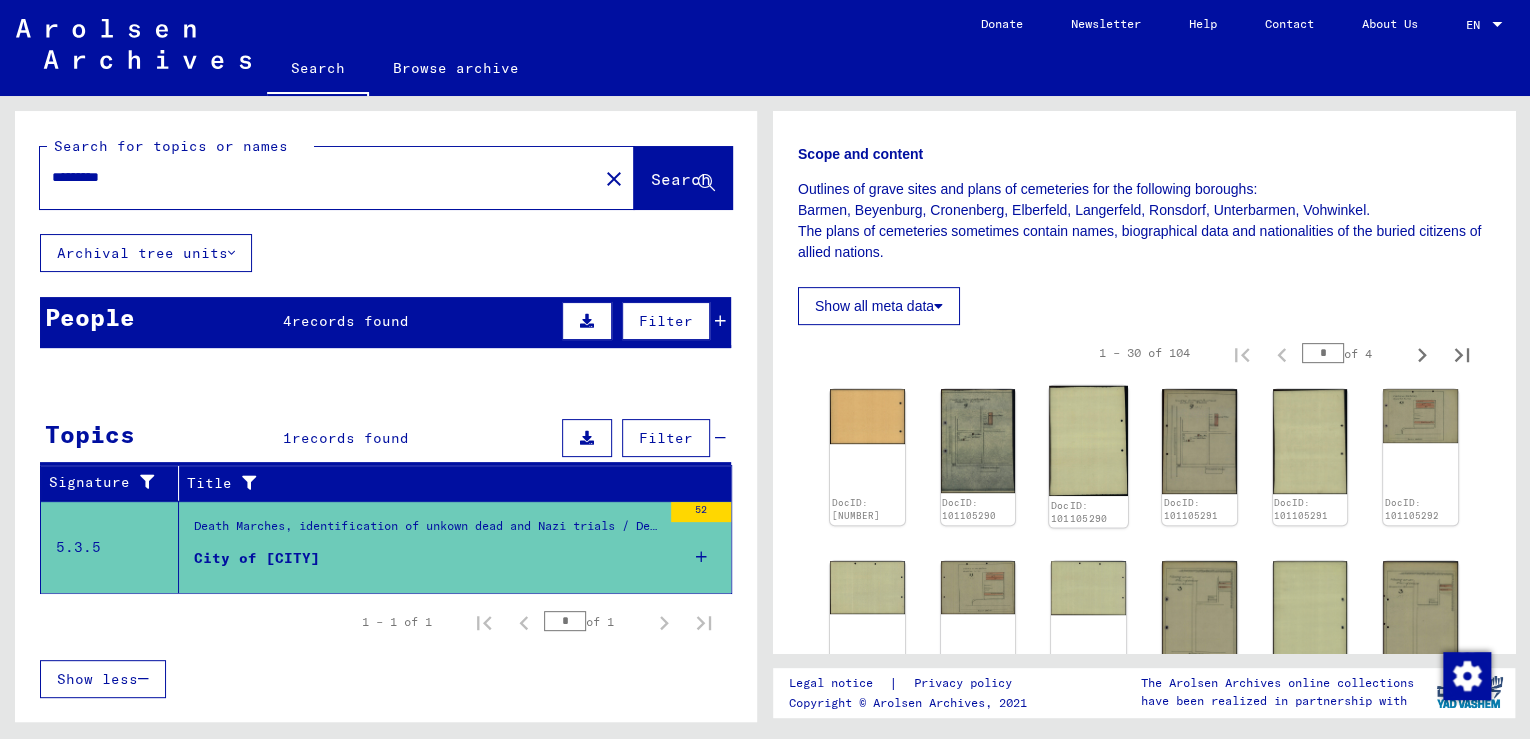 click 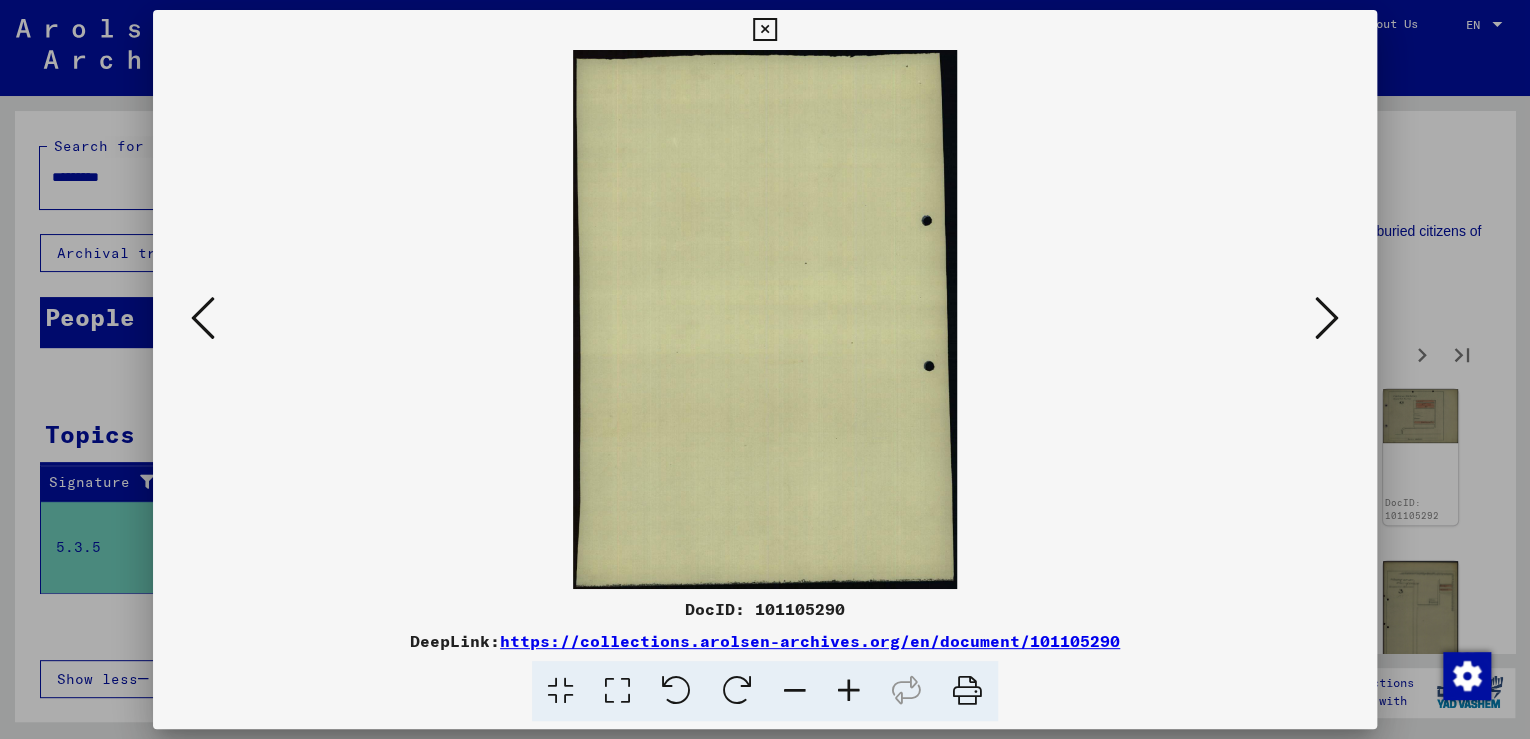 click at bounding box center (764, 30) 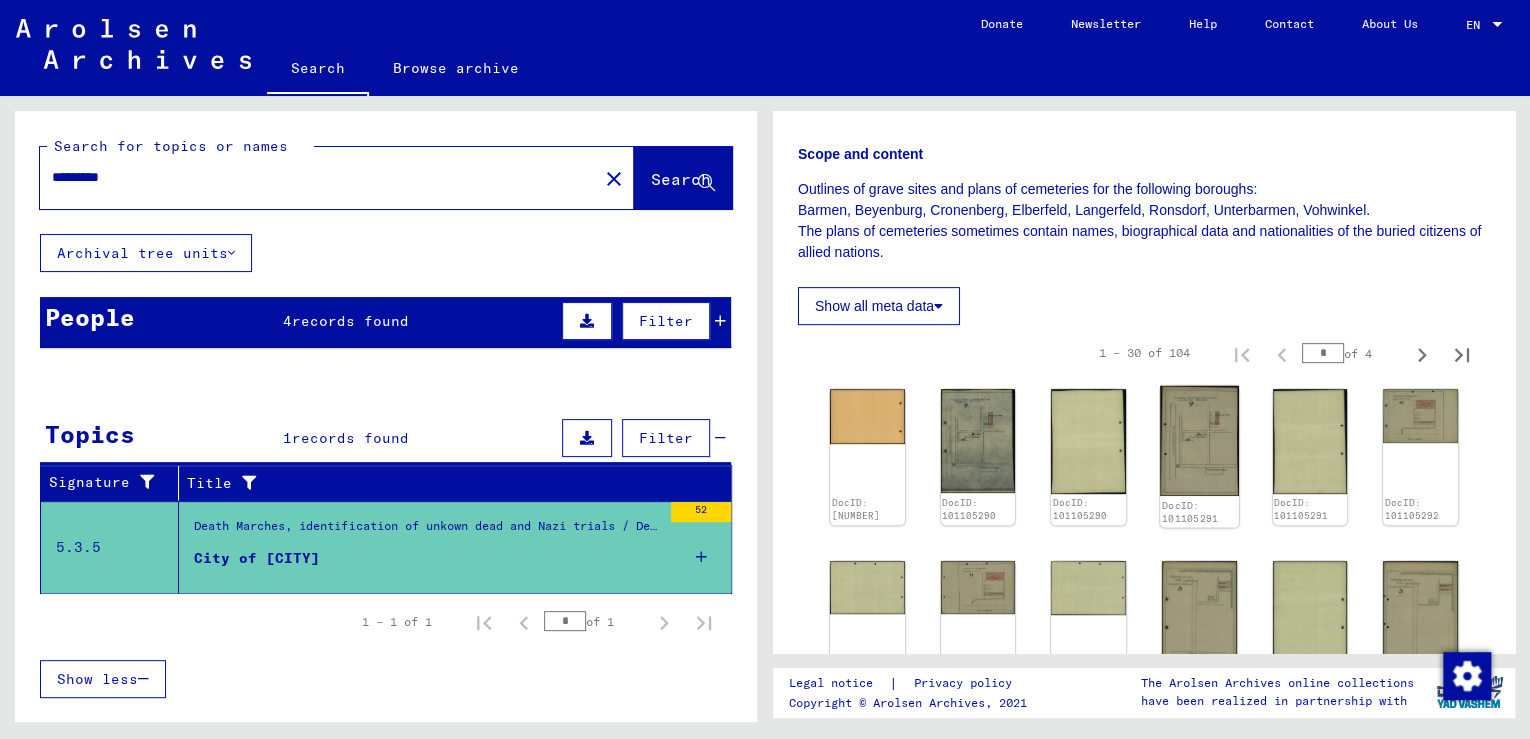 click 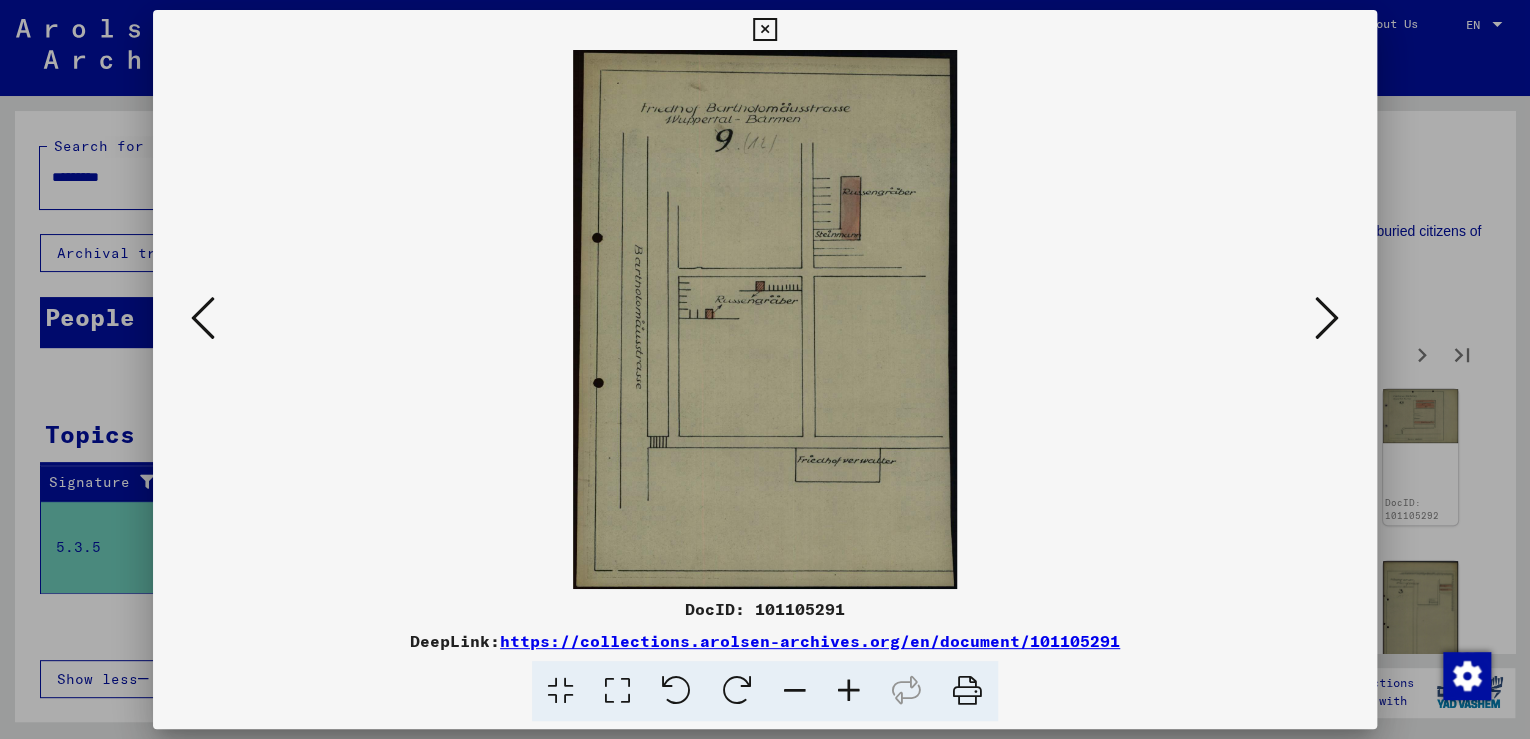 click at bounding box center (764, 30) 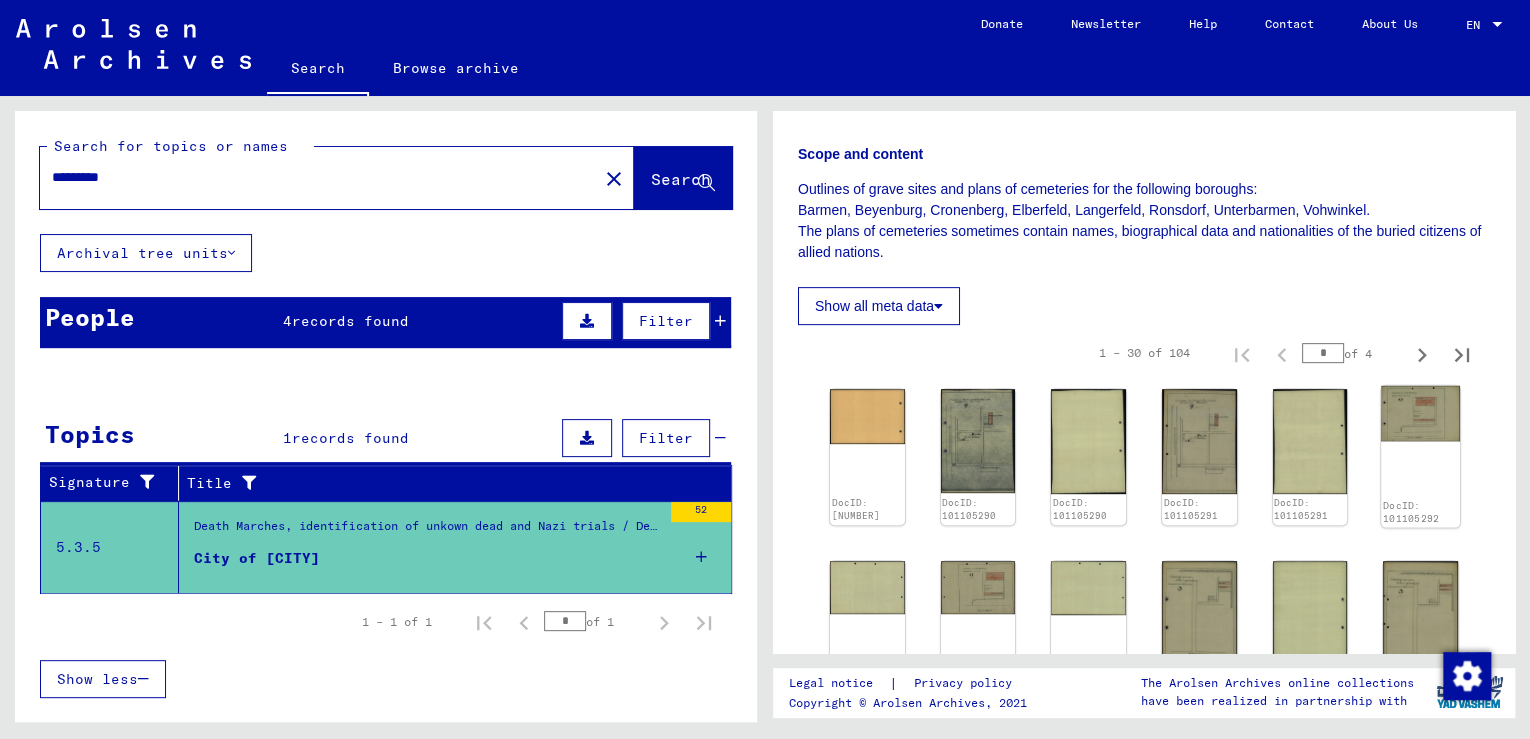 click 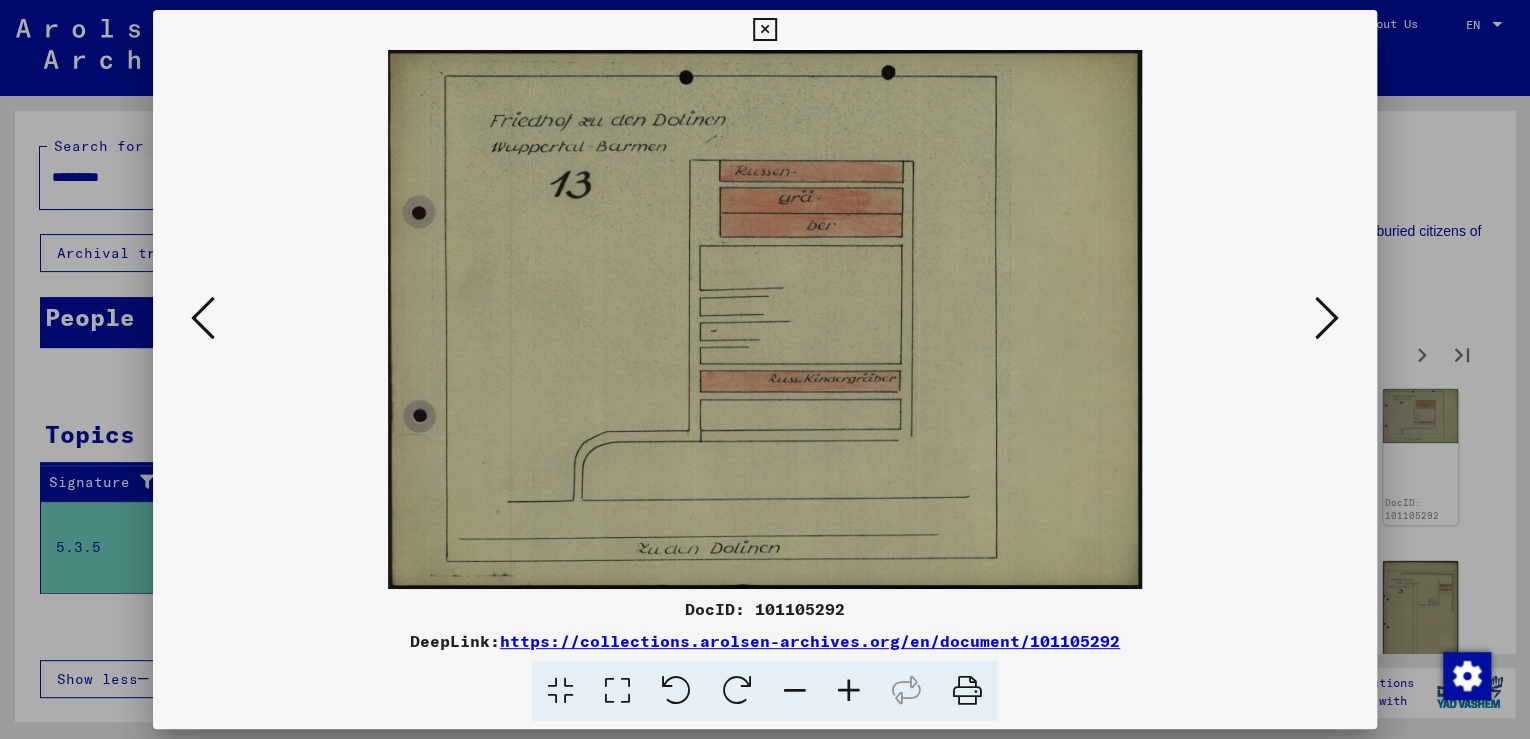 click at bounding box center (764, 30) 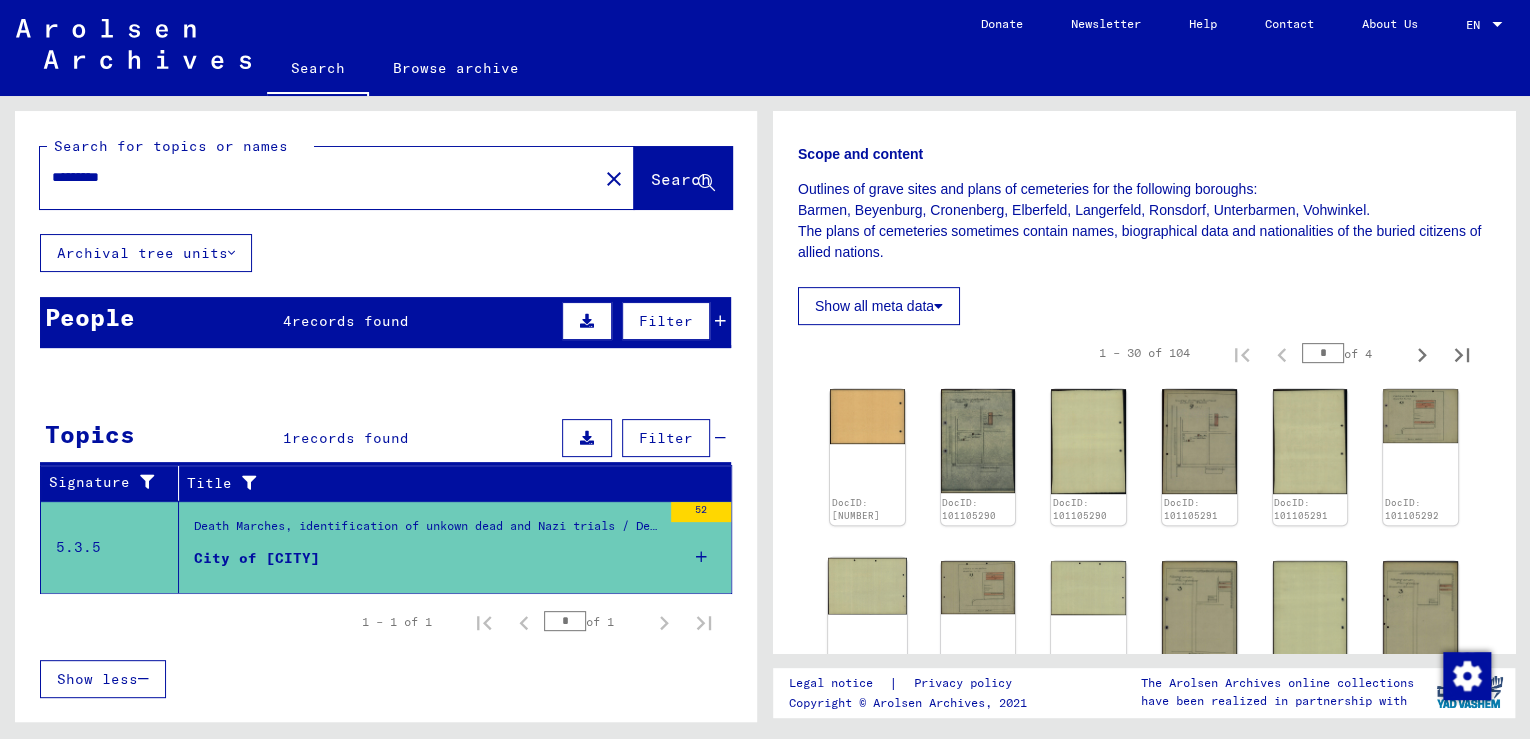 click 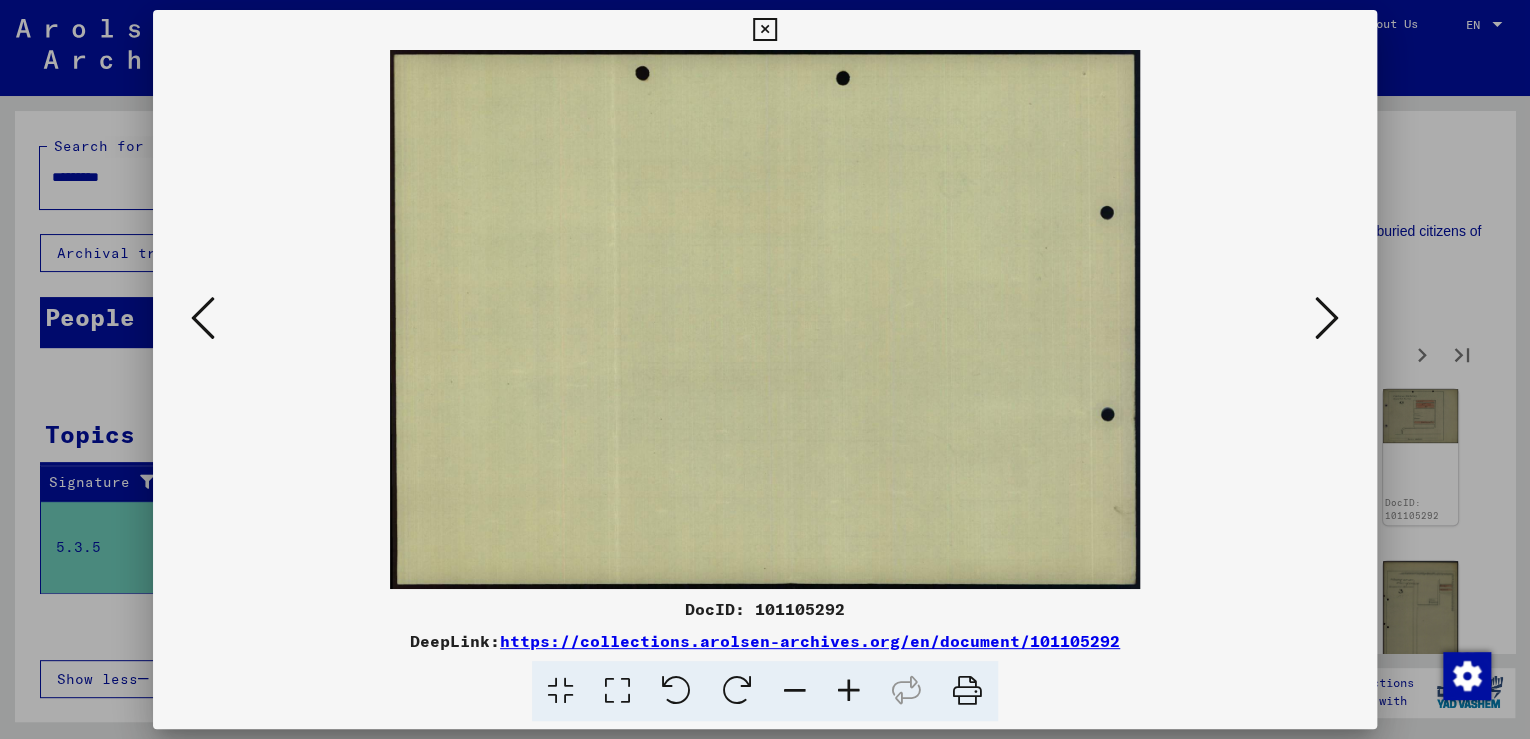 click at bounding box center (764, 30) 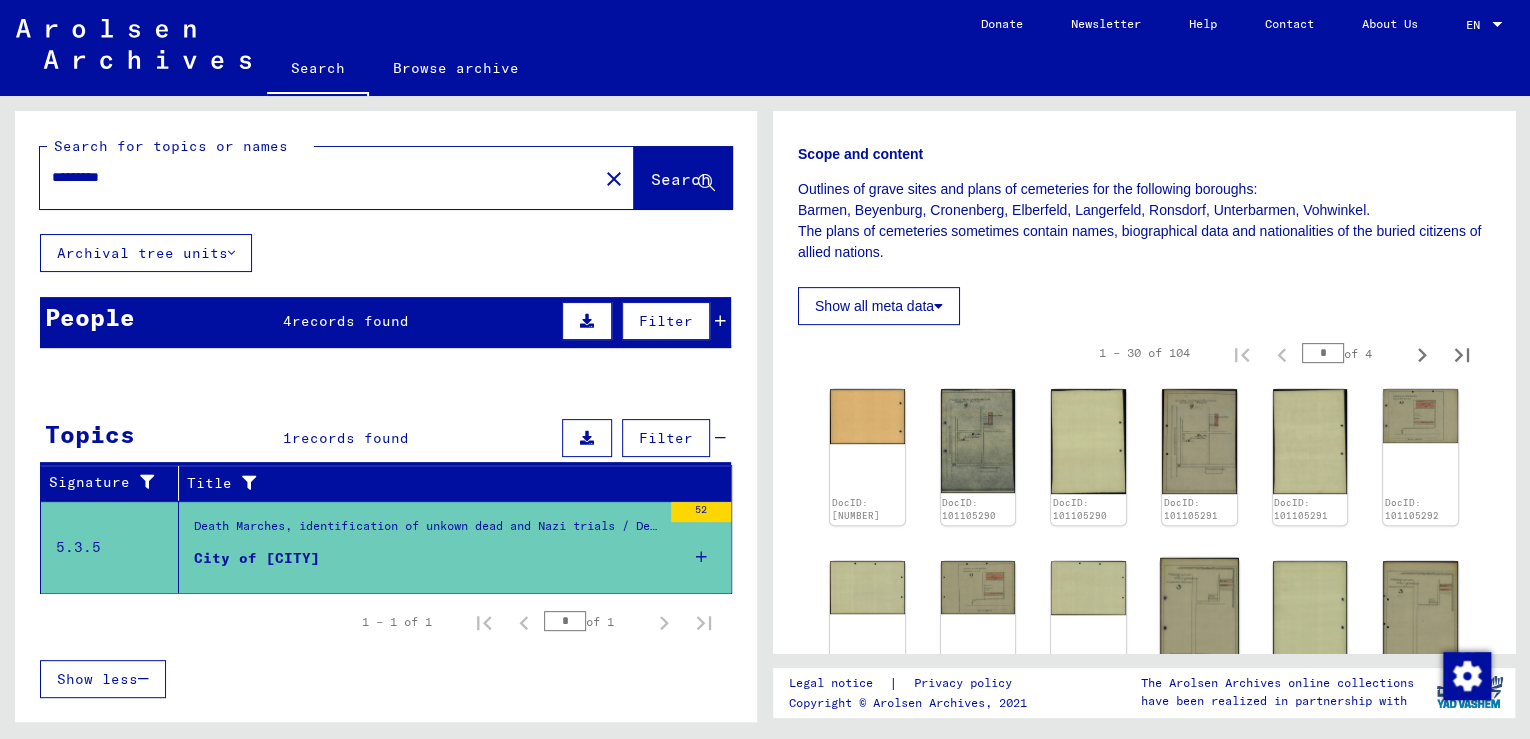 click 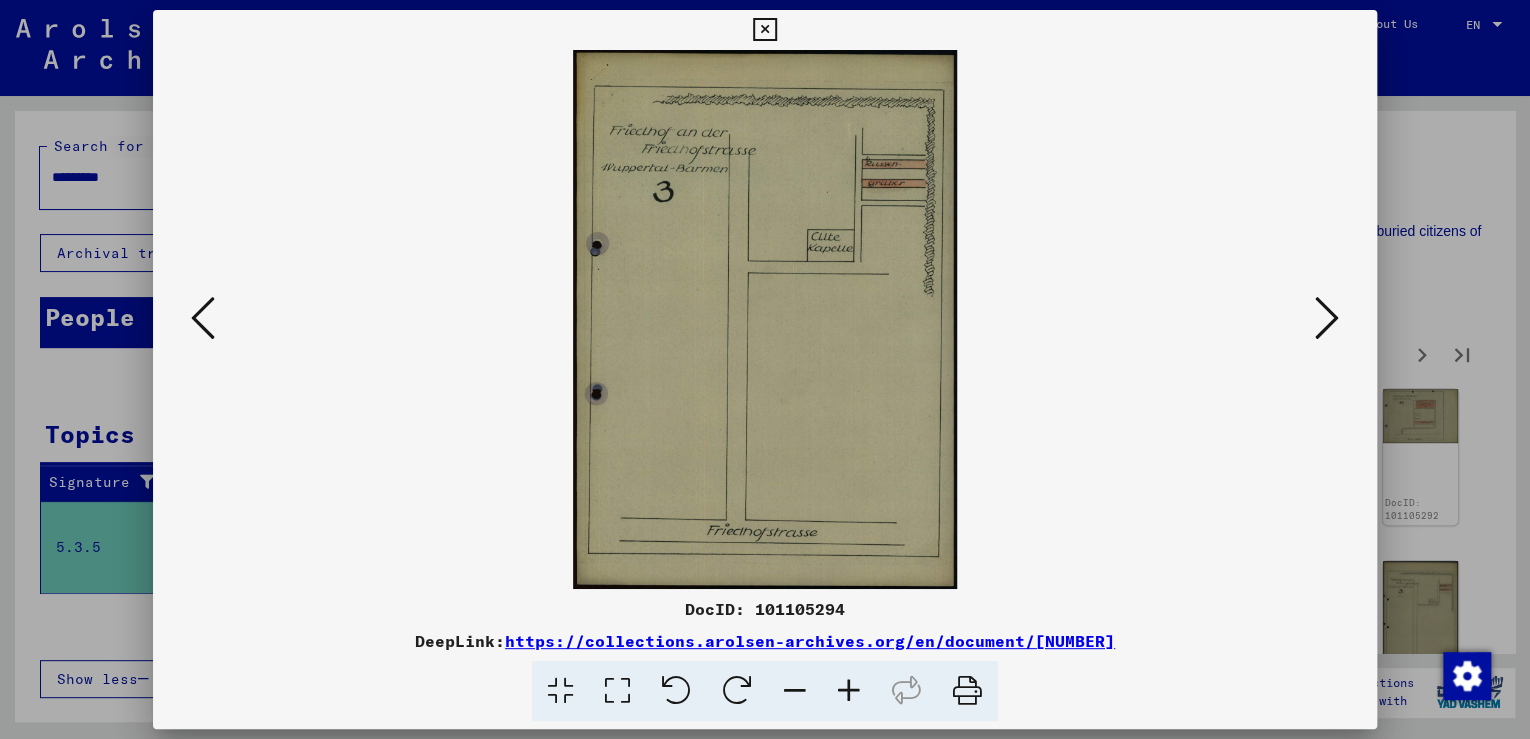 click at bounding box center [764, 30] 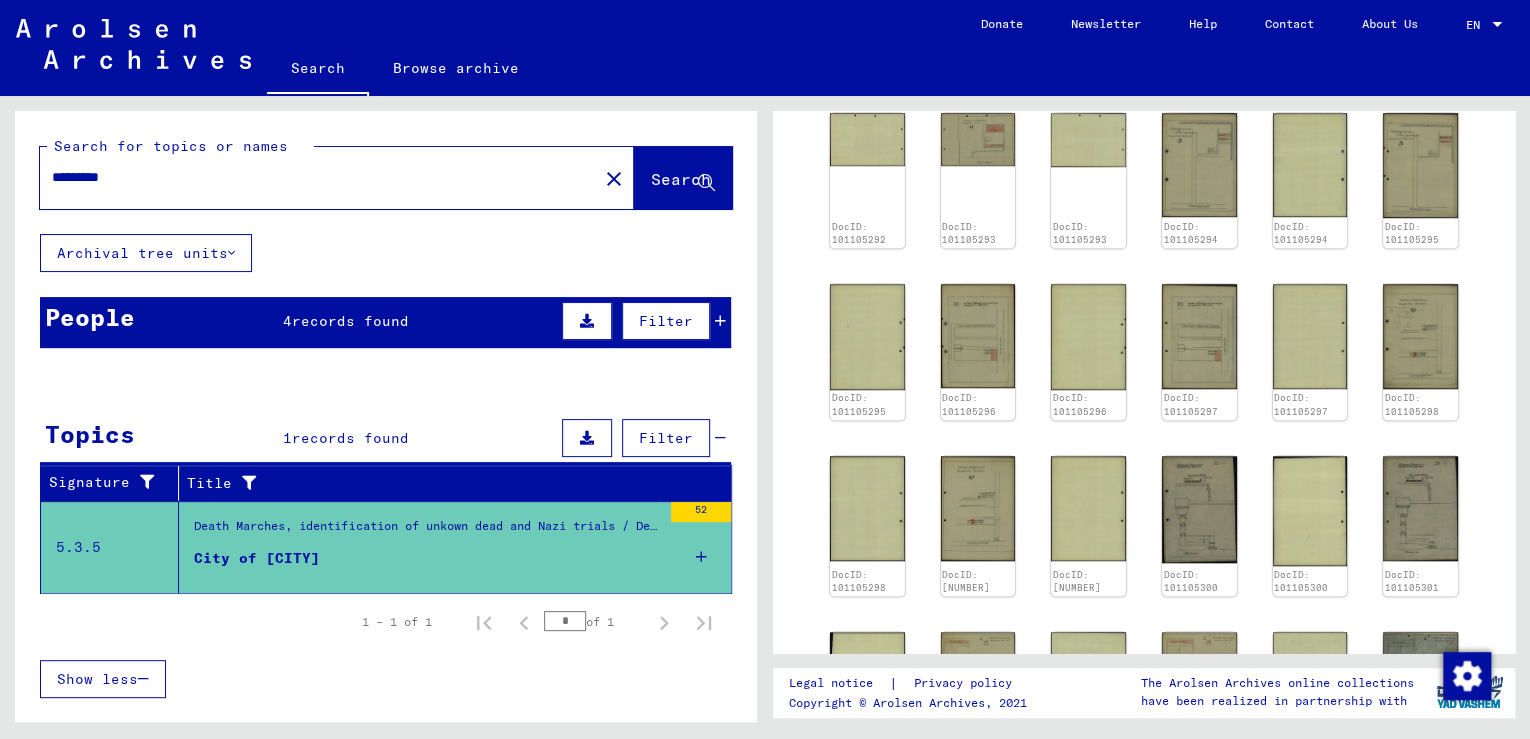 scroll, scrollTop: 800, scrollLeft: 0, axis: vertical 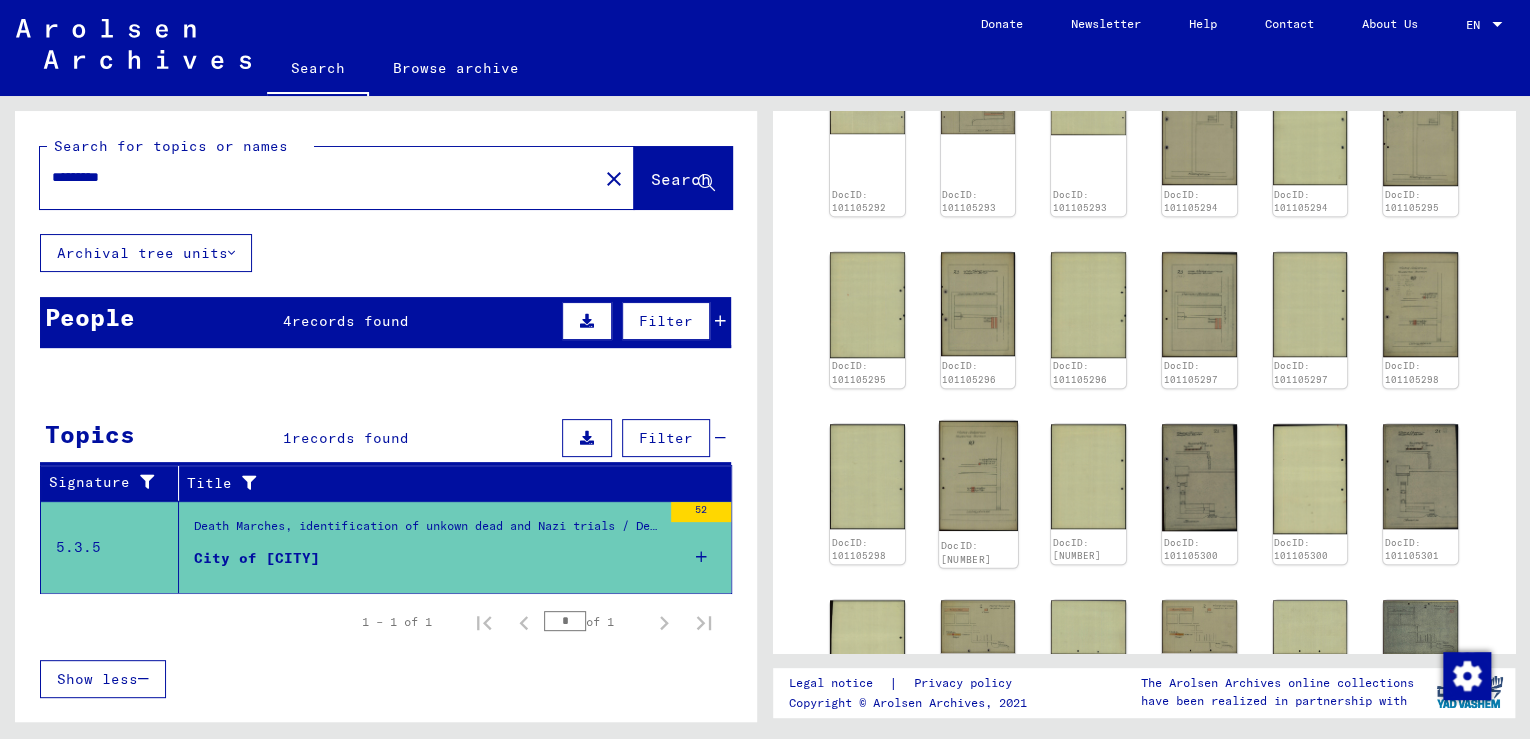click 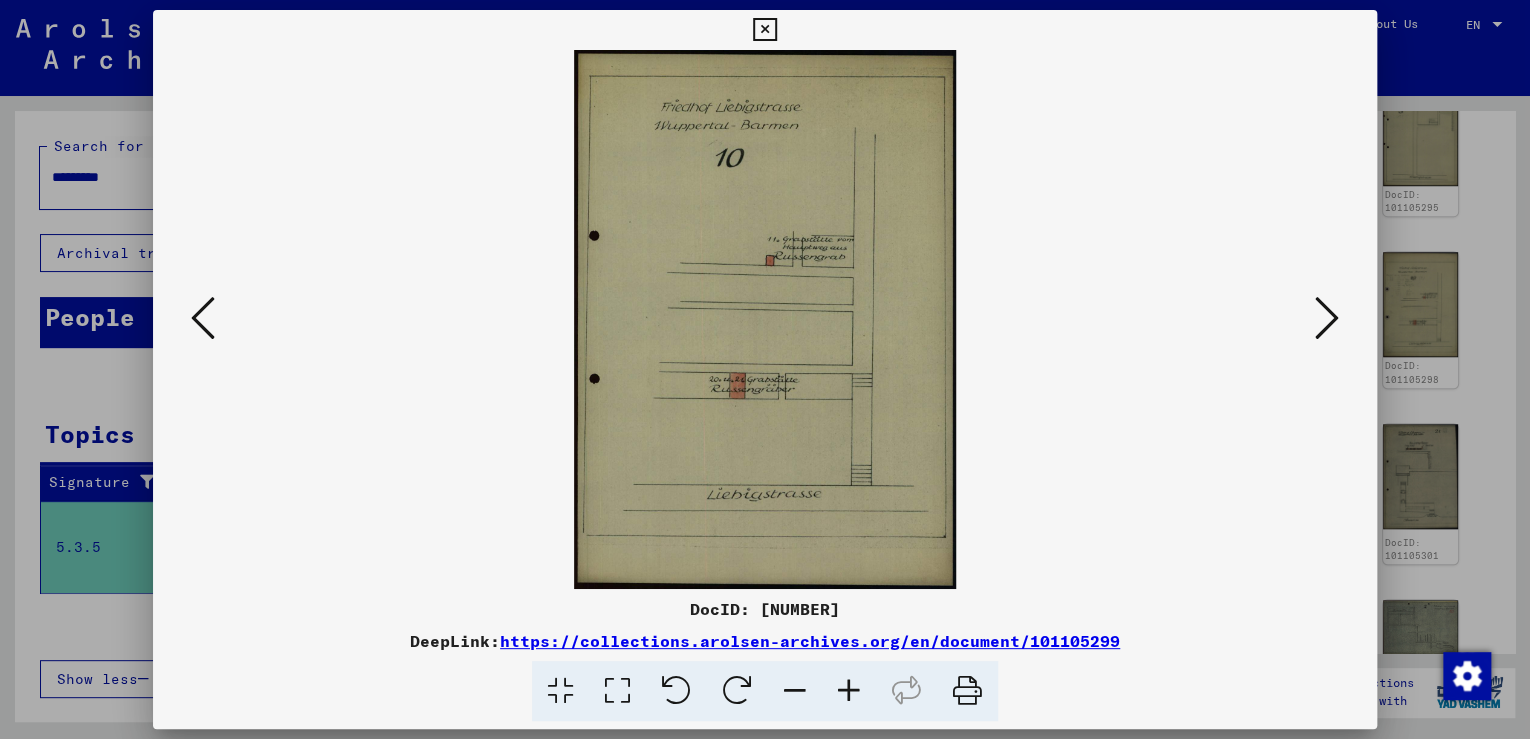 click at bounding box center [764, 30] 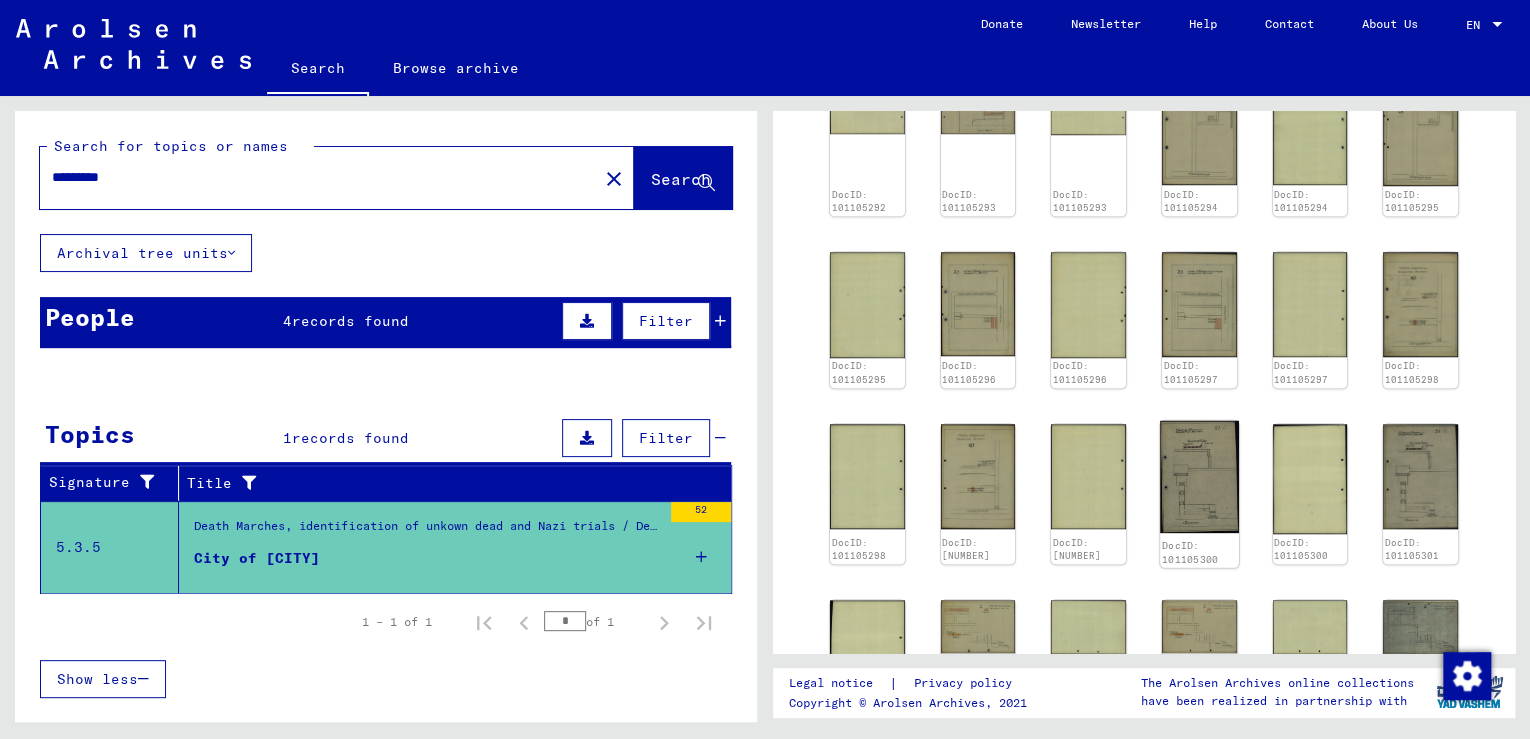 click 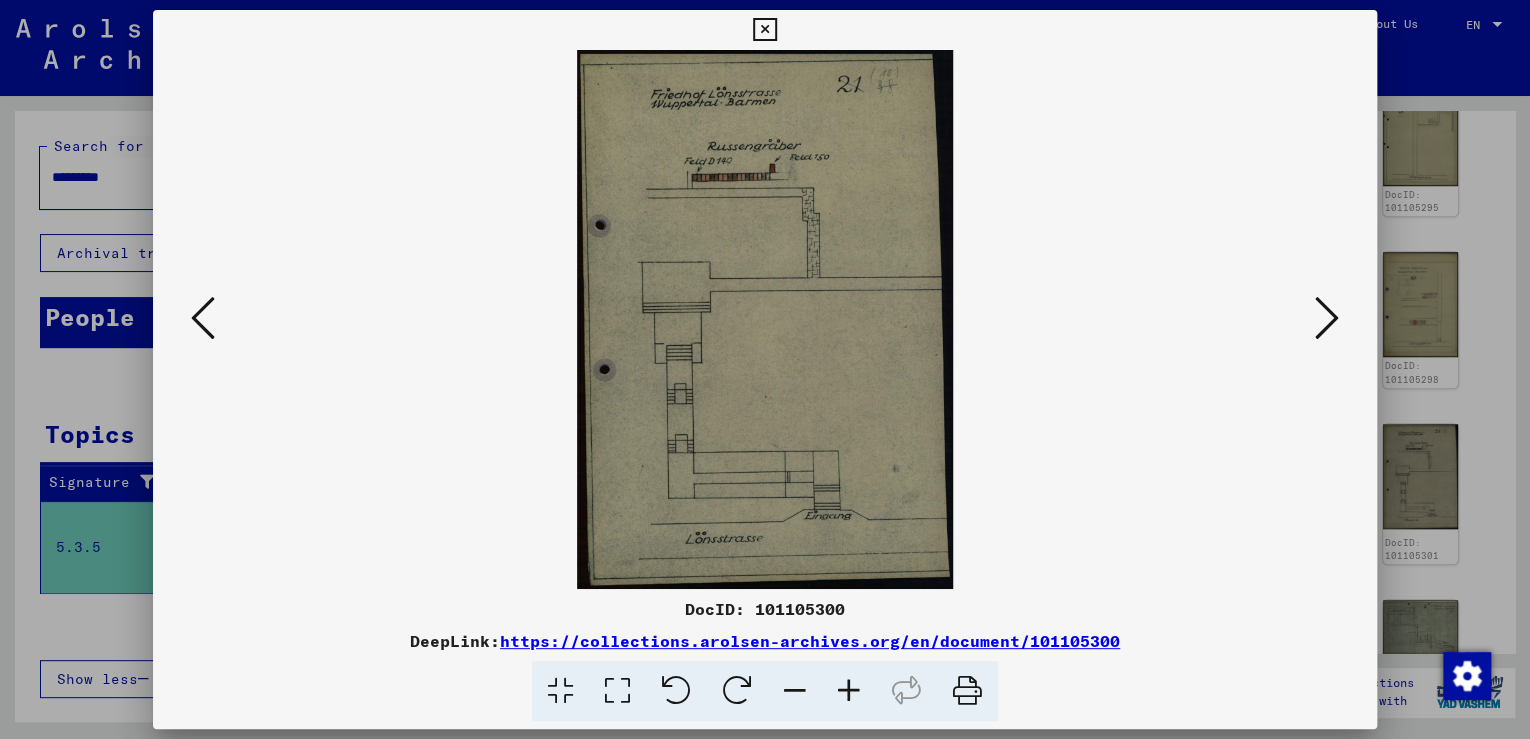 click at bounding box center [764, 30] 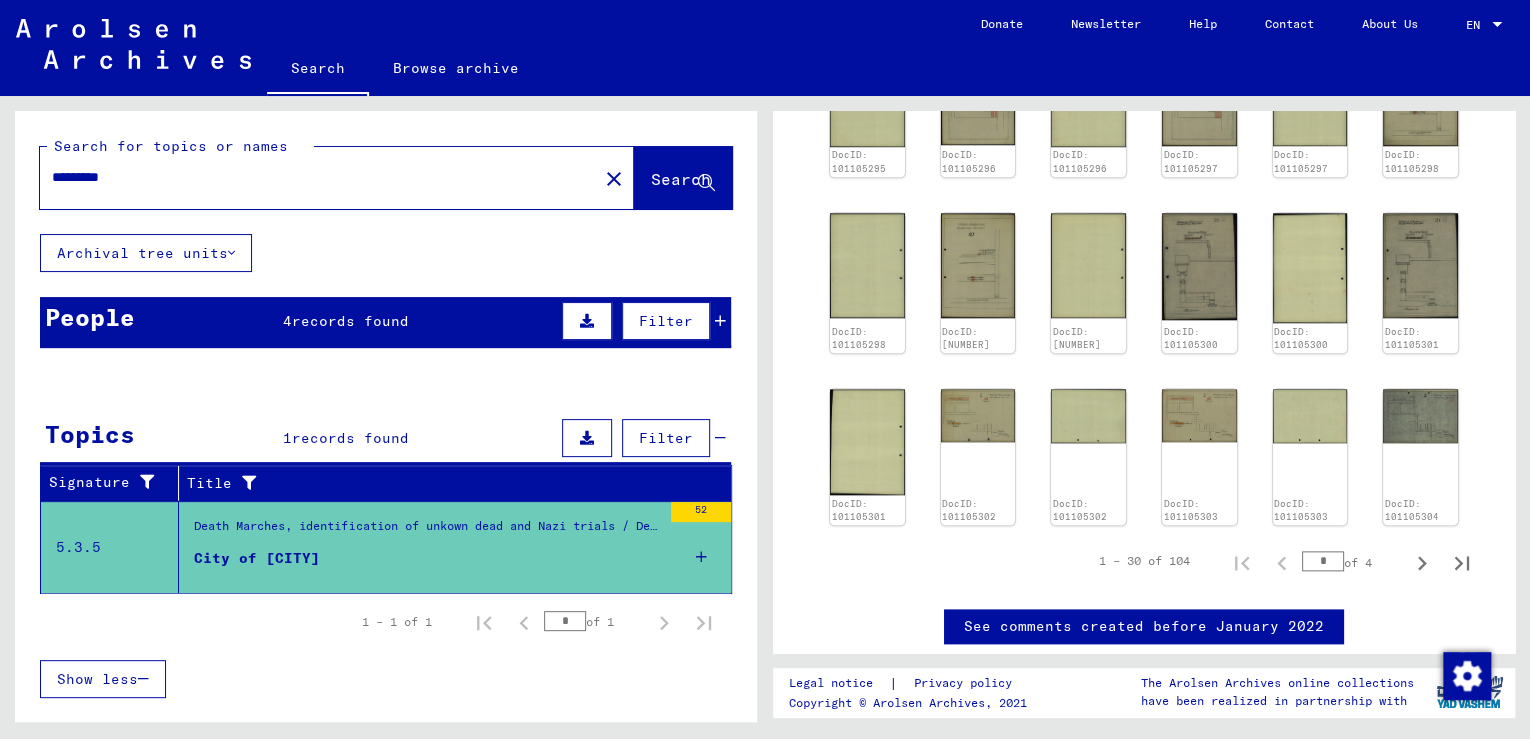 scroll, scrollTop: 1040, scrollLeft: 0, axis: vertical 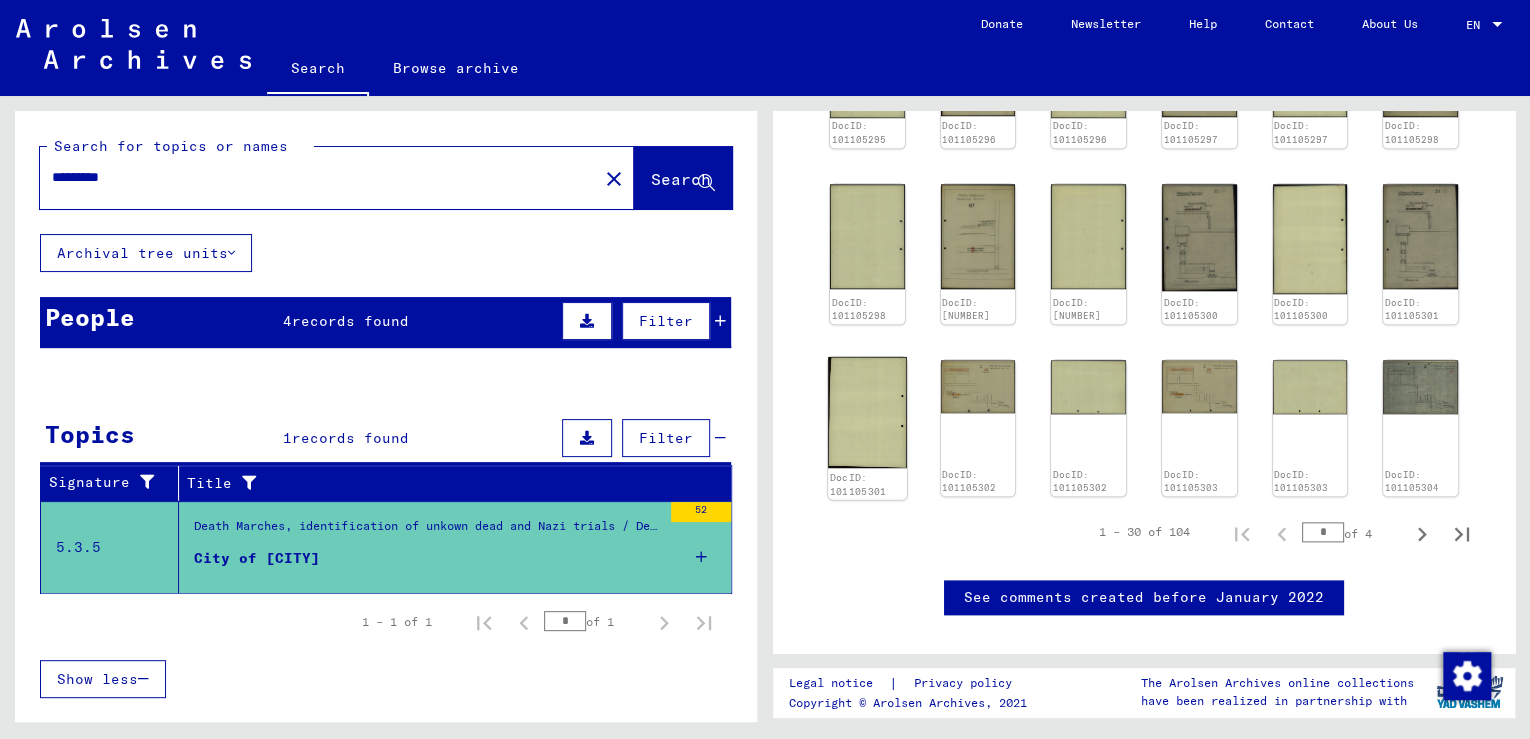 click 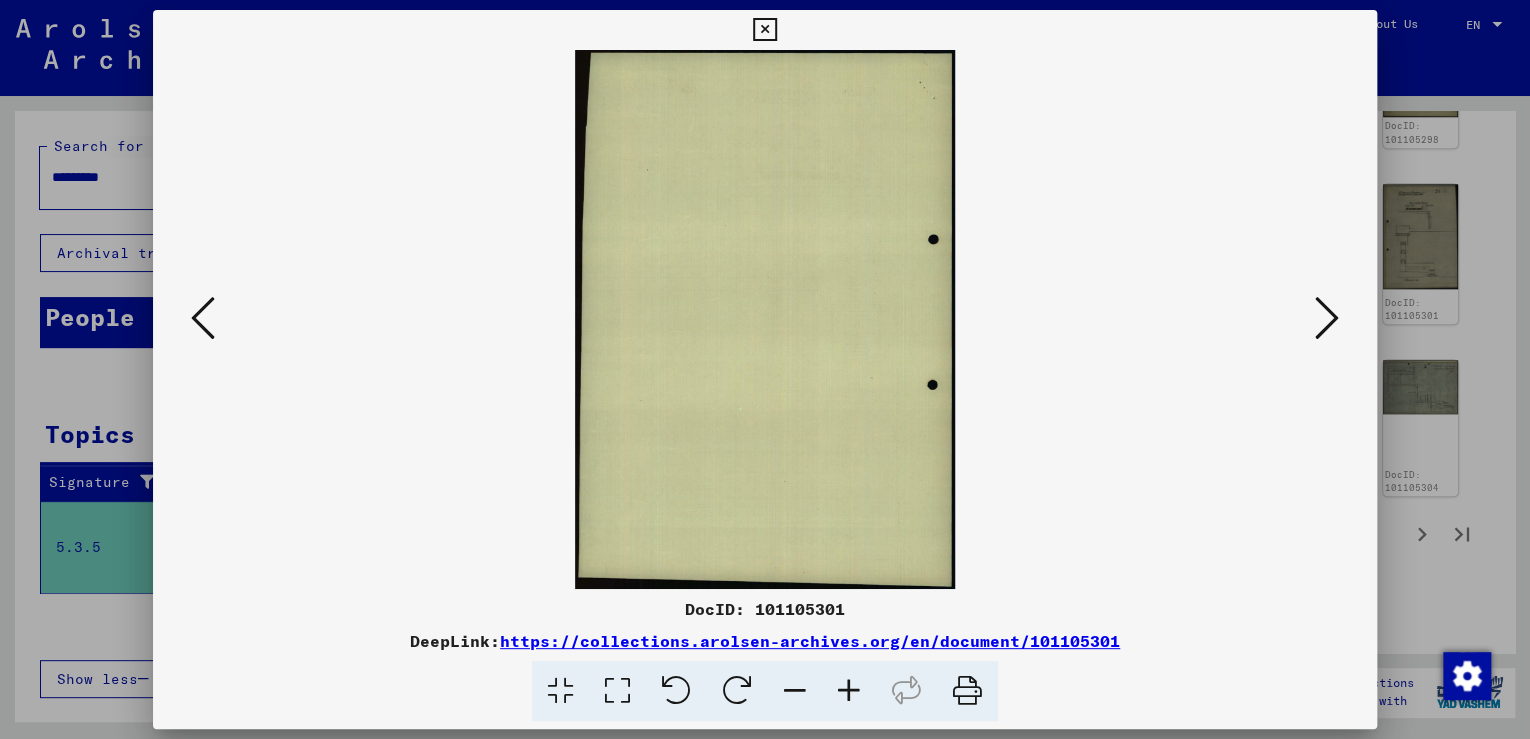 click at bounding box center [764, 30] 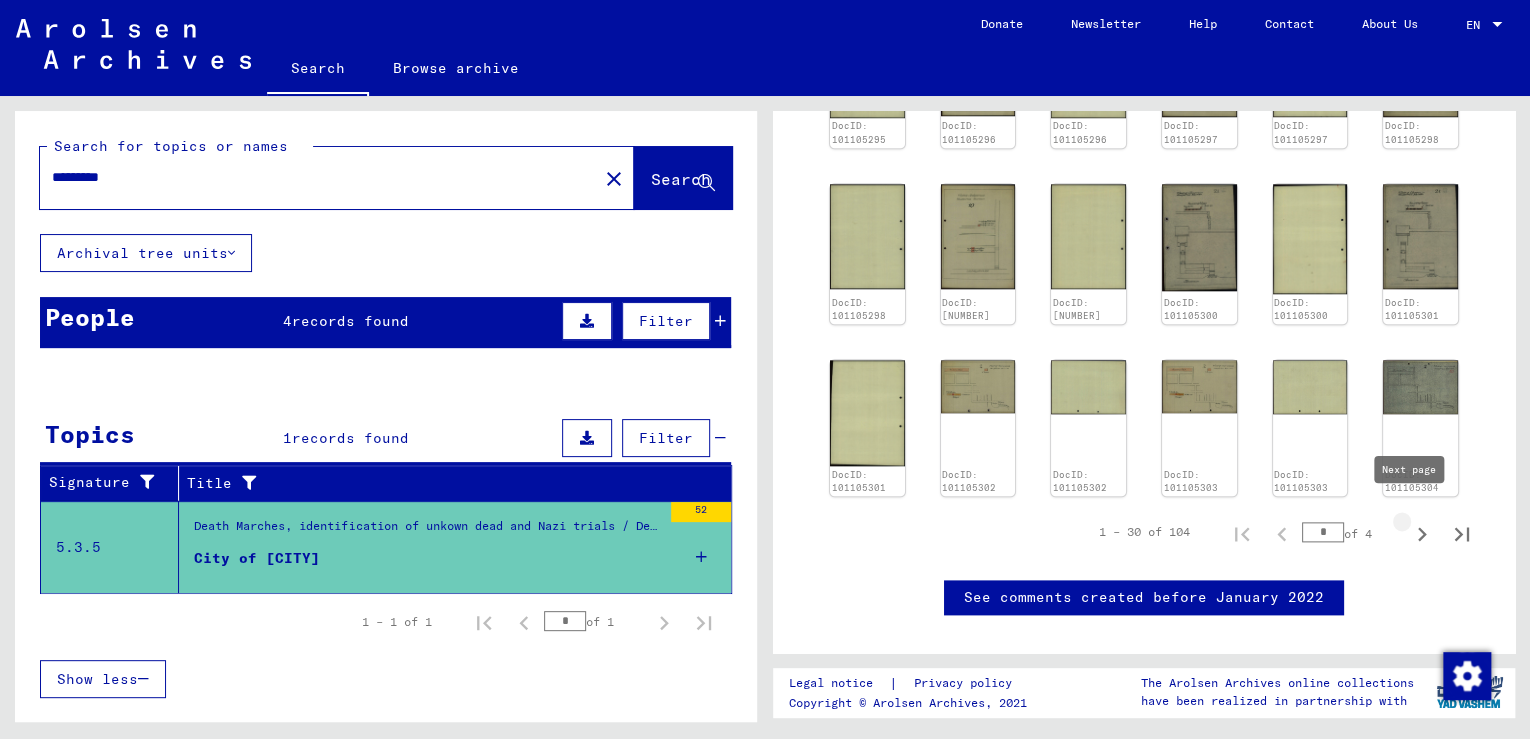 click 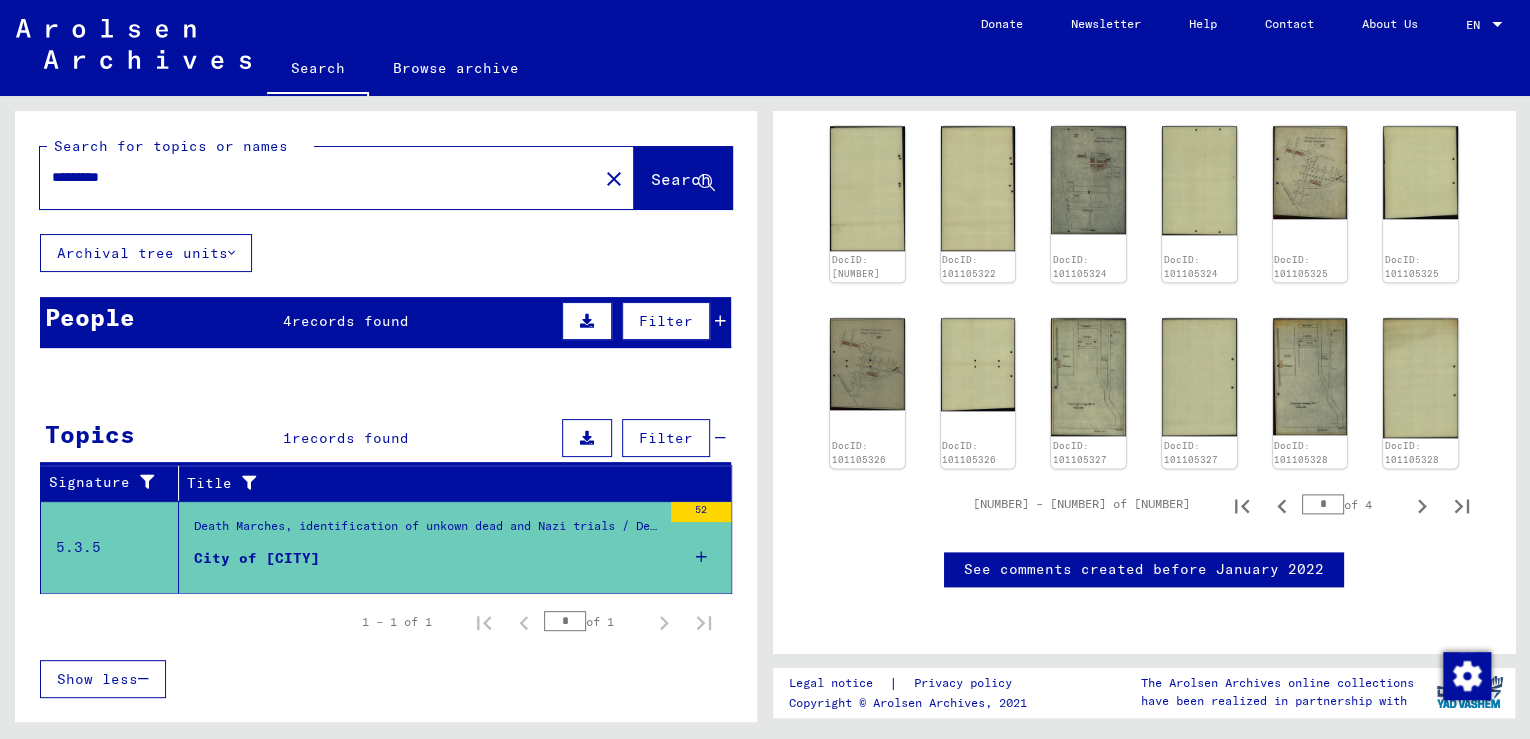 scroll, scrollTop: 1708, scrollLeft: 0, axis: vertical 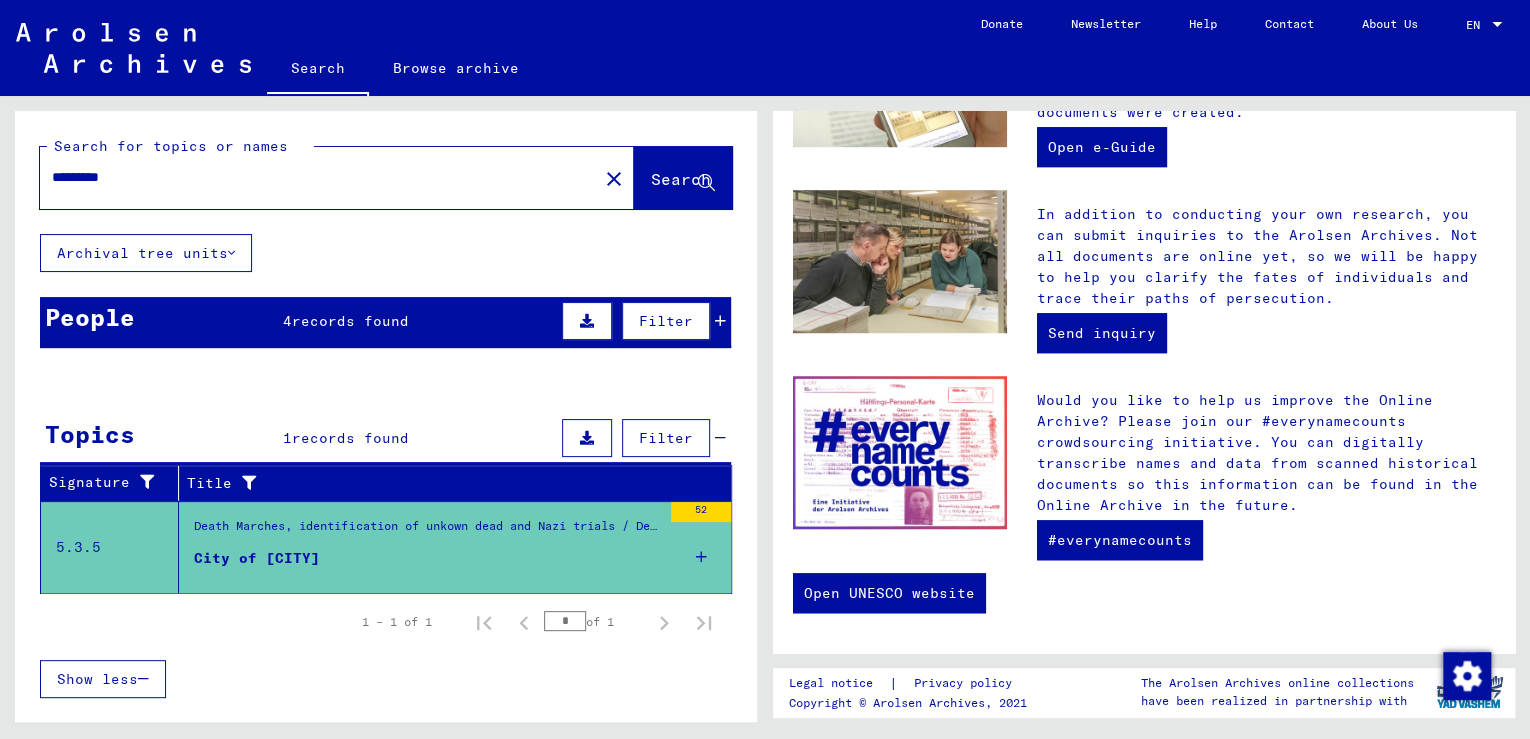 click on "City of [CITY]" at bounding box center (257, 558) 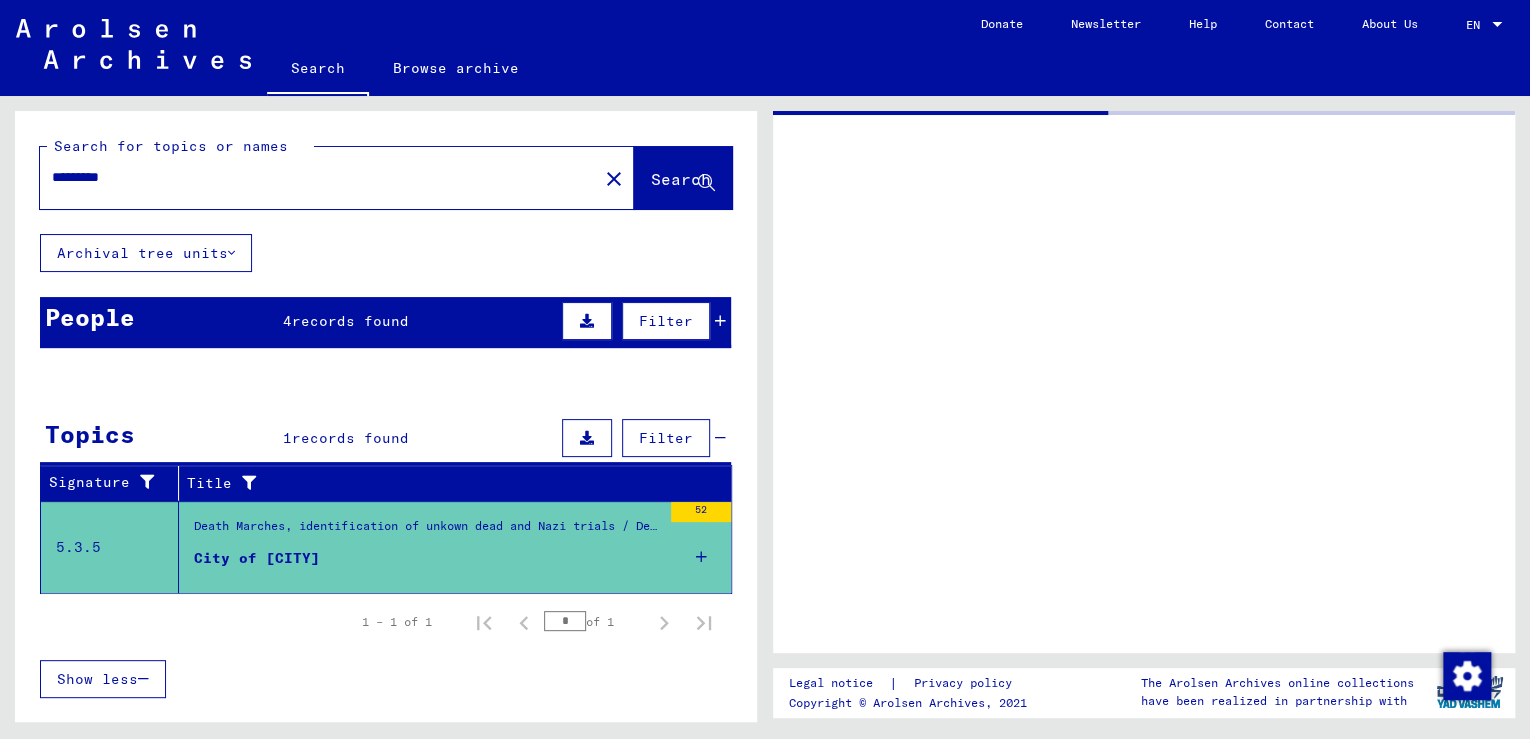 scroll, scrollTop: 0, scrollLeft: 0, axis: both 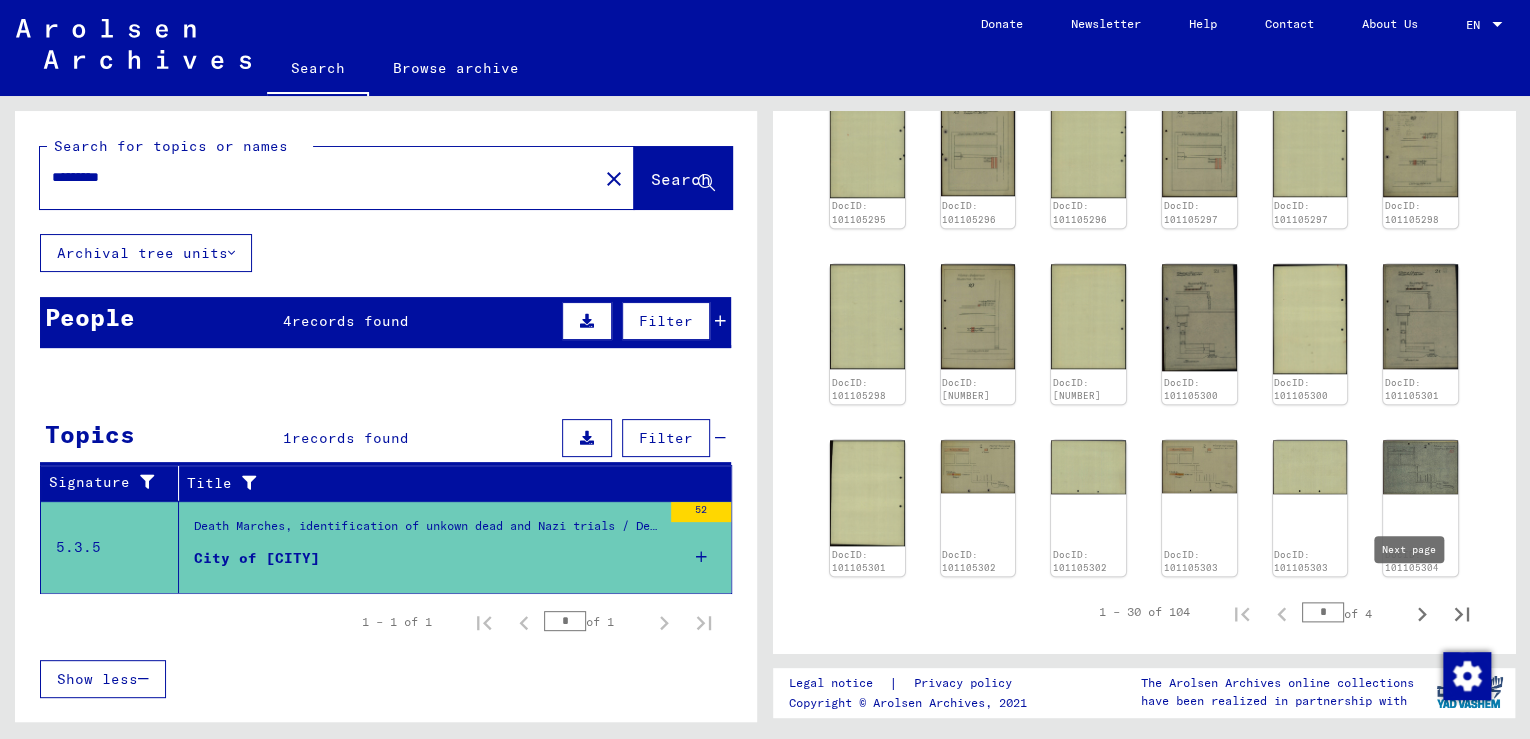 click 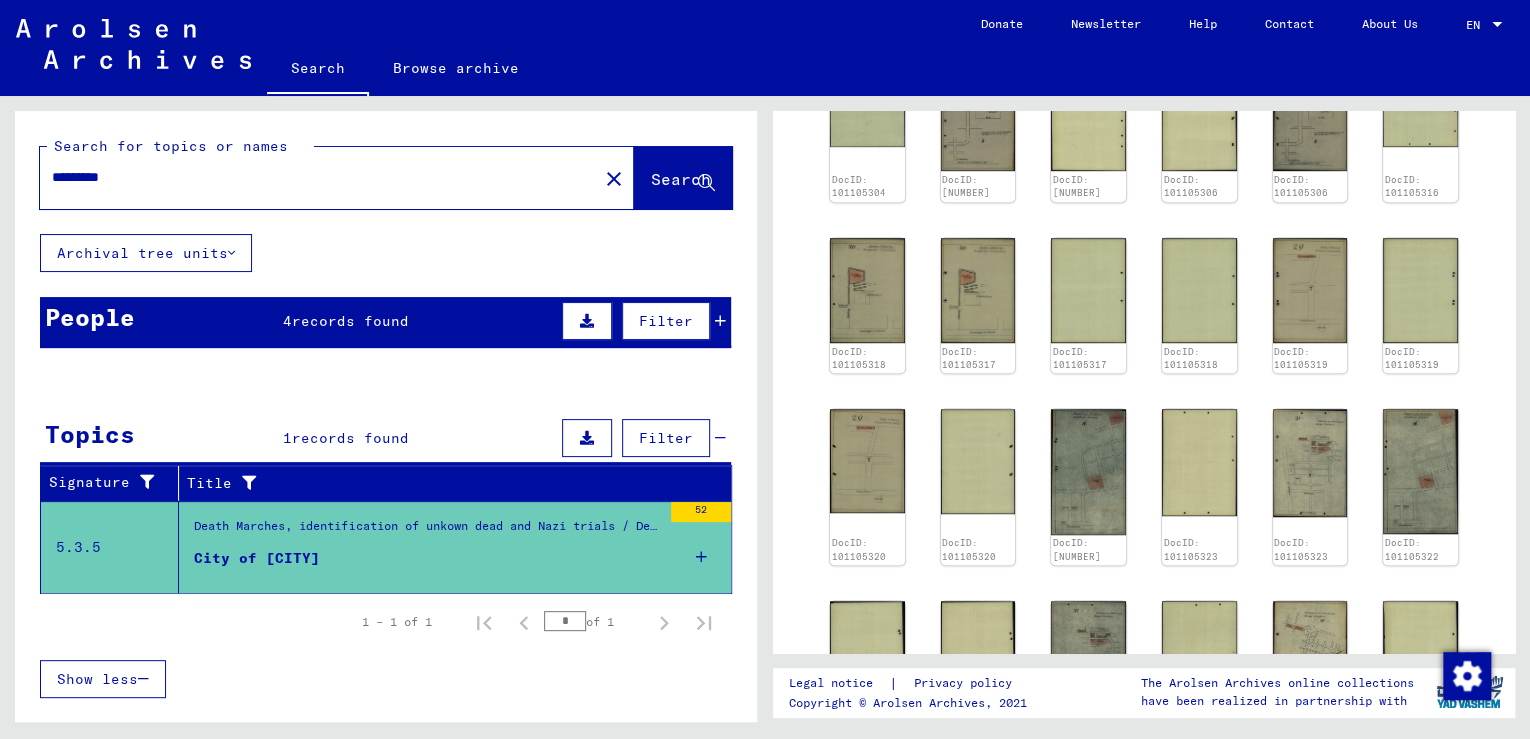 scroll, scrollTop: 640, scrollLeft: 0, axis: vertical 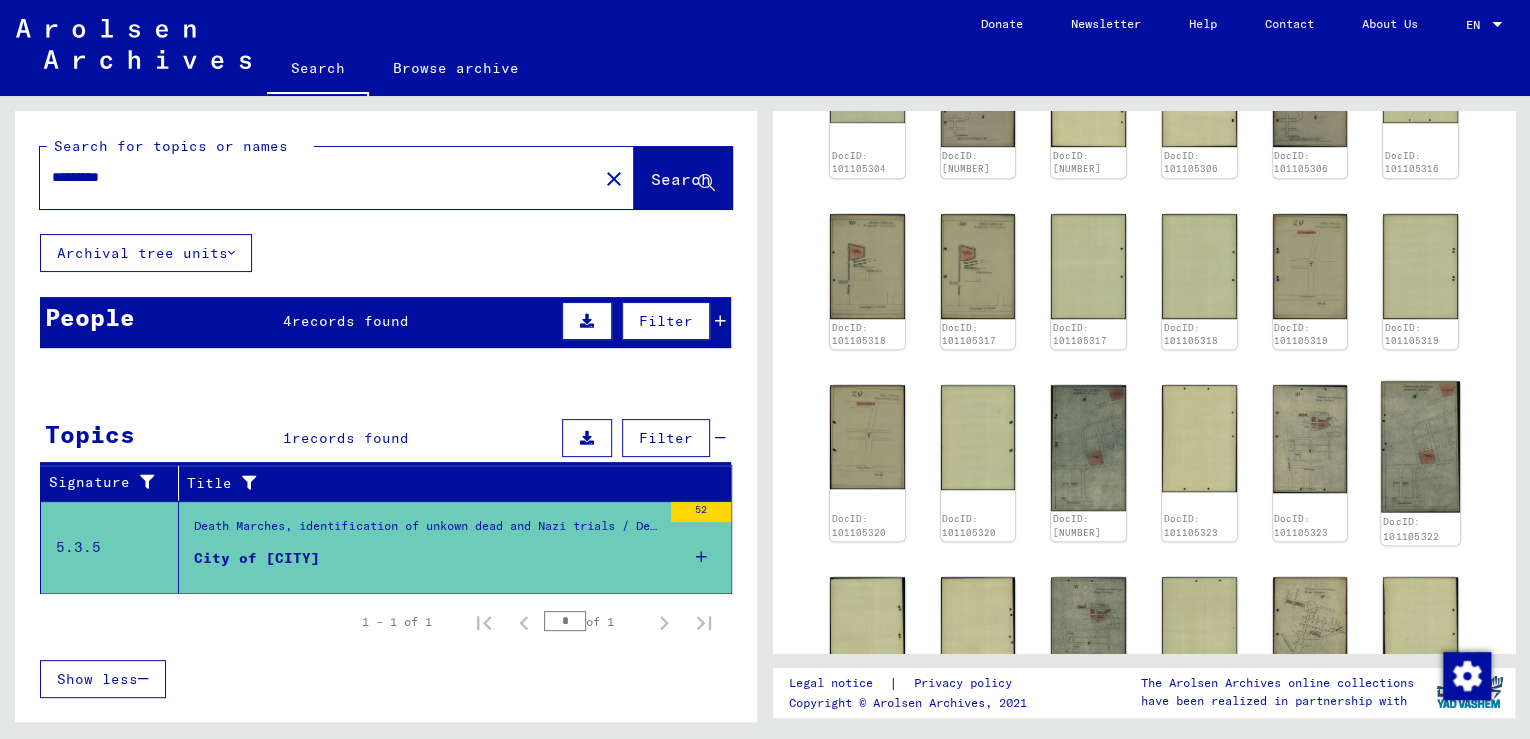 click 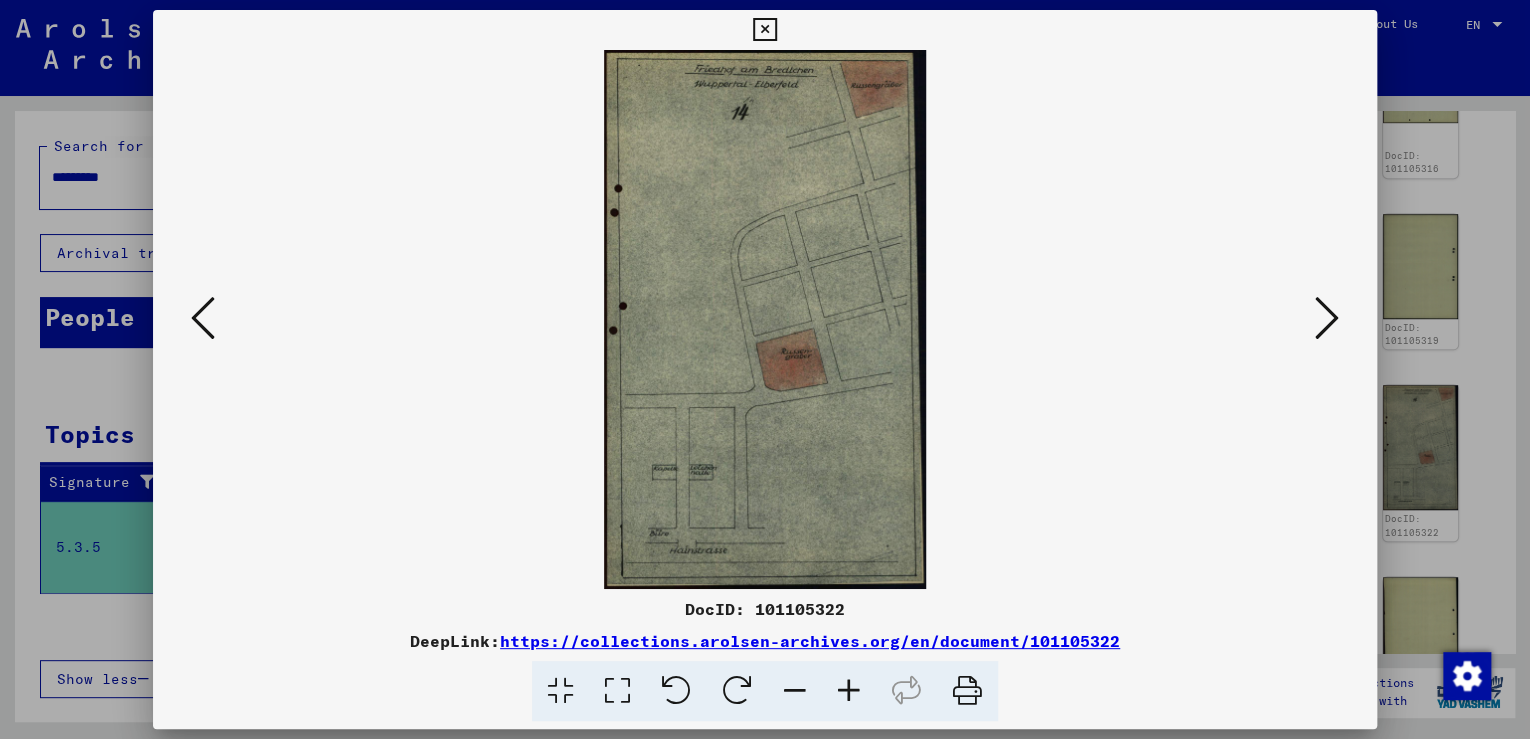 click at bounding box center [764, 30] 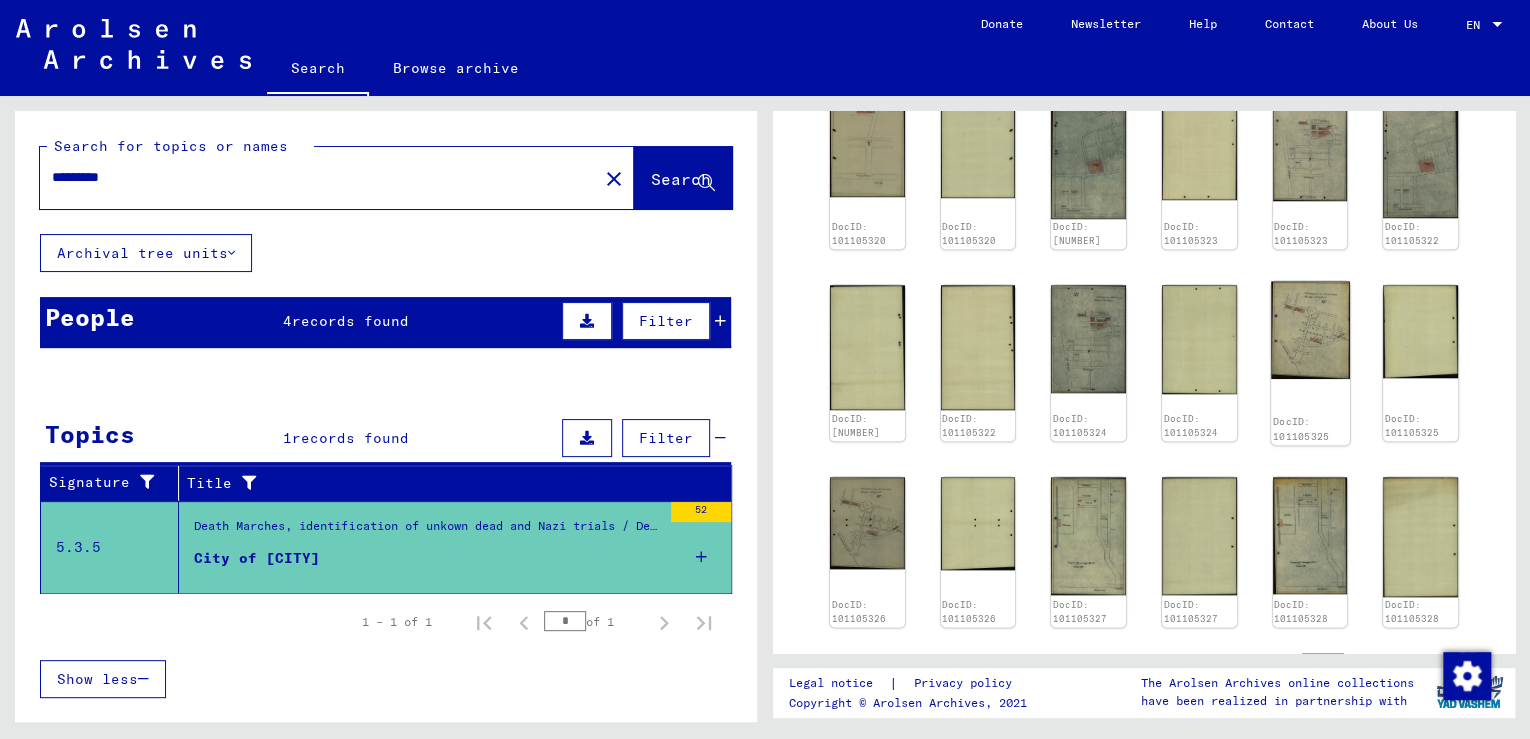 scroll, scrollTop: 960, scrollLeft: 0, axis: vertical 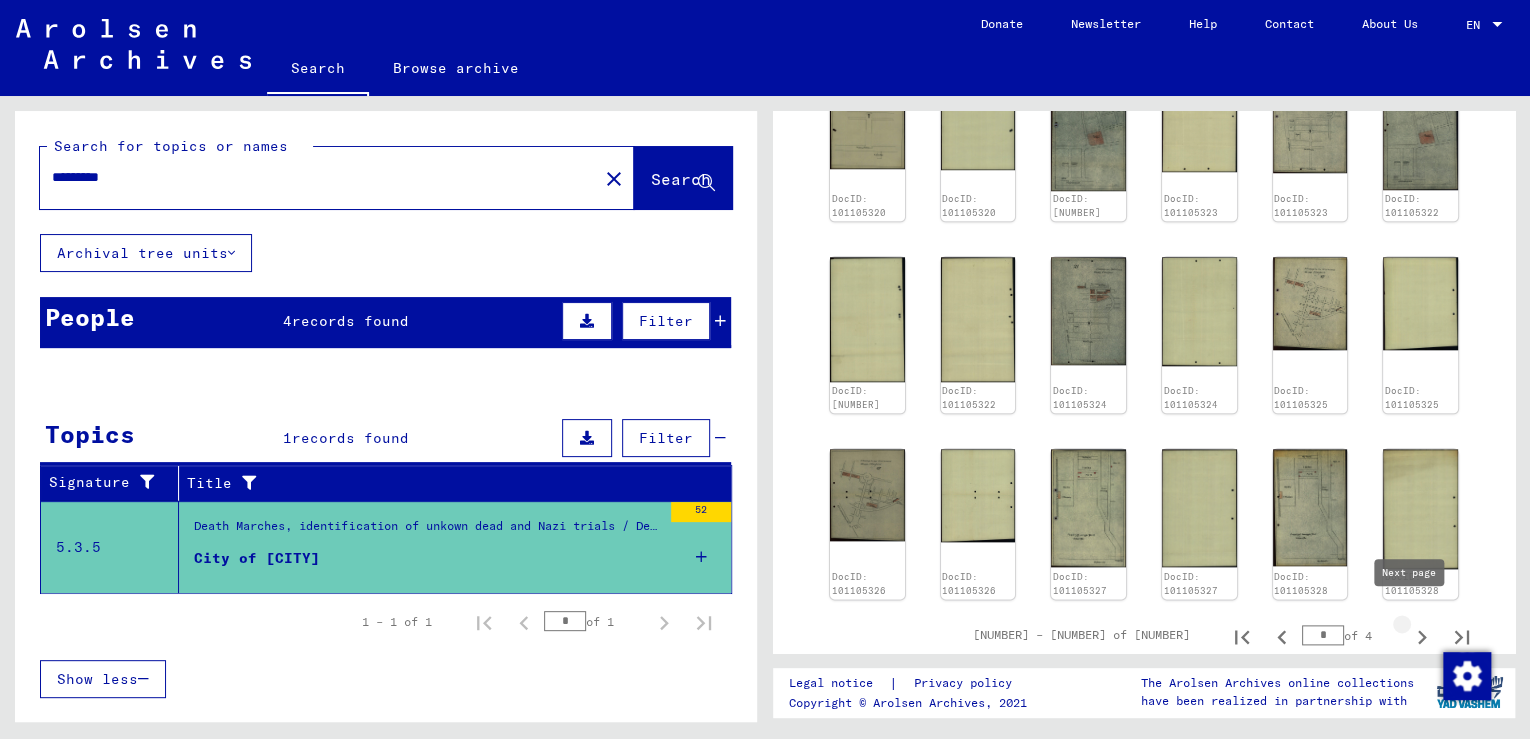 click 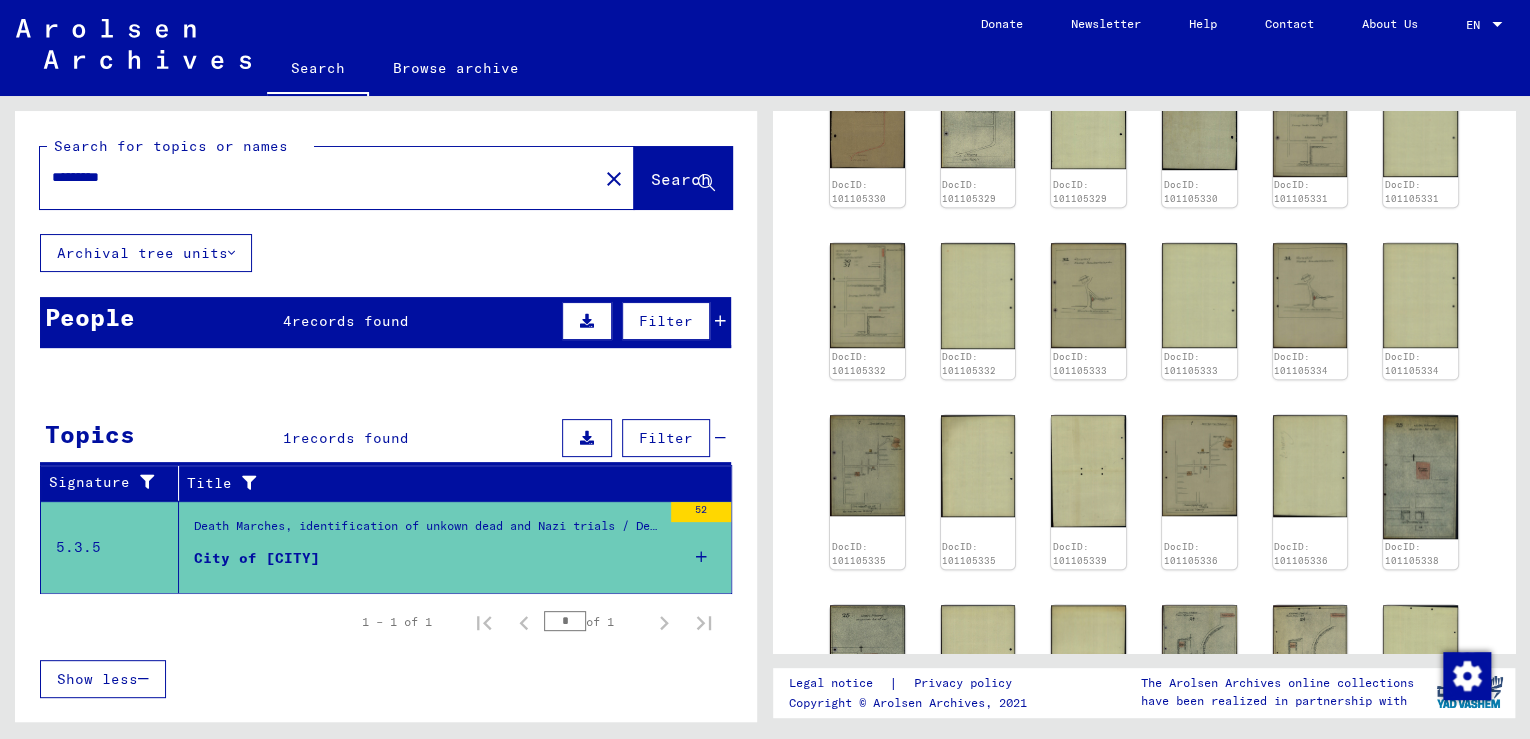 scroll, scrollTop: 640, scrollLeft: 0, axis: vertical 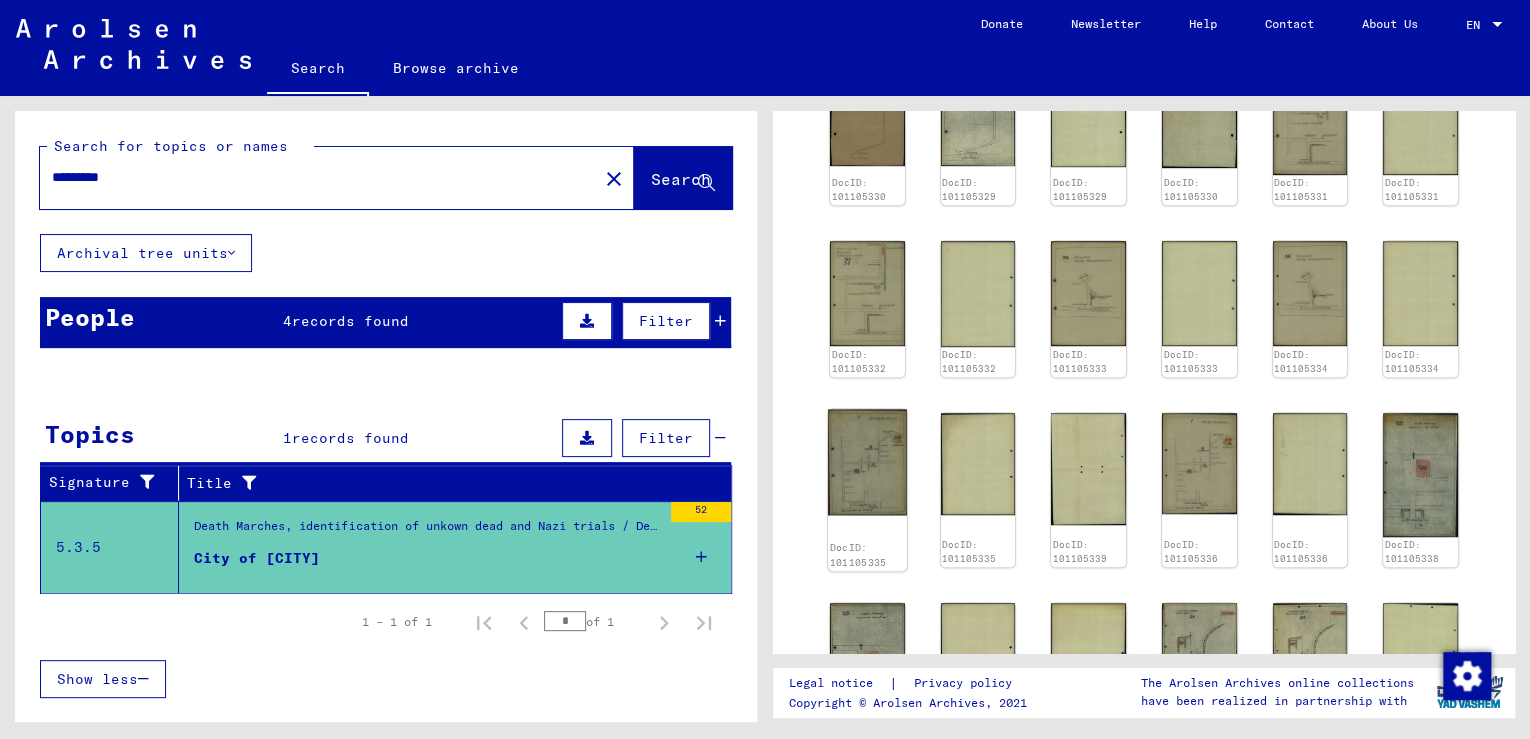 click 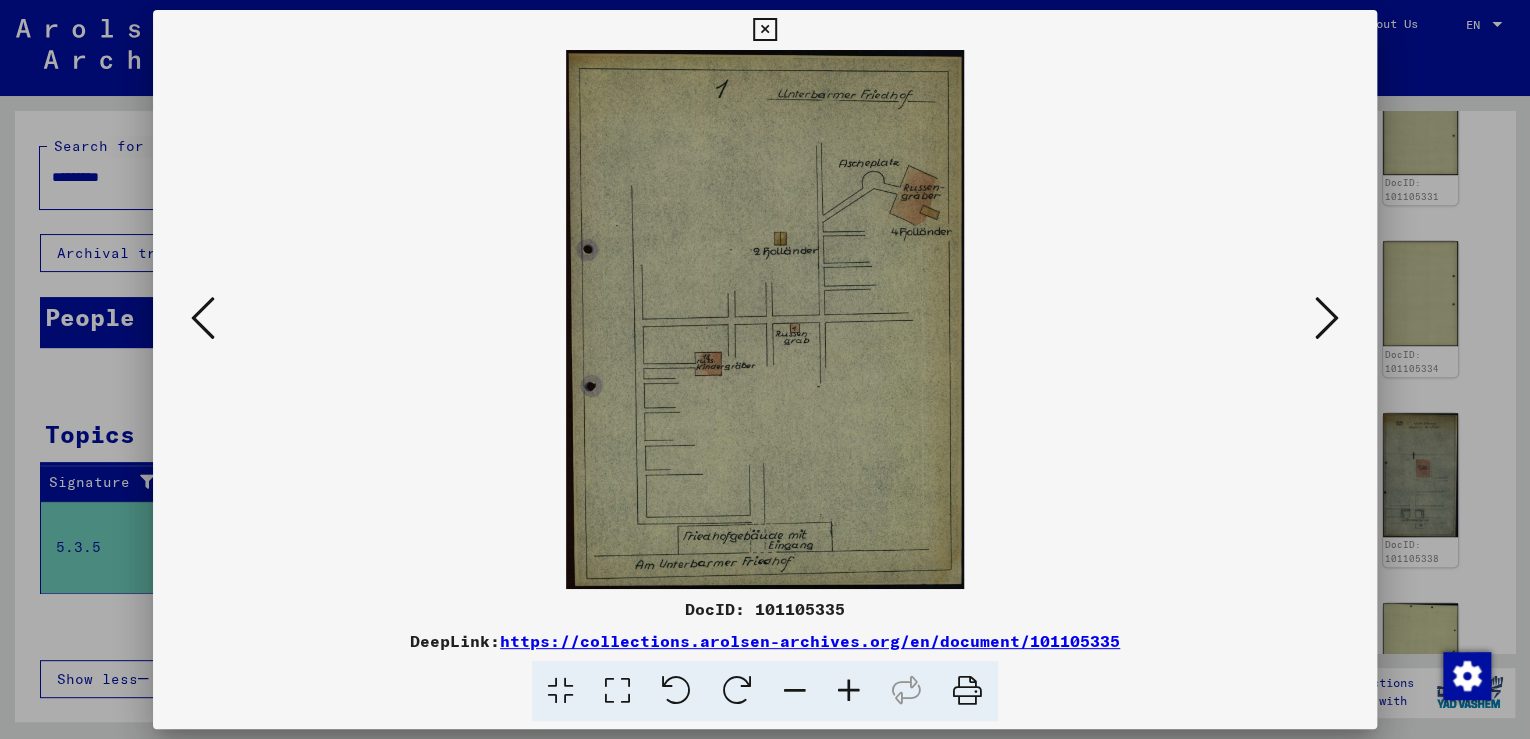click at bounding box center [764, 30] 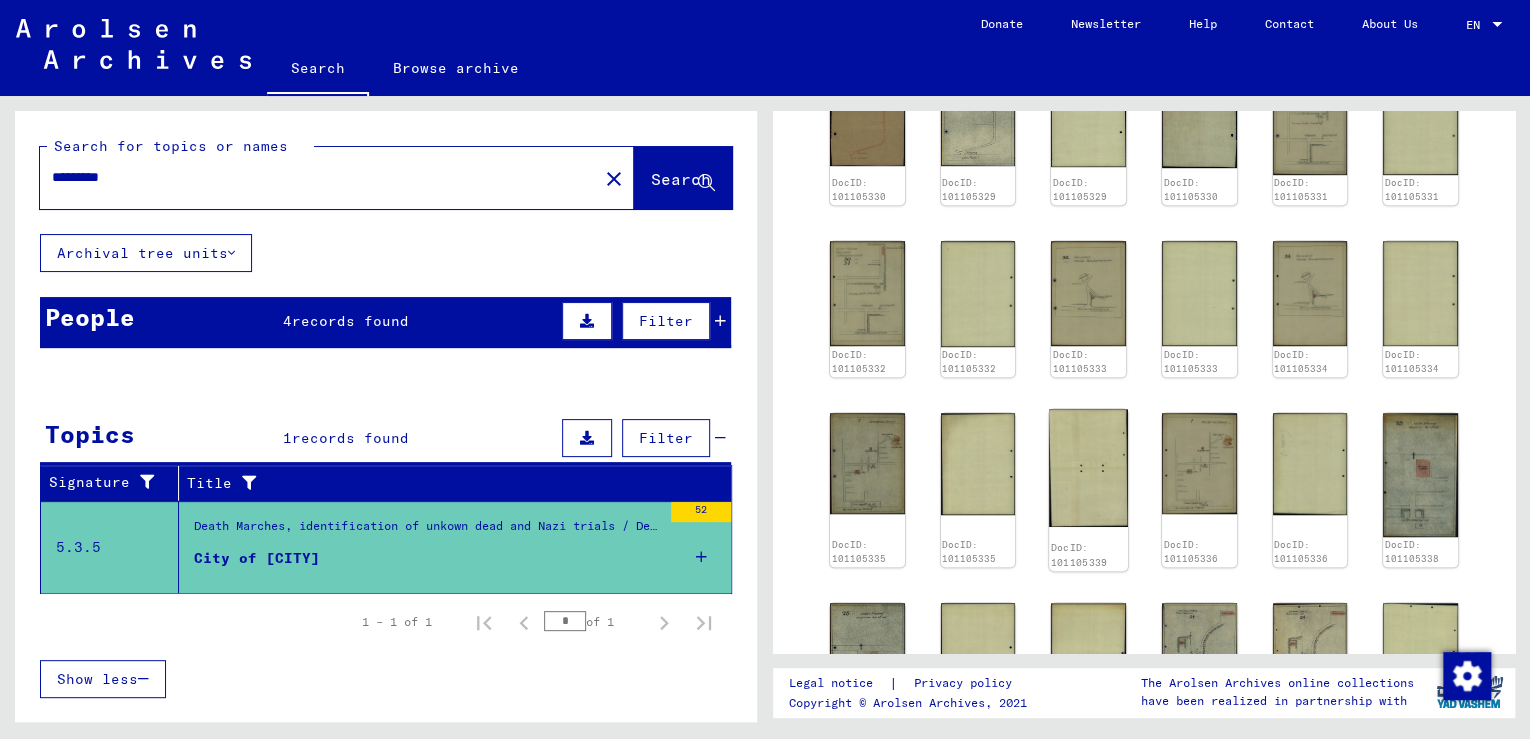 click 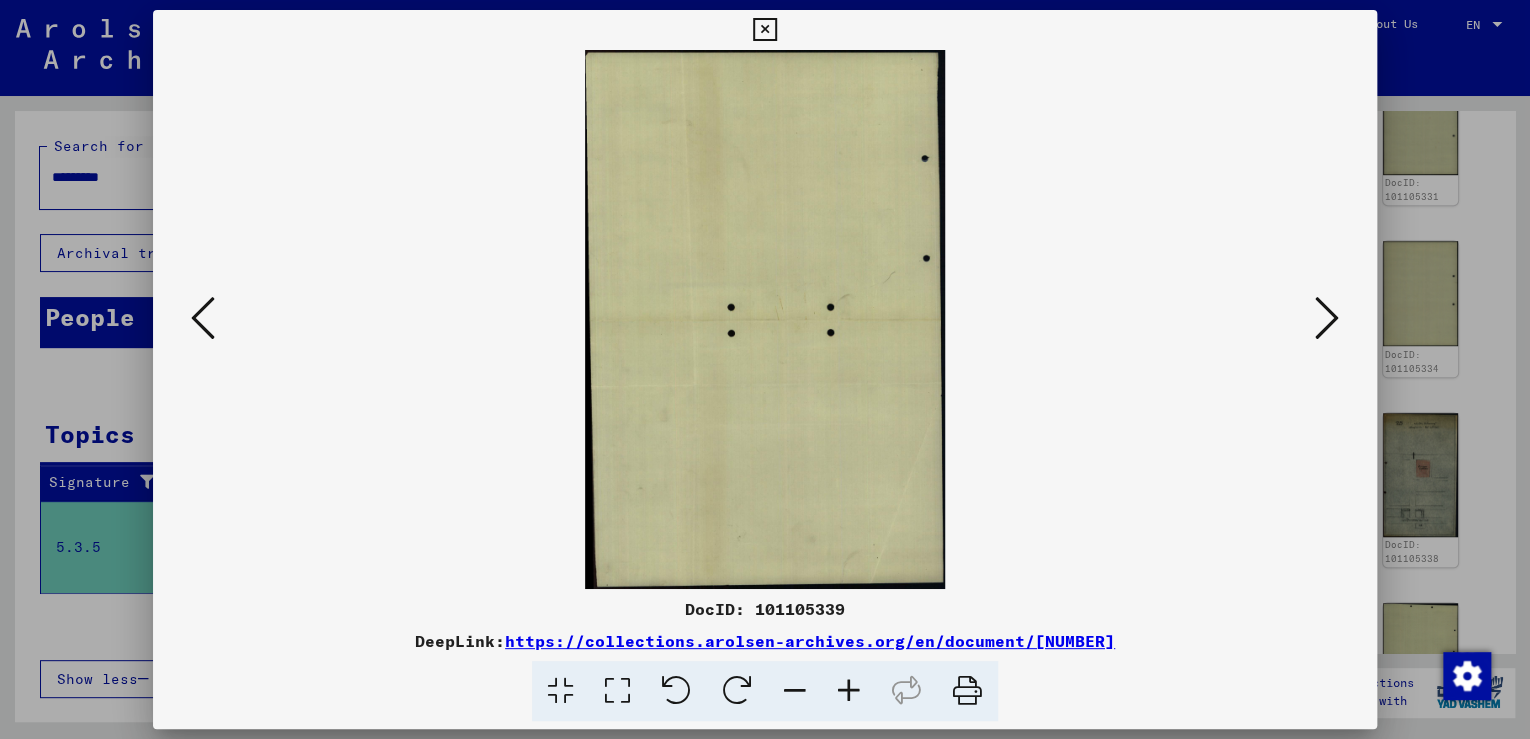 click at bounding box center (764, 30) 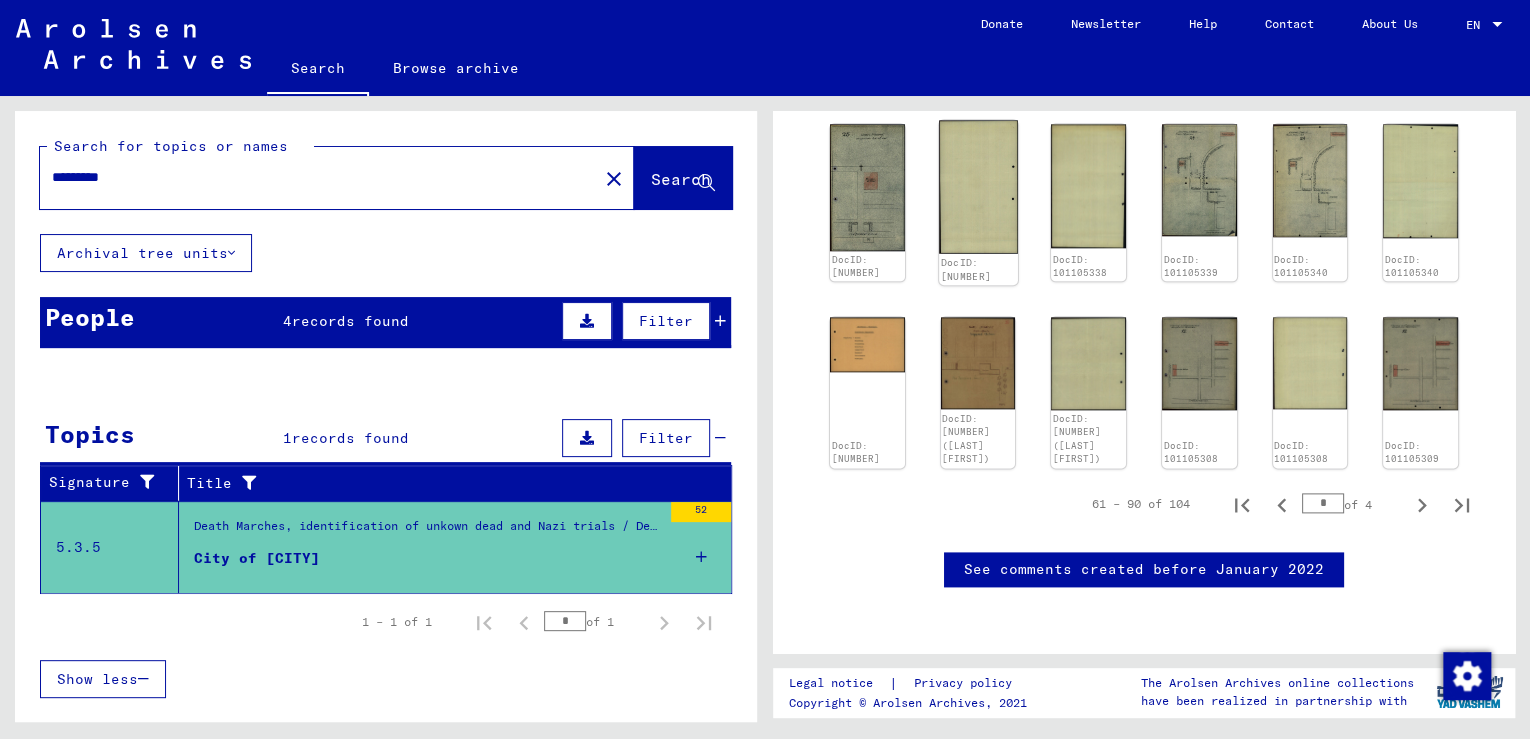 scroll, scrollTop: 1200, scrollLeft: 0, axis: vertical 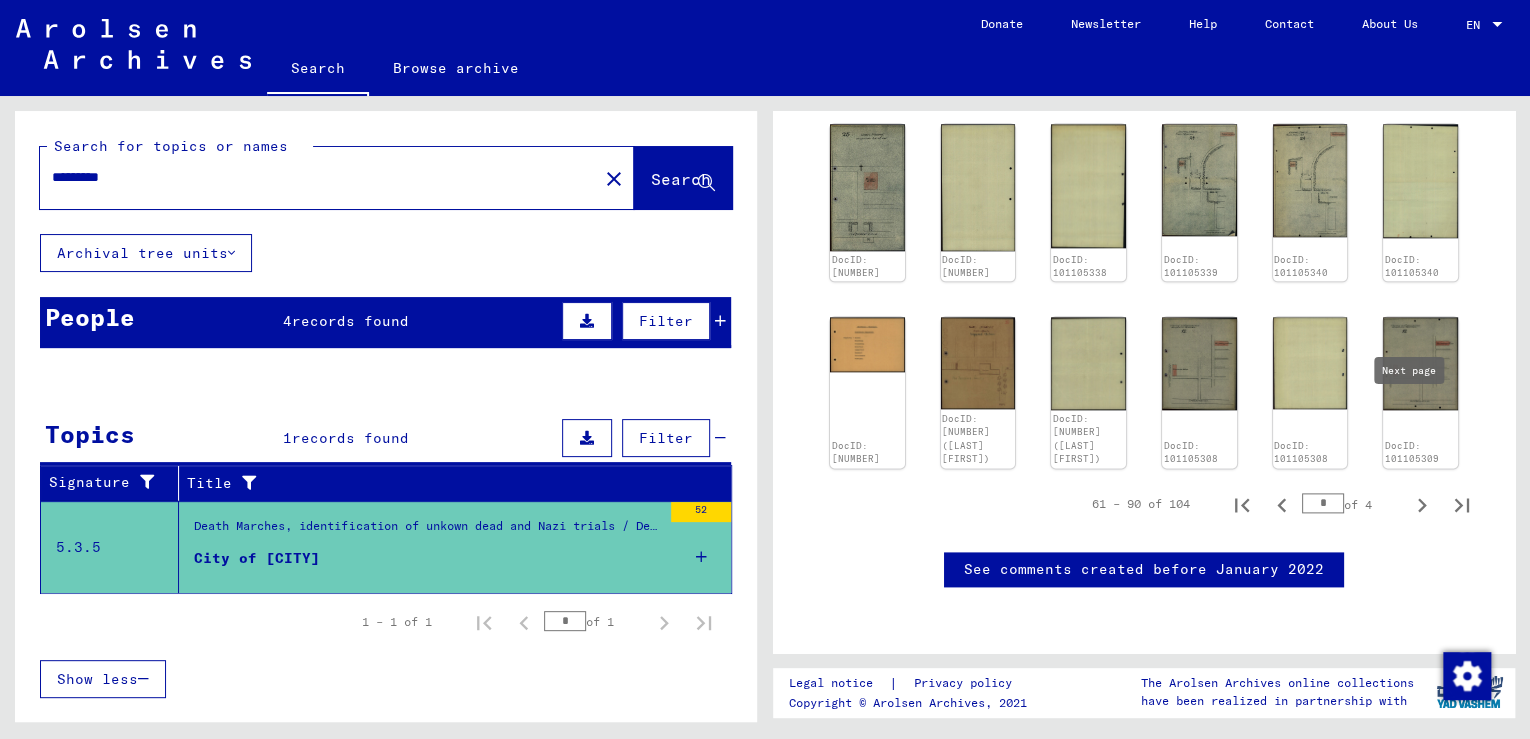 click 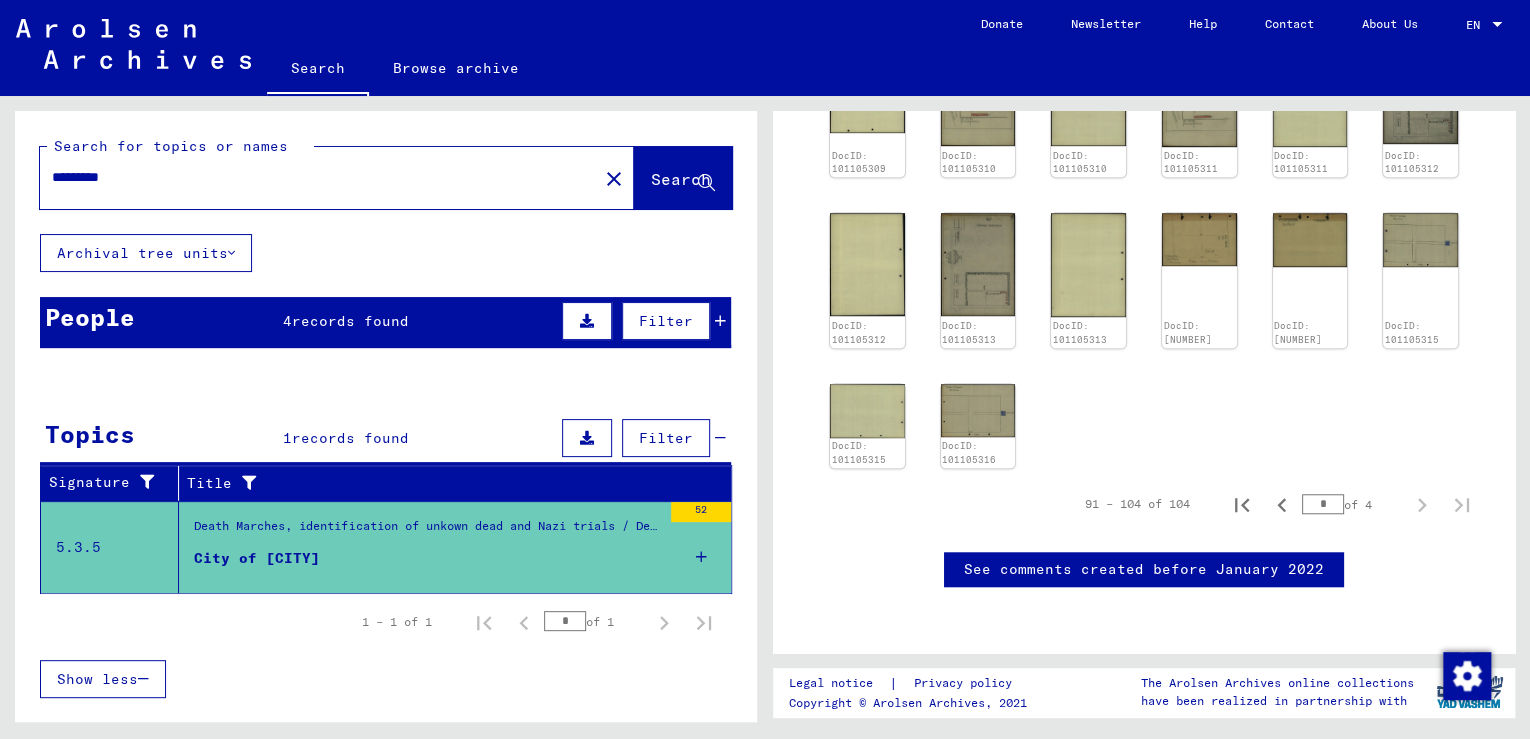 scroll, scrollTop: 1293, scrollLeft: 0, axis: vertical 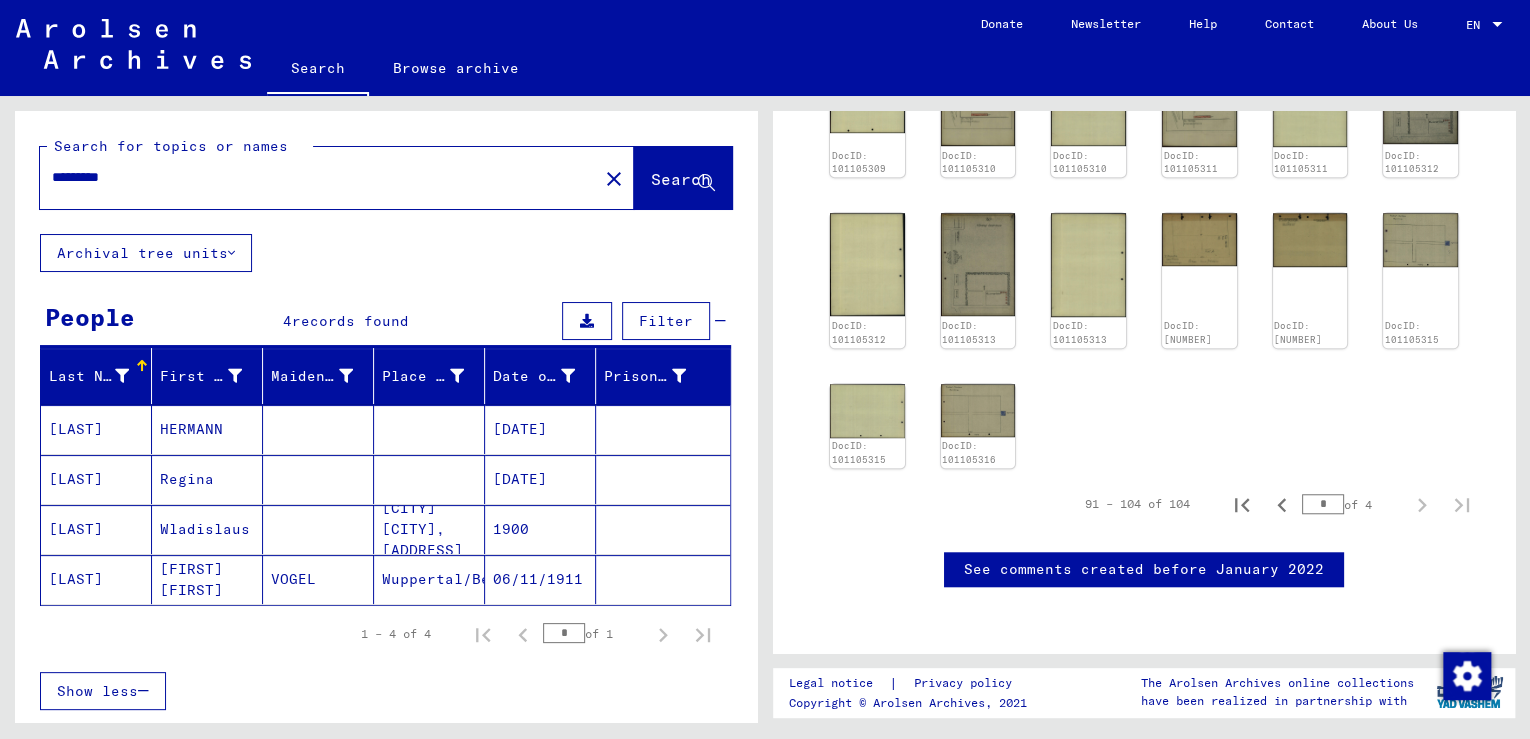 click on "[CITY] [CITY], [ADDRESS]" at bounding box center (429, 579) 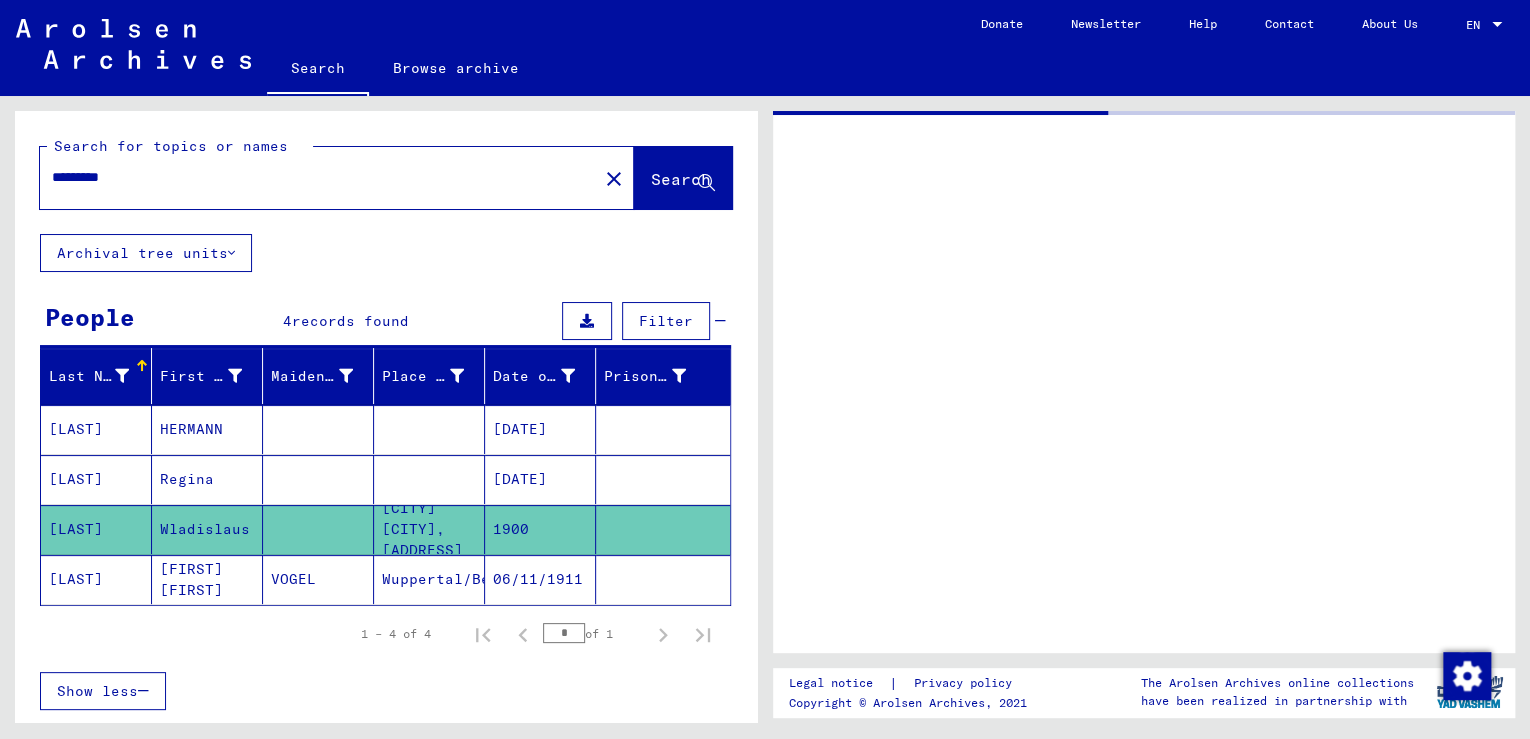 scroll, scrollTop: 0, scrollLeft: 0, axis: both 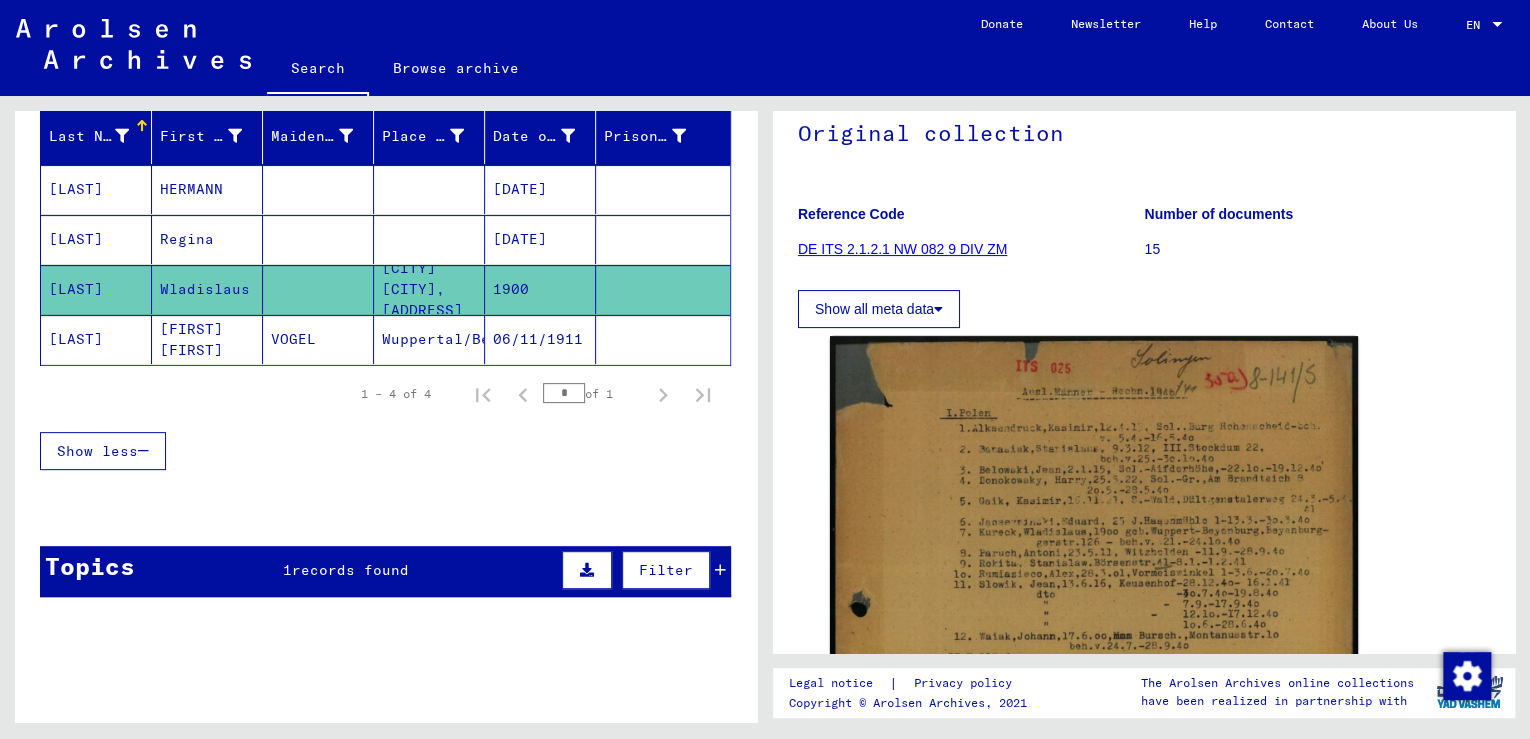 click on "DE ITS 2.1.2.1 NW 082 9 DIV ZM" 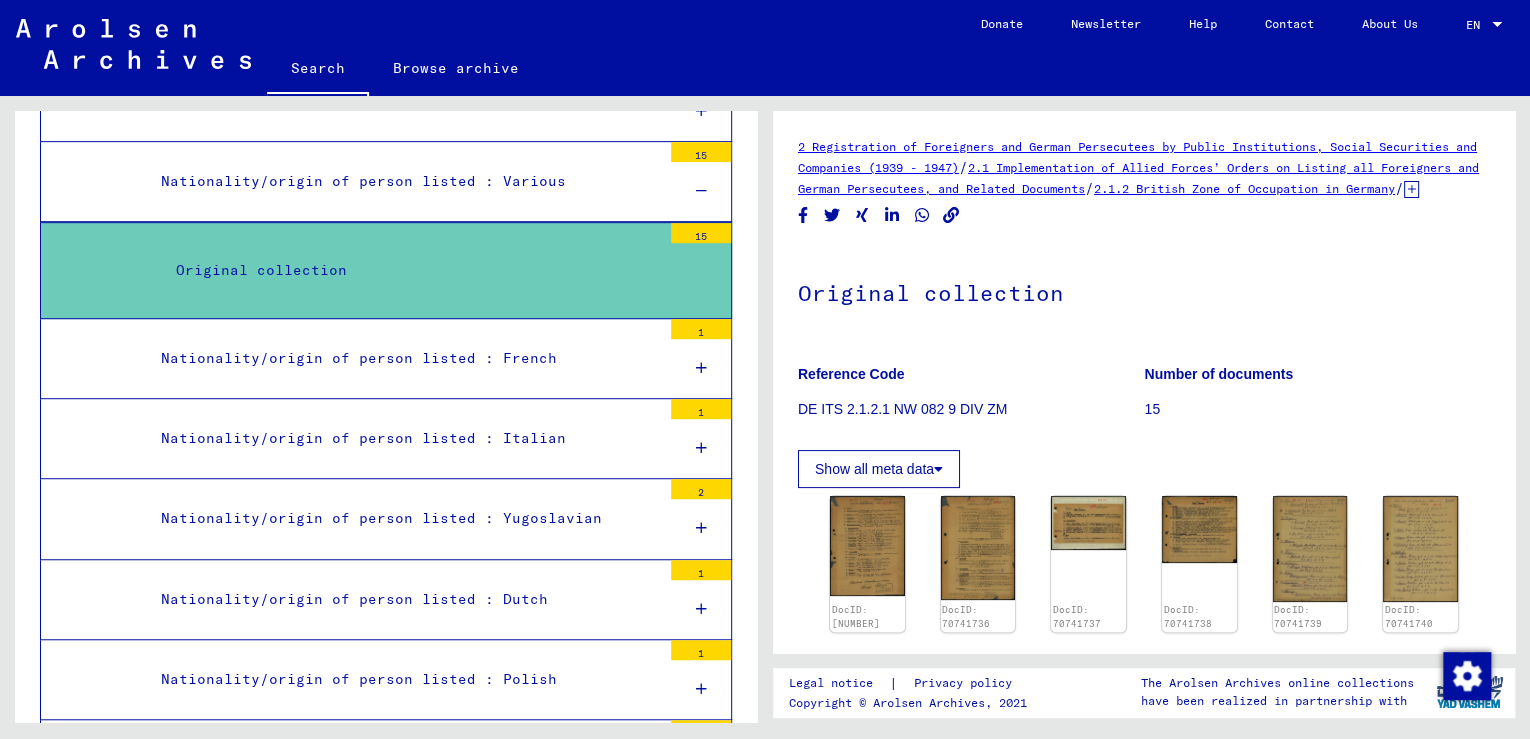 scroll, scrollTop: 8200, scrollLeft: 0, axis: vertical 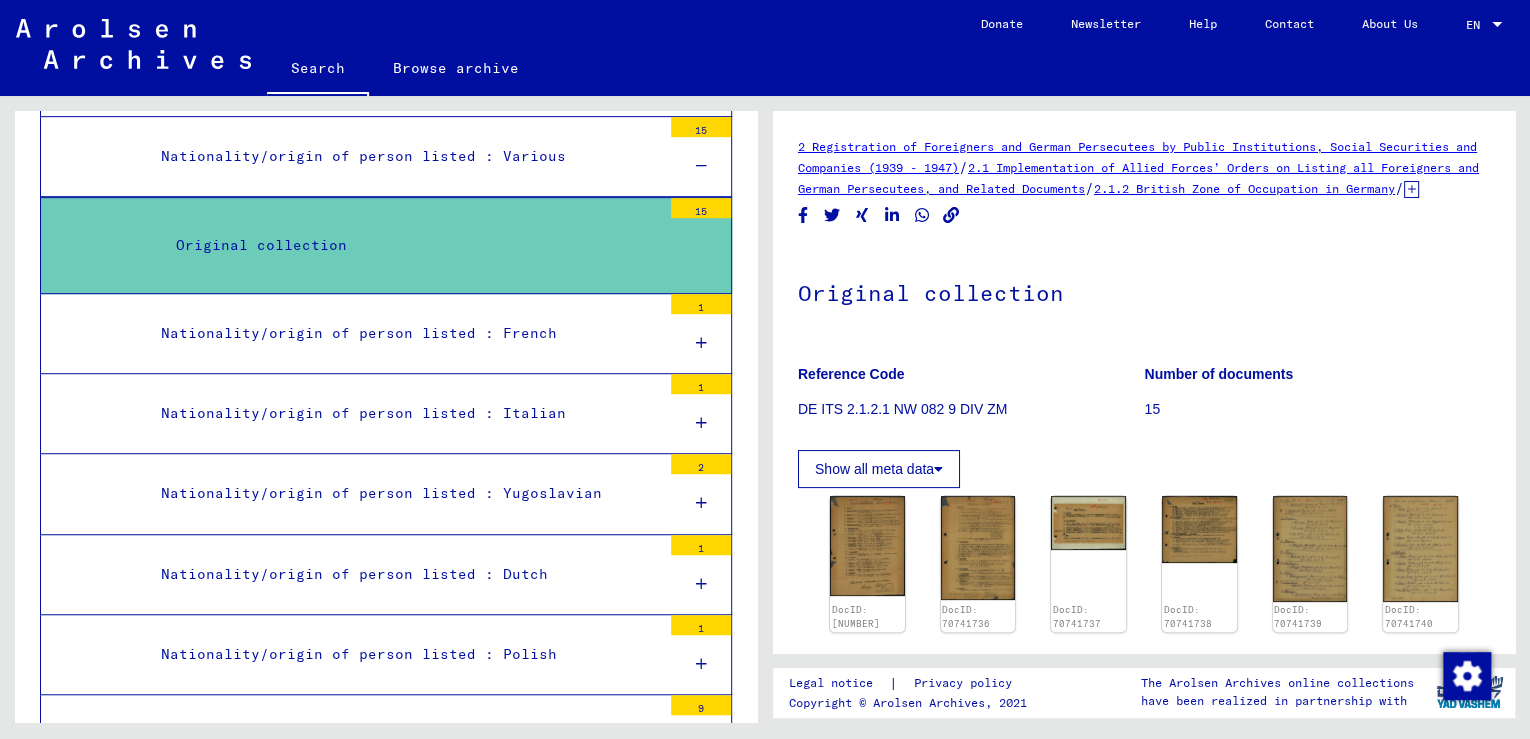 click on "Nationality/origin of person listed : Polish" at bounding box center (403, 654) 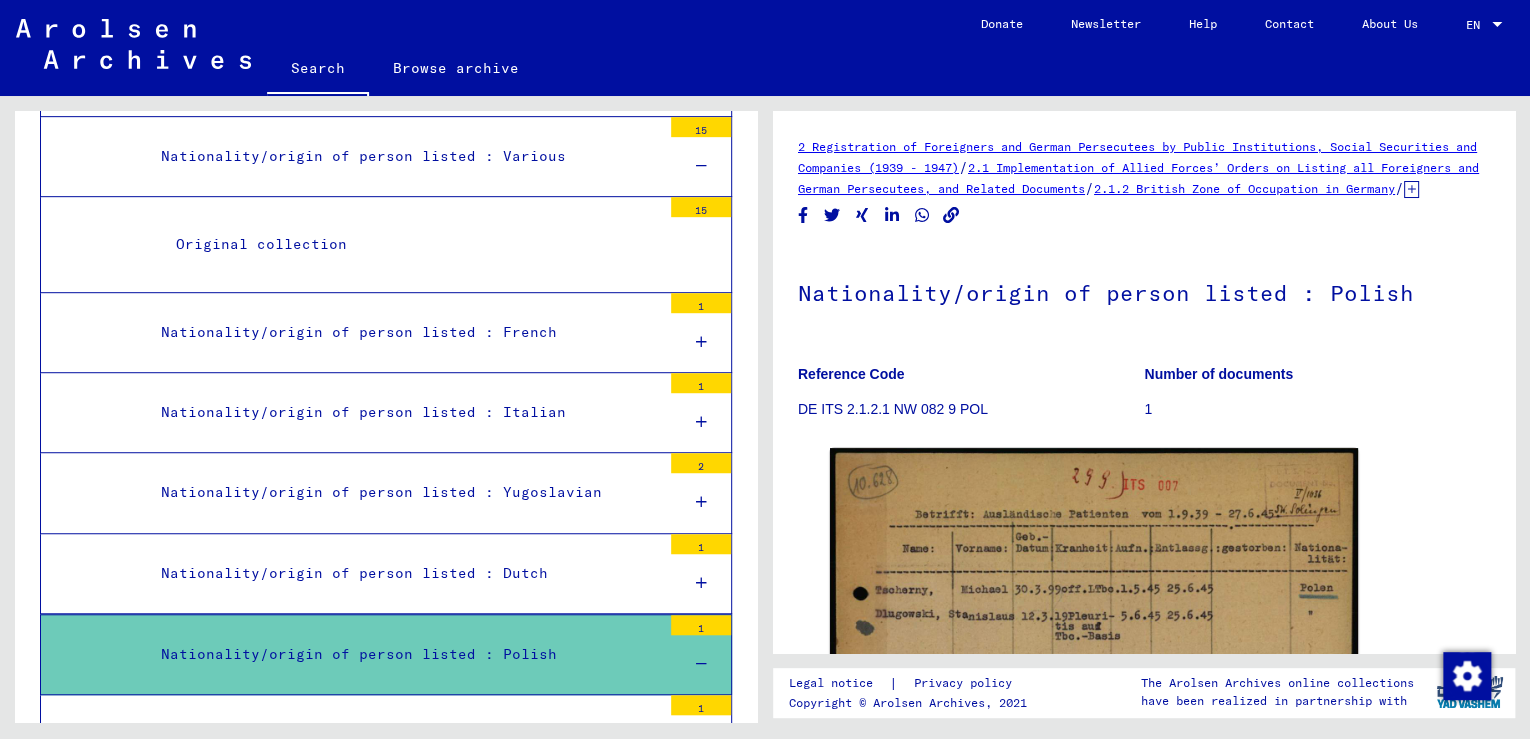 scroll, scrollTop: 0, scrollLeft: 0, axis: both 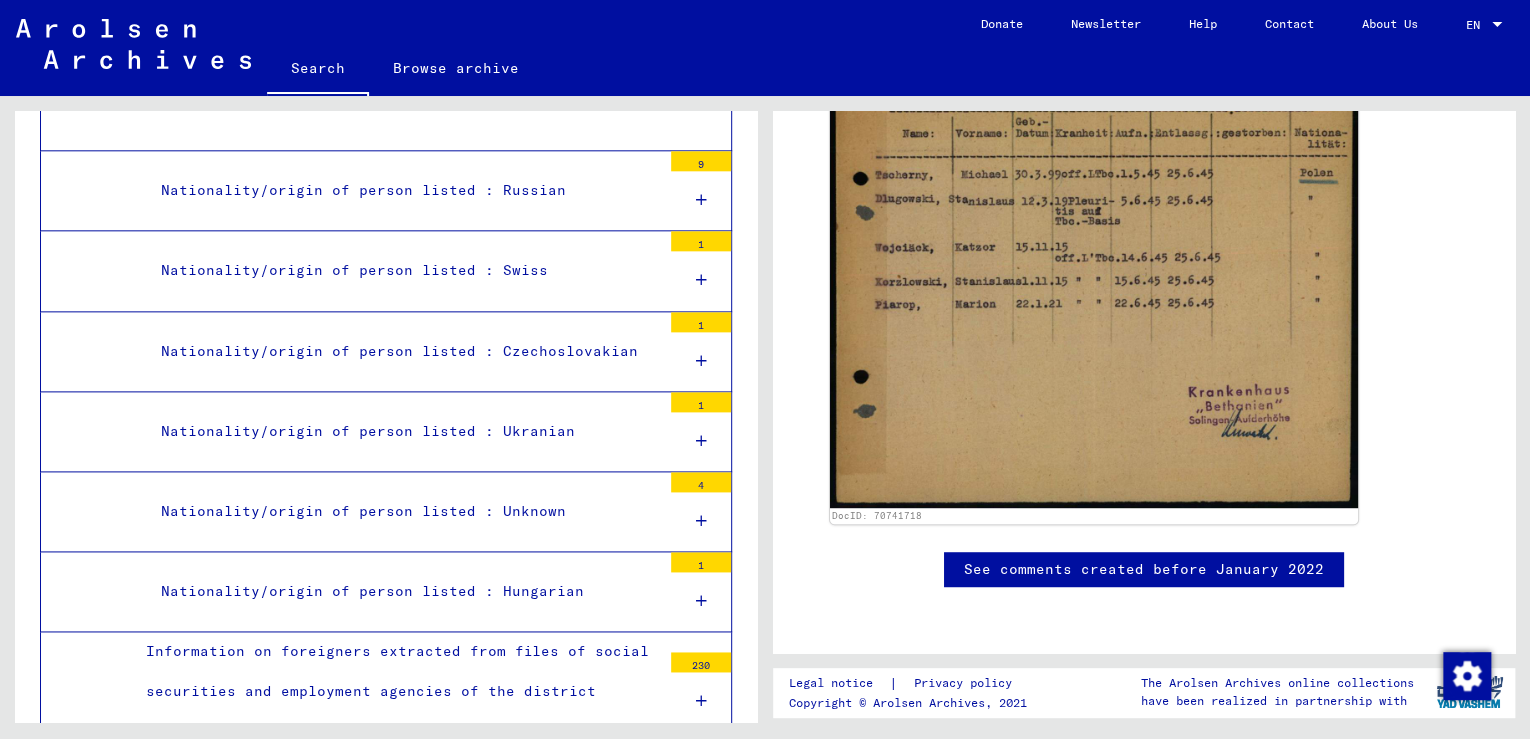 click on "Nationality/origin of person listed : Unknown" at bounding box center [403, 511] 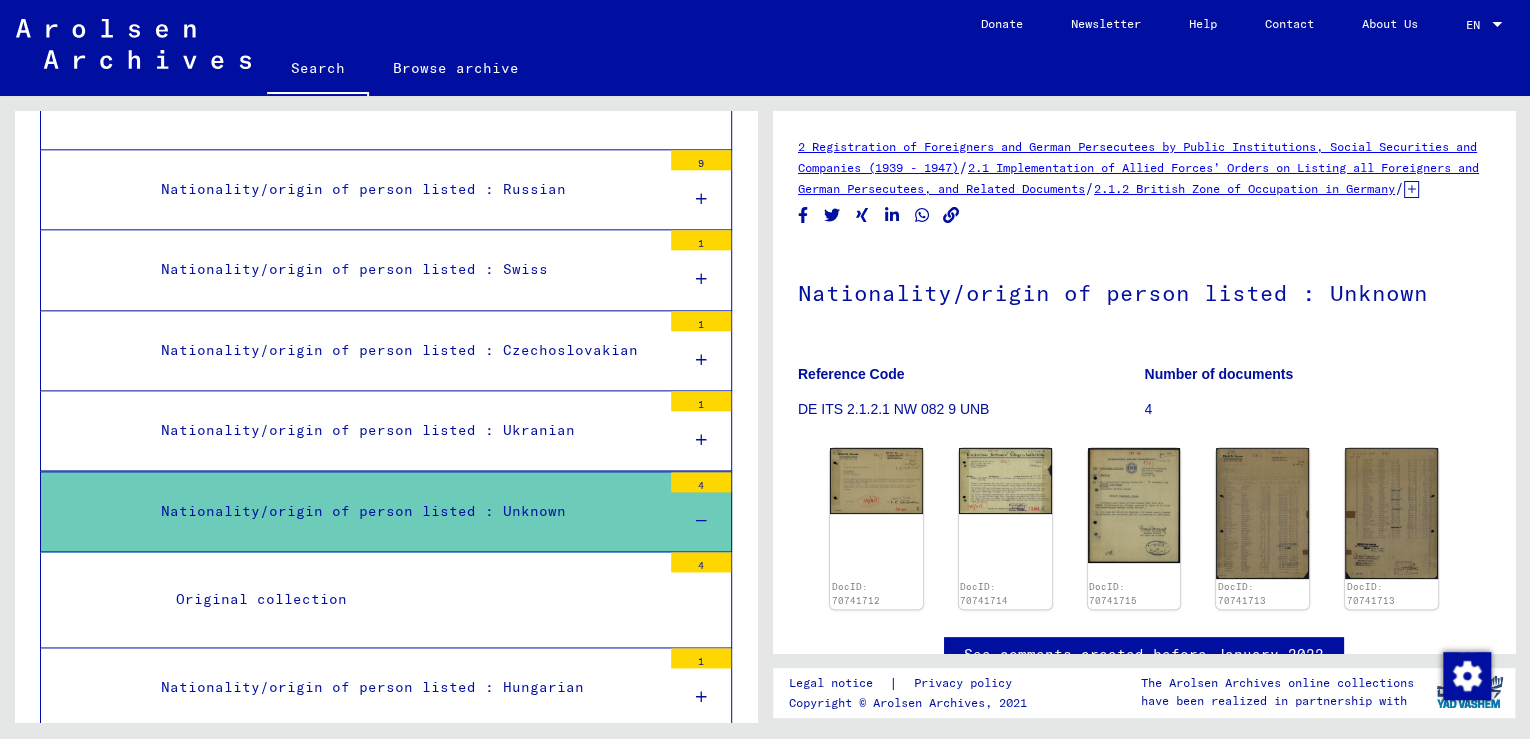 scroll, scrollTop: 0, scrollLeft: 0, axis: both 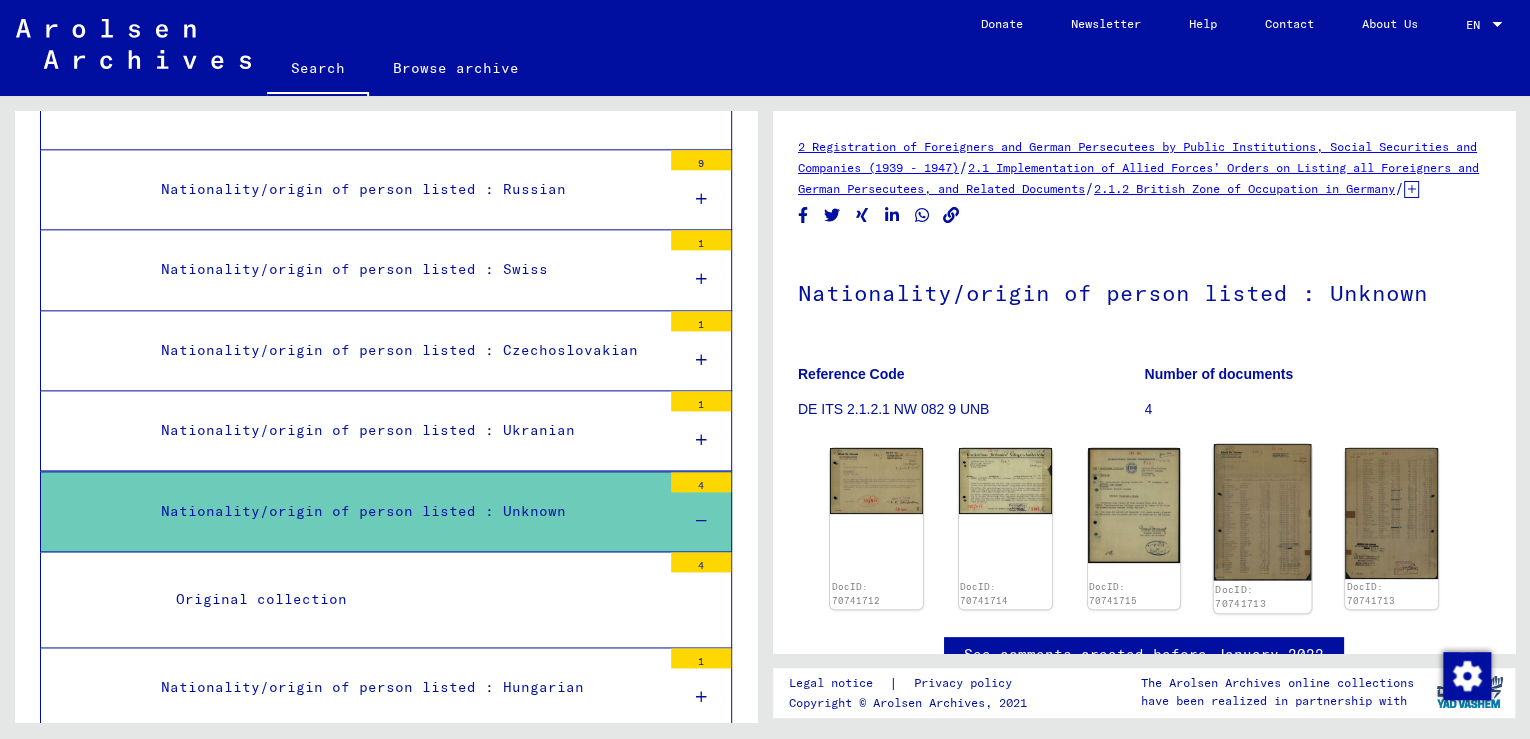 click 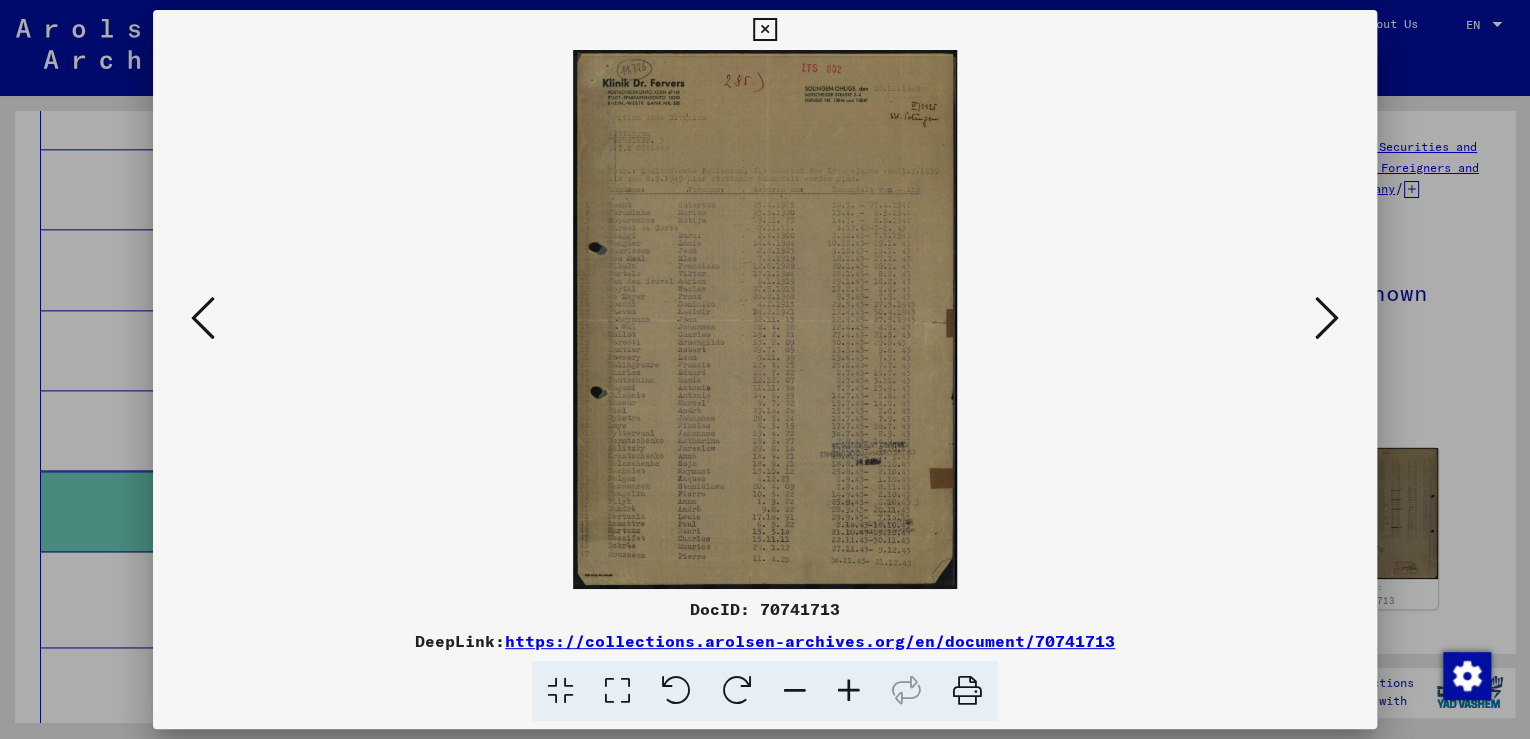 click at bounding box center (1327, 318) 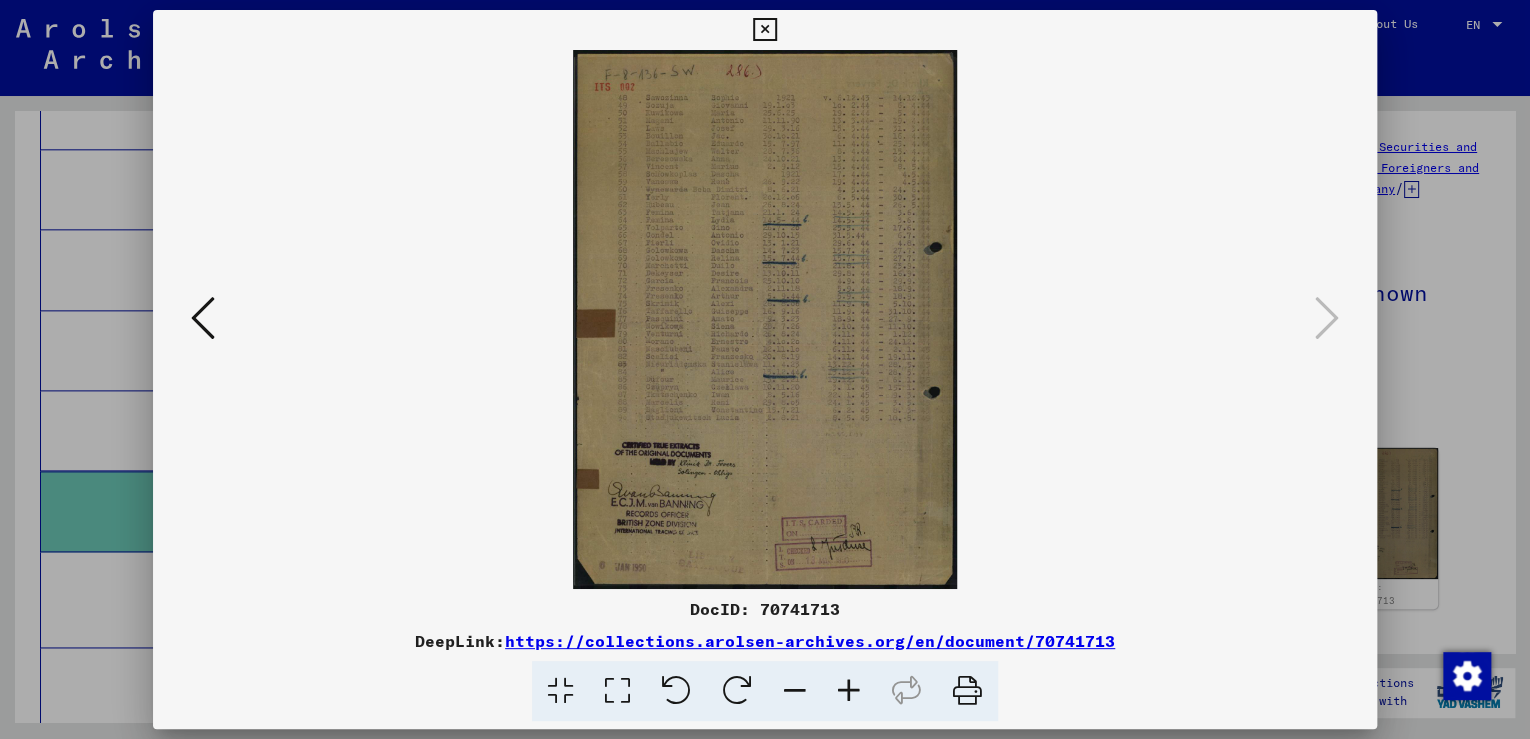 click at bounding box center (764, 30) 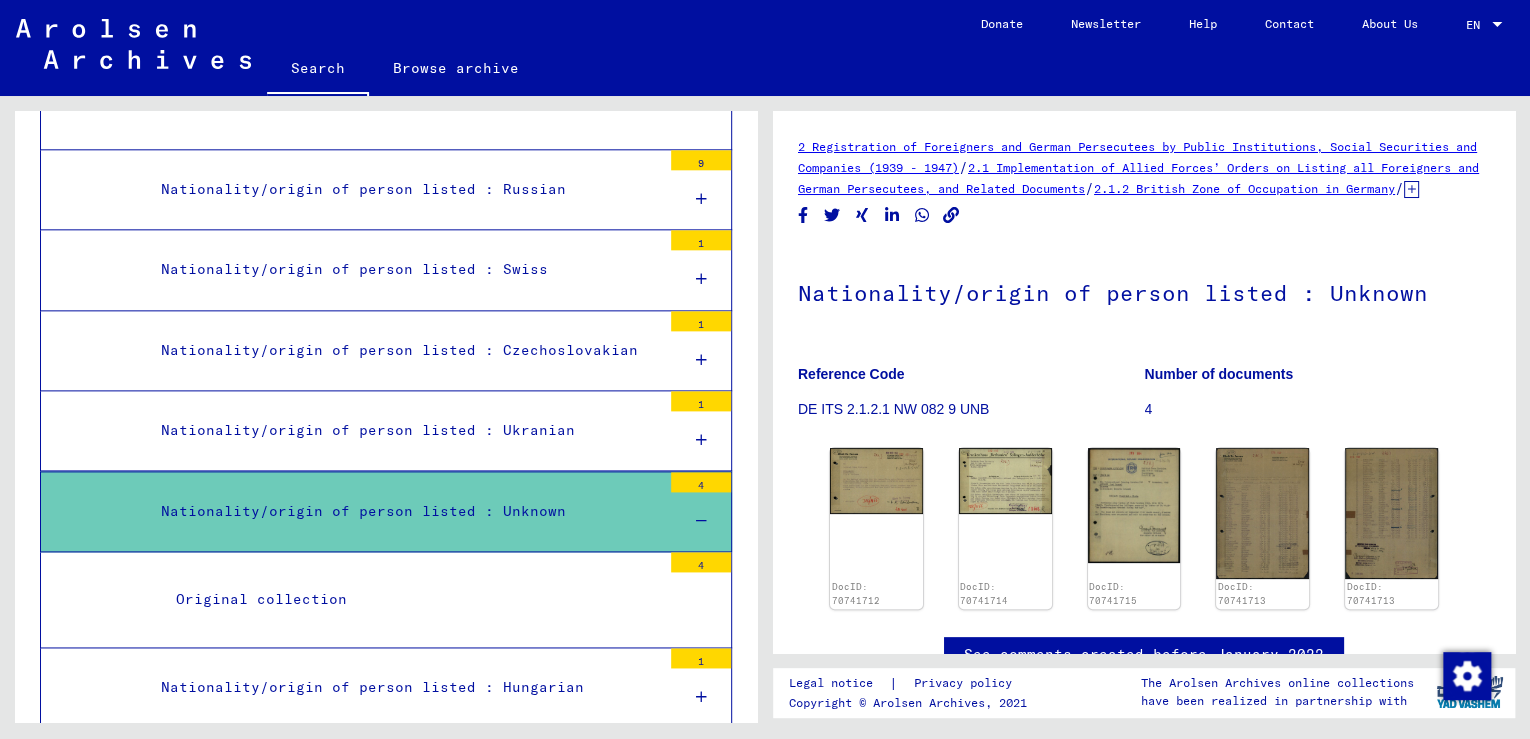 click on "2.1 Implementation of Allied Forces’ Orders on Listing all Foreigners and German Persecutees, and Related Documents" 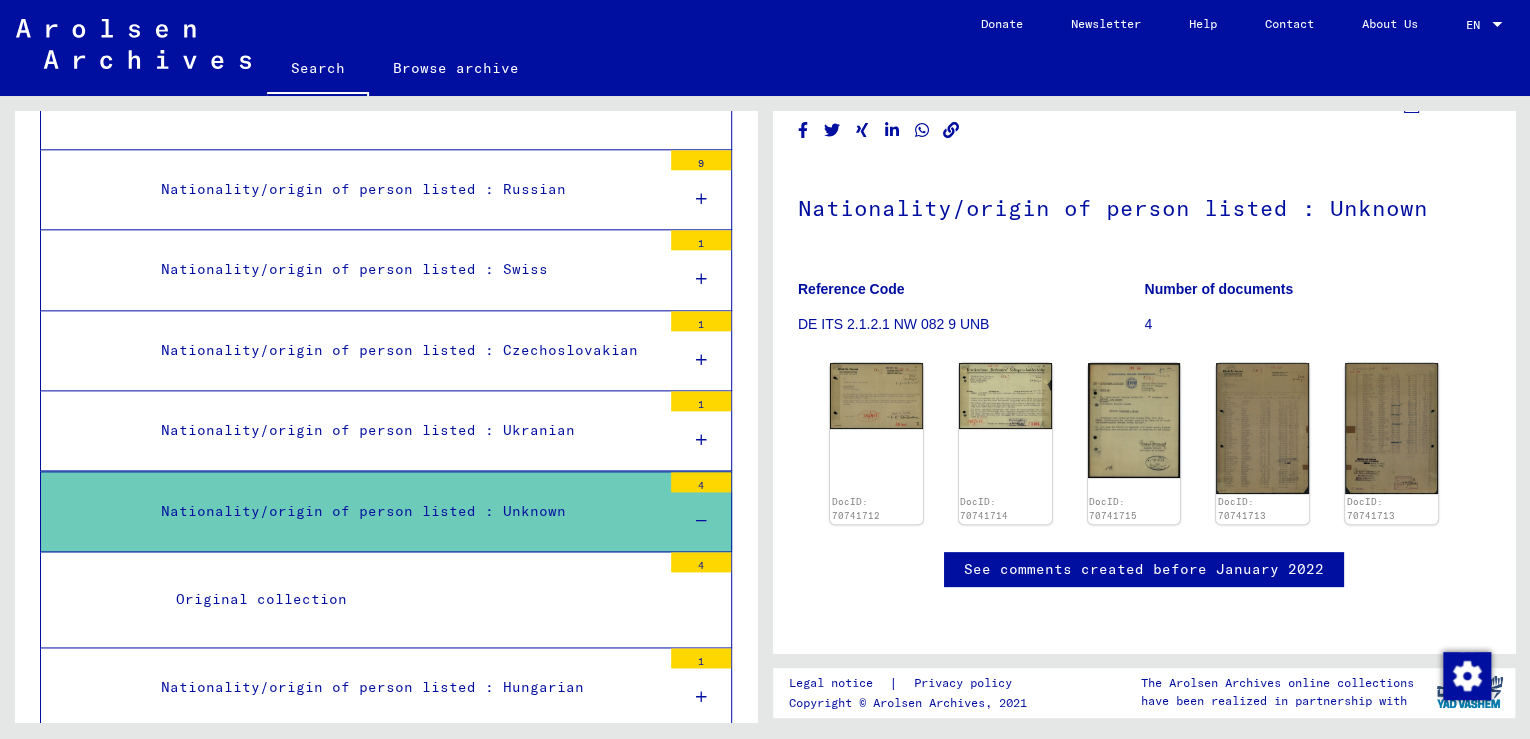 scroll, scrollTop: 240, scrollLeft: 0, axis: vertical 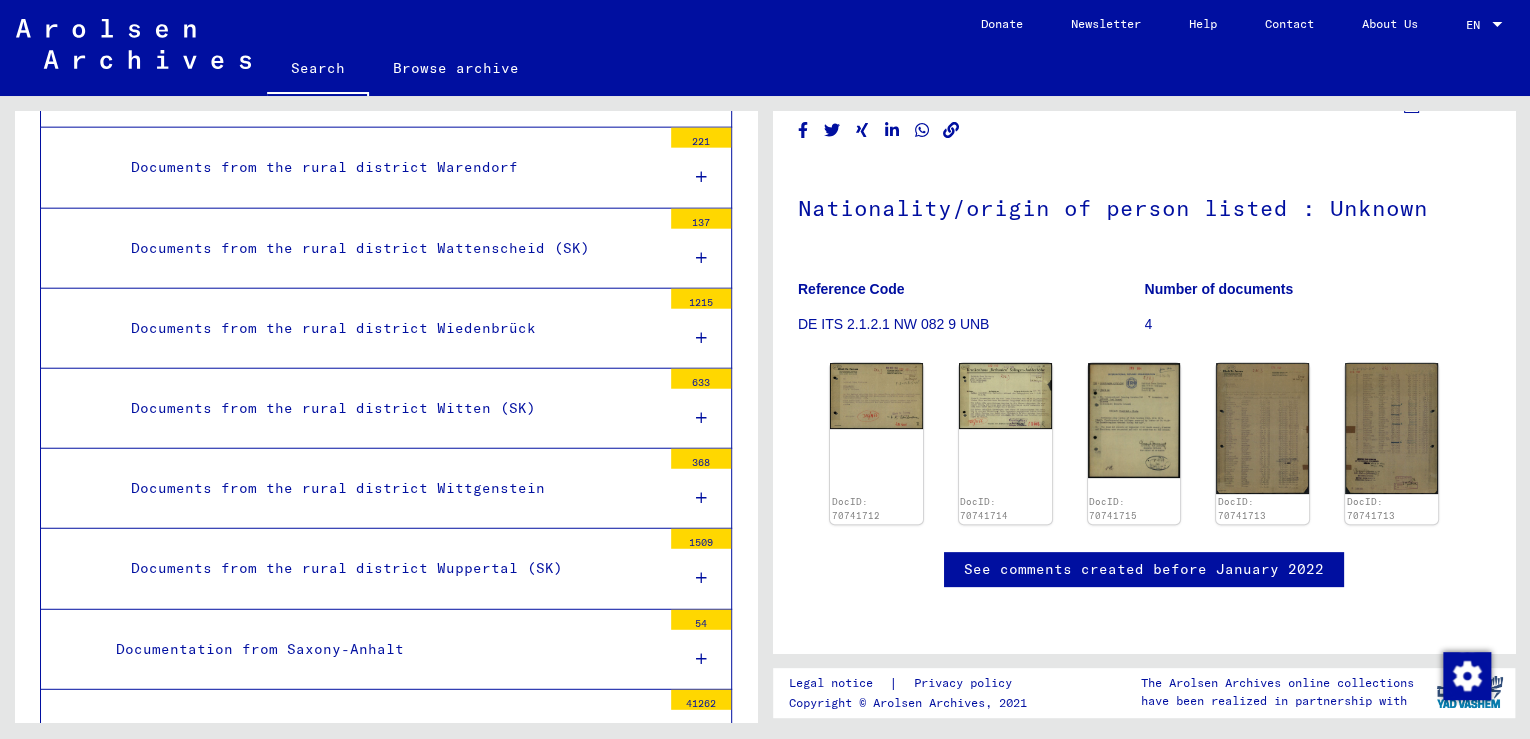 click on "Documents from the rural district Wuppertal (SK)" at bounding box center (388, 568) 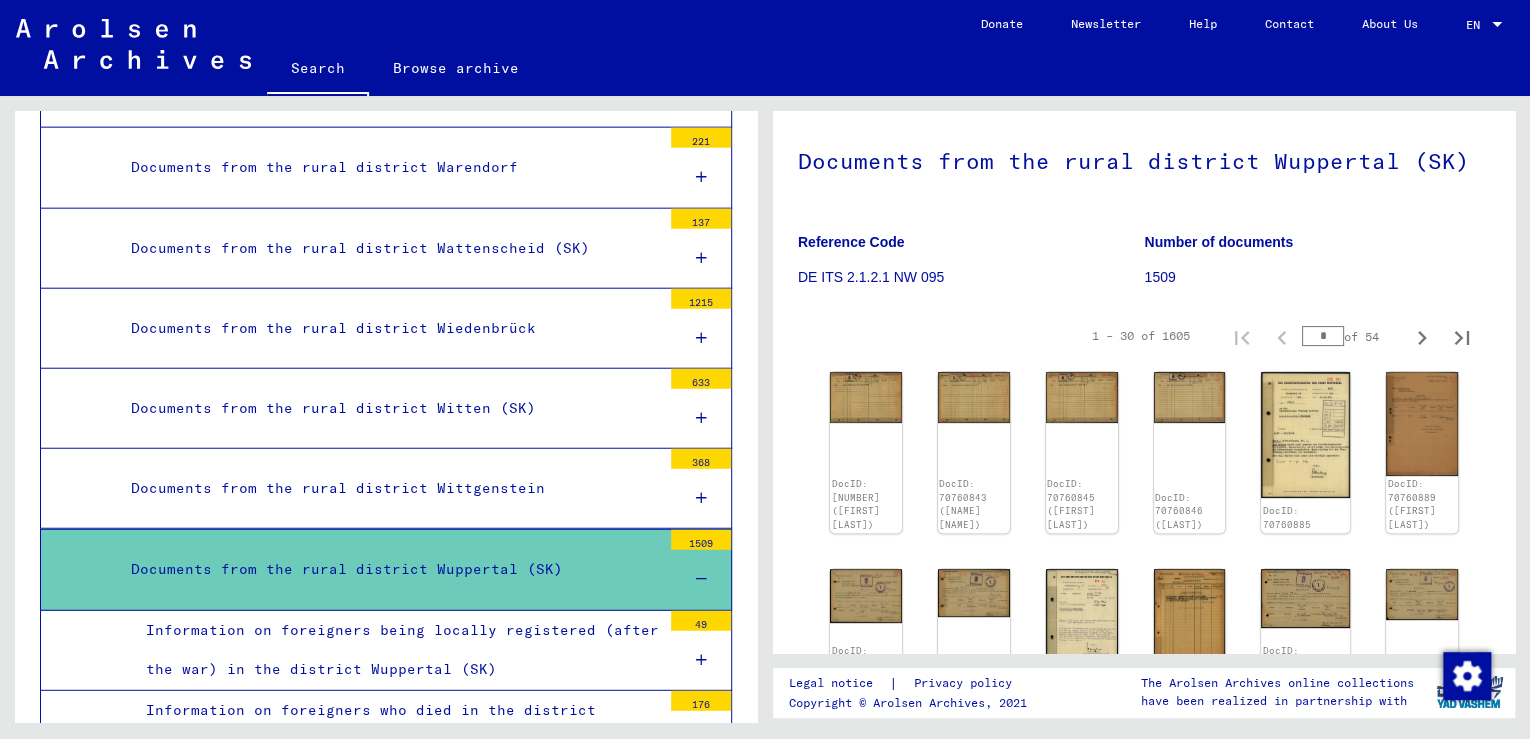 scroll, scrollTop: 160, scrollLeft: 0, axis: vertical 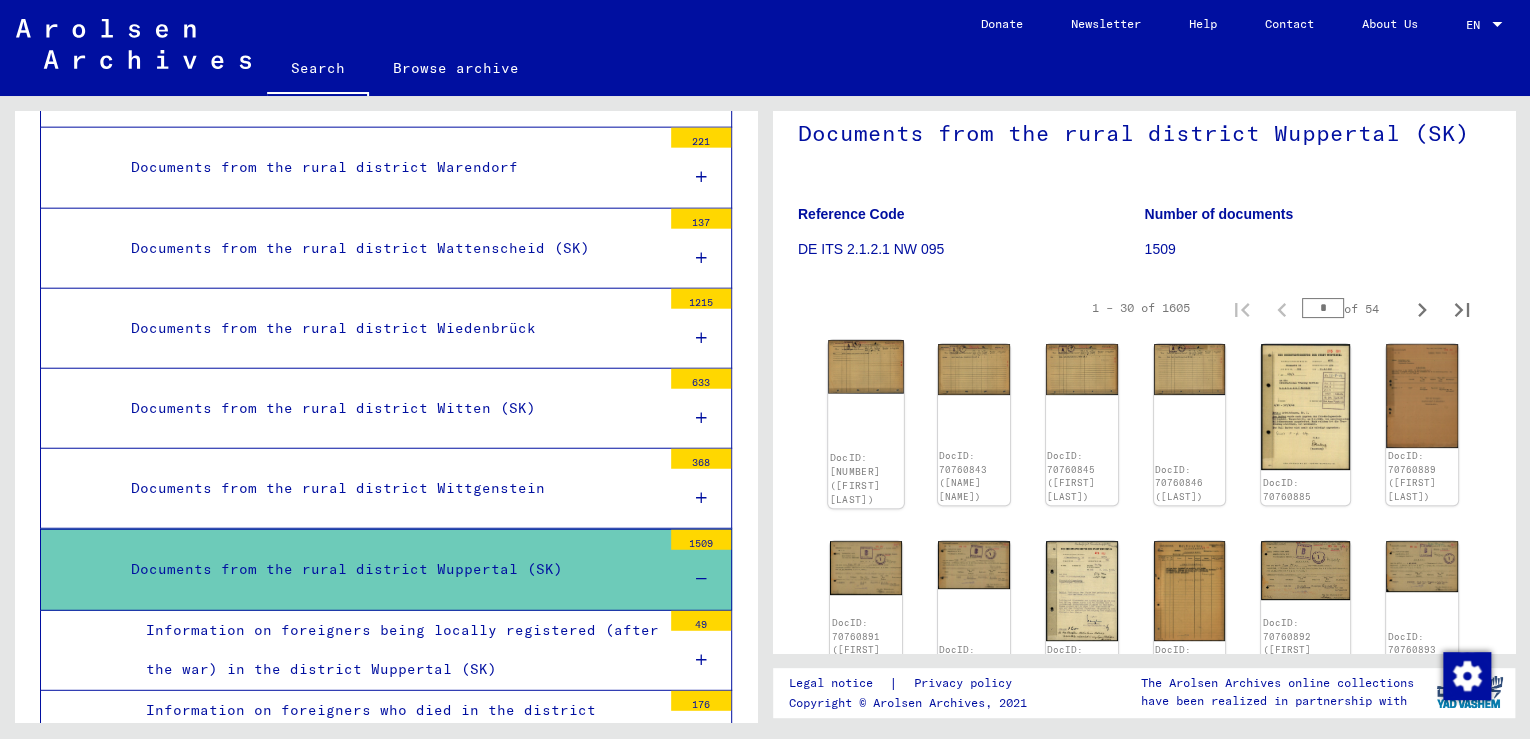 click 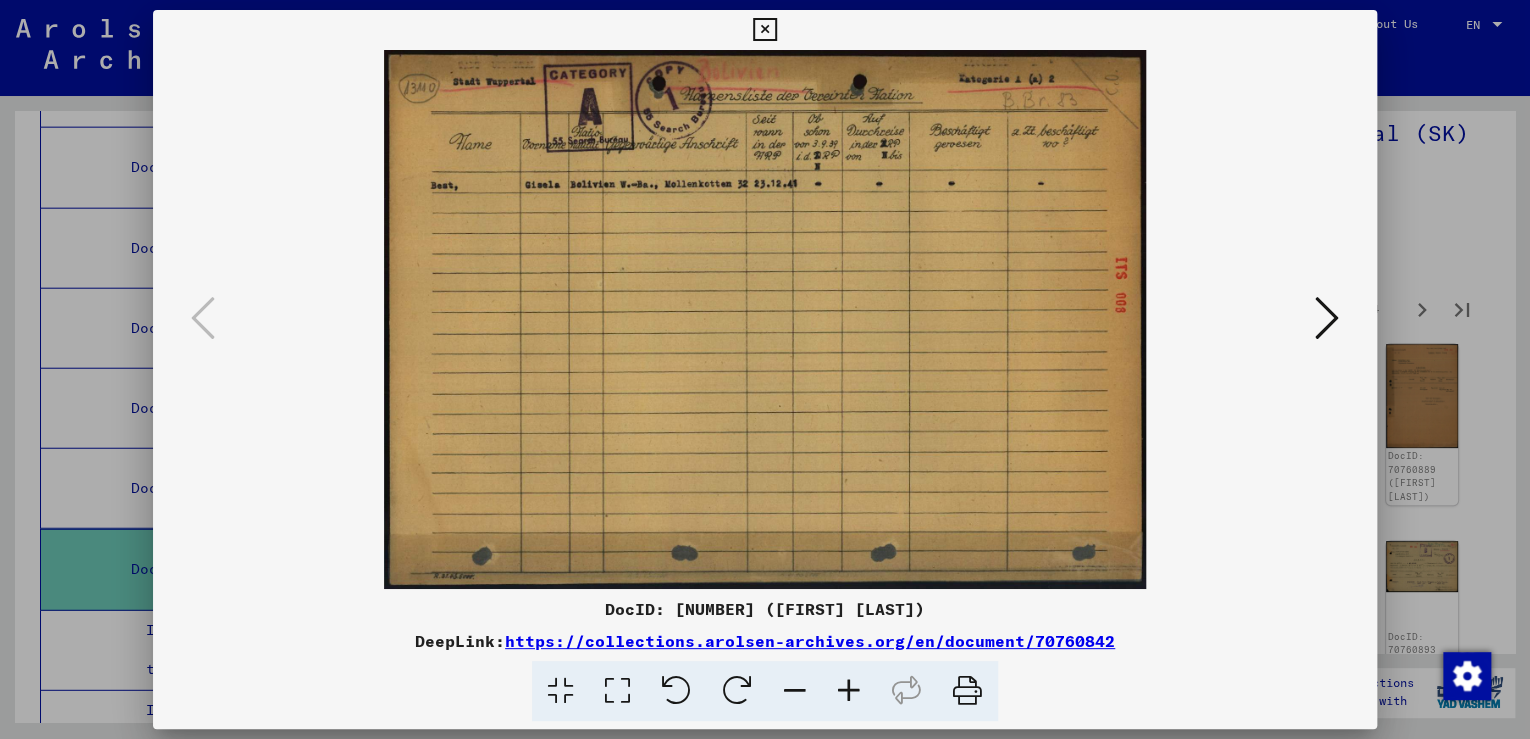 click at bounding box center [1327, 318] 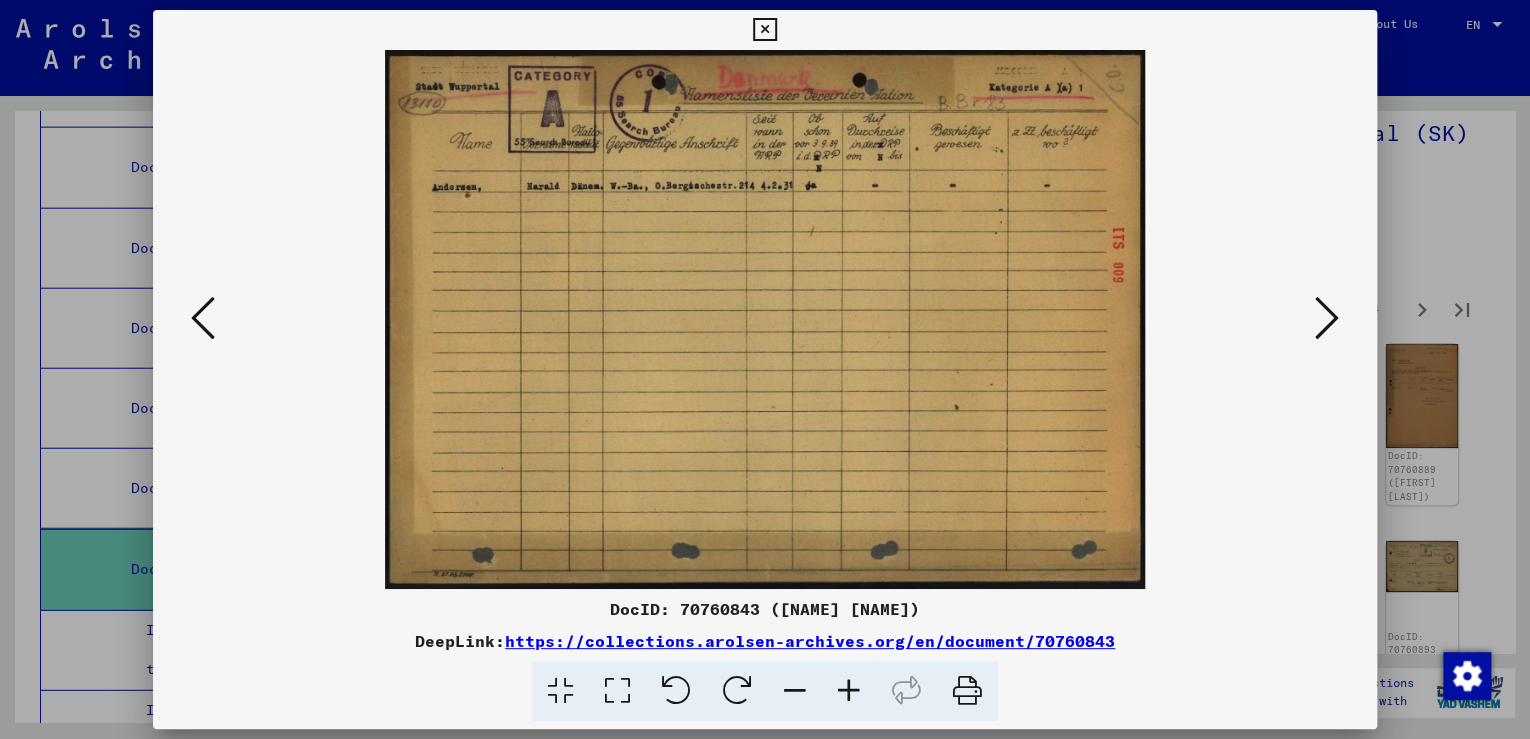 click at bounding box center (1327, 318) 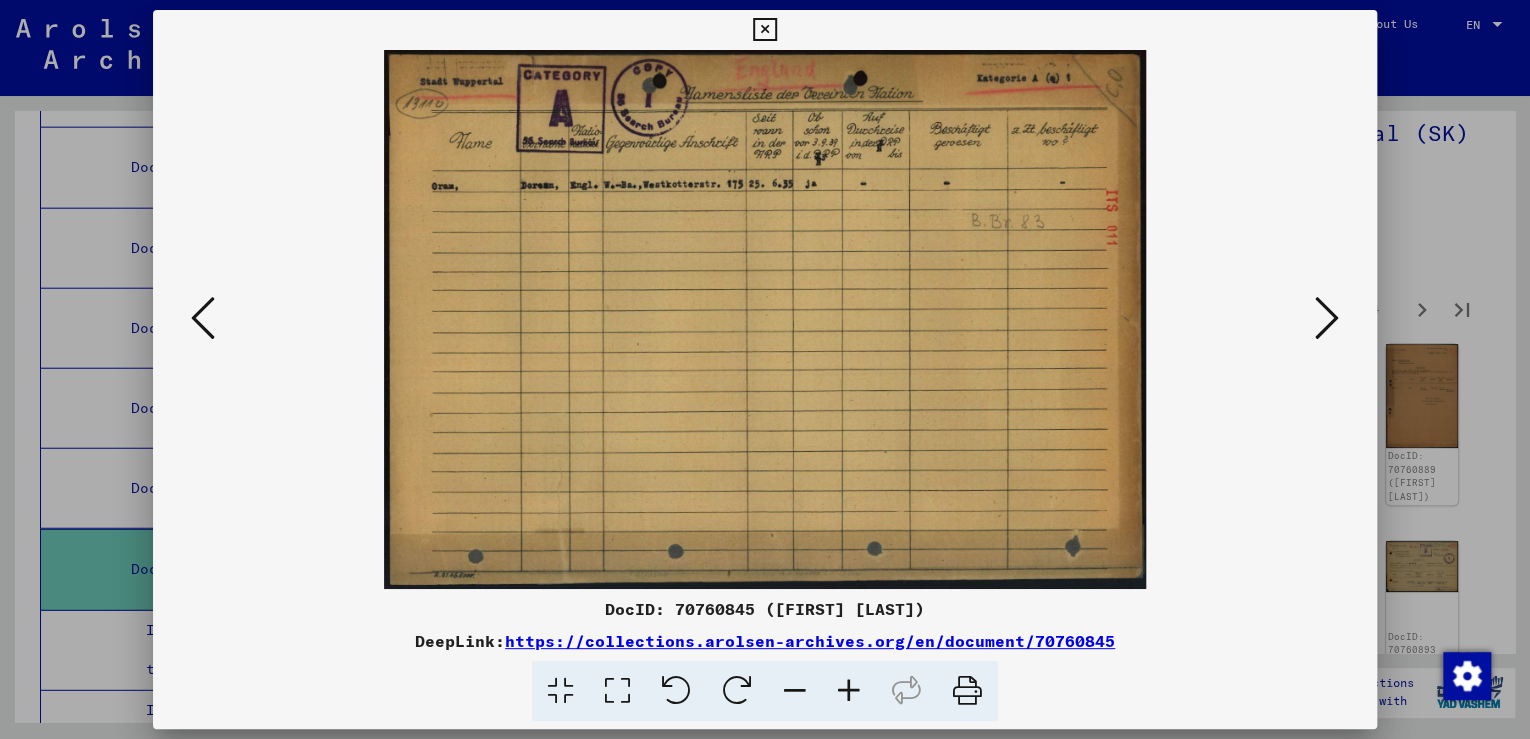 click at bounding box center [1327, 318] 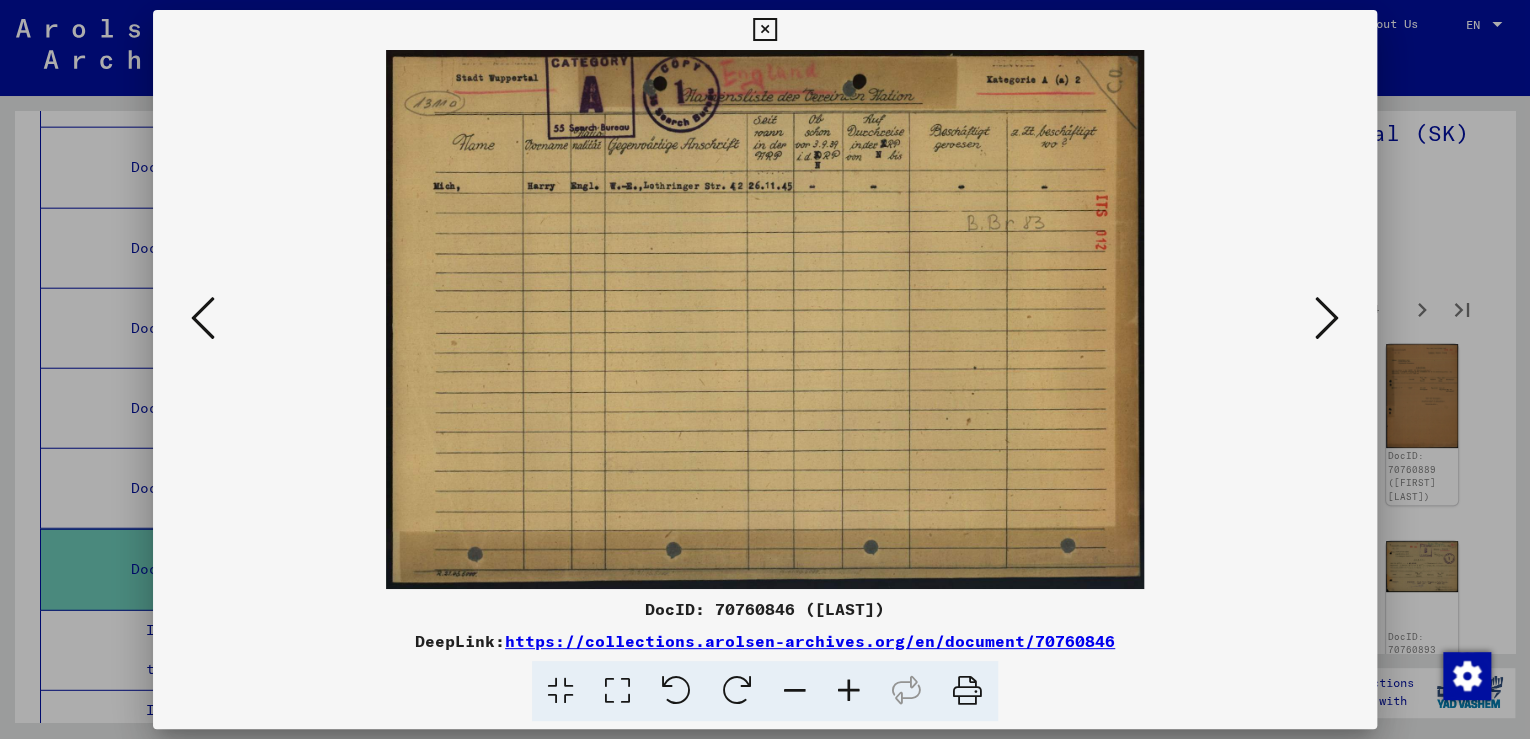 click at bounding box center [1327, 318] 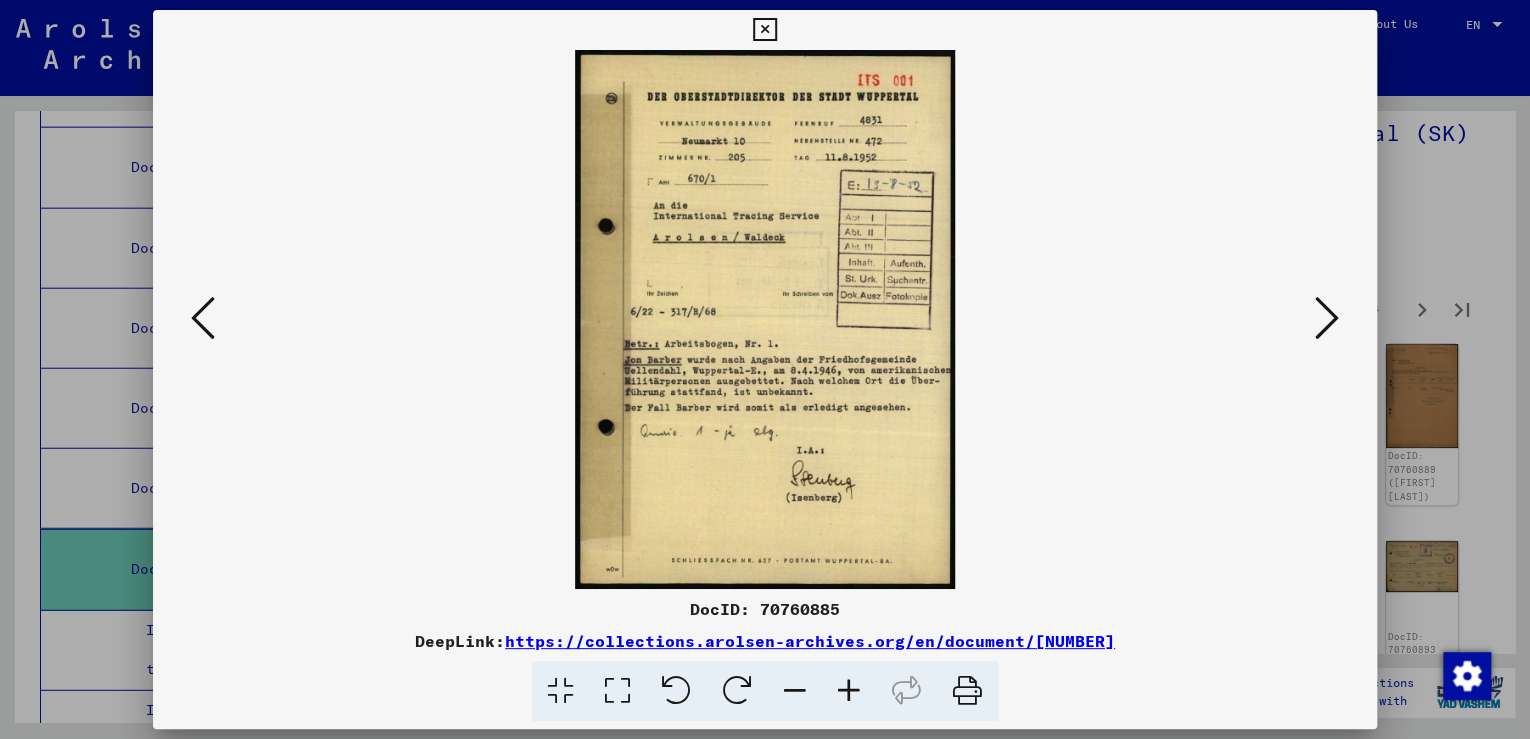 click at bounding box center (1327, 318) 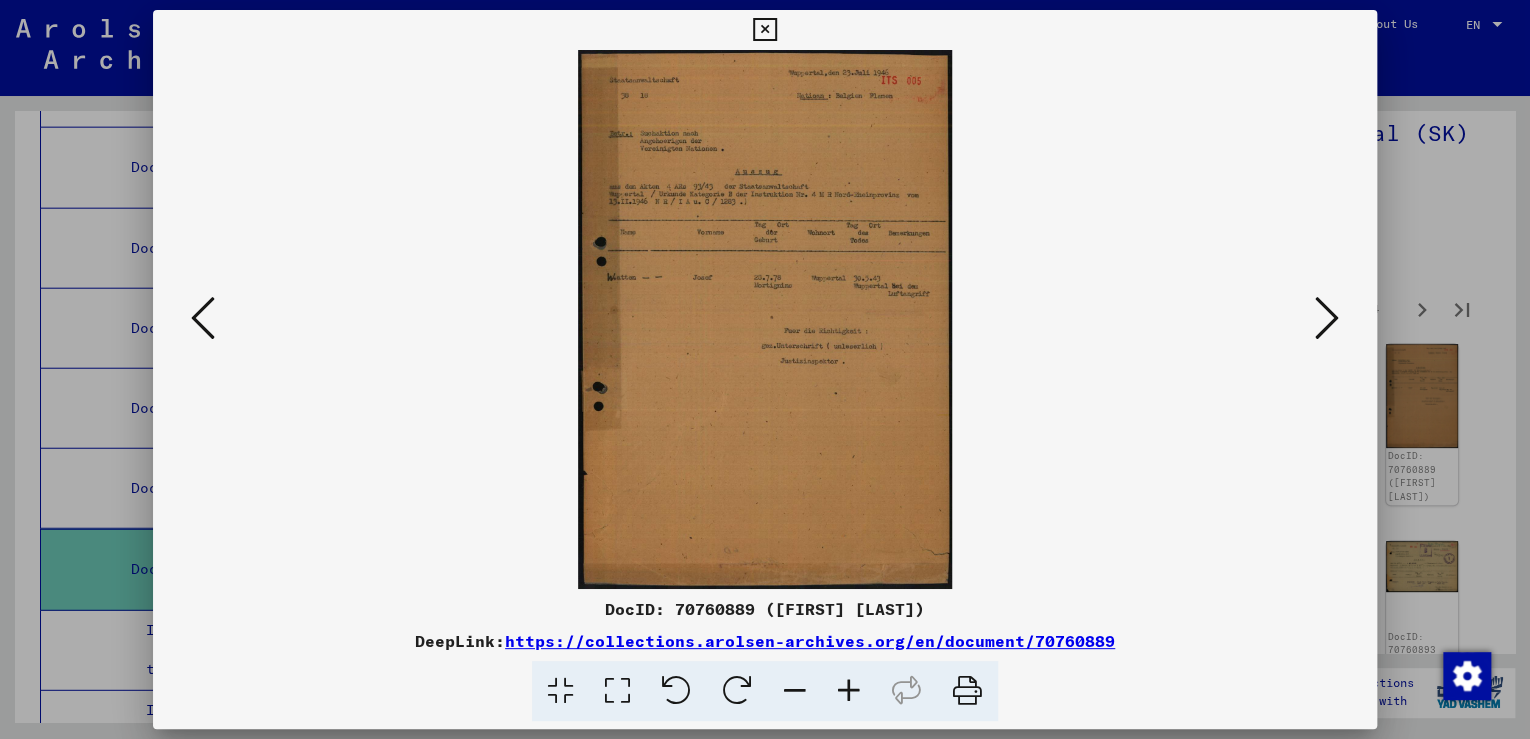 click at bounding box center [1327, 318] 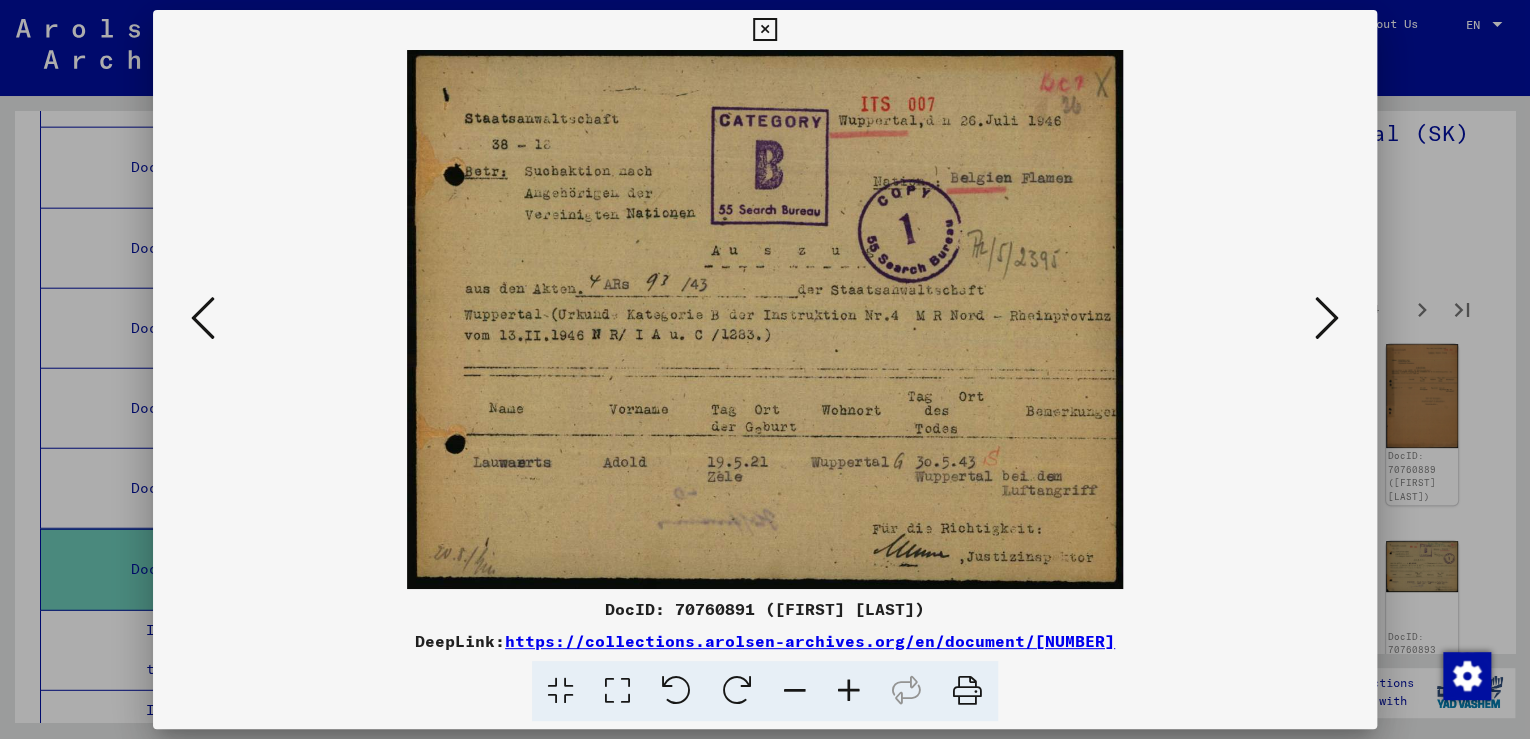 click at bounding box center [1327, 318] 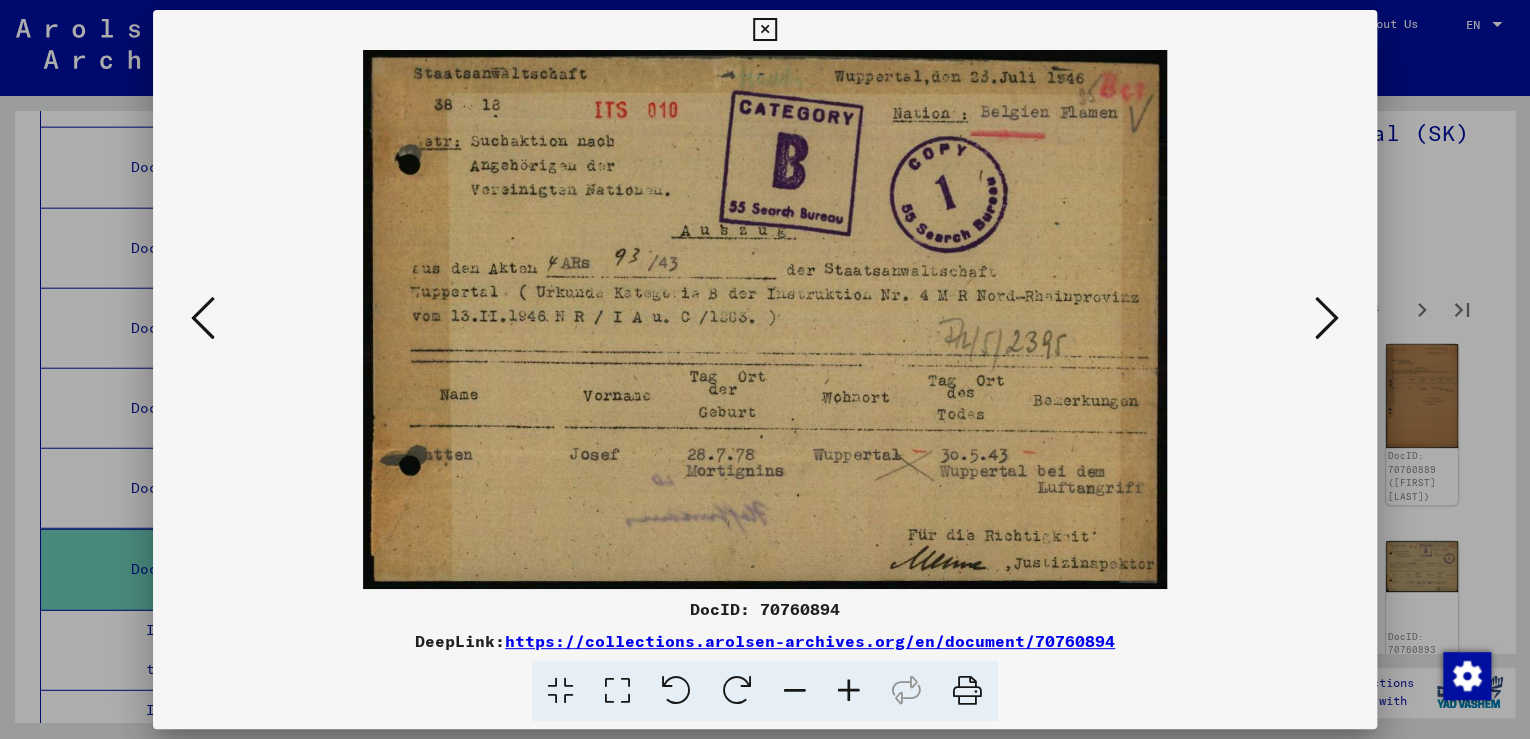 click at bounding box center (1327, 318) 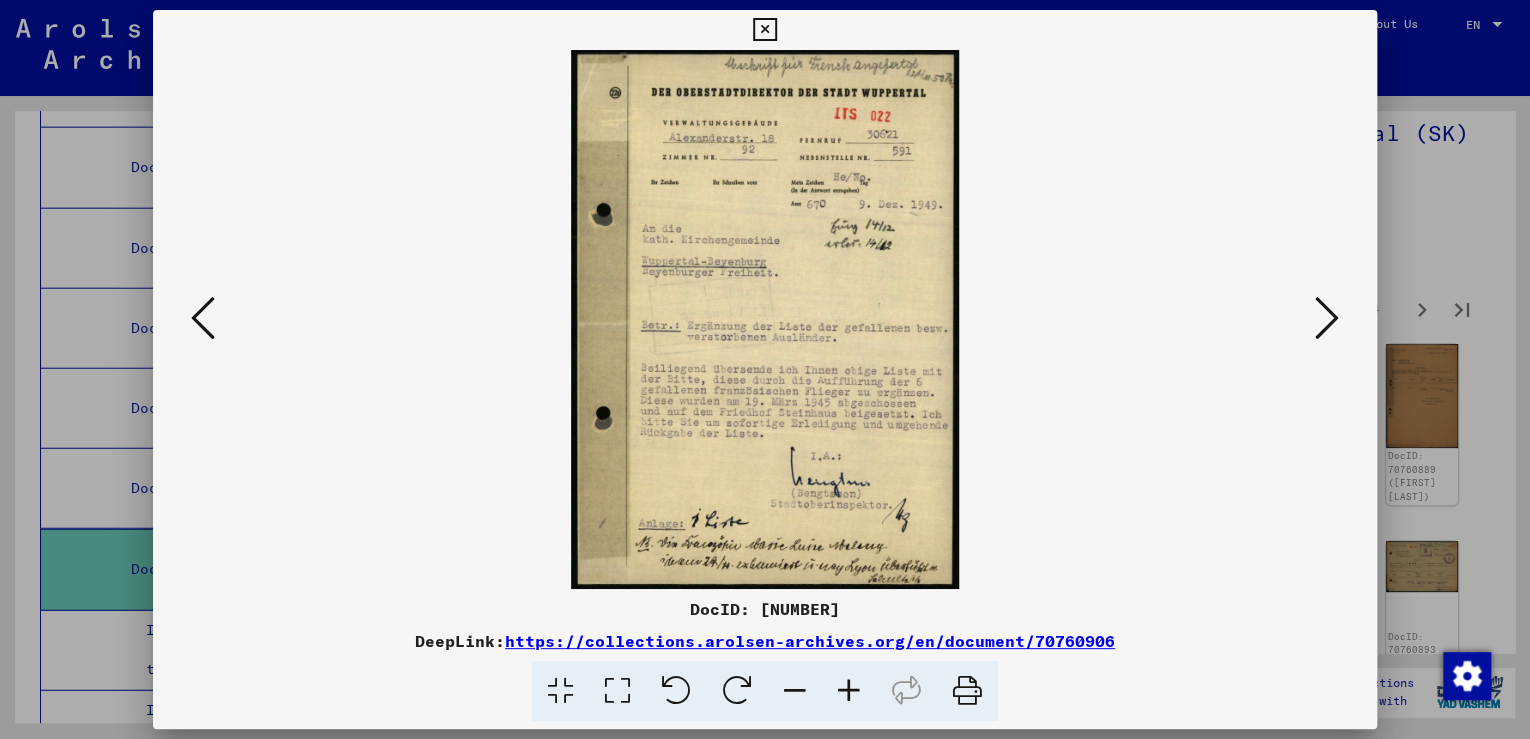 click at bounding box center (1327, 318) 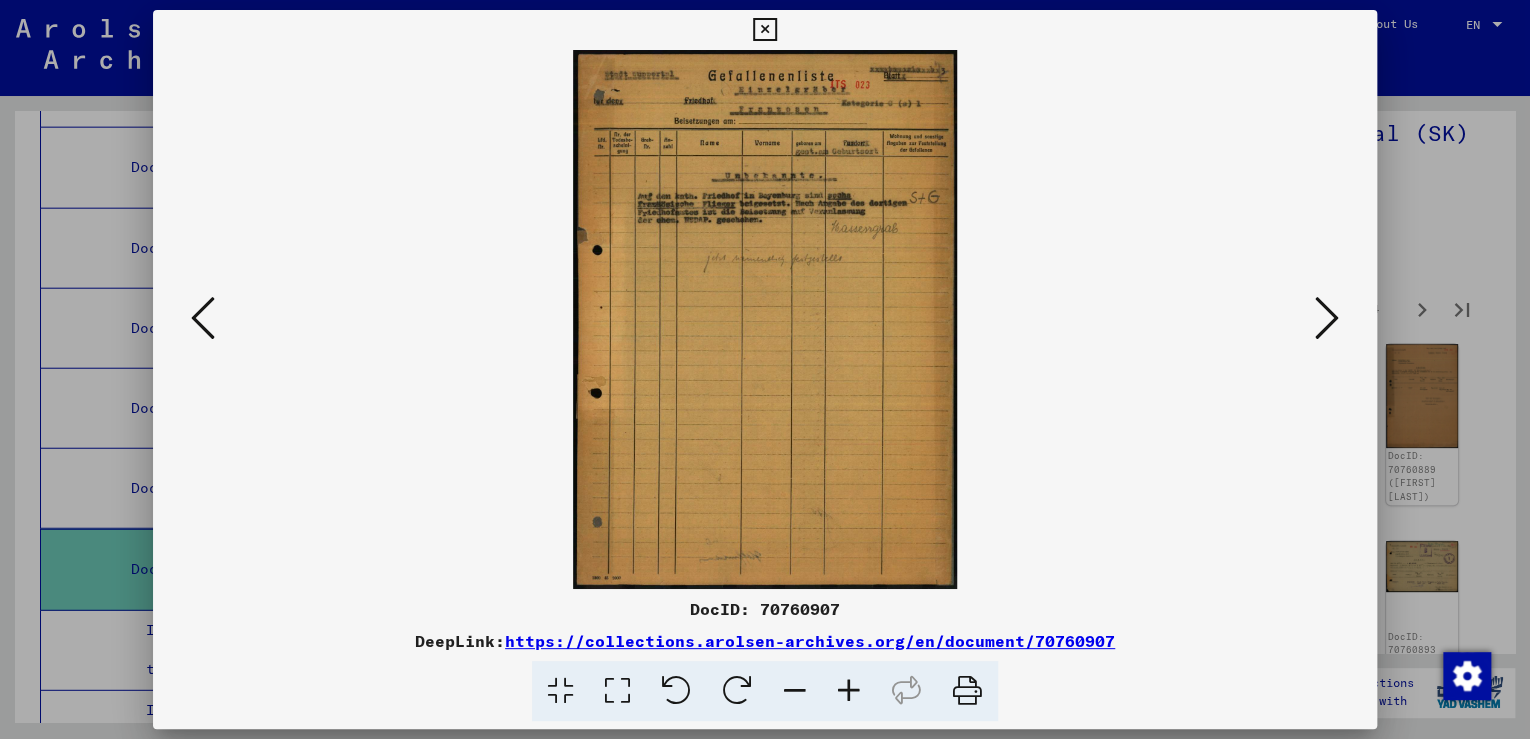 click at bounding box center [1327, 318] 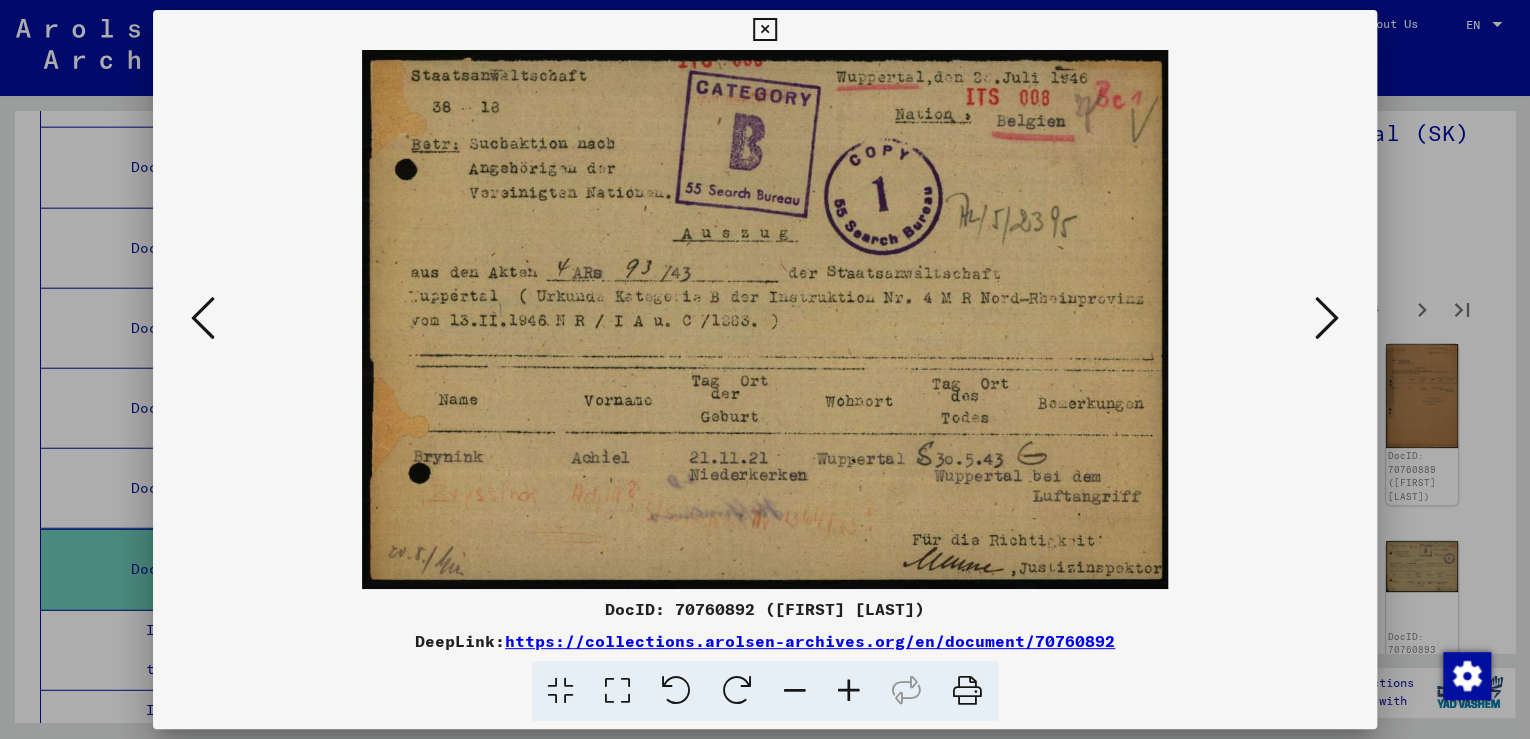 click at bounding box center [1327, 318] 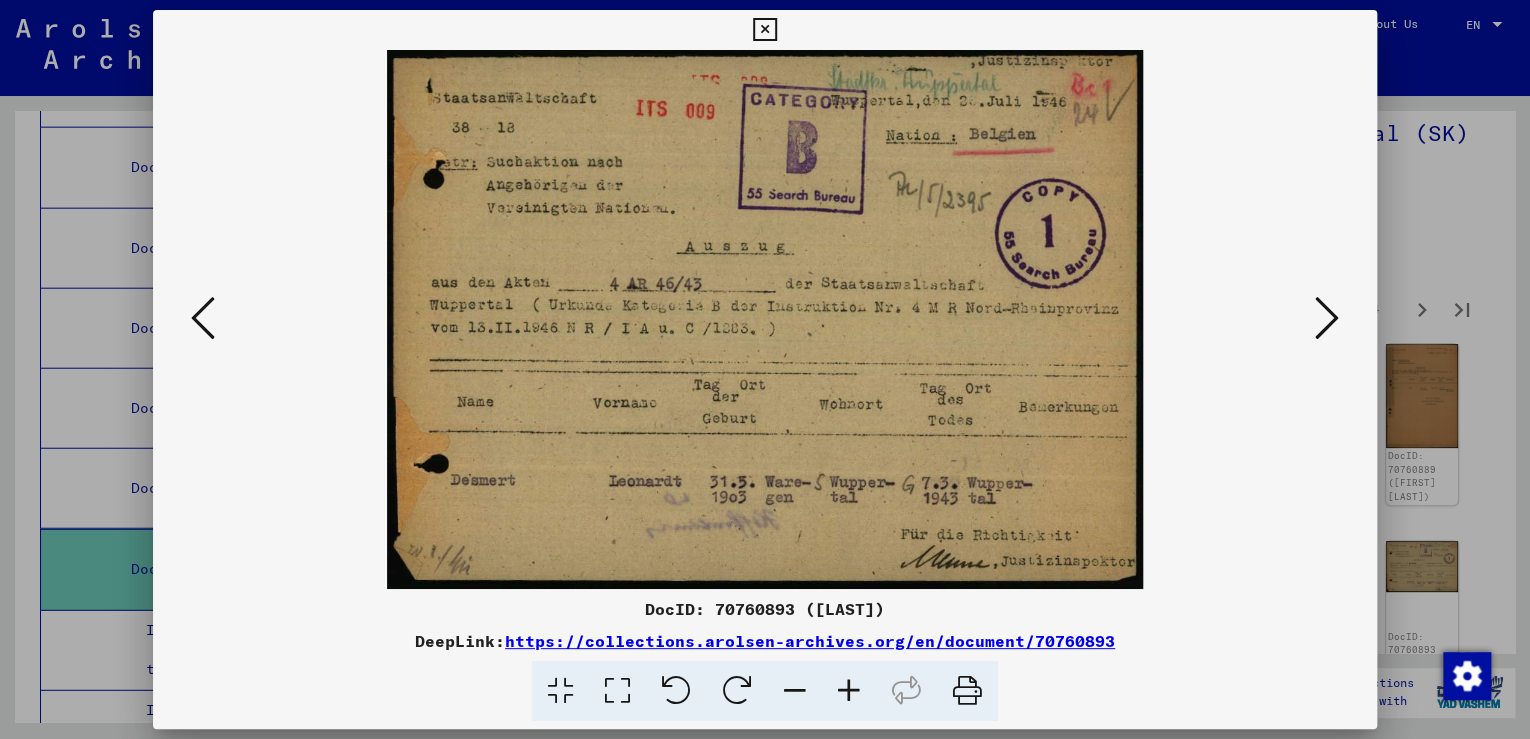 click at bounding box center [1327, 318] 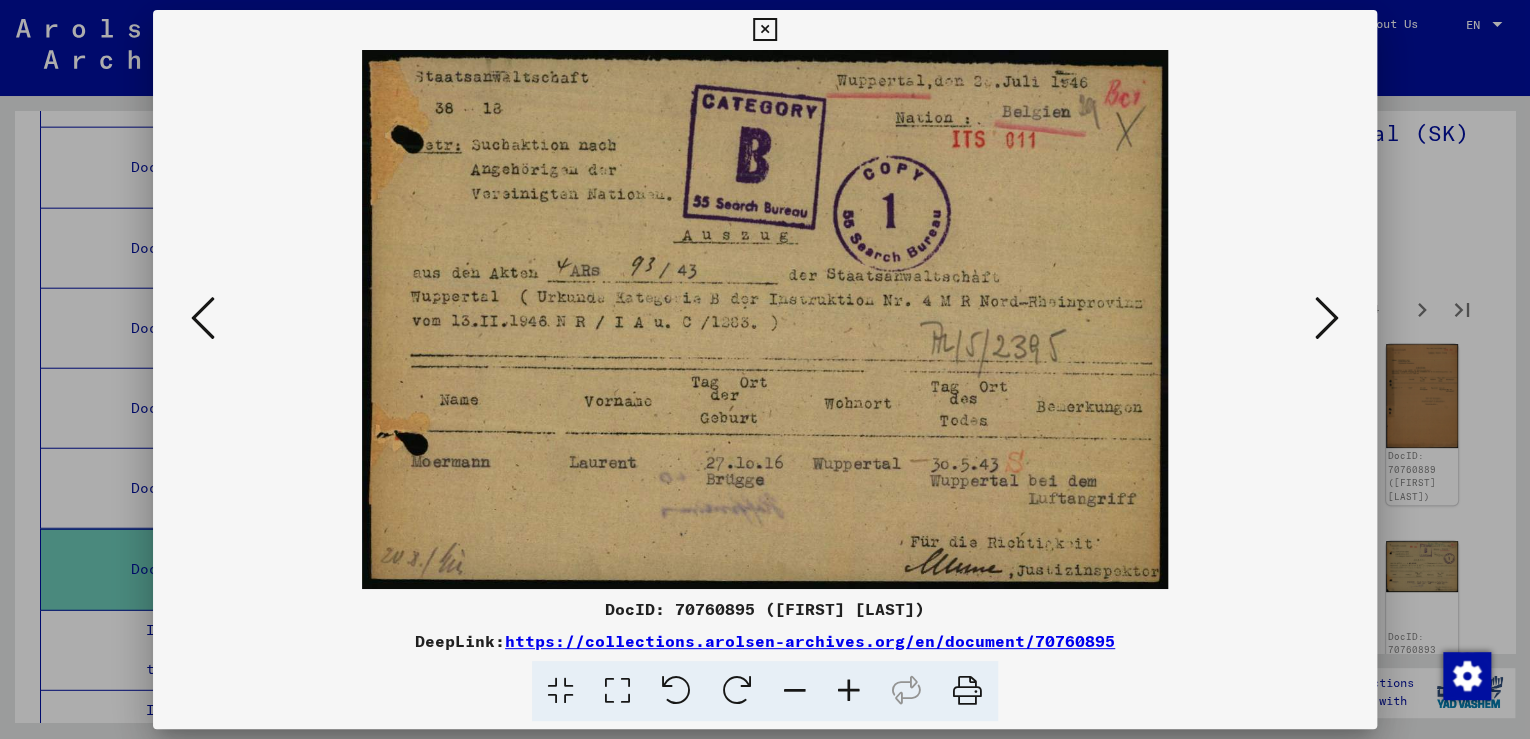 click at bounding box center [1327, 318] 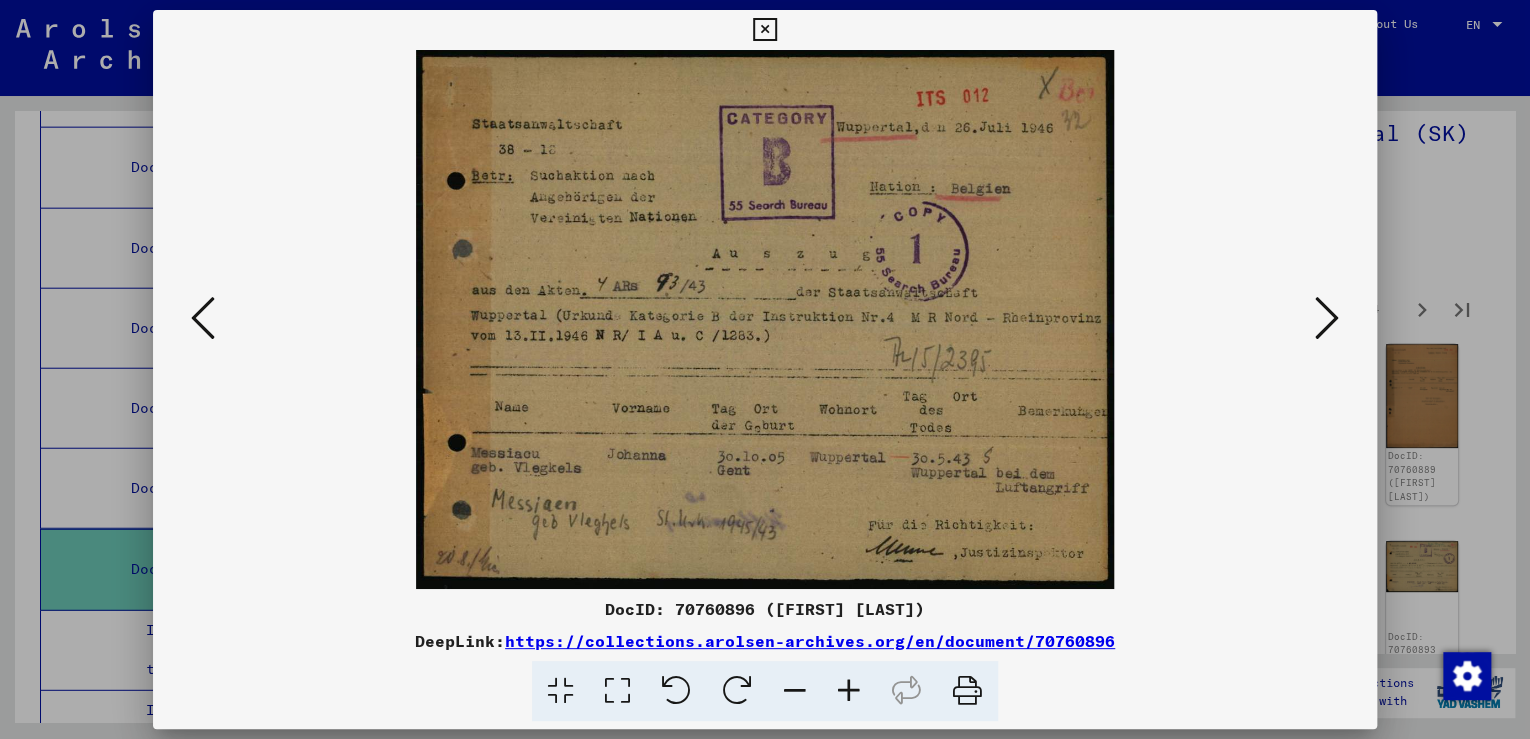 click at bounding box center (1327, 318) 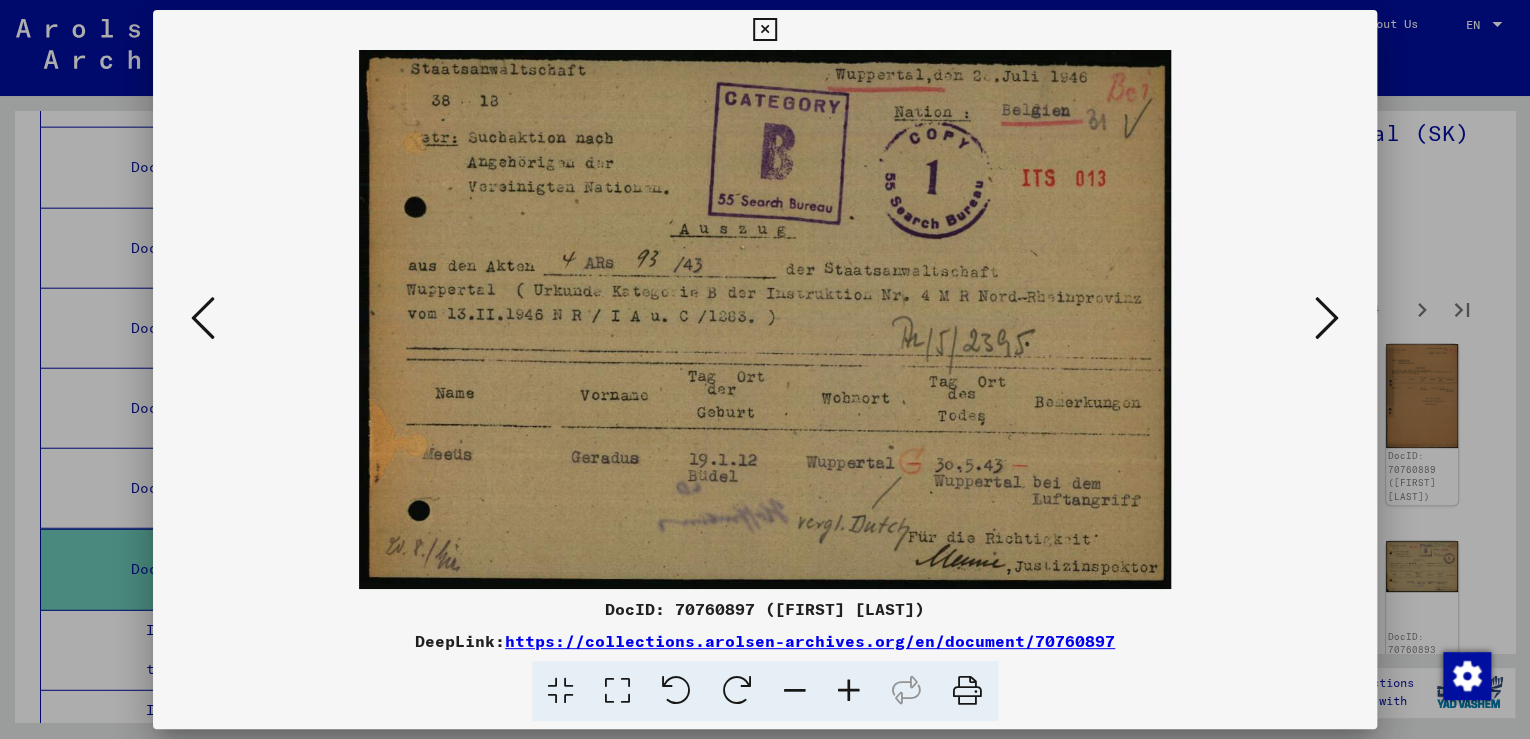 click at bounding box center (1327, 318) 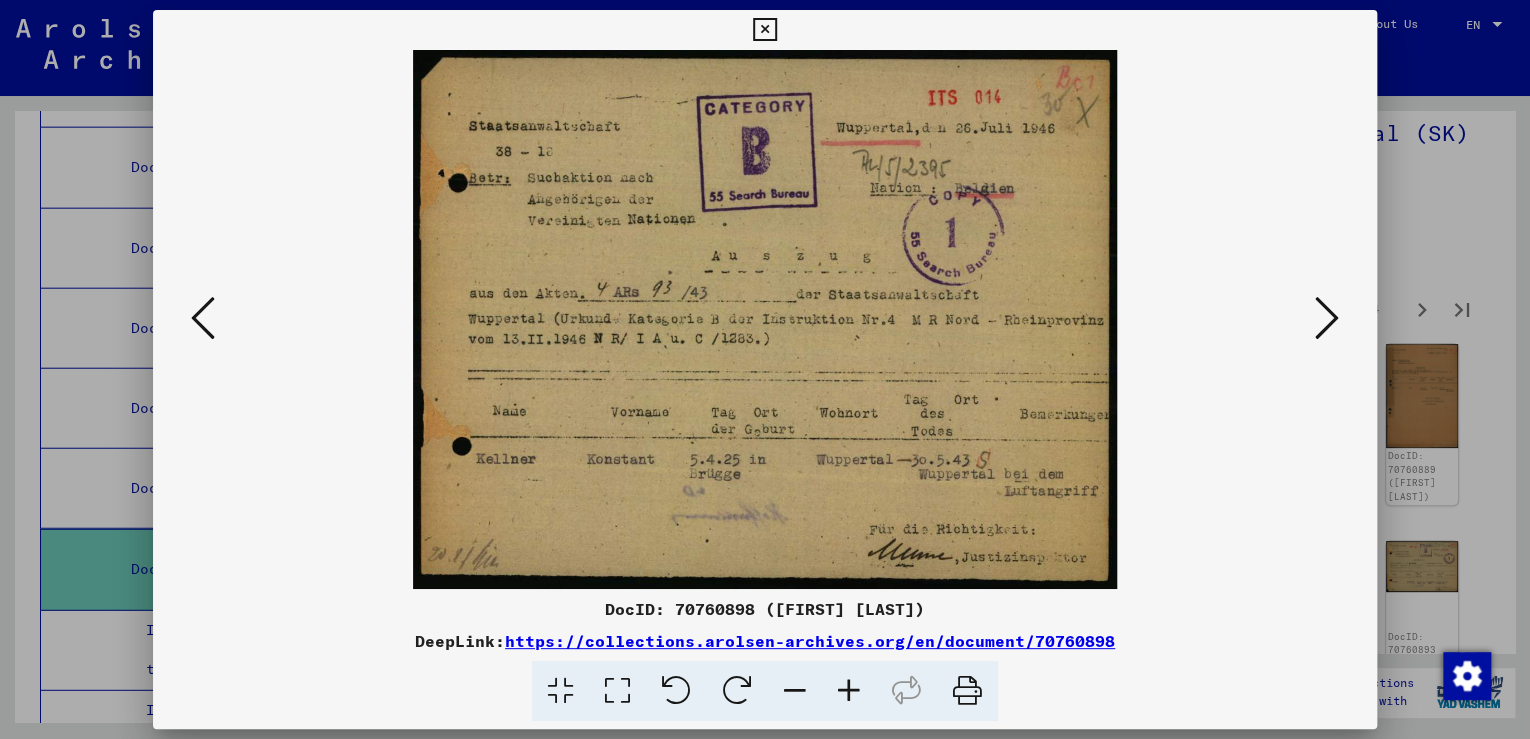 click at bounding box center [1327, 318] 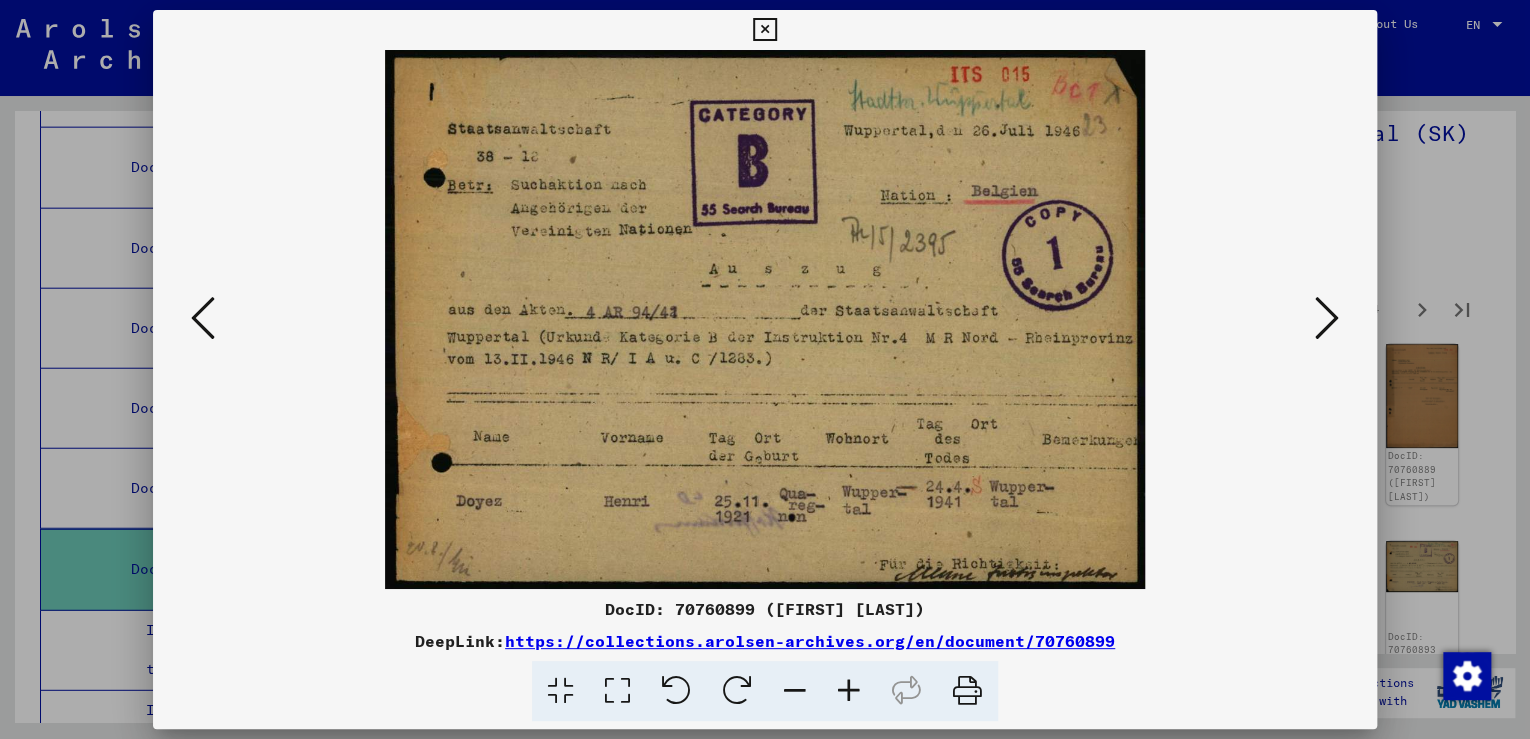 click at bounding box center [1327, 318] 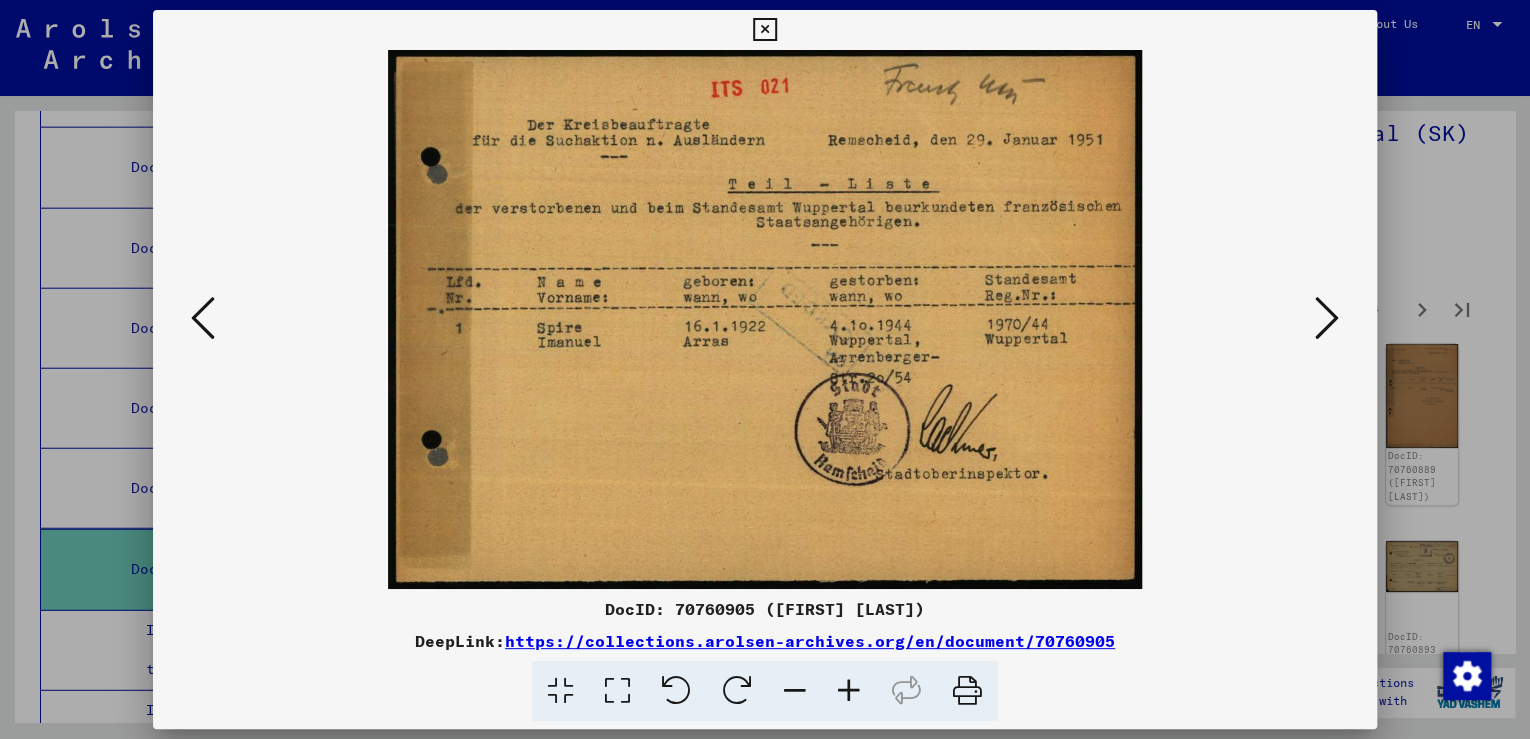 click at bounding box center (1327, 318) 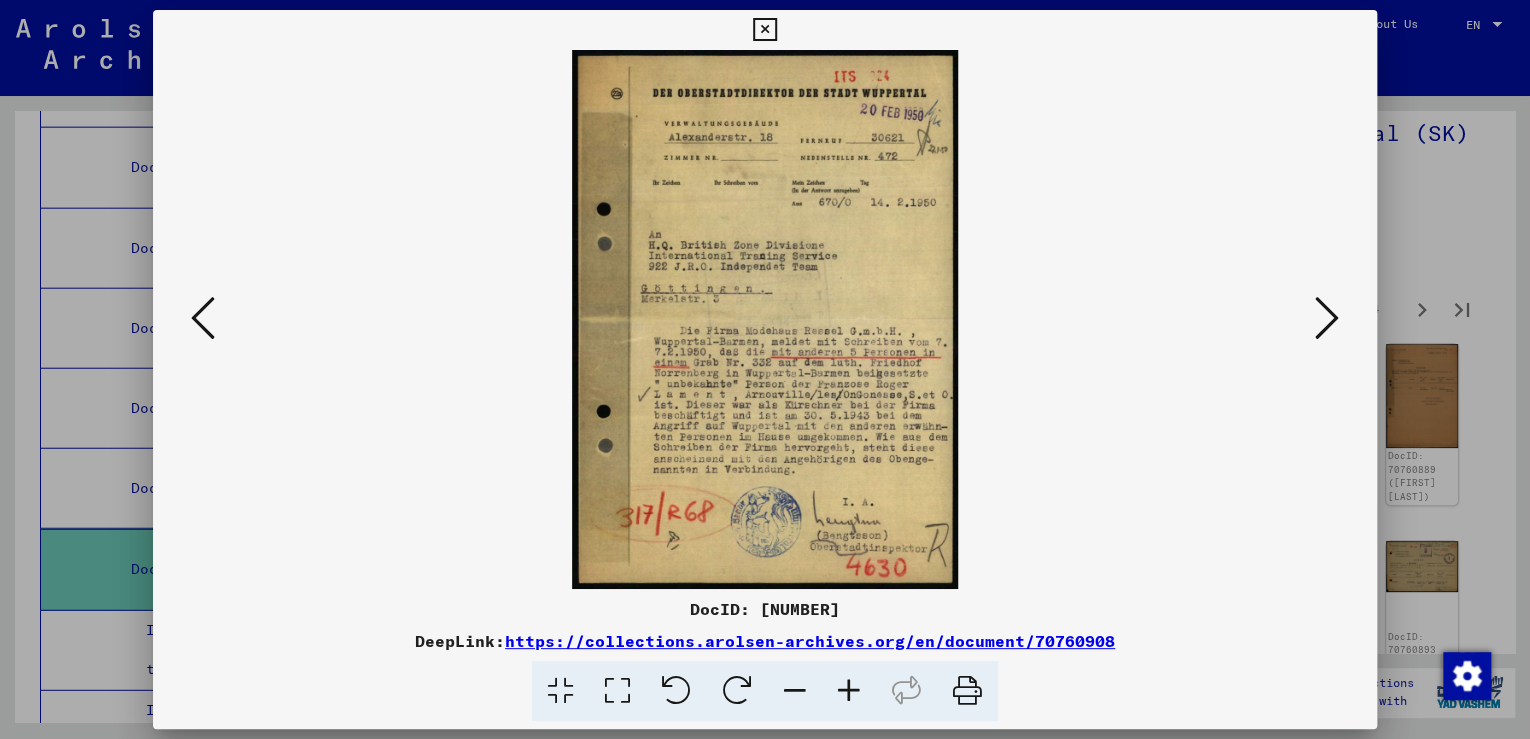 click at bounding box center [1327, 318] 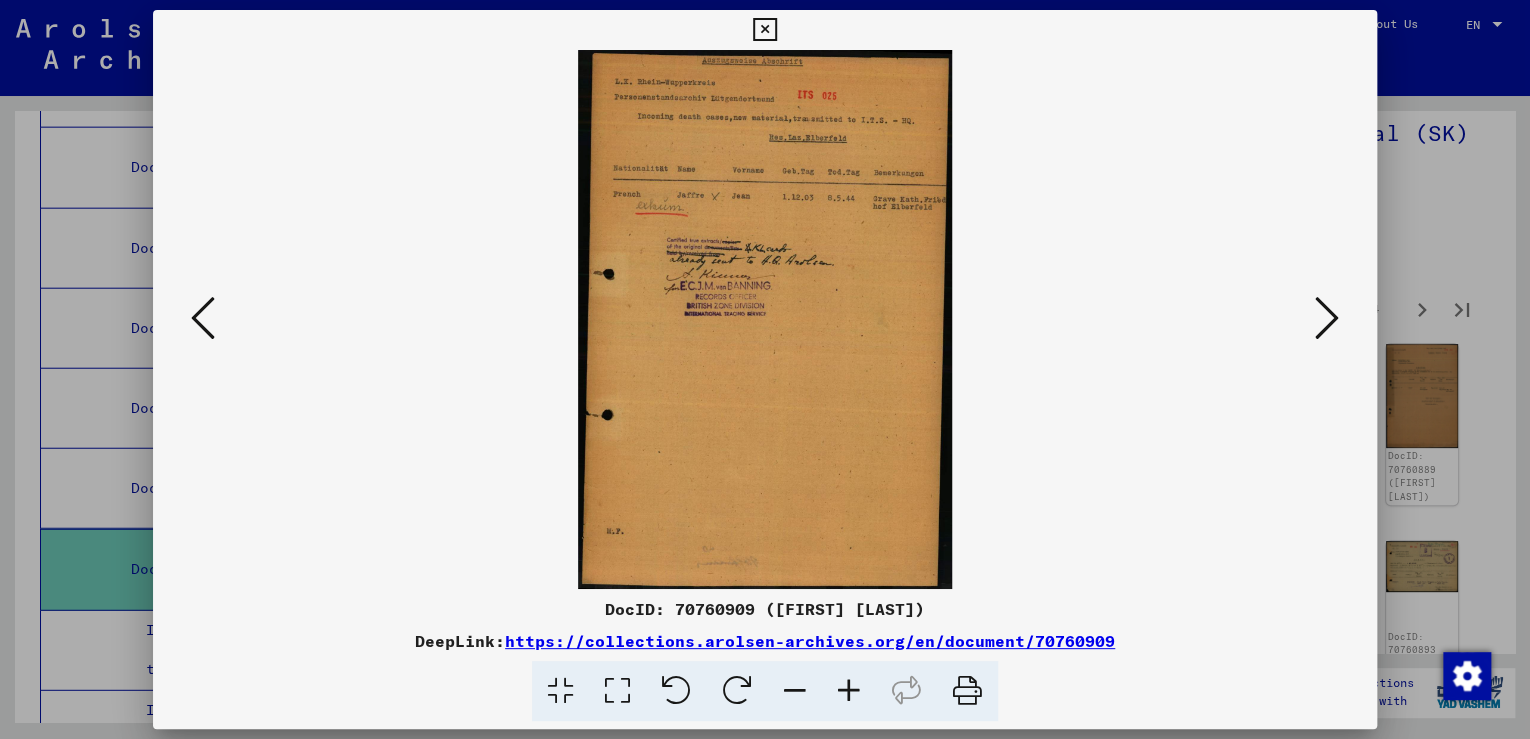 click at bounding box center [1327, 318] 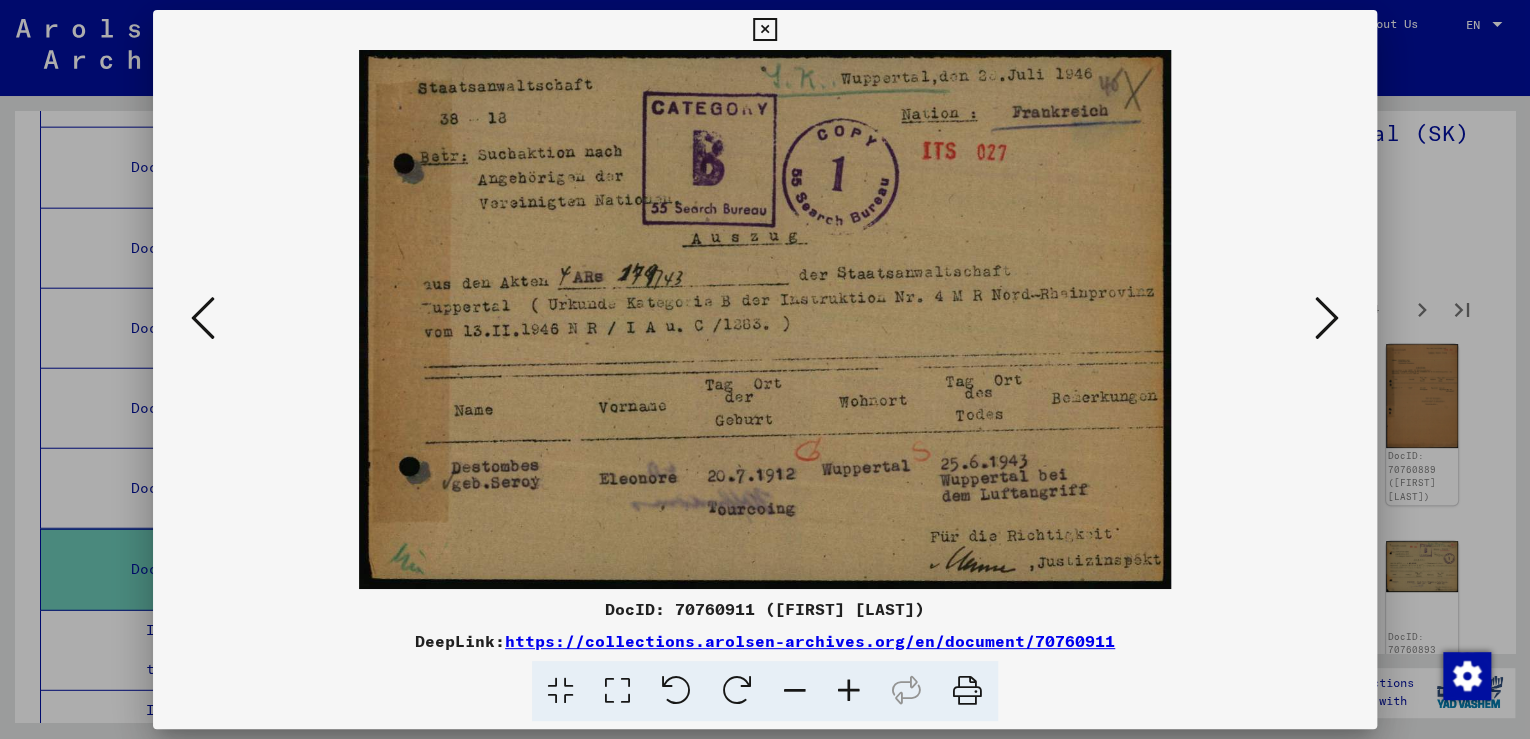 click at bounding box center (1327, 318) 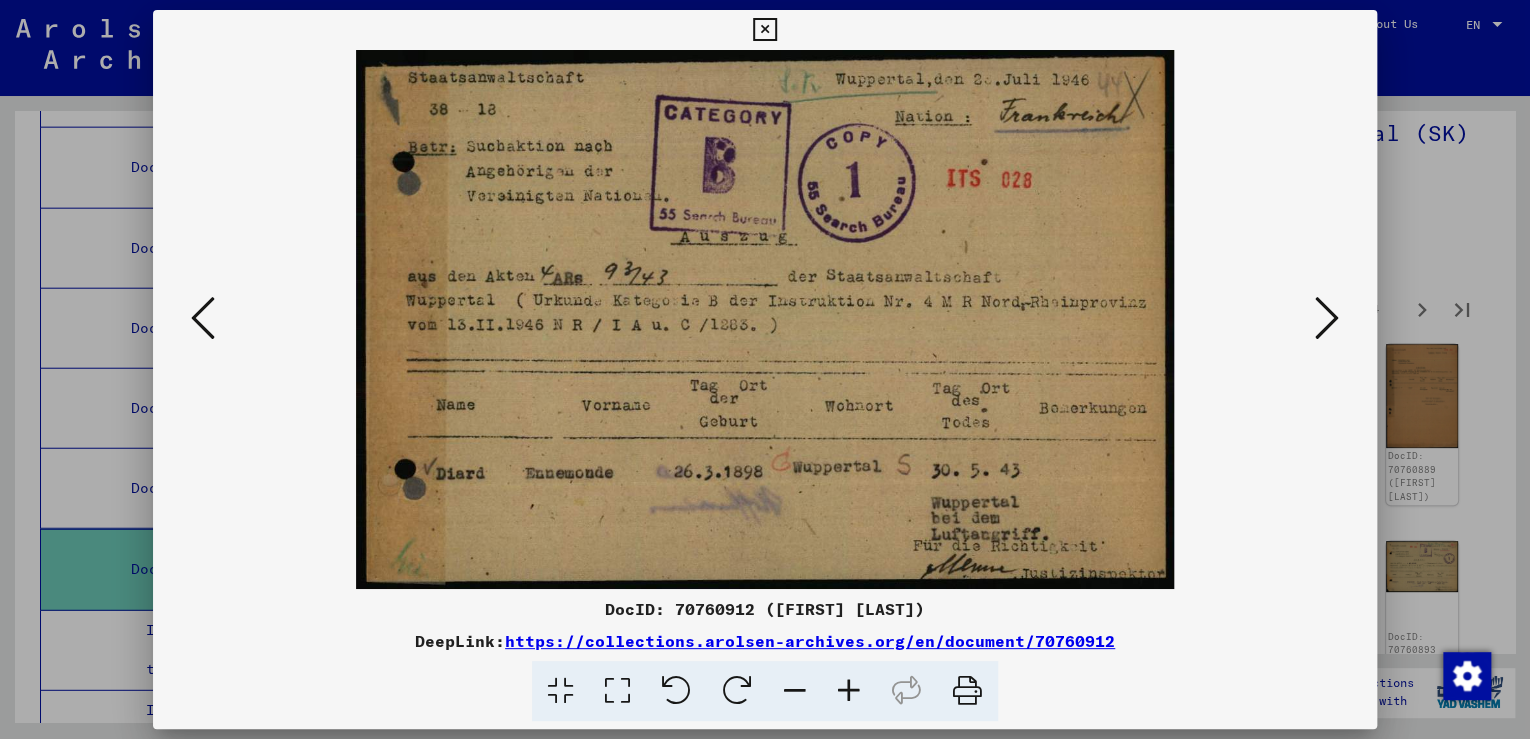 click at bounding box center [1327, 318] 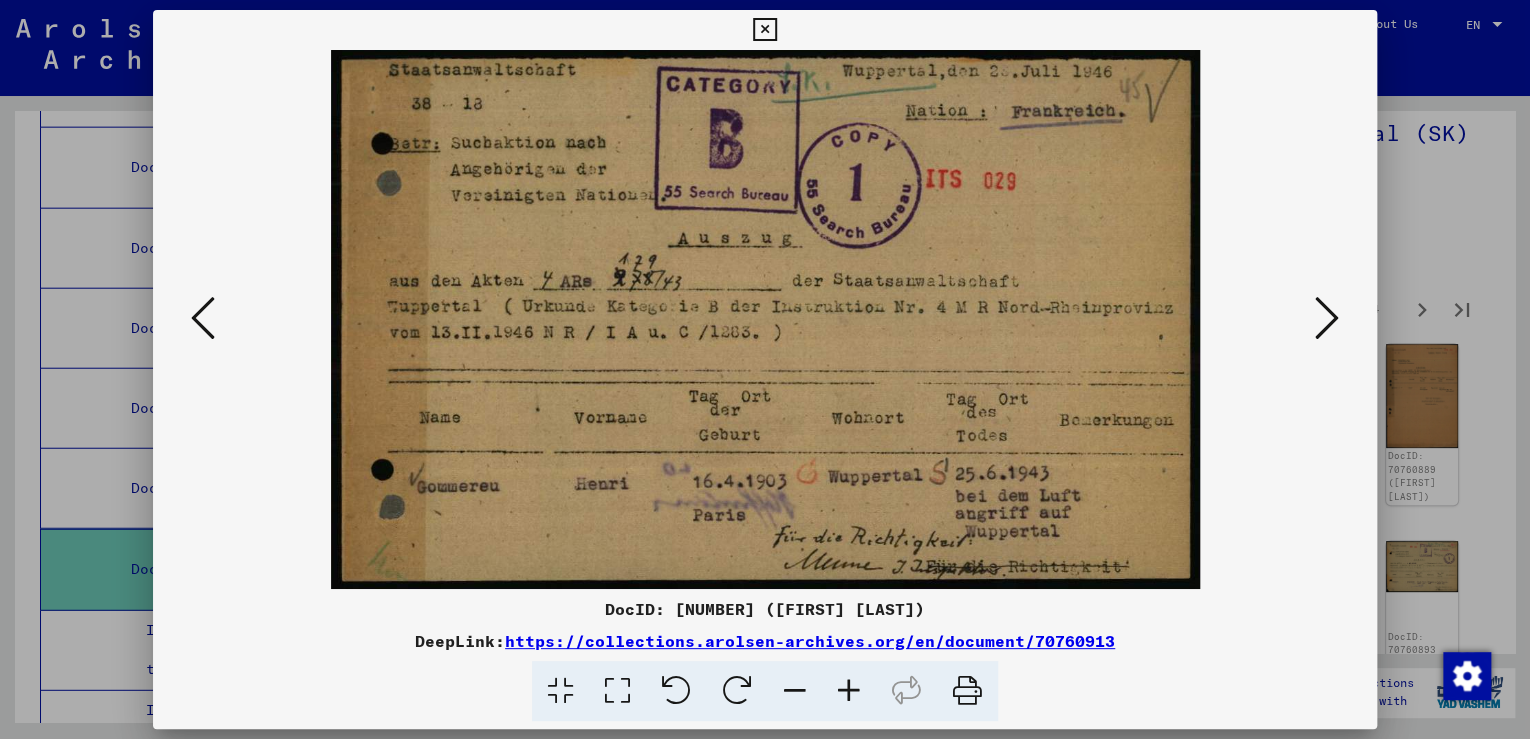 click at bounding box center [1327, 318] 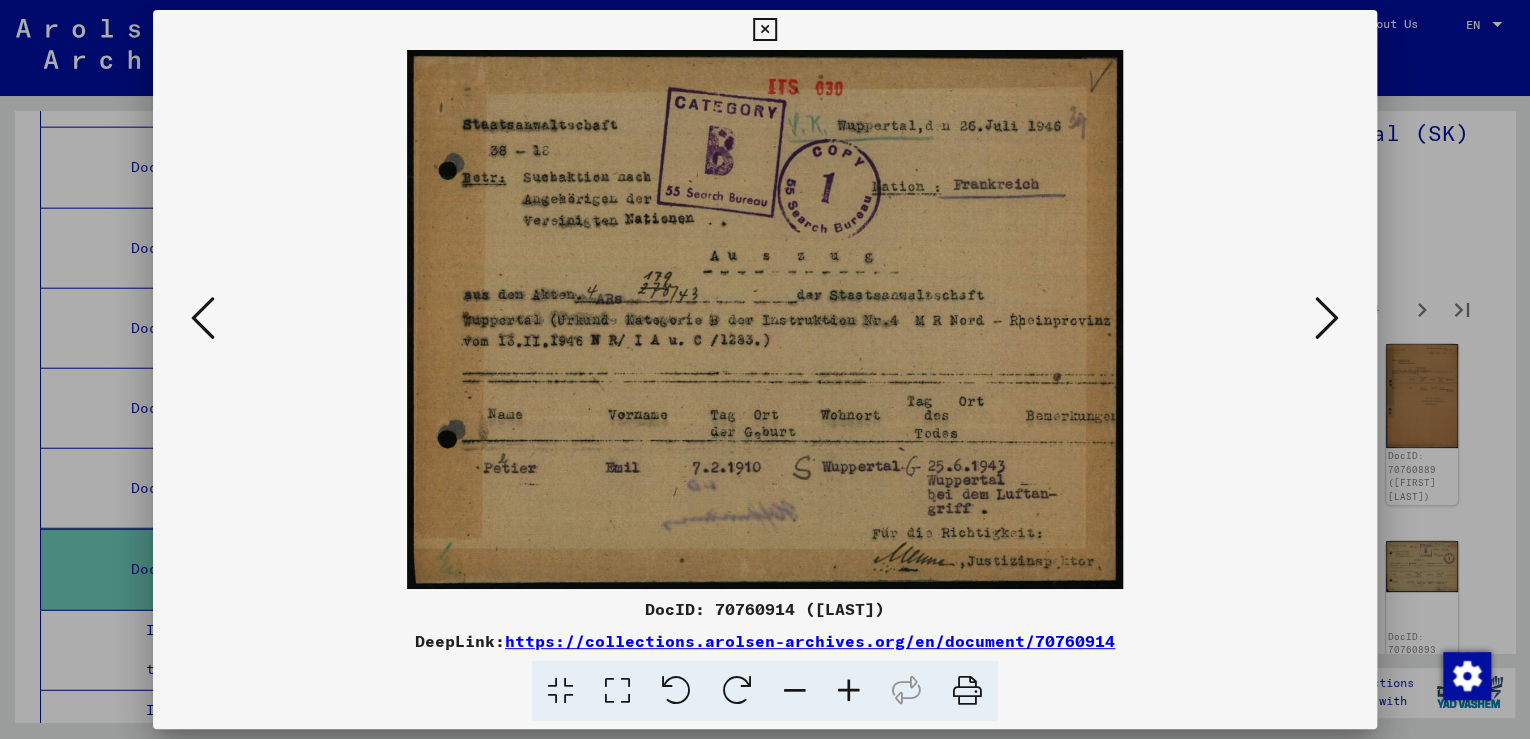 click at bounding box center (1327, 318) 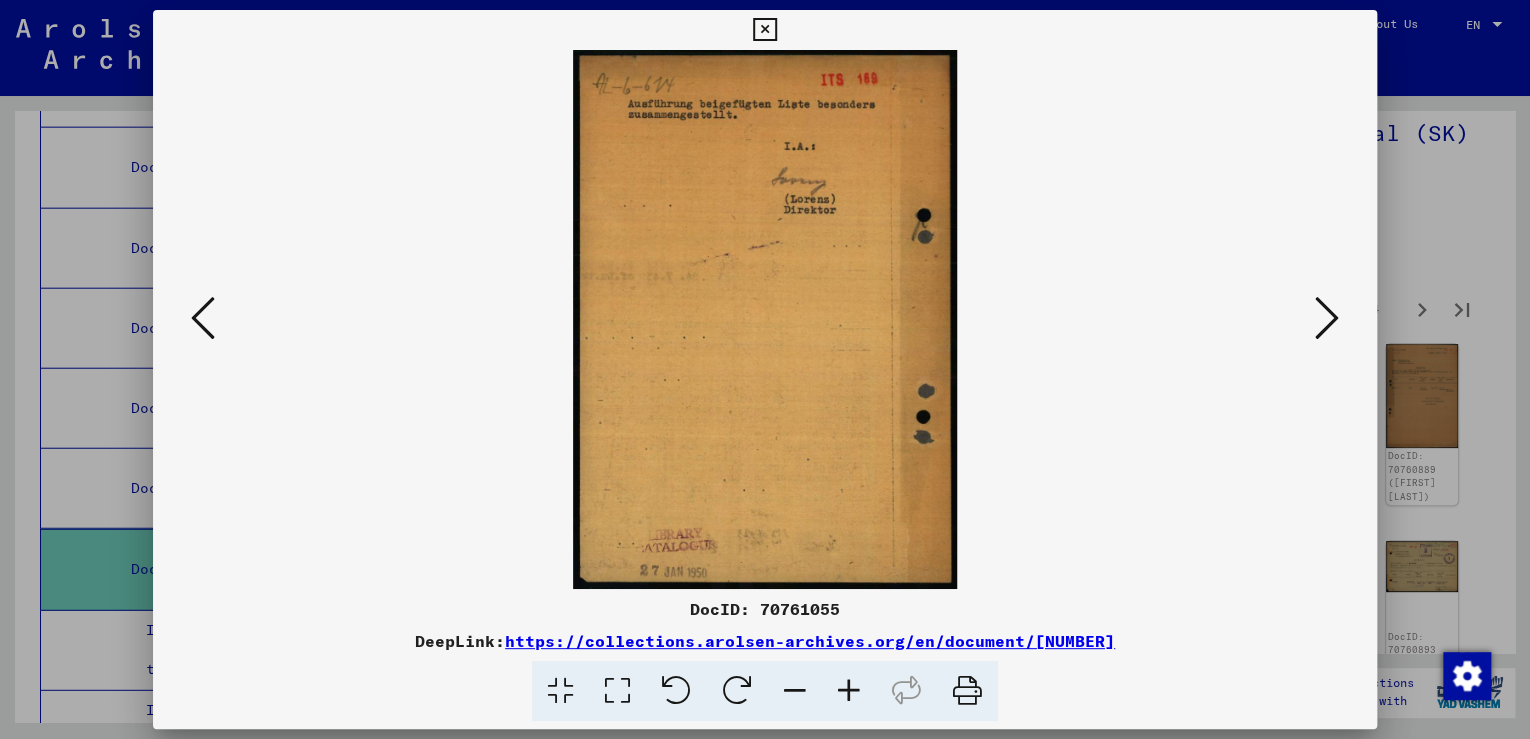 click at bounding box center [1327, 318] 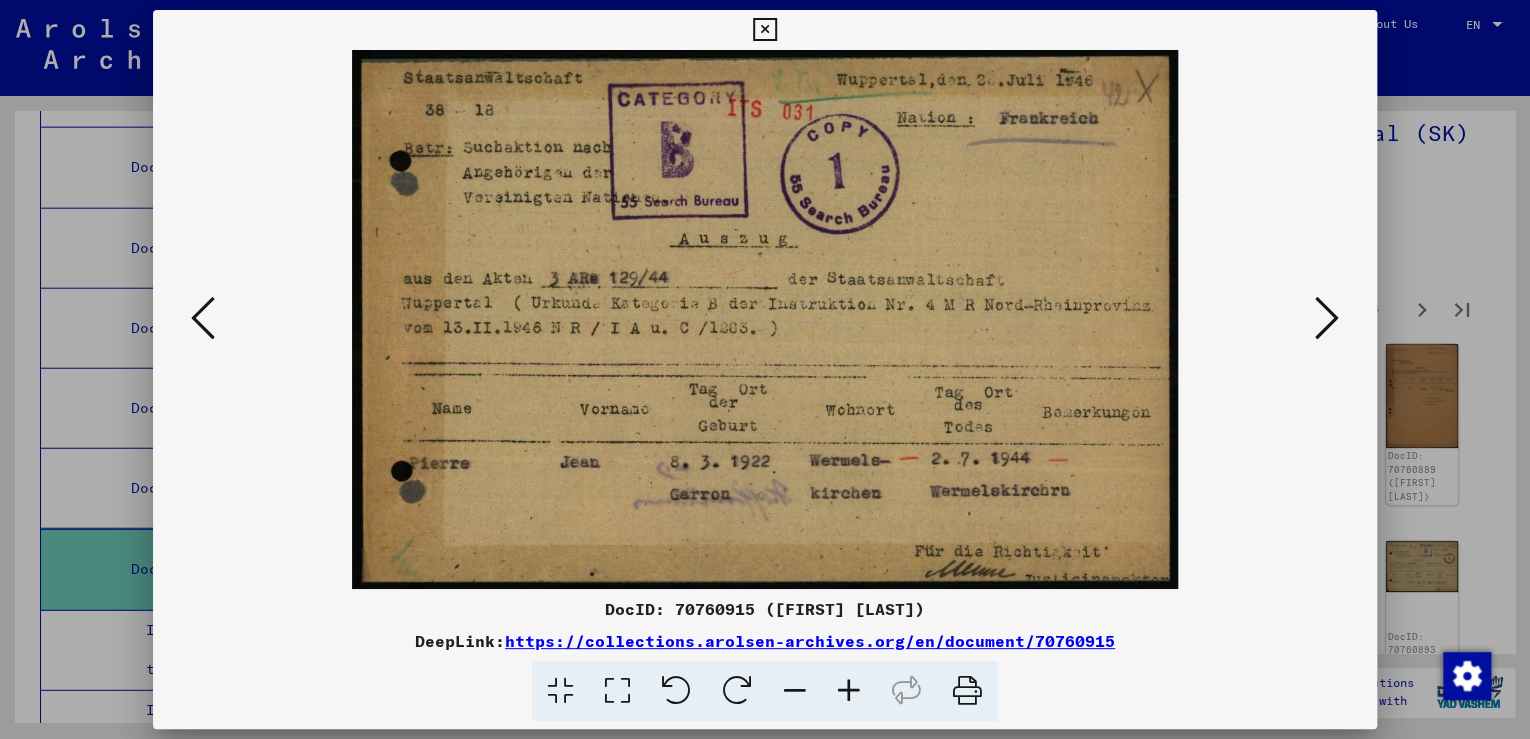 click at bounding box center (1327, 318) 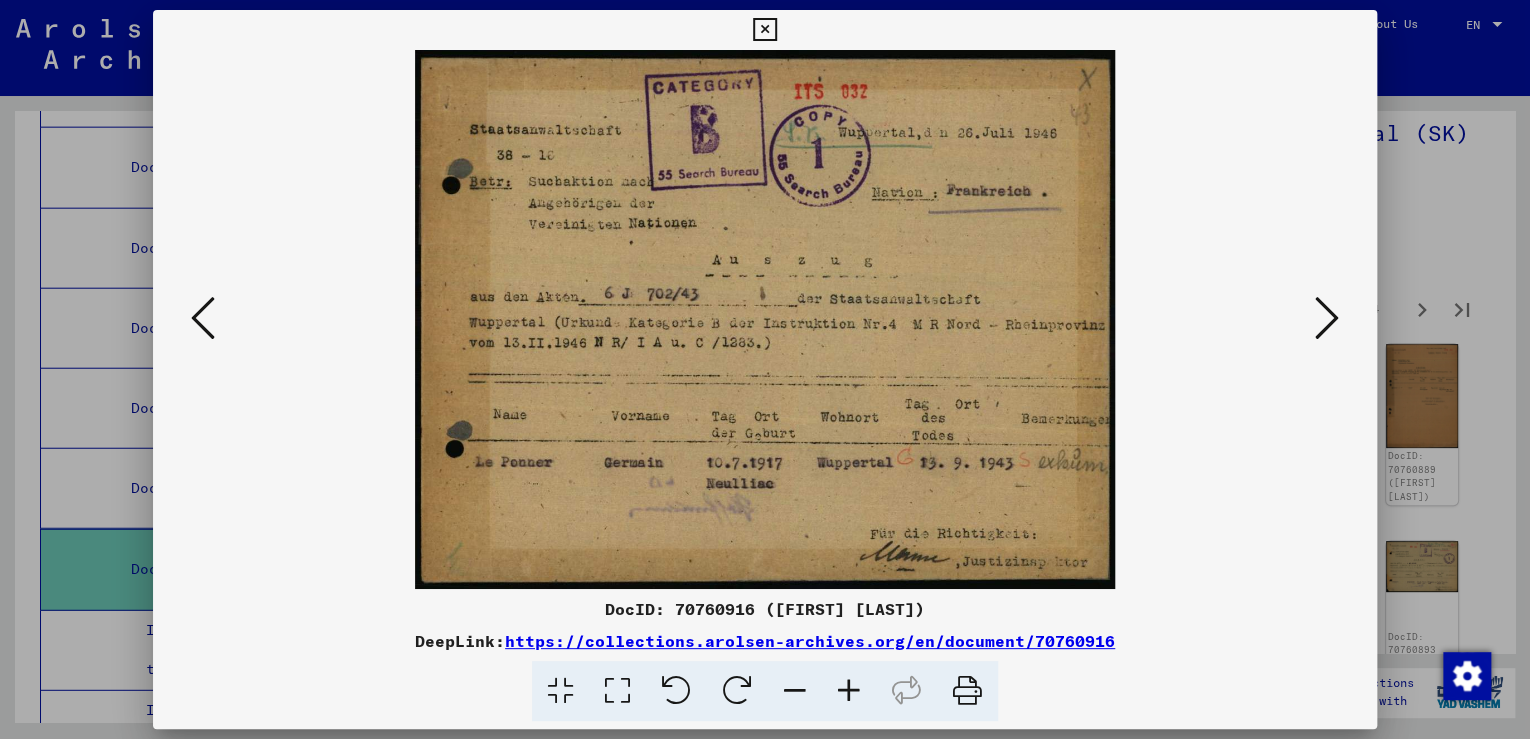 click at bounding box center [1327, 318] 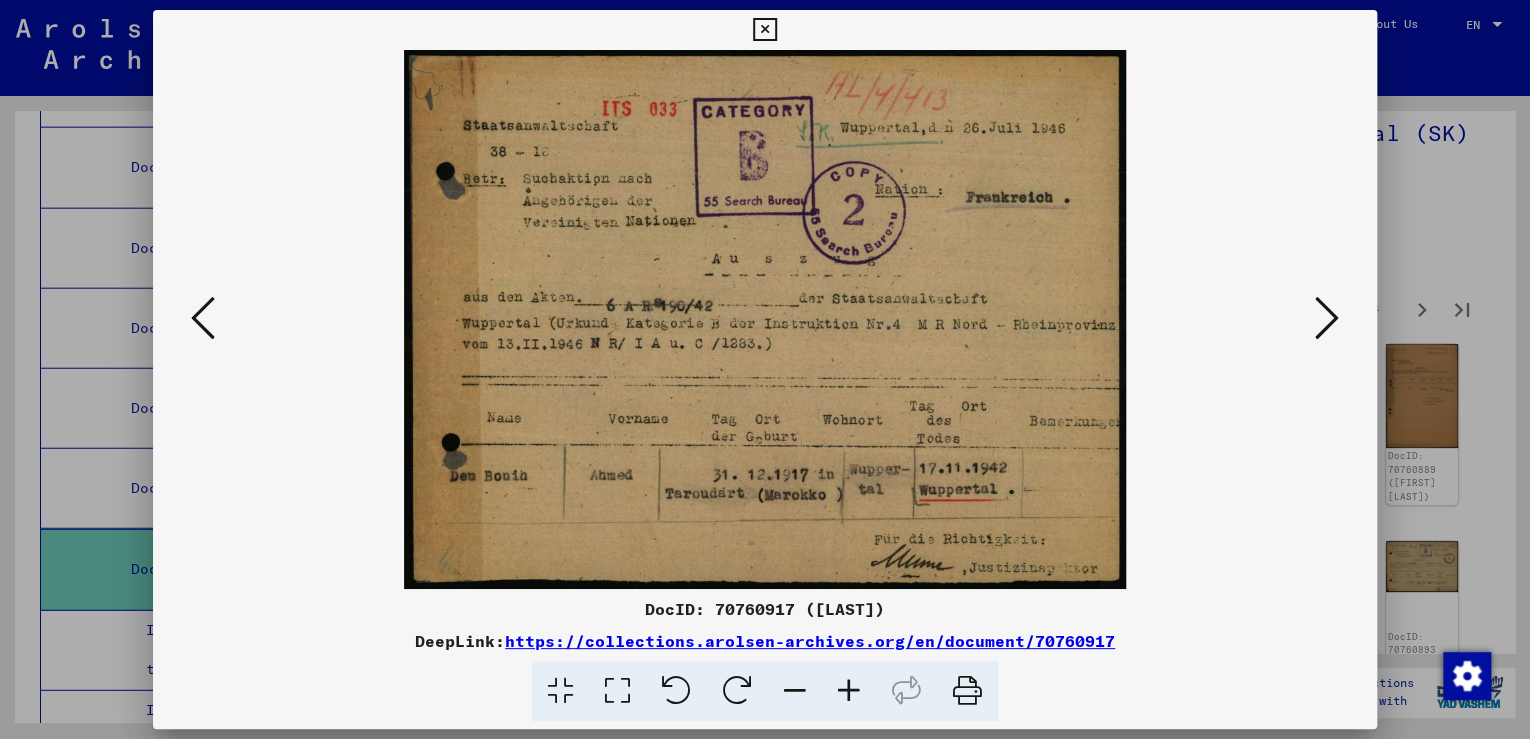 click at bounding box center [1327, 318] 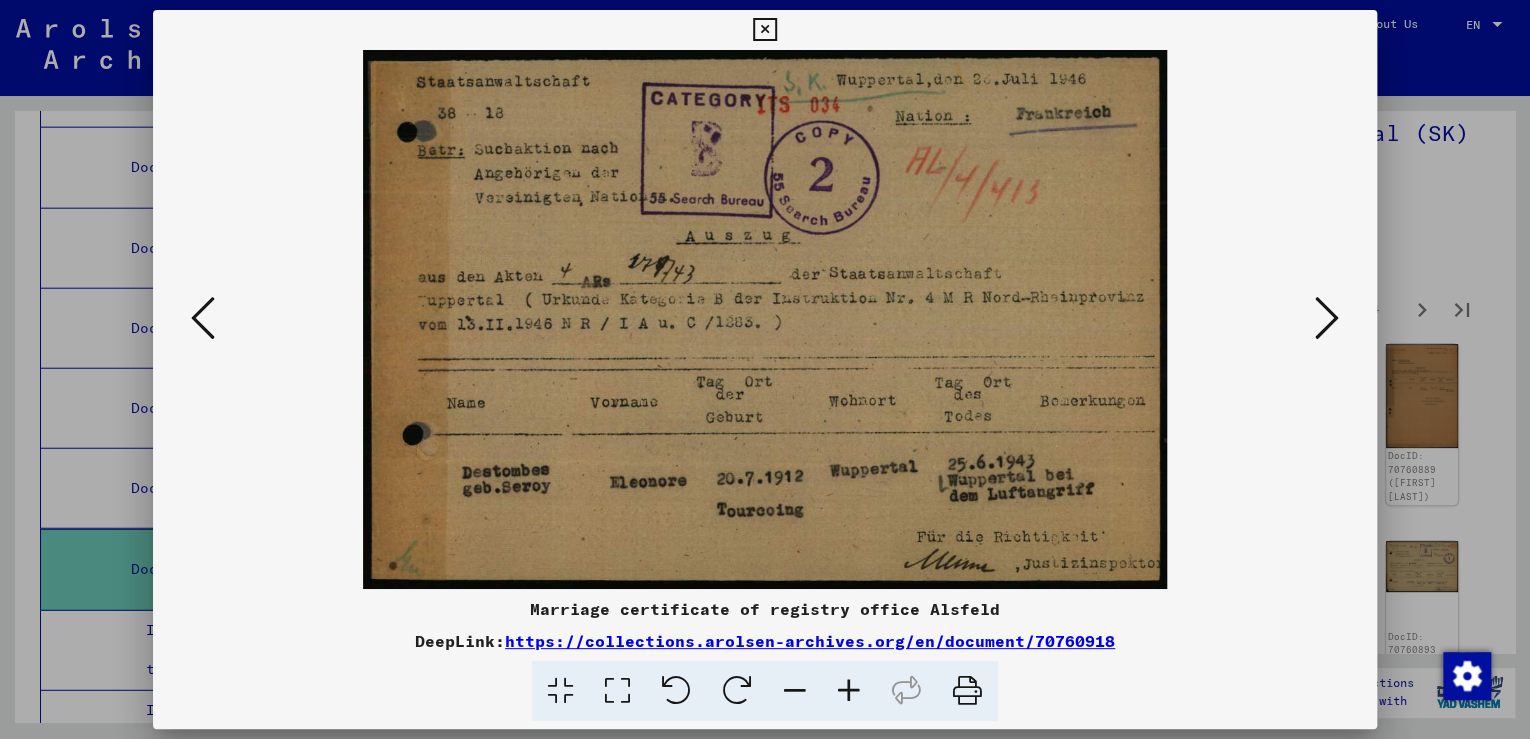 click at bounding box center [1327, 318] 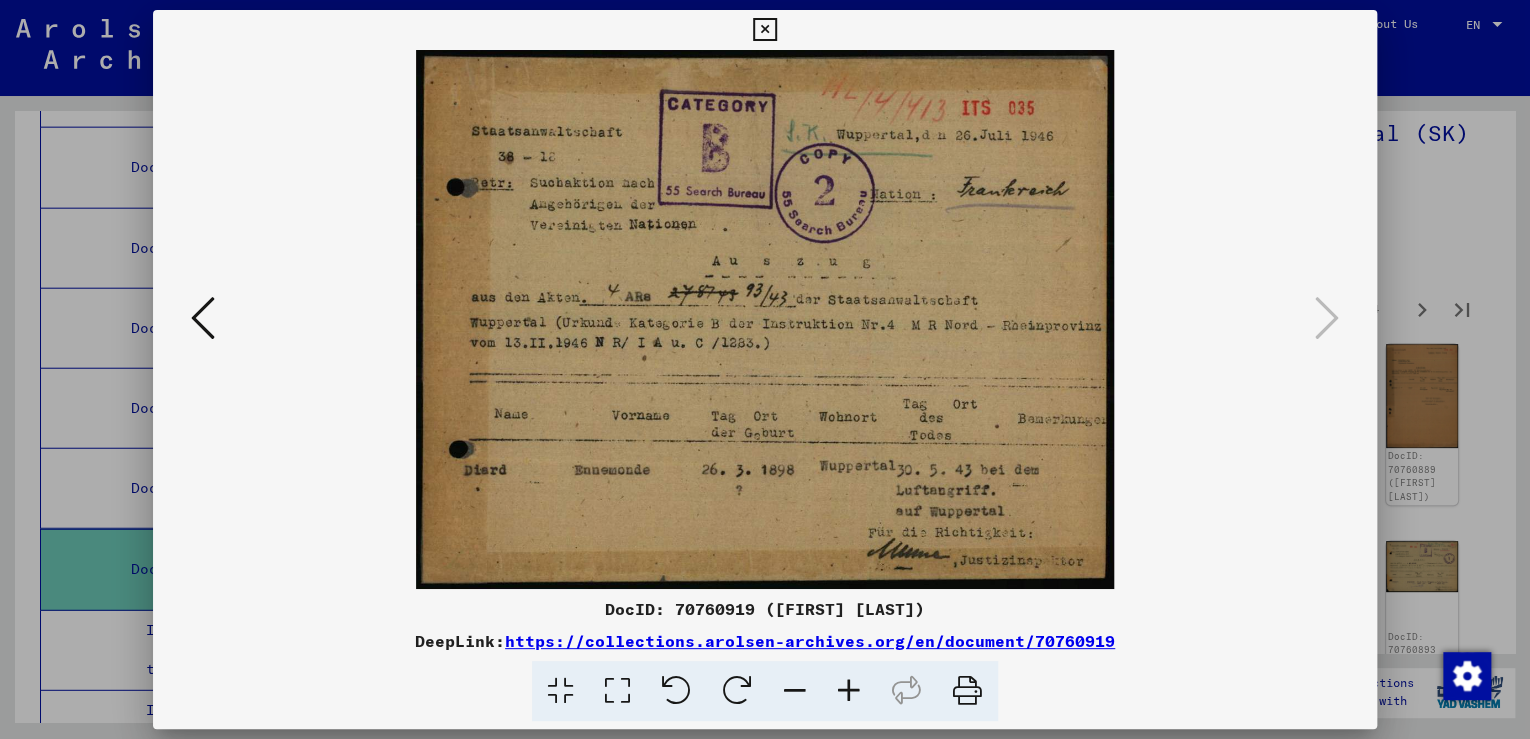 click at bounding box center (764, 30) 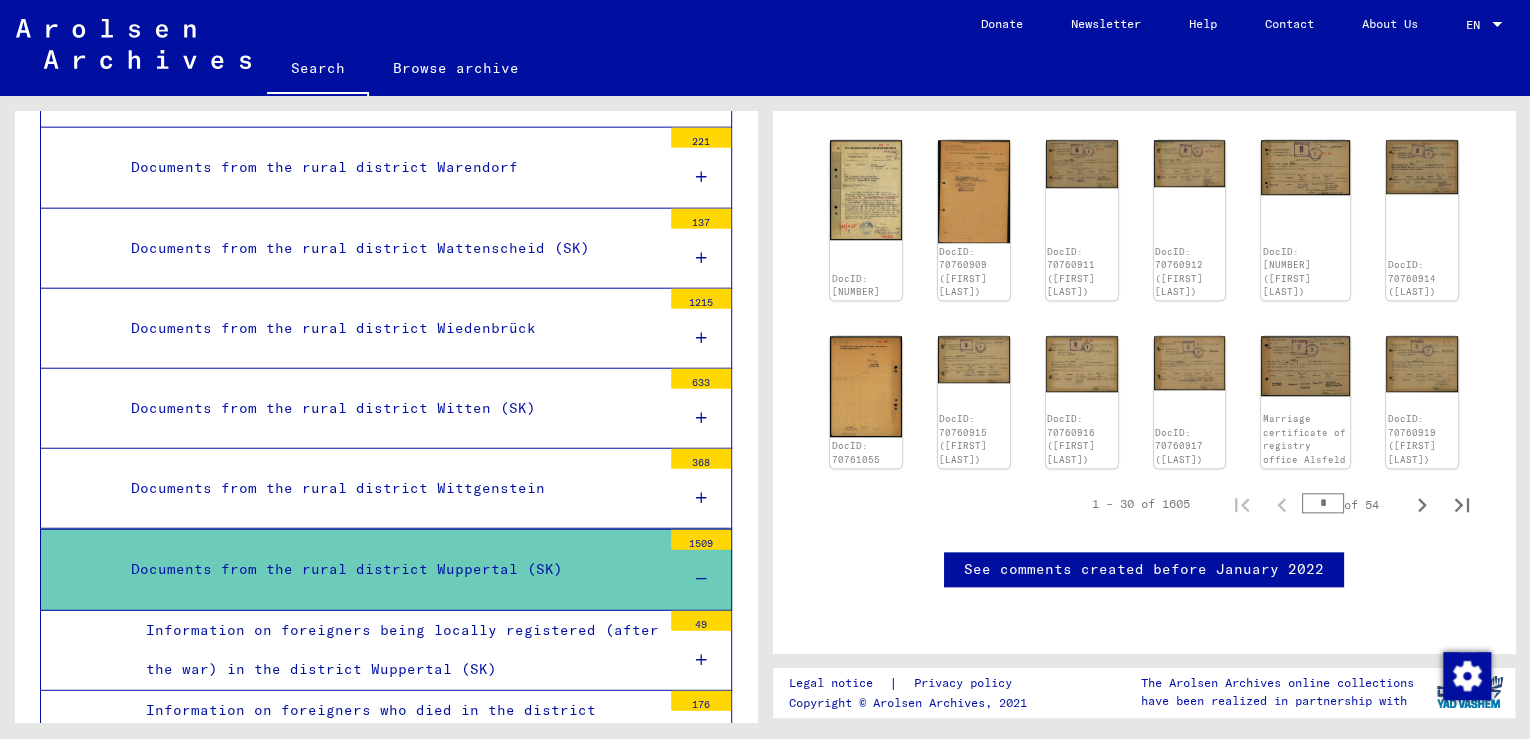scroll, scrollTop: 960, scrollLeft: 0, axis: vertical 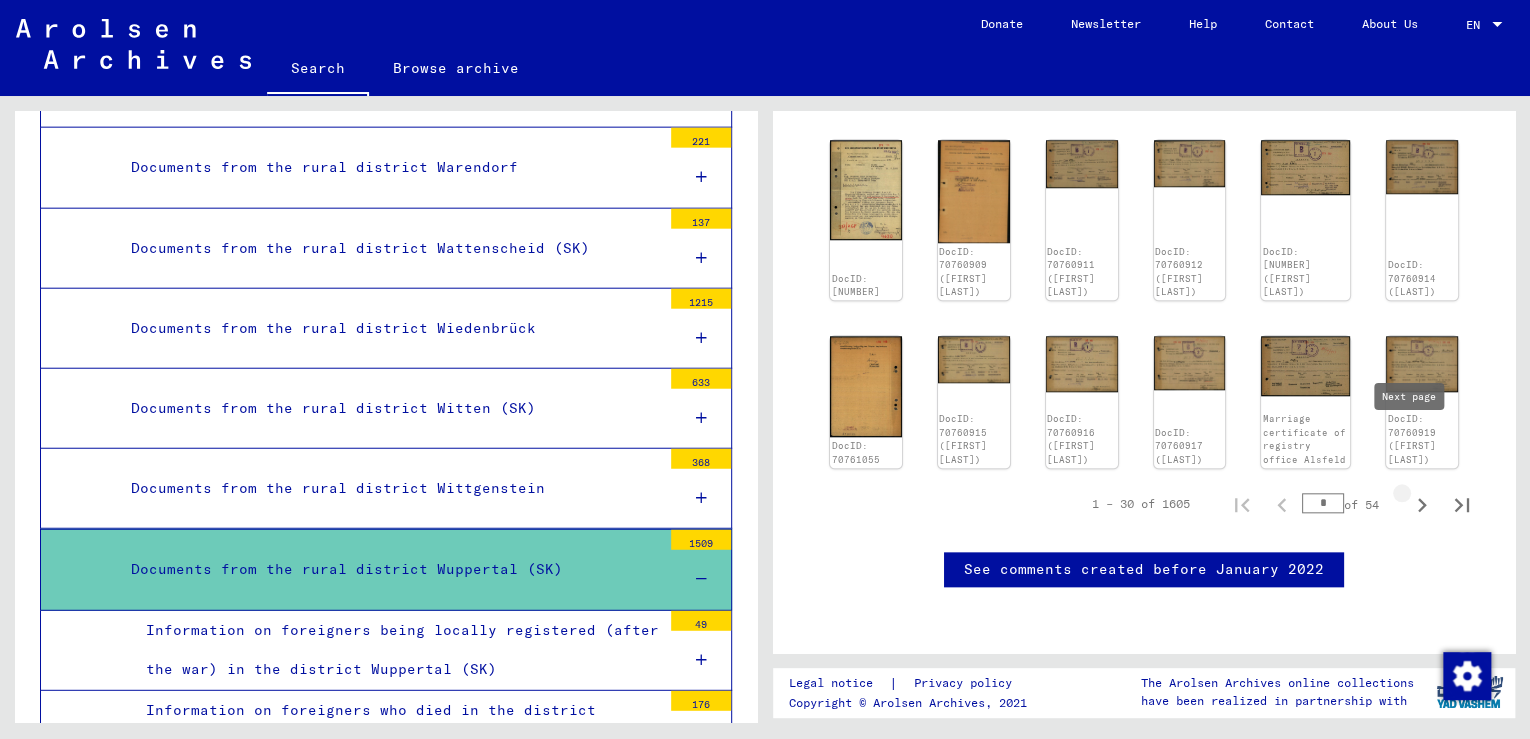 click 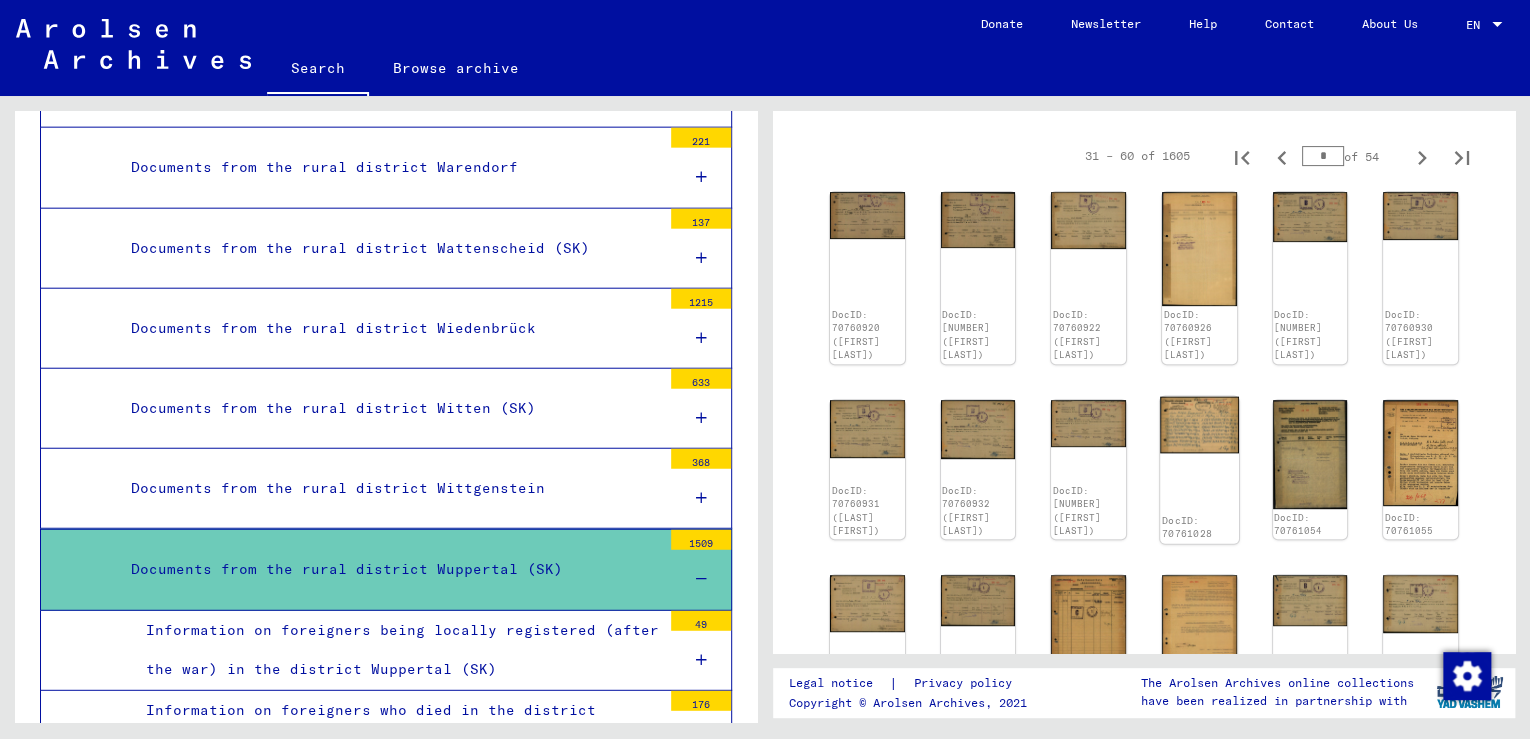 scroll, scrollTop: 320, scrollLeft: 0, axis: vertical 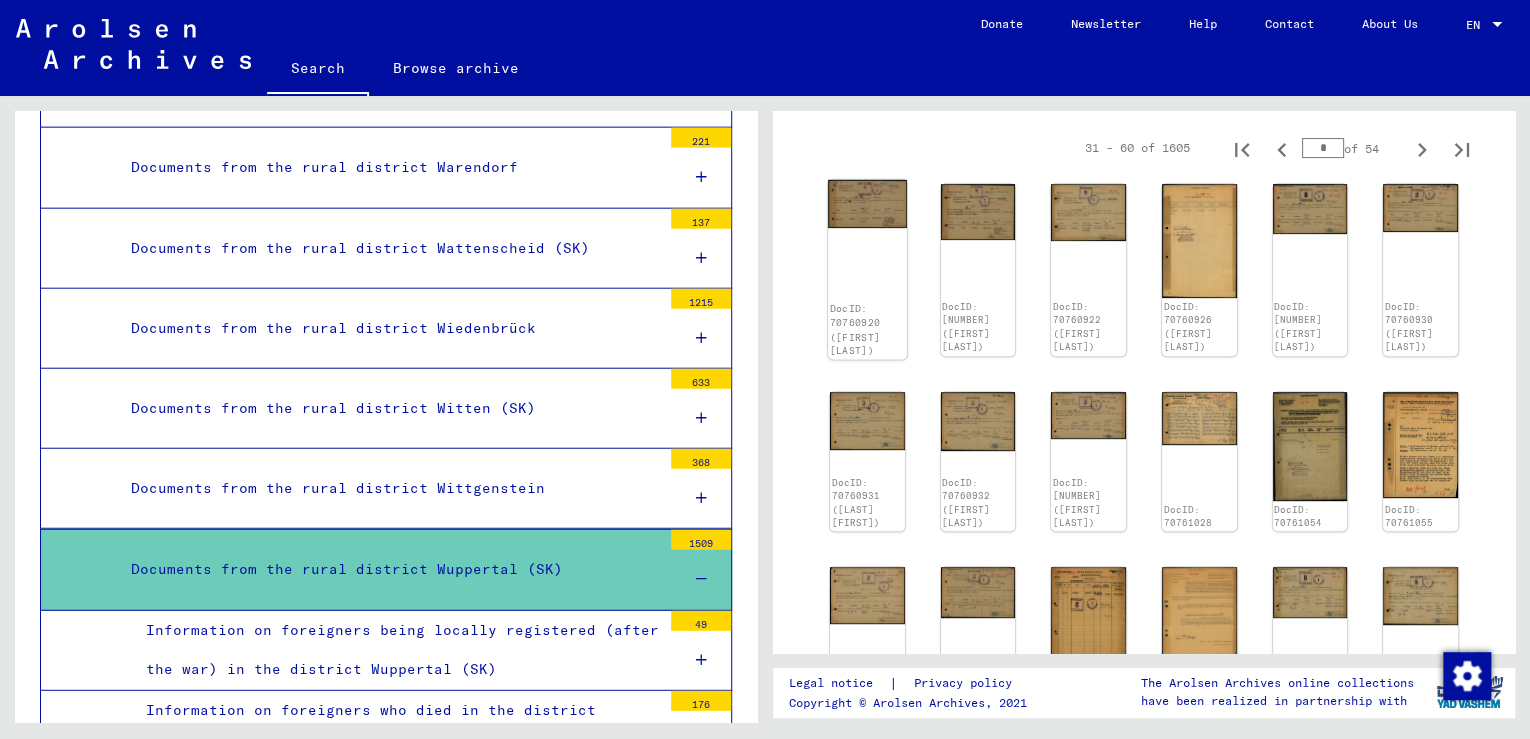 click on "DocID: 70760920 ([FIRST] [LAST])" 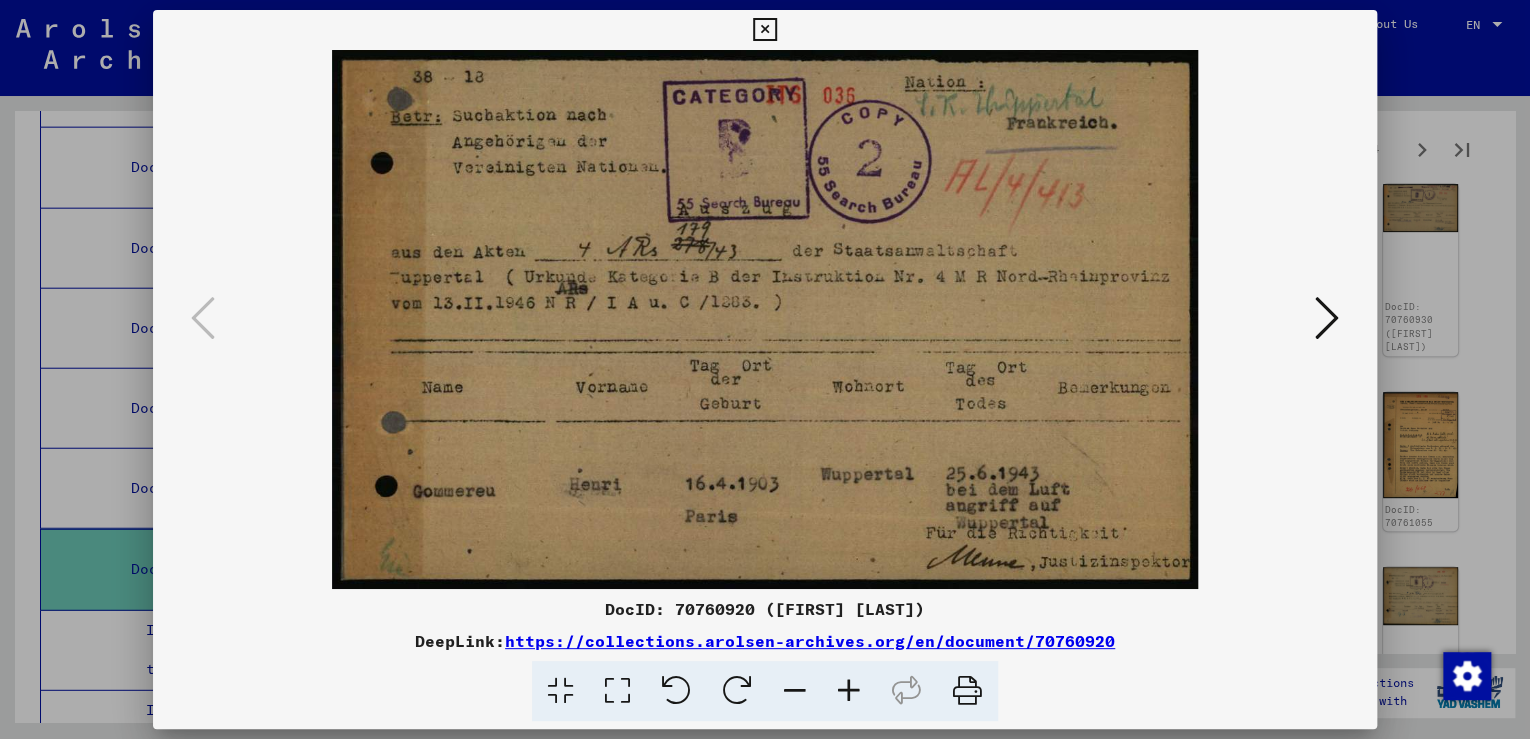 click at bounding box center (1327, 318) 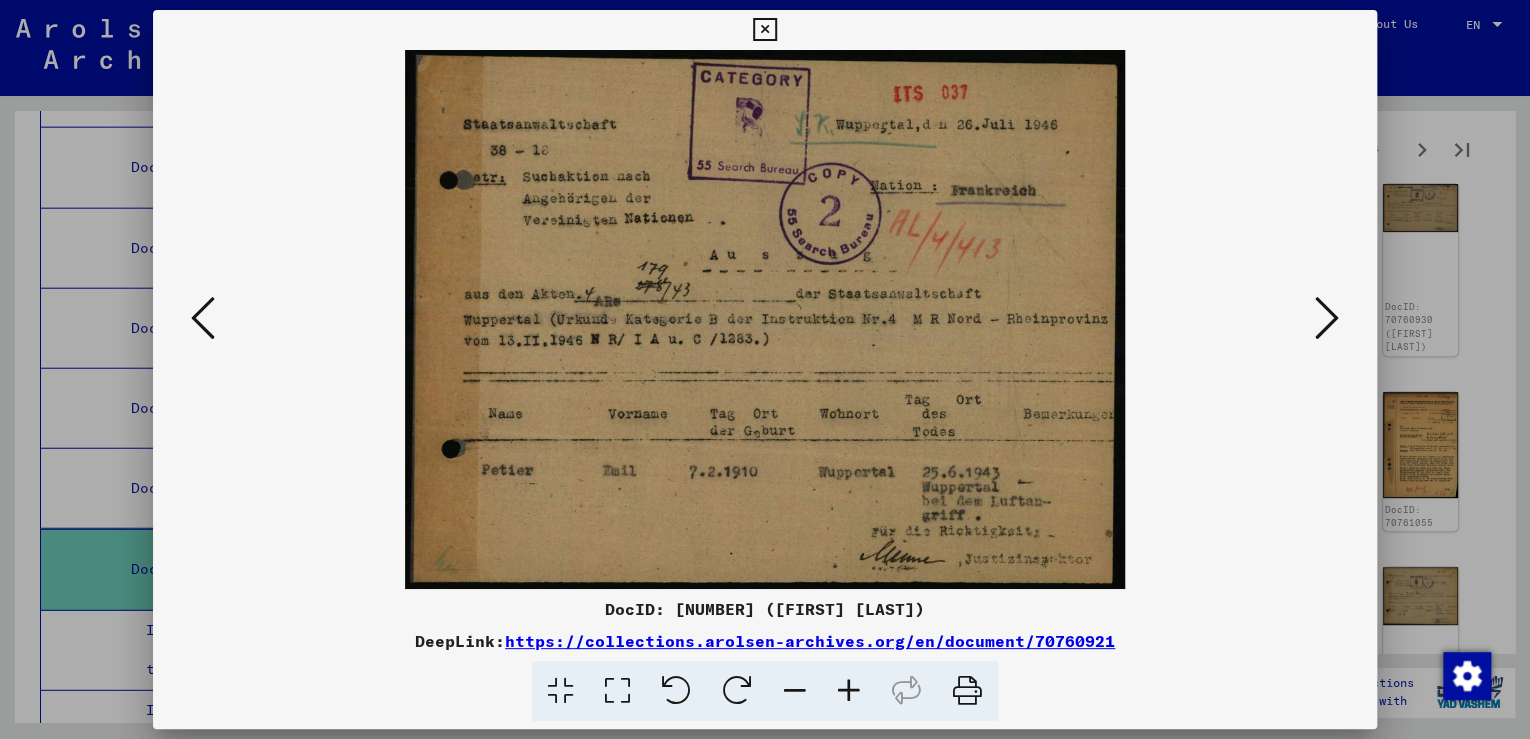 click at bounding box center [1327, 318] 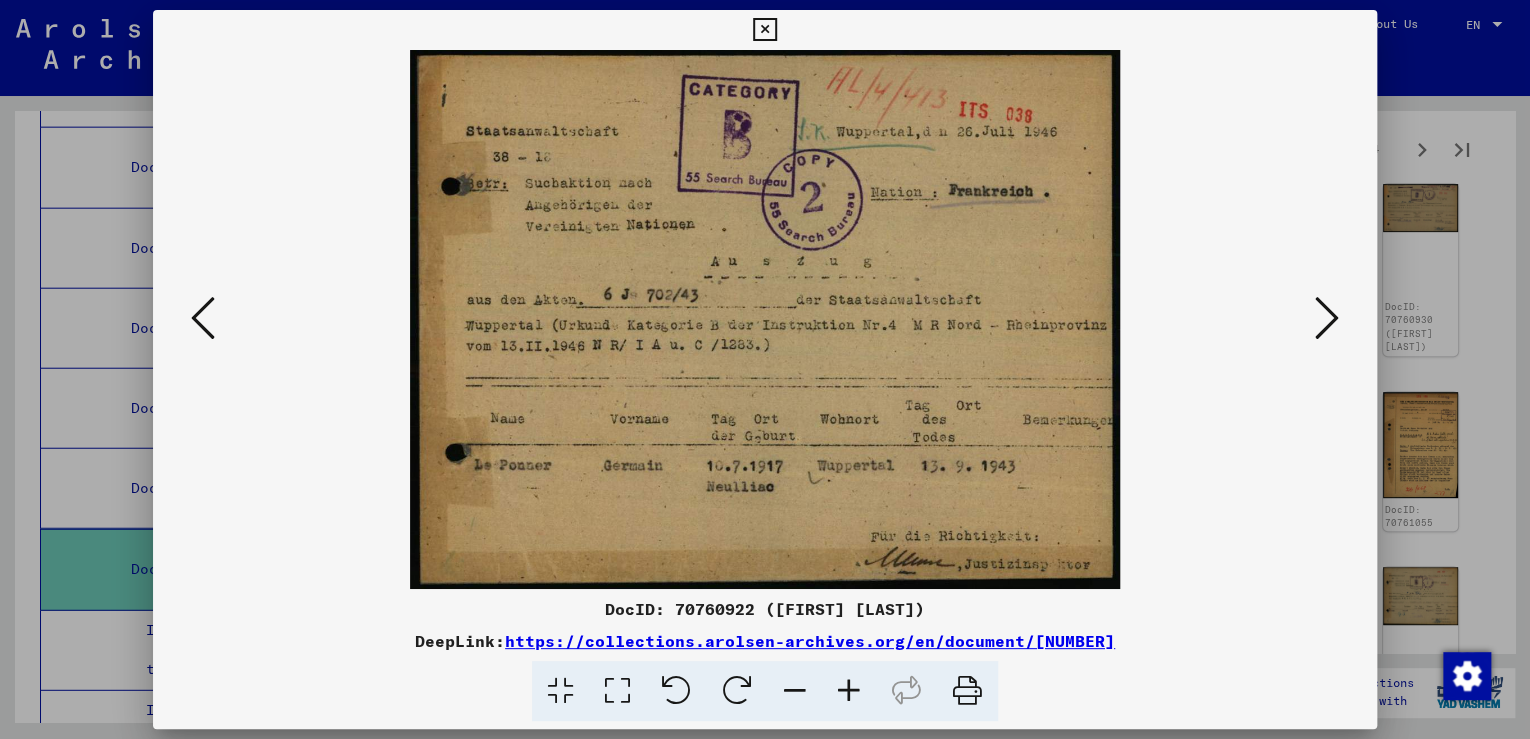 click at bounding box center [1327, 318] 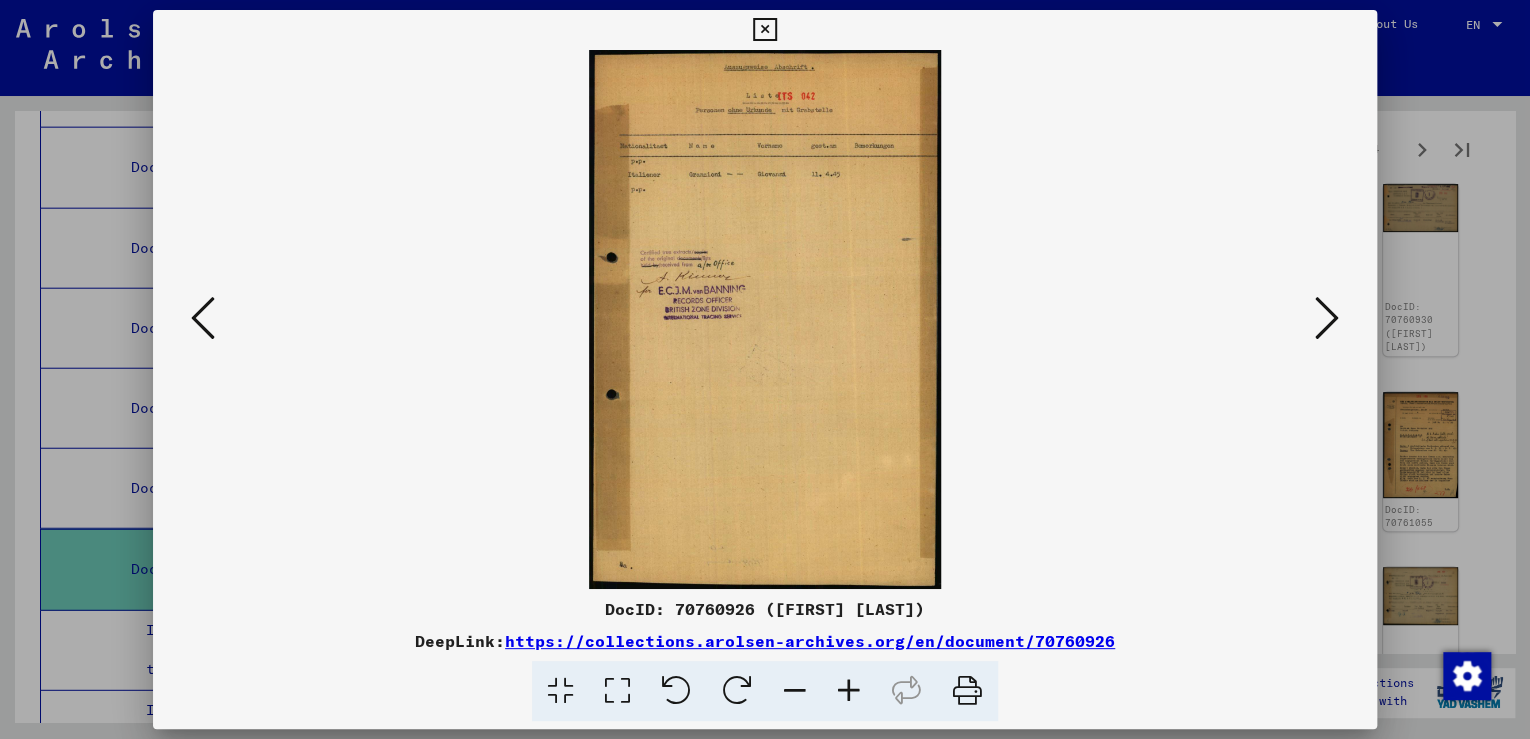click at bounding box center (1327, 318) 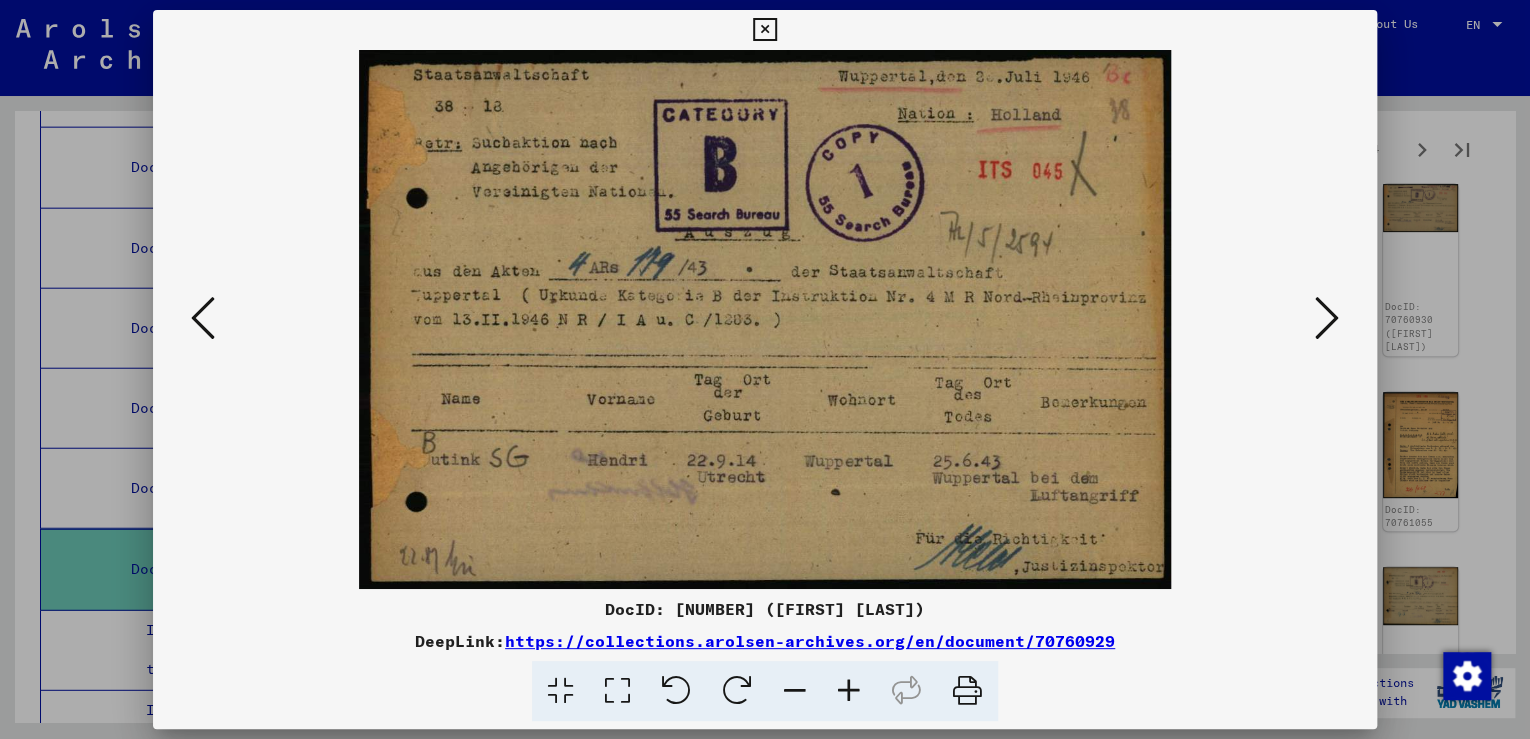 click at bounding box center [1327, 318] 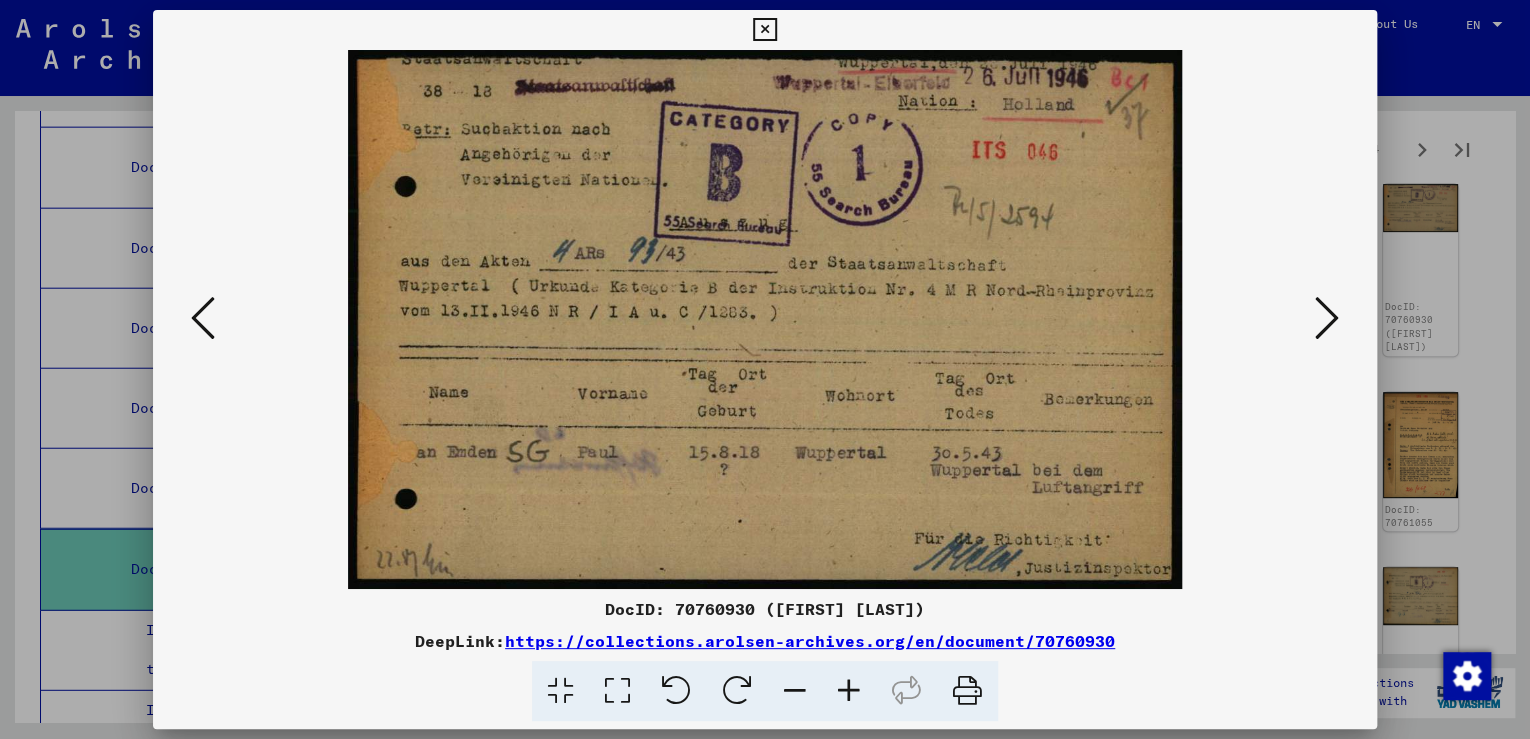 click at bounding box center [1327, 318] 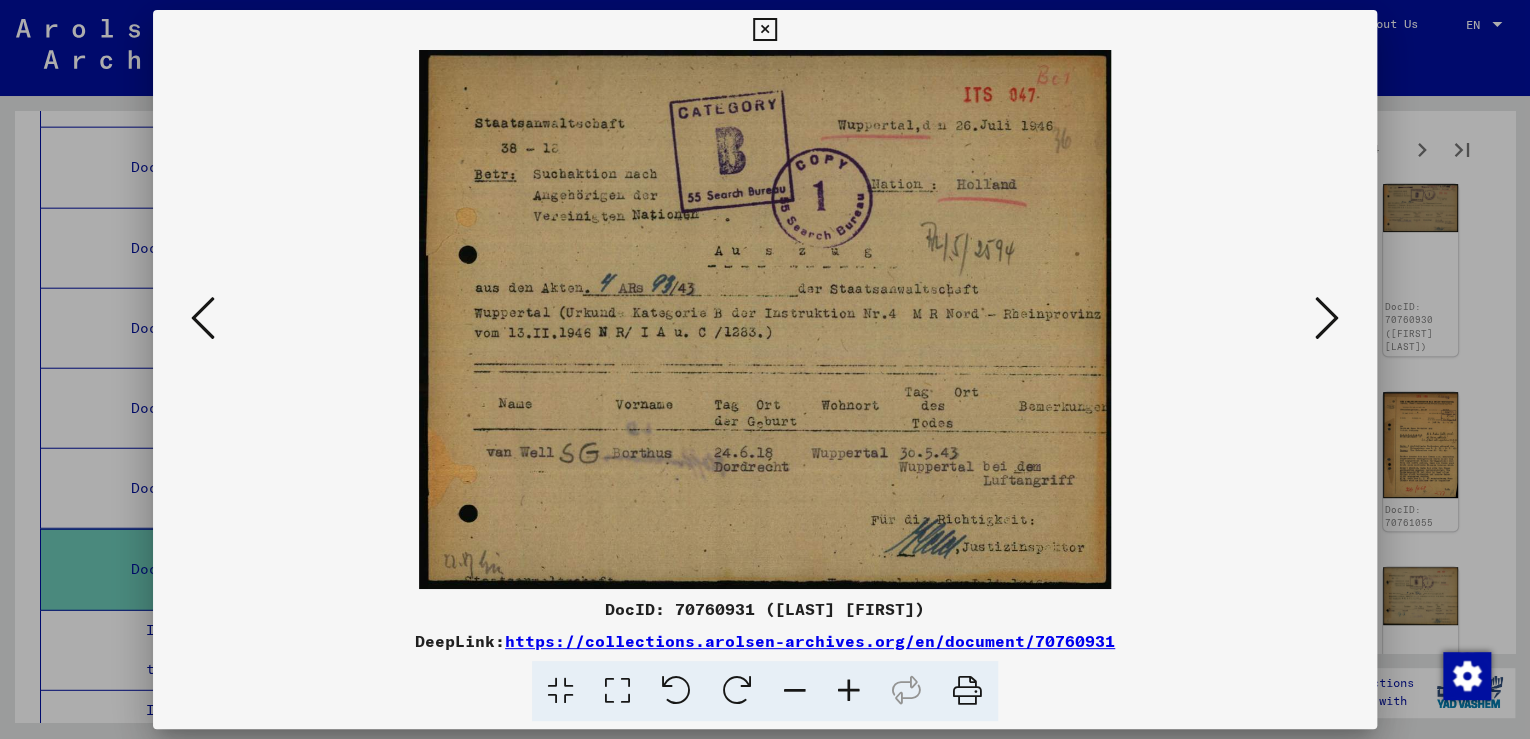 click at bounding box center [1327, 318] 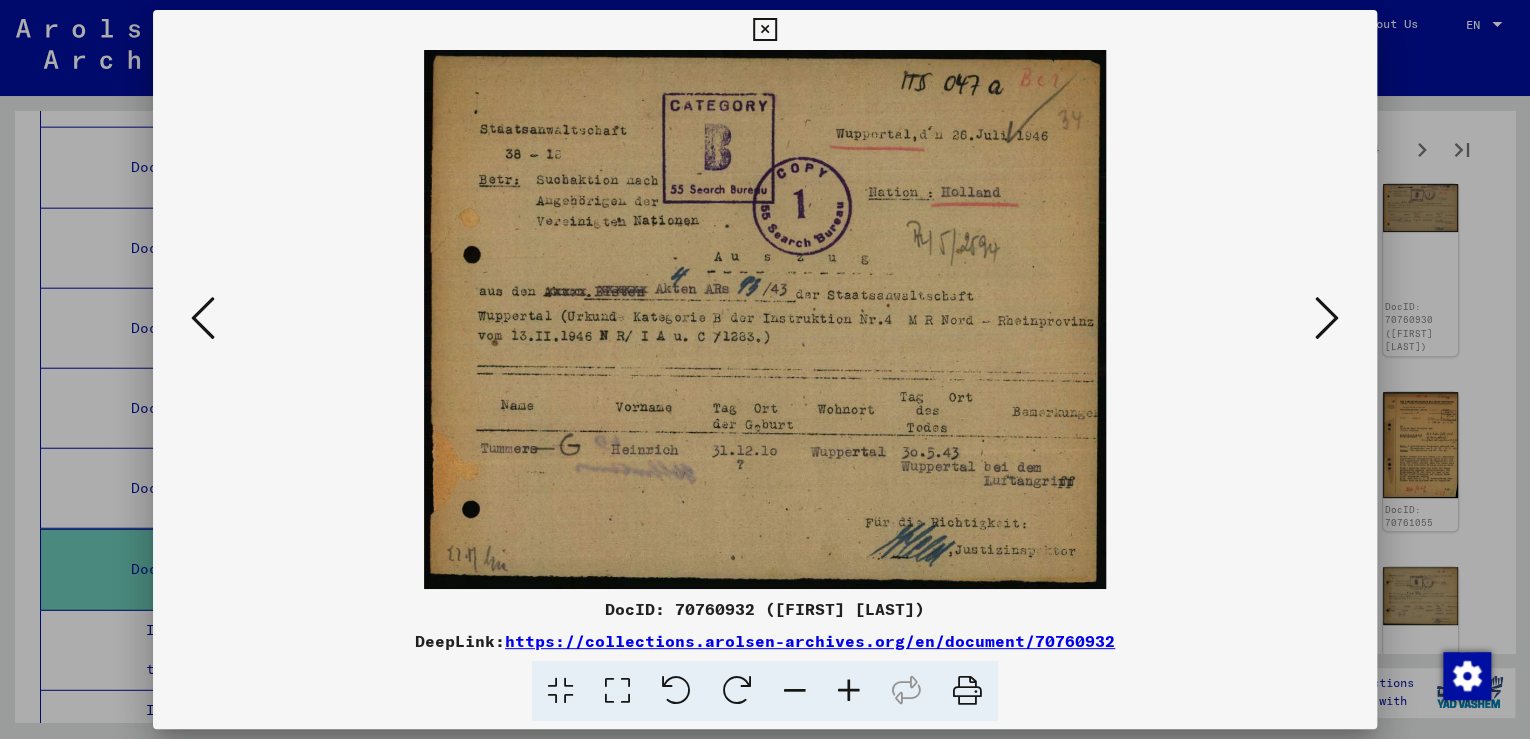 click at bounding box center [1327, 318] 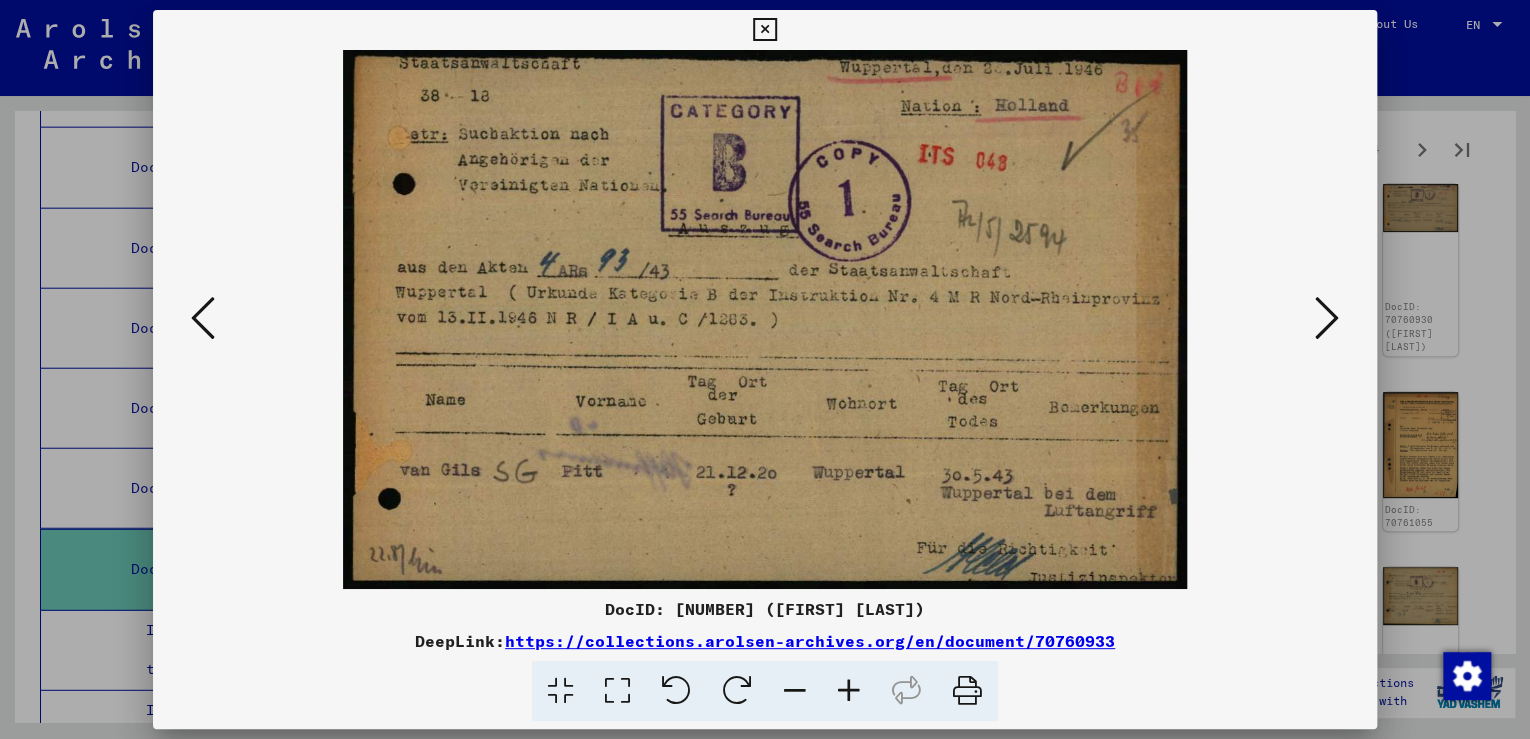 click at bounding box center [1327, 318] 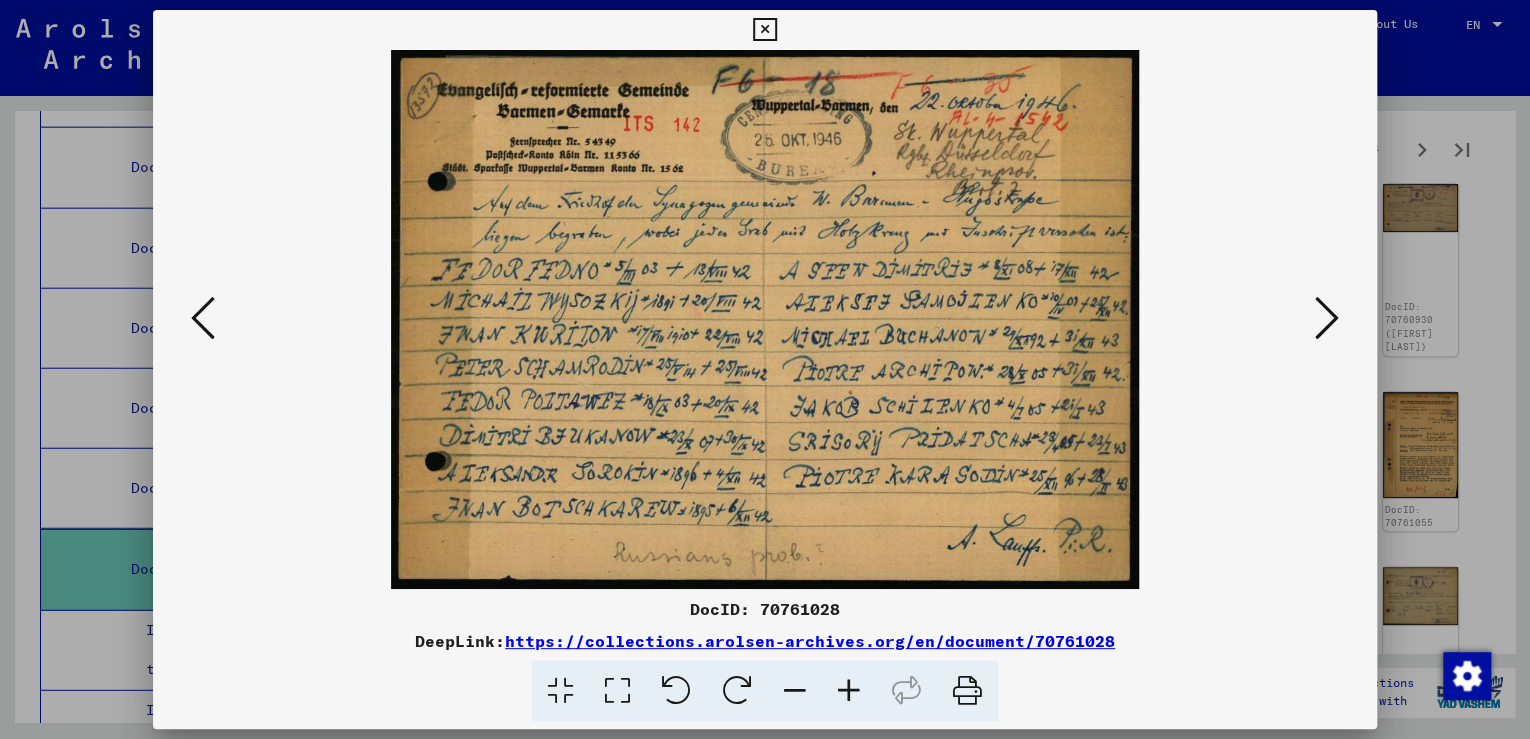 click at bounding box center (1327, 318) 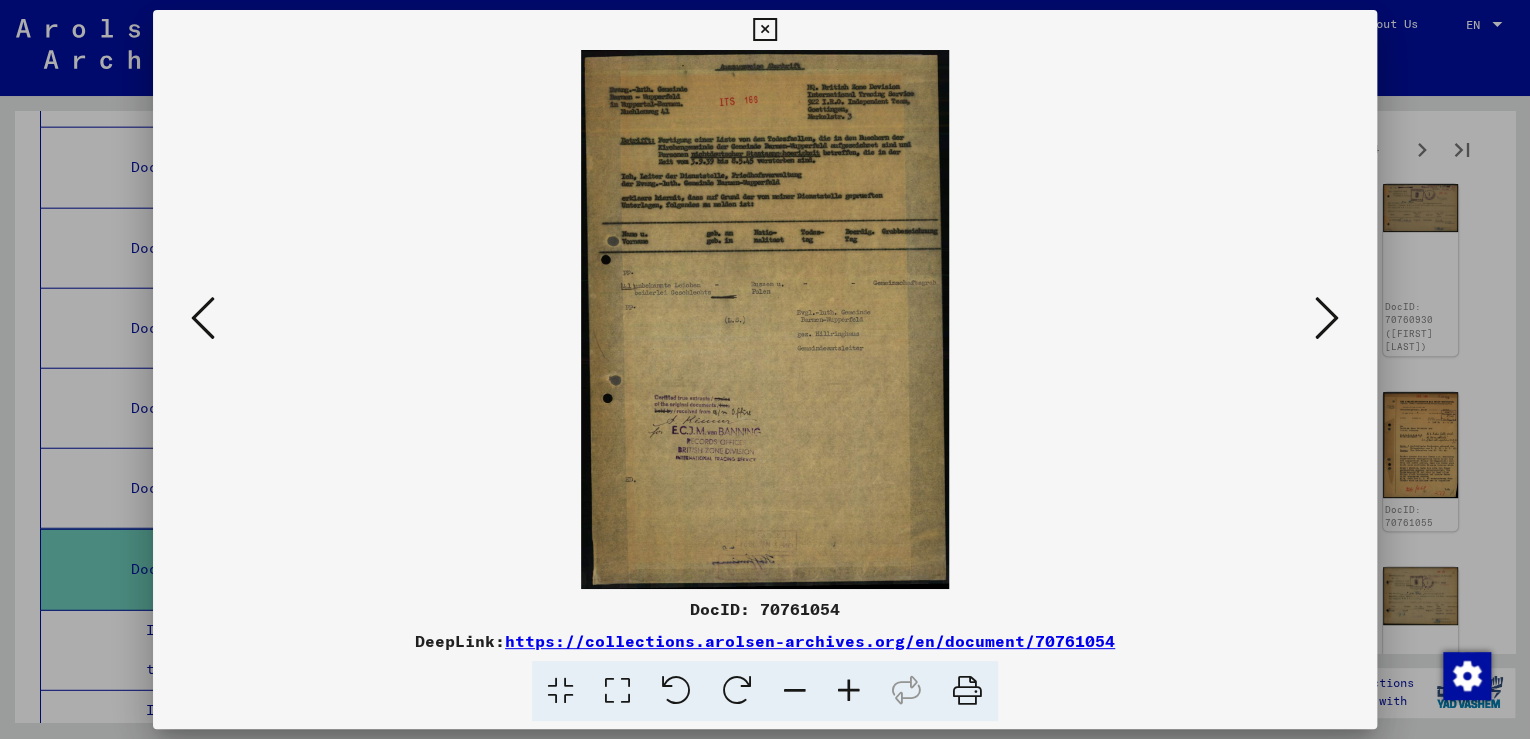 click at bounding box center (1327, 318) 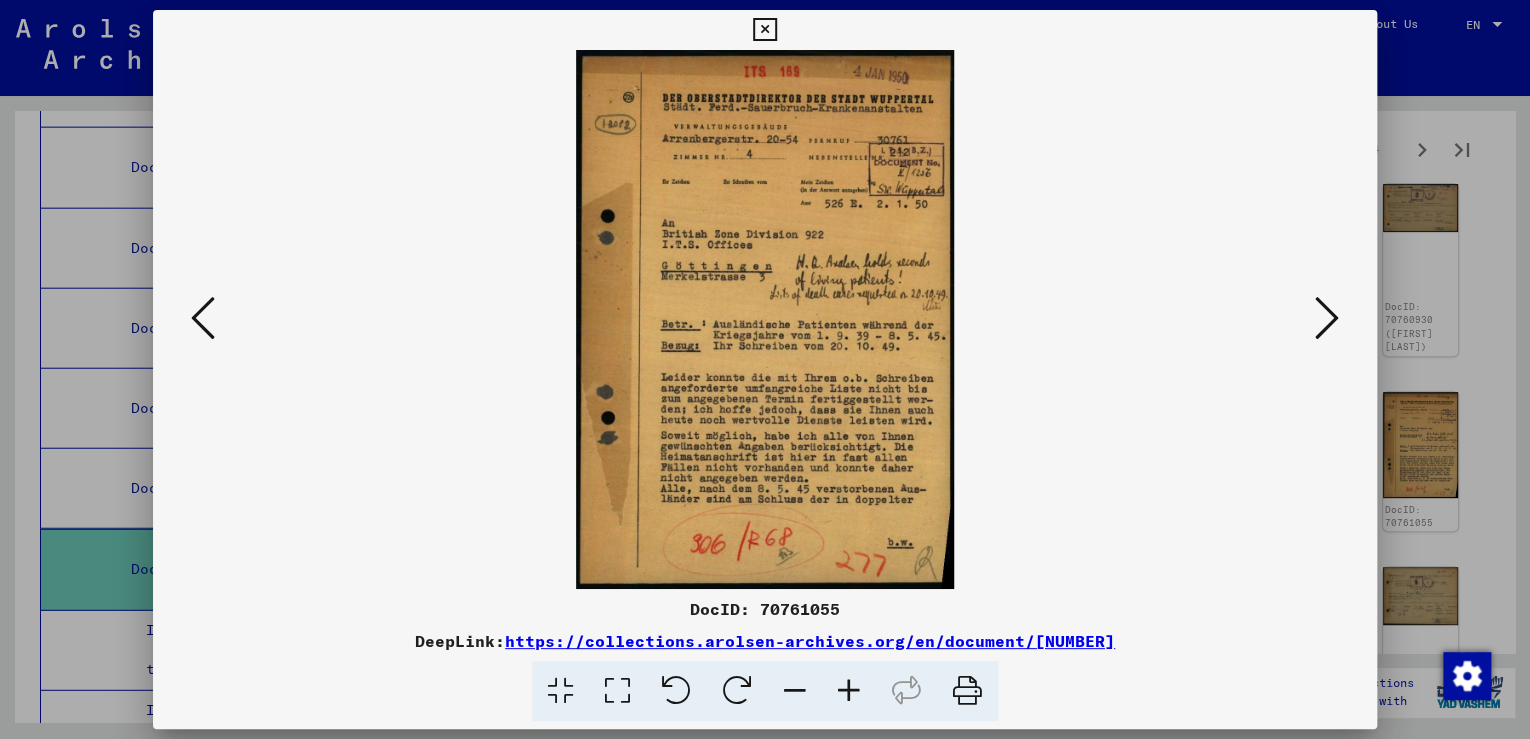 click at bounding box center (1327, 318) 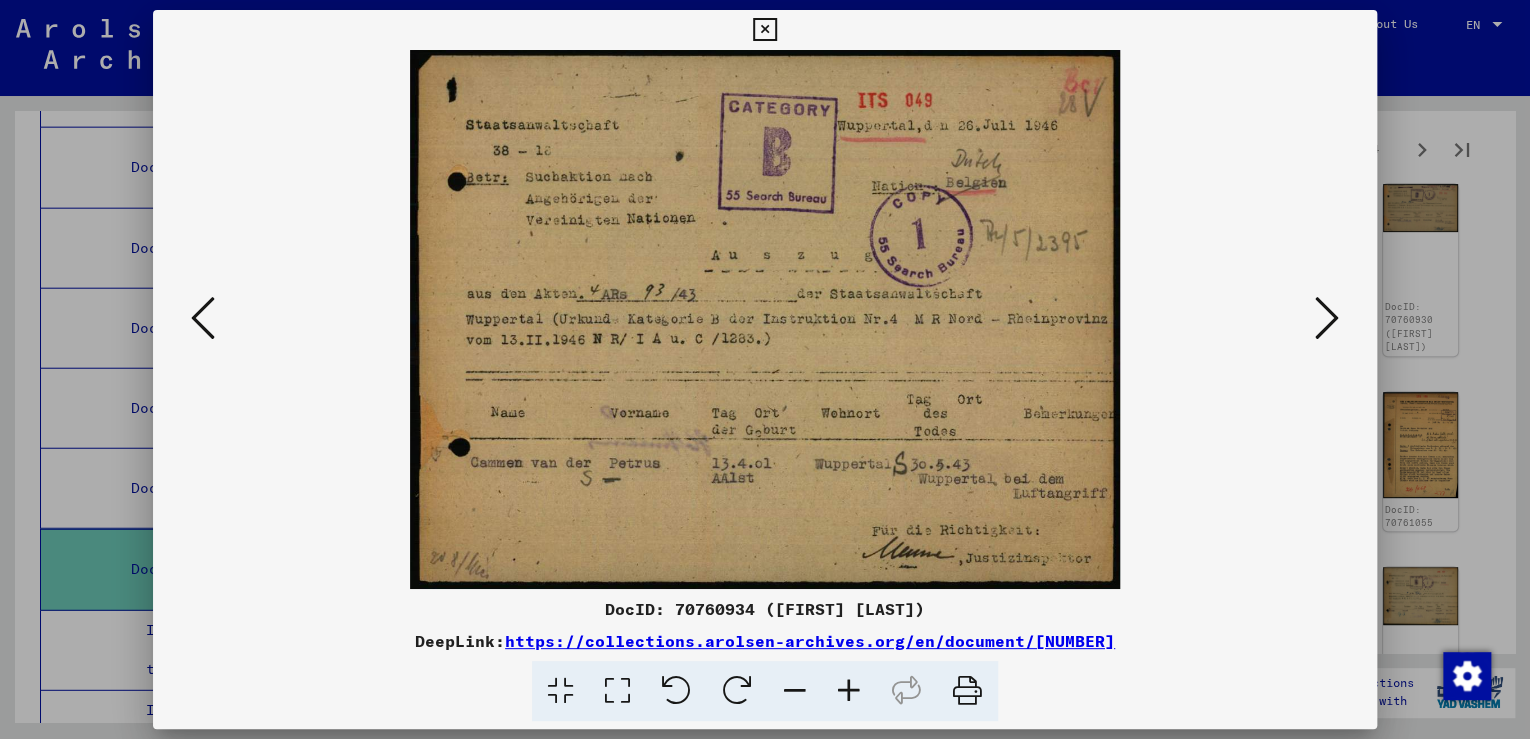 click at bounding box center [1327, 318] 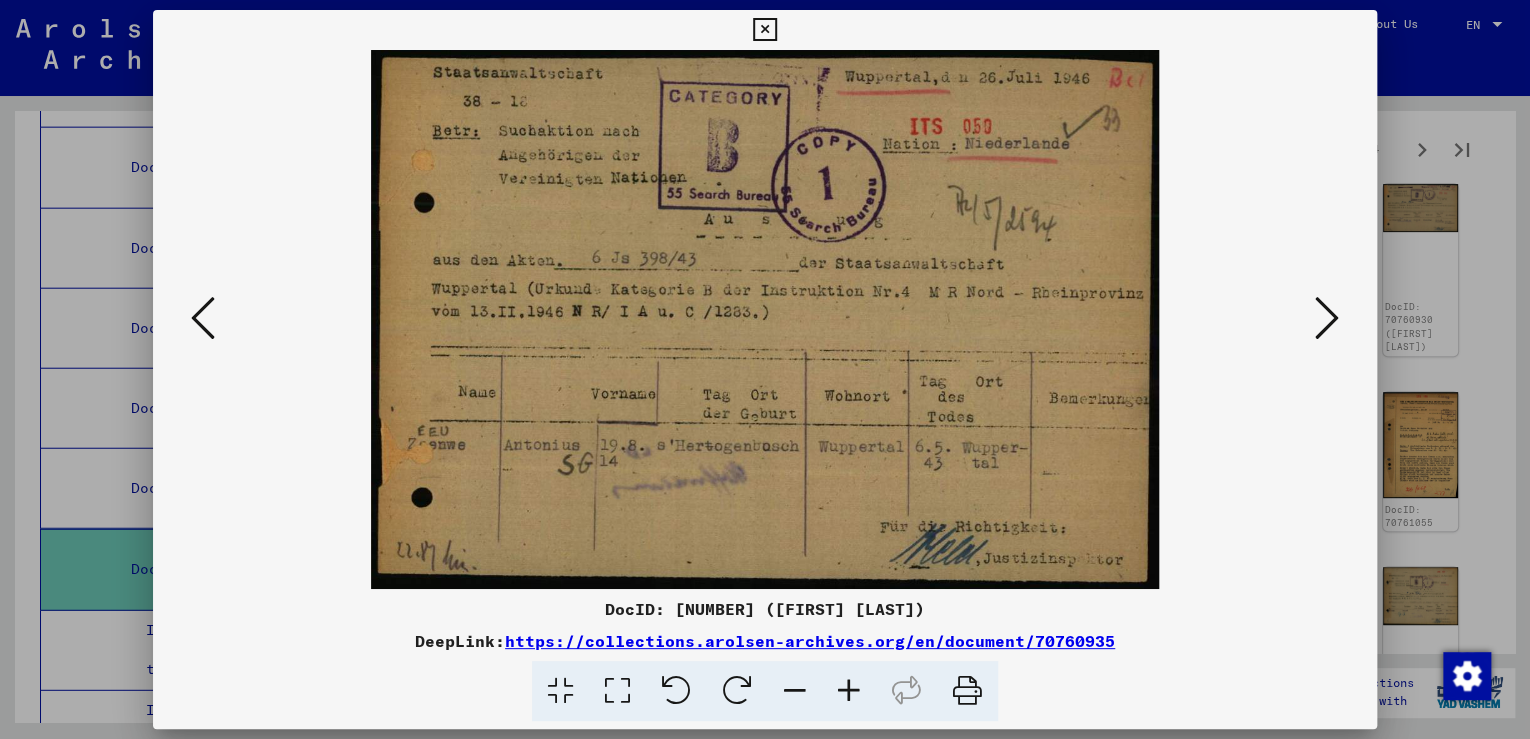 click at bounding box center [1327, 318] 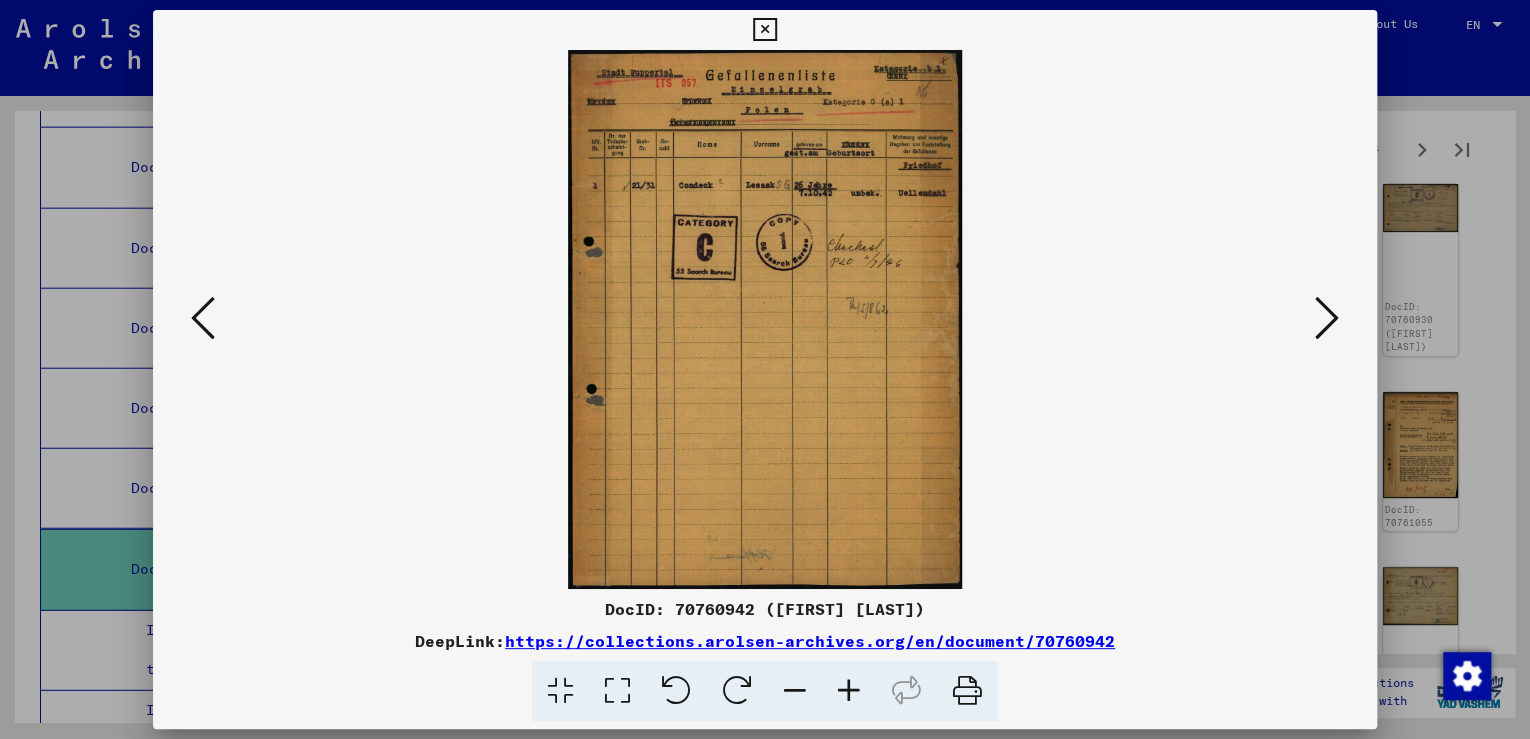 click at bounding box center [1327, 318] 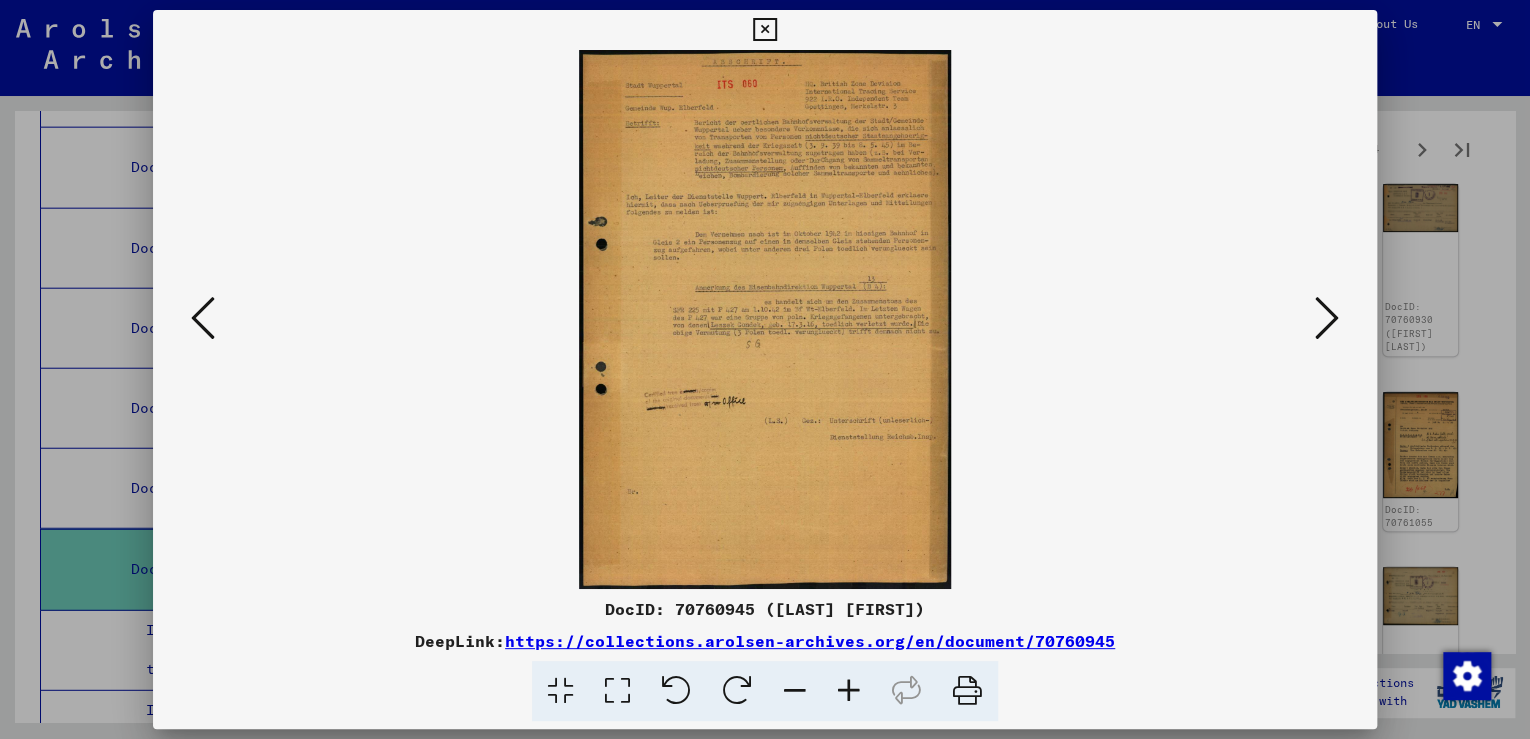 click at bounding box center (1327, 318) 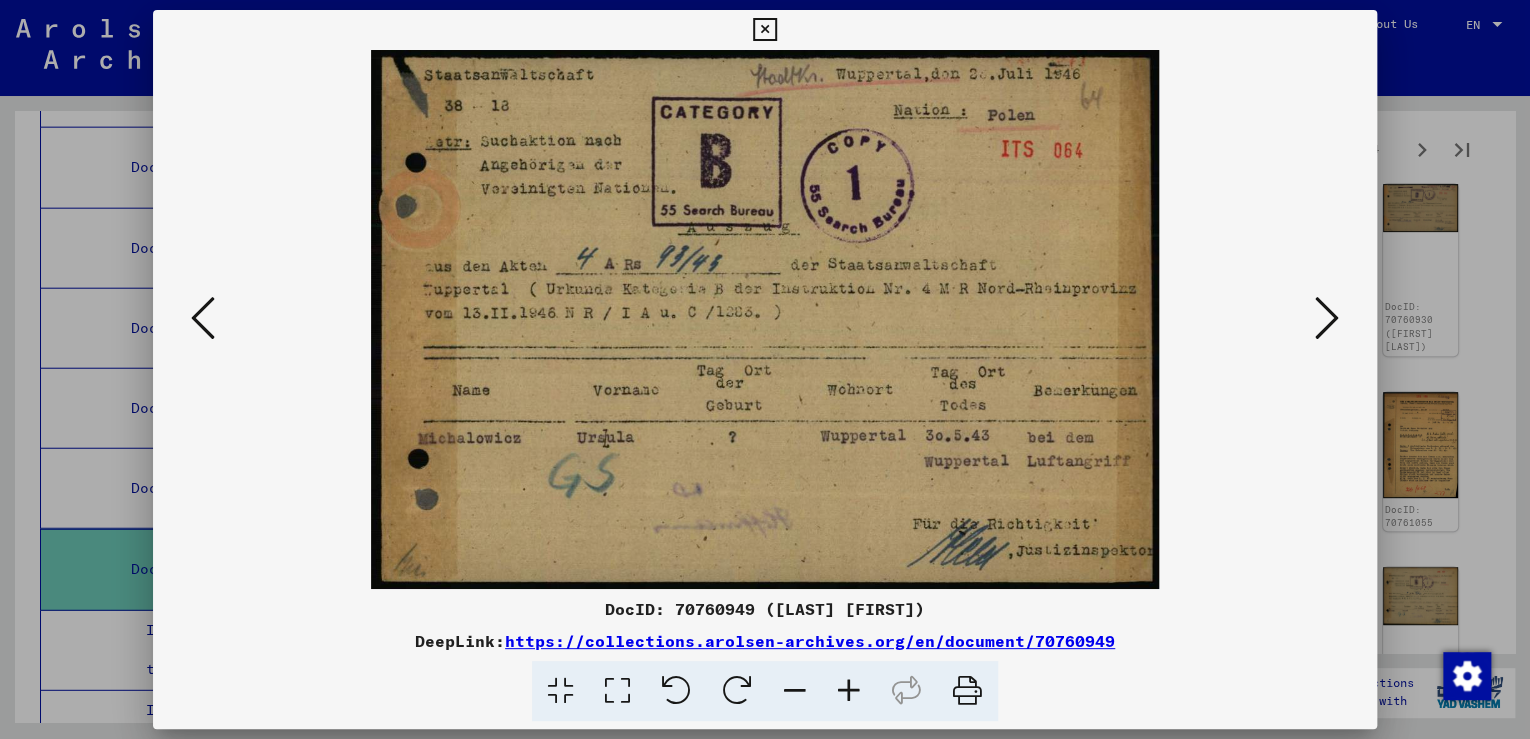 click at bounding box center (1327, 318) 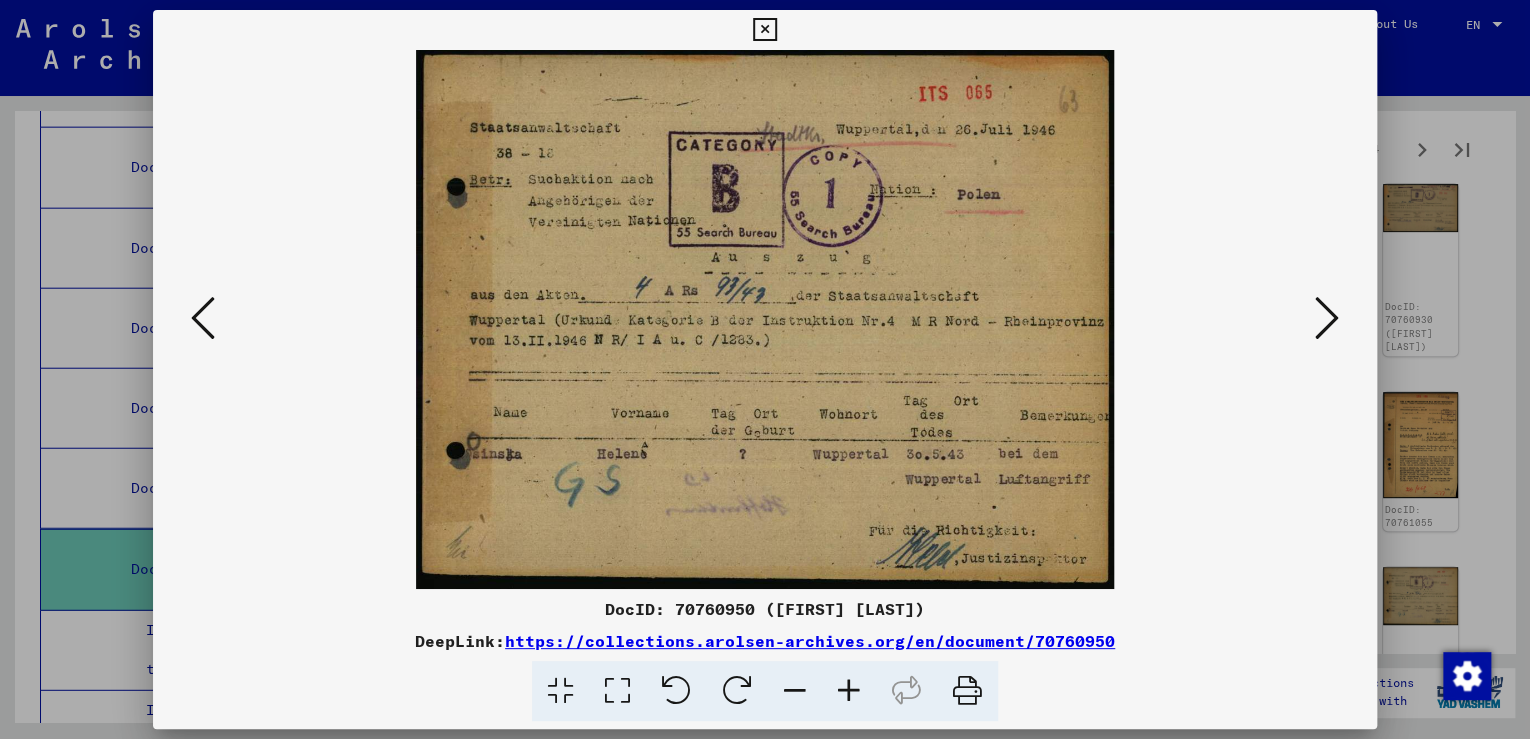 click at bounding box center (1327, 318) 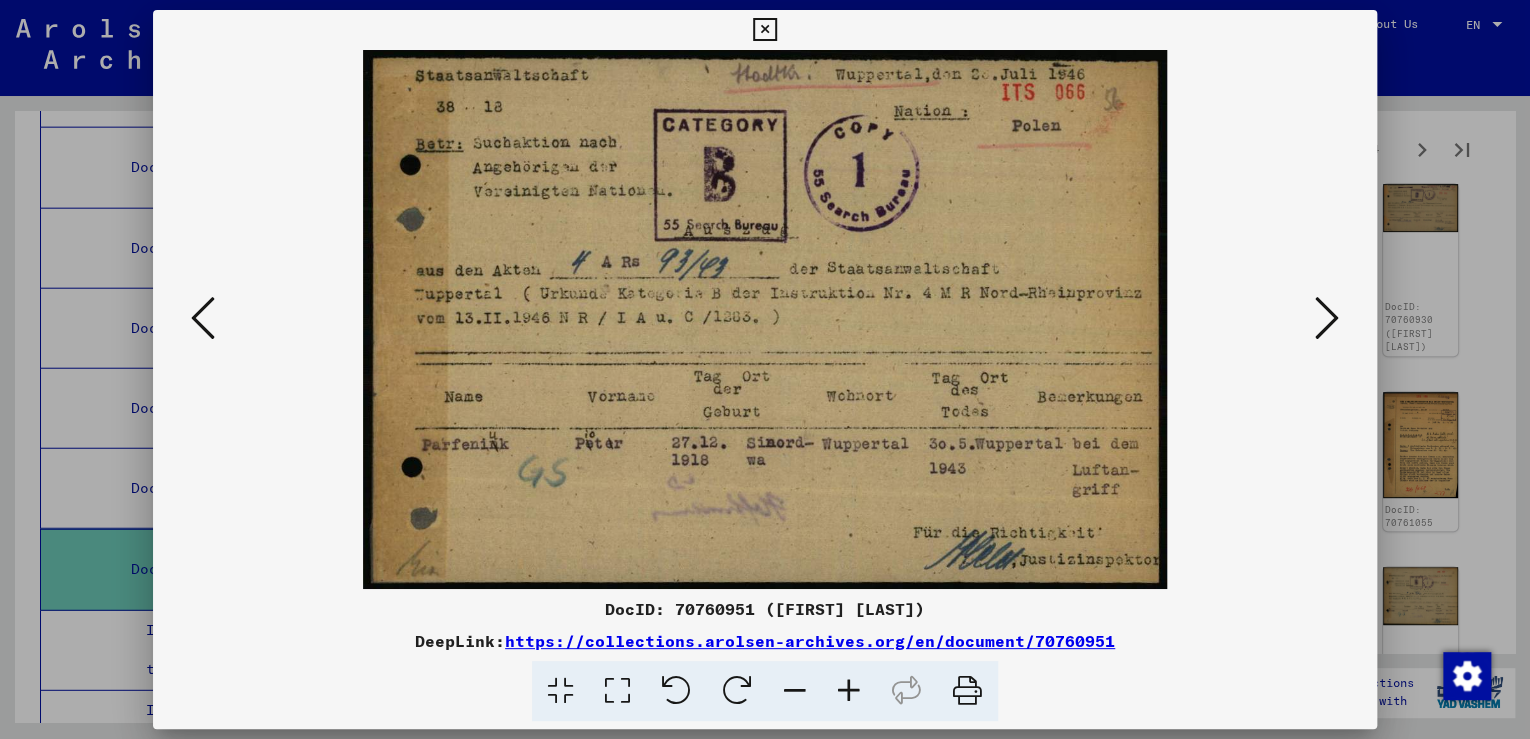 click at bounding box center (1327, 318) 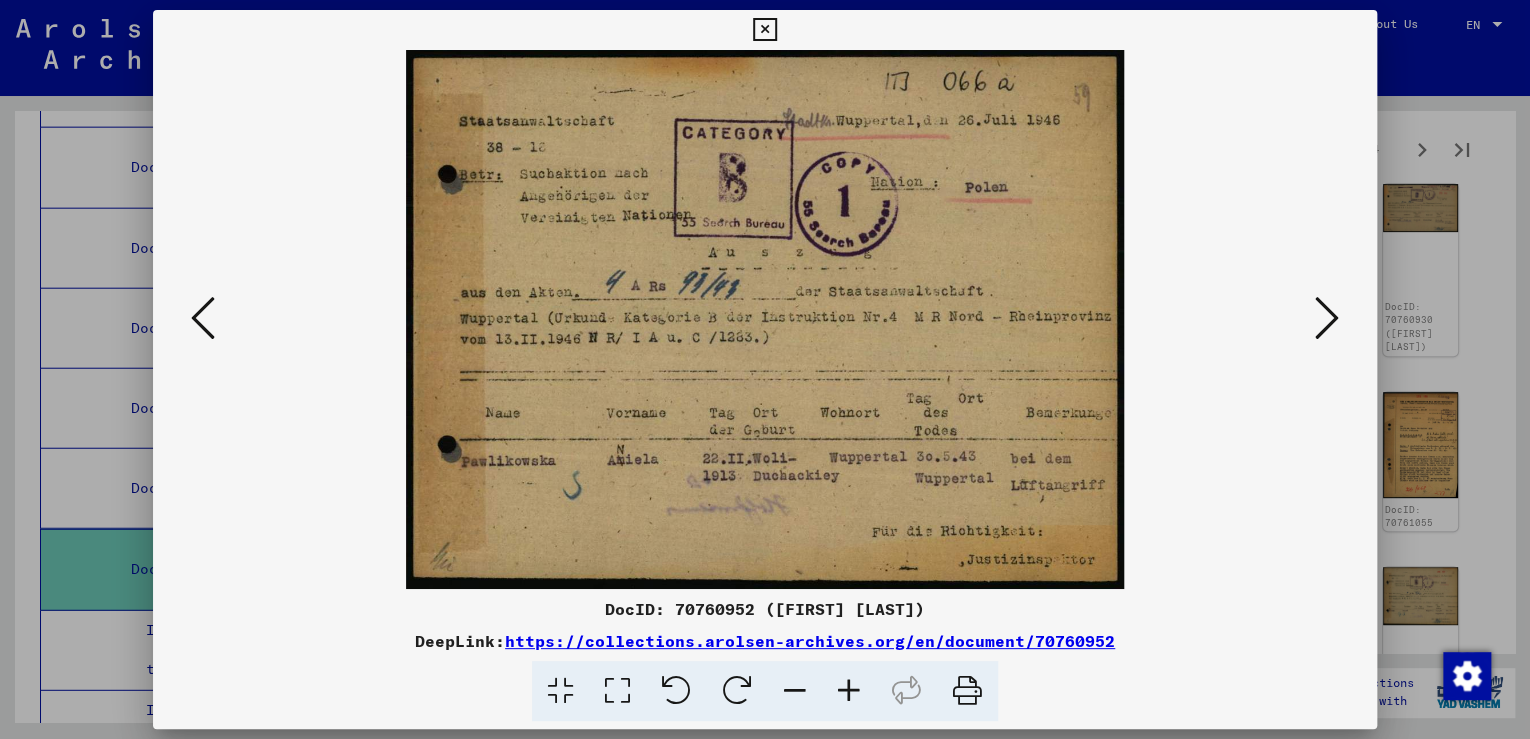 click at bounding box center (1327, 318) 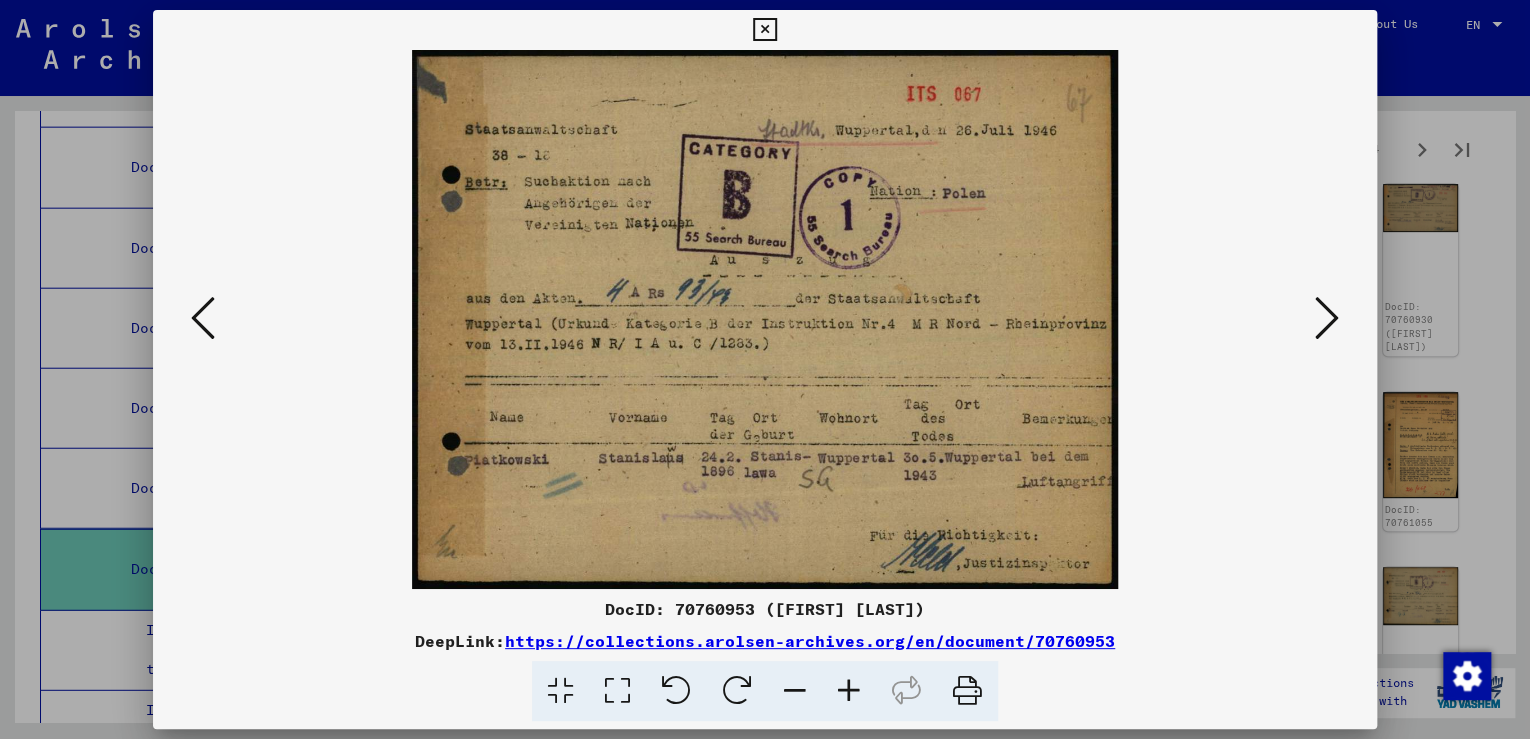 click at bounding box center (1327, 318) 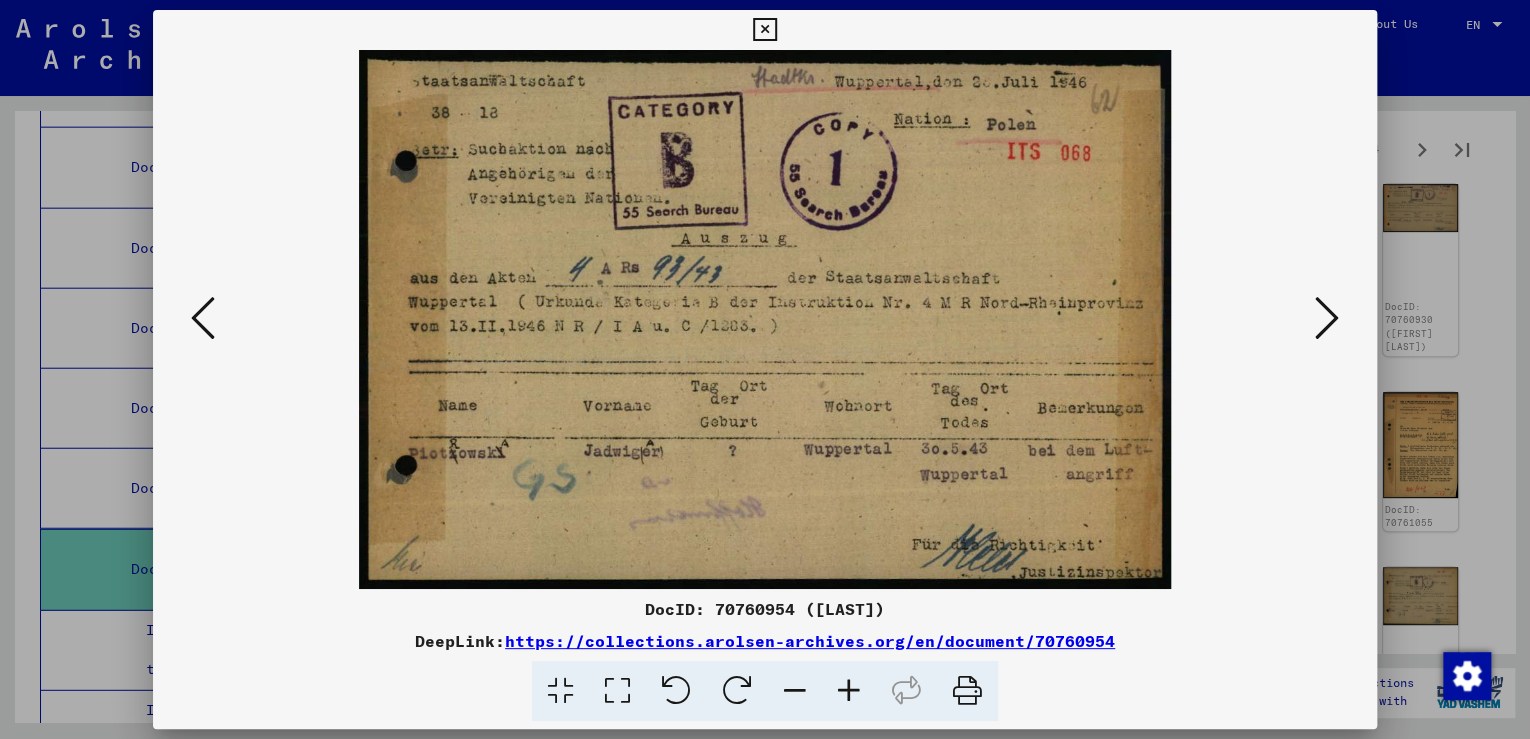 click at bounding box center (1327, 318) 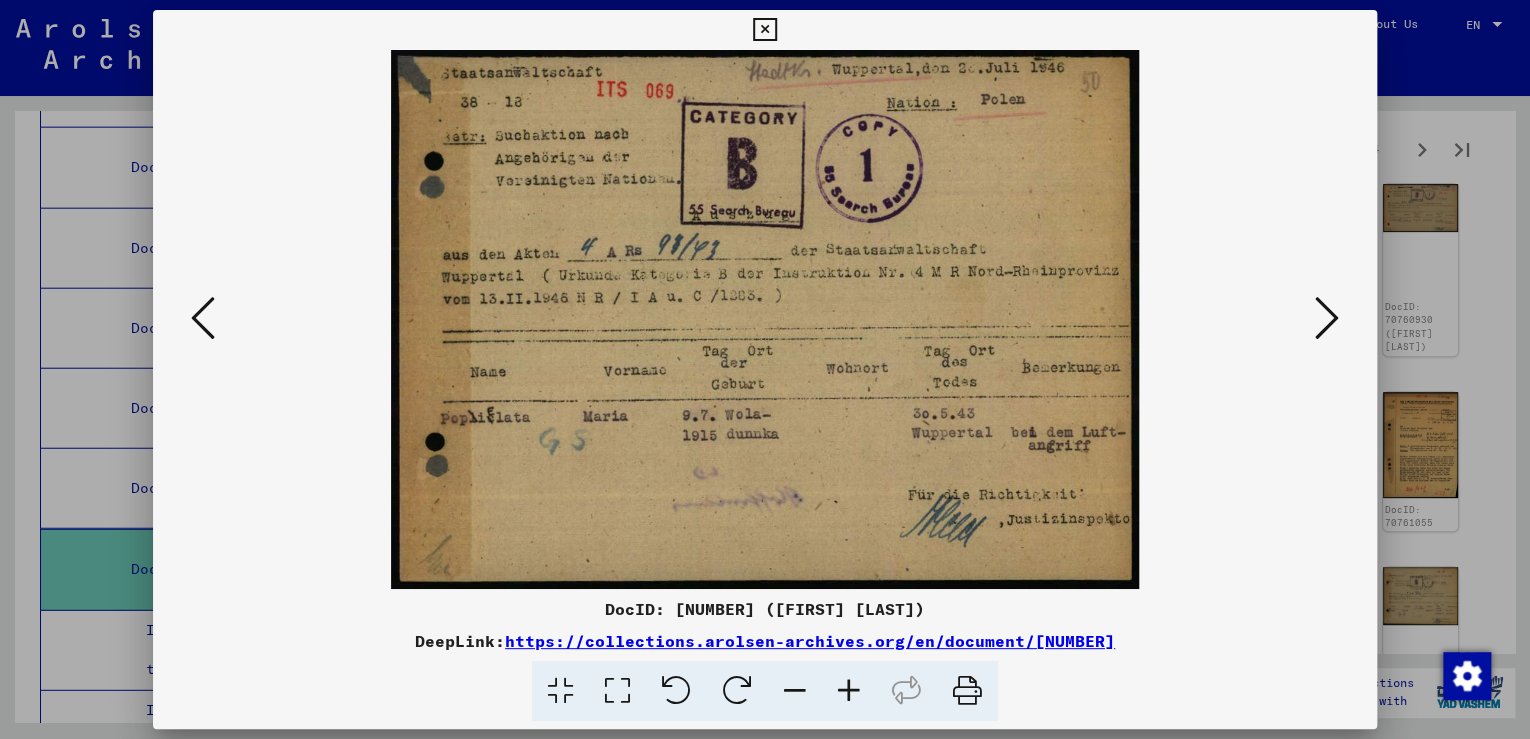 click at bounding box center (1327, 318) 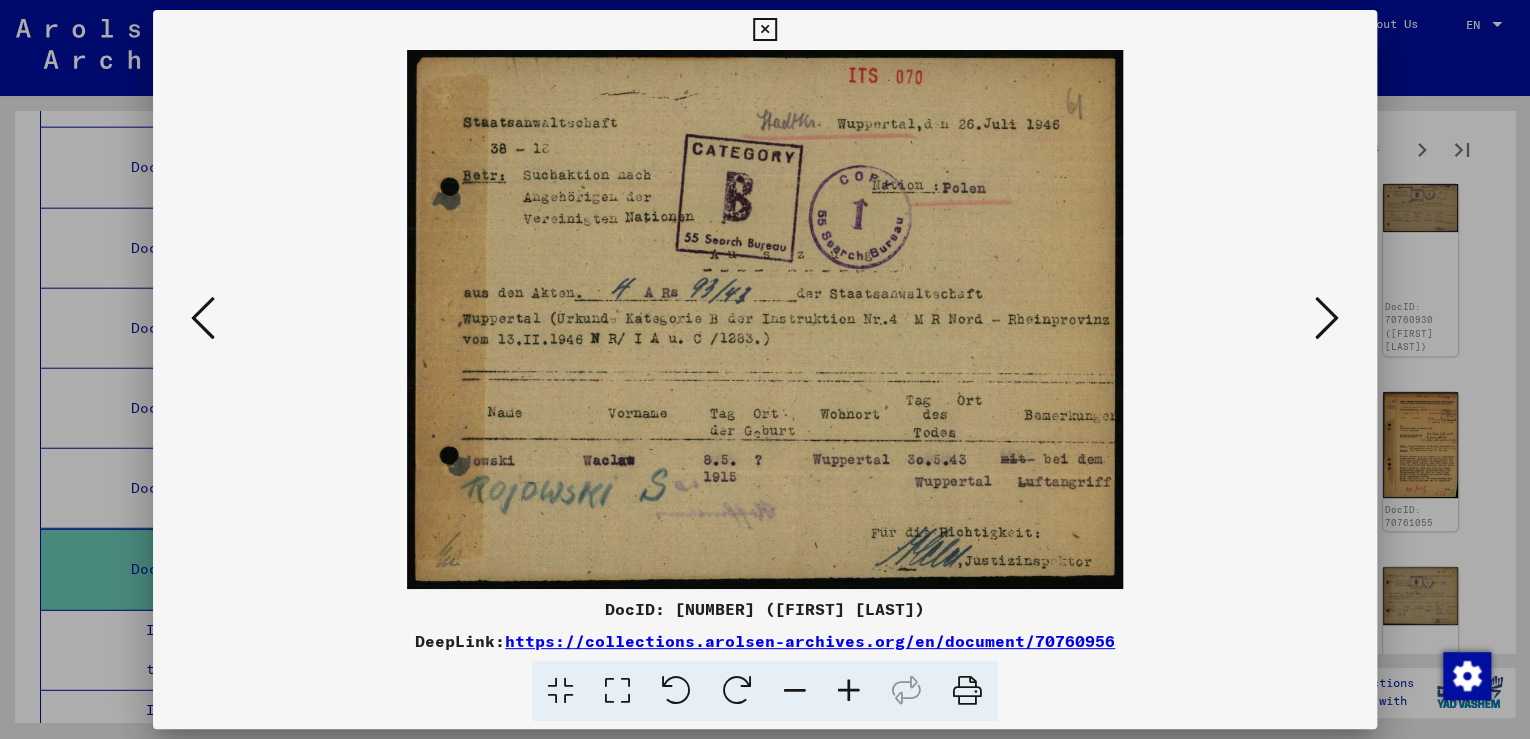 click at bounding box center (1327, 318) 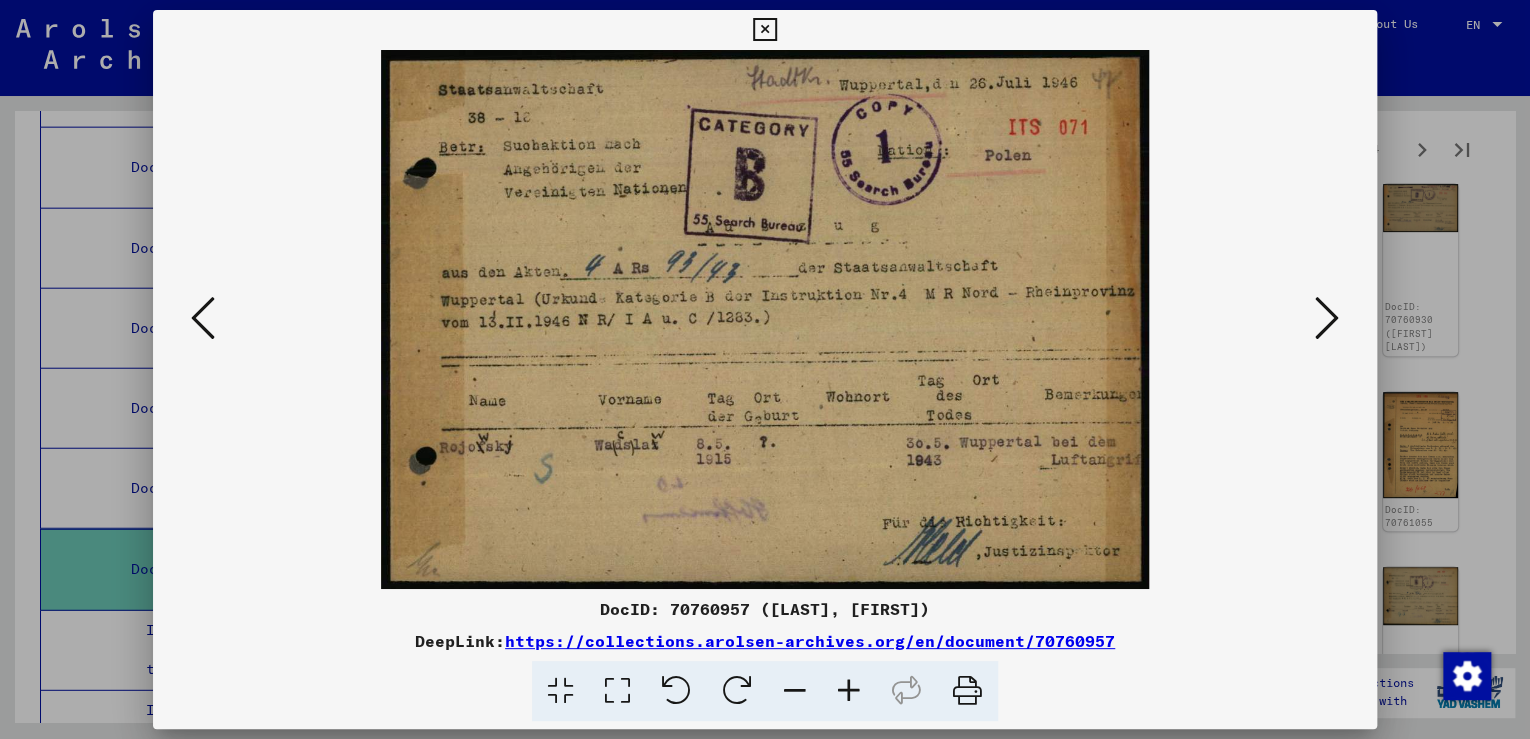 click at bounding box center (1327, 318) 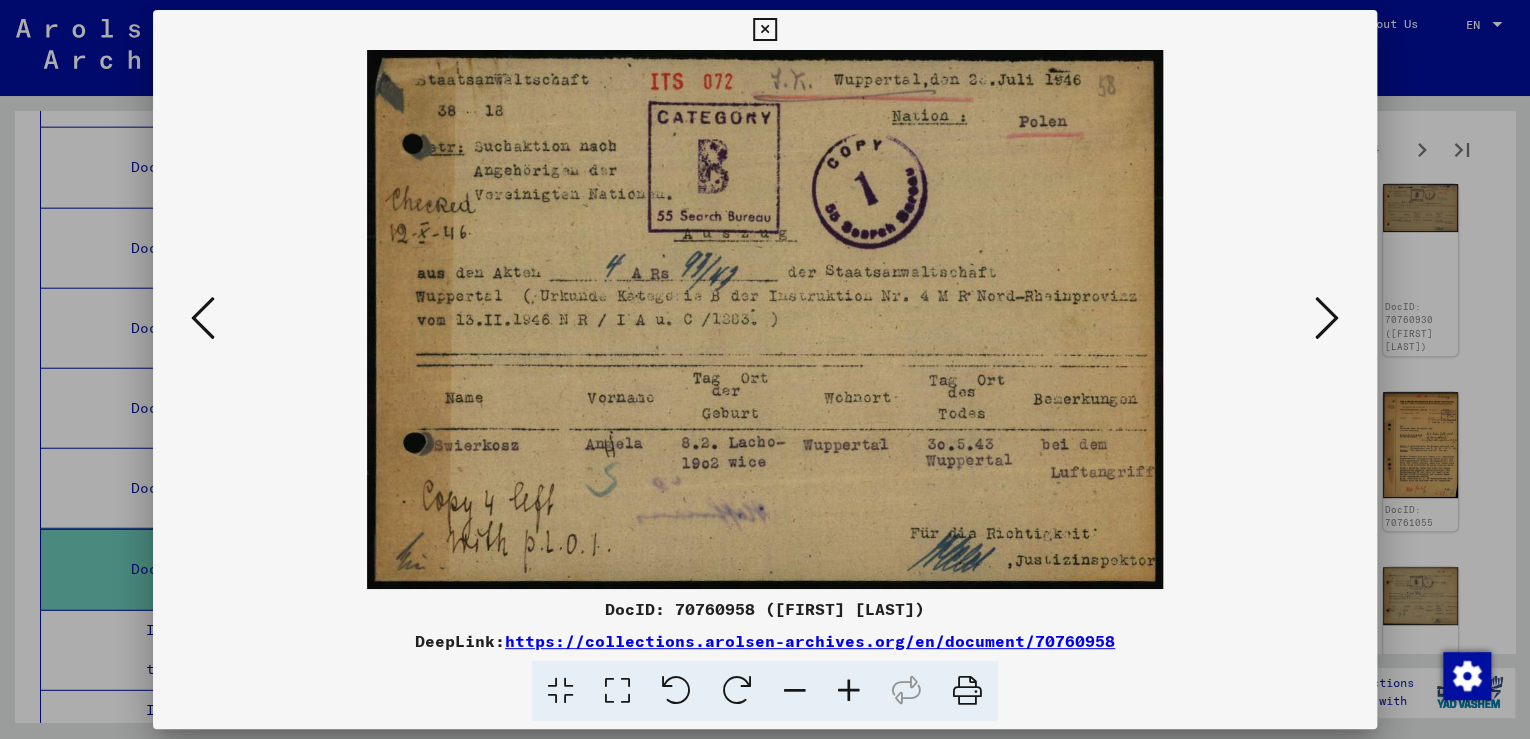 click at bounding box center [1327, 318] 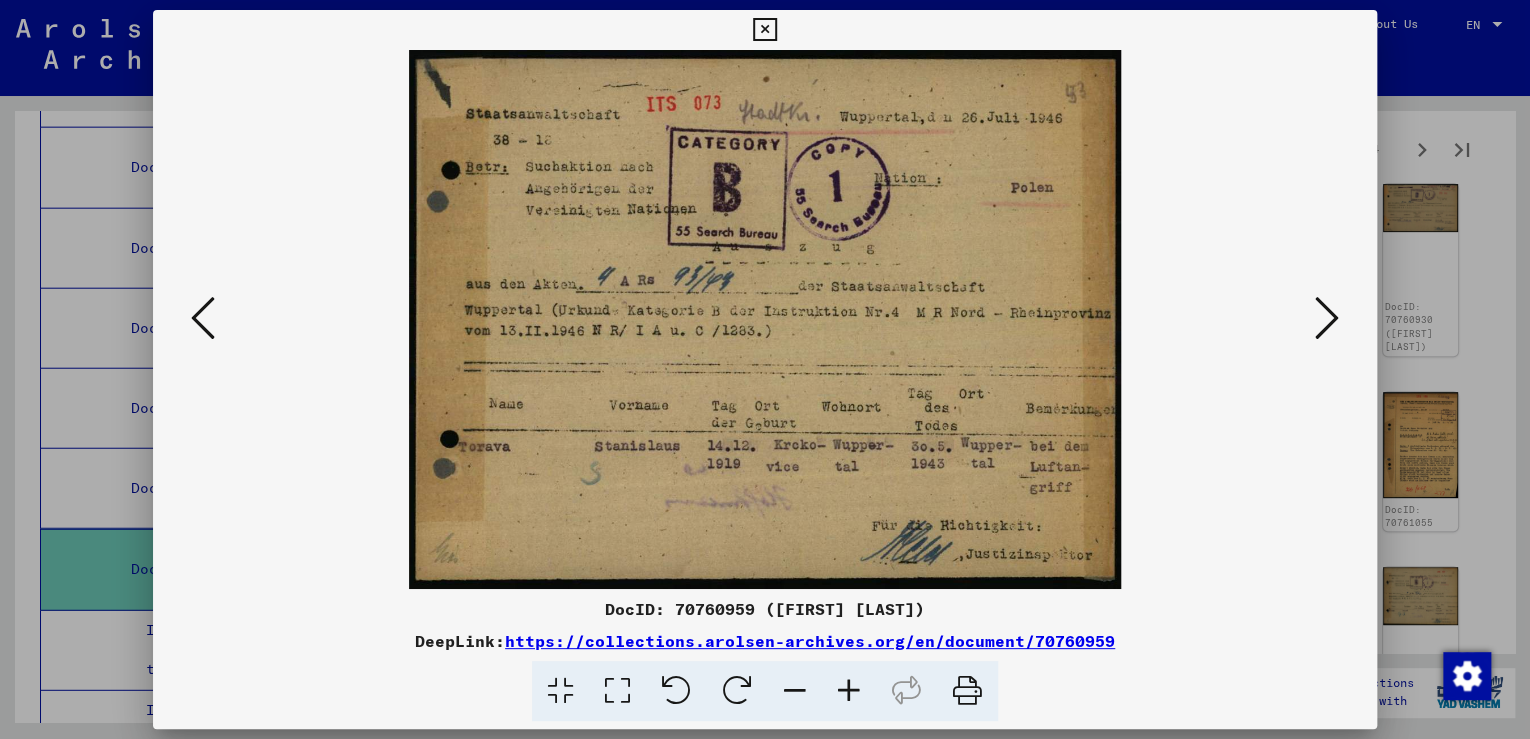 click at bounding box center (1327, 318) 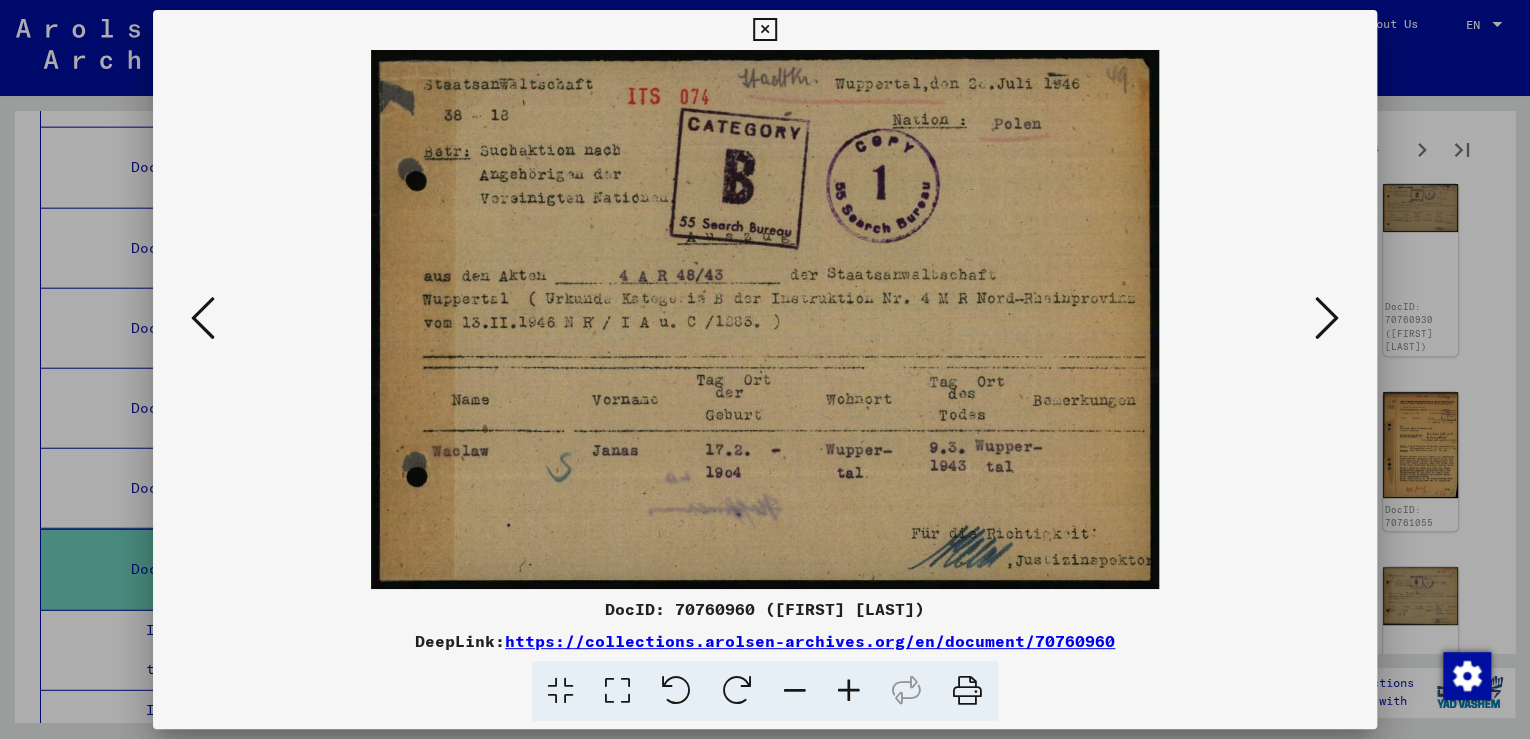 click at bounding box center [1327, 318] 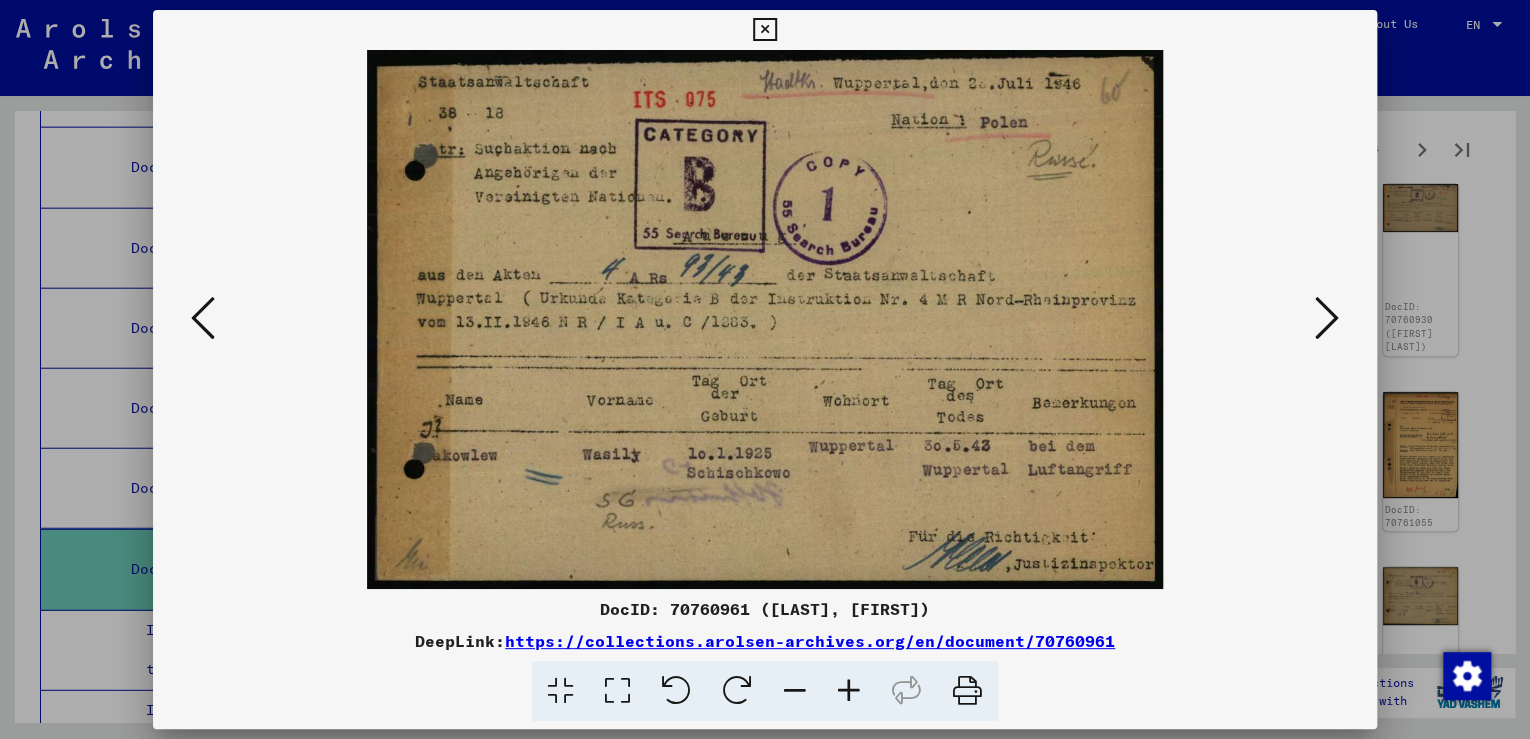 click at bounding box center [1327, 318] 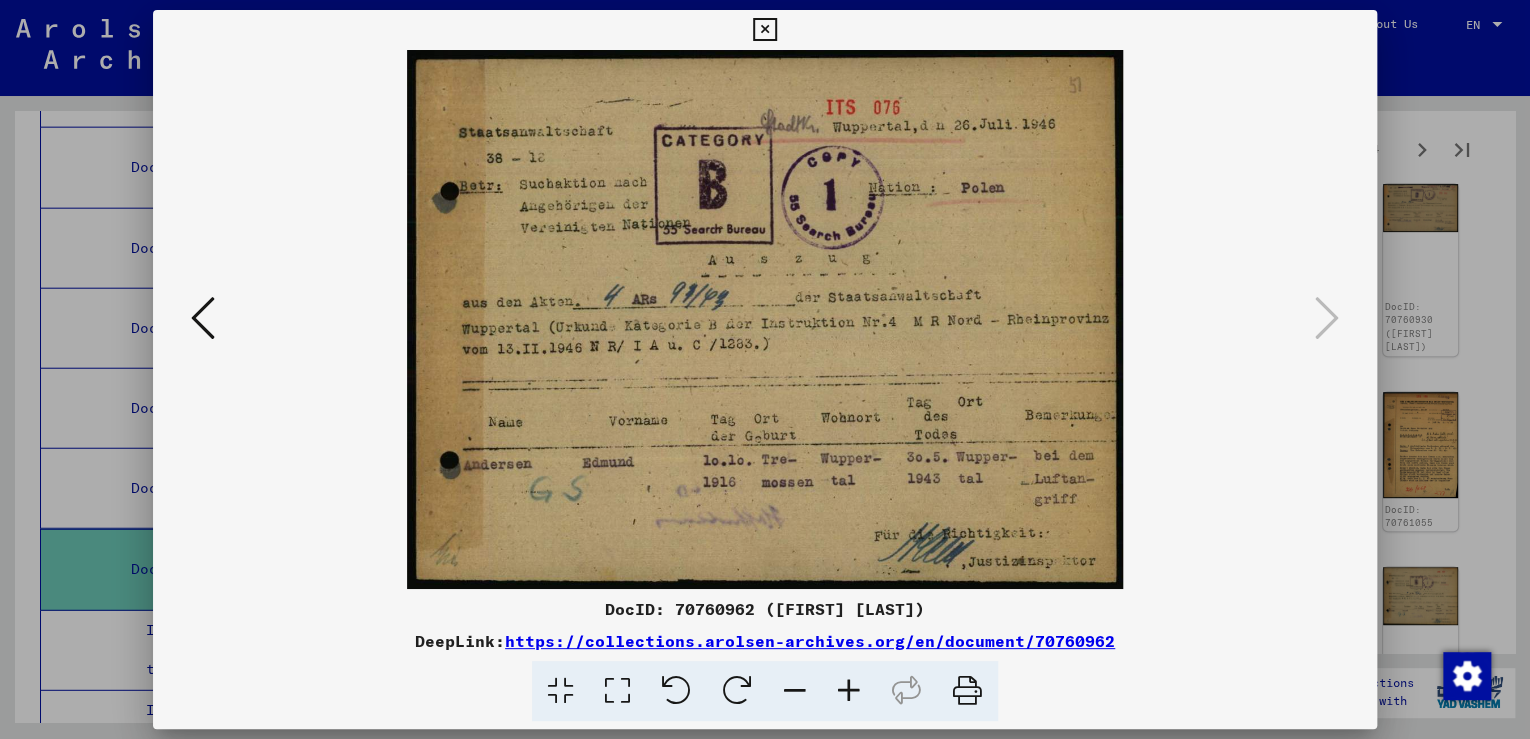 click at bounding box center [764, 30] 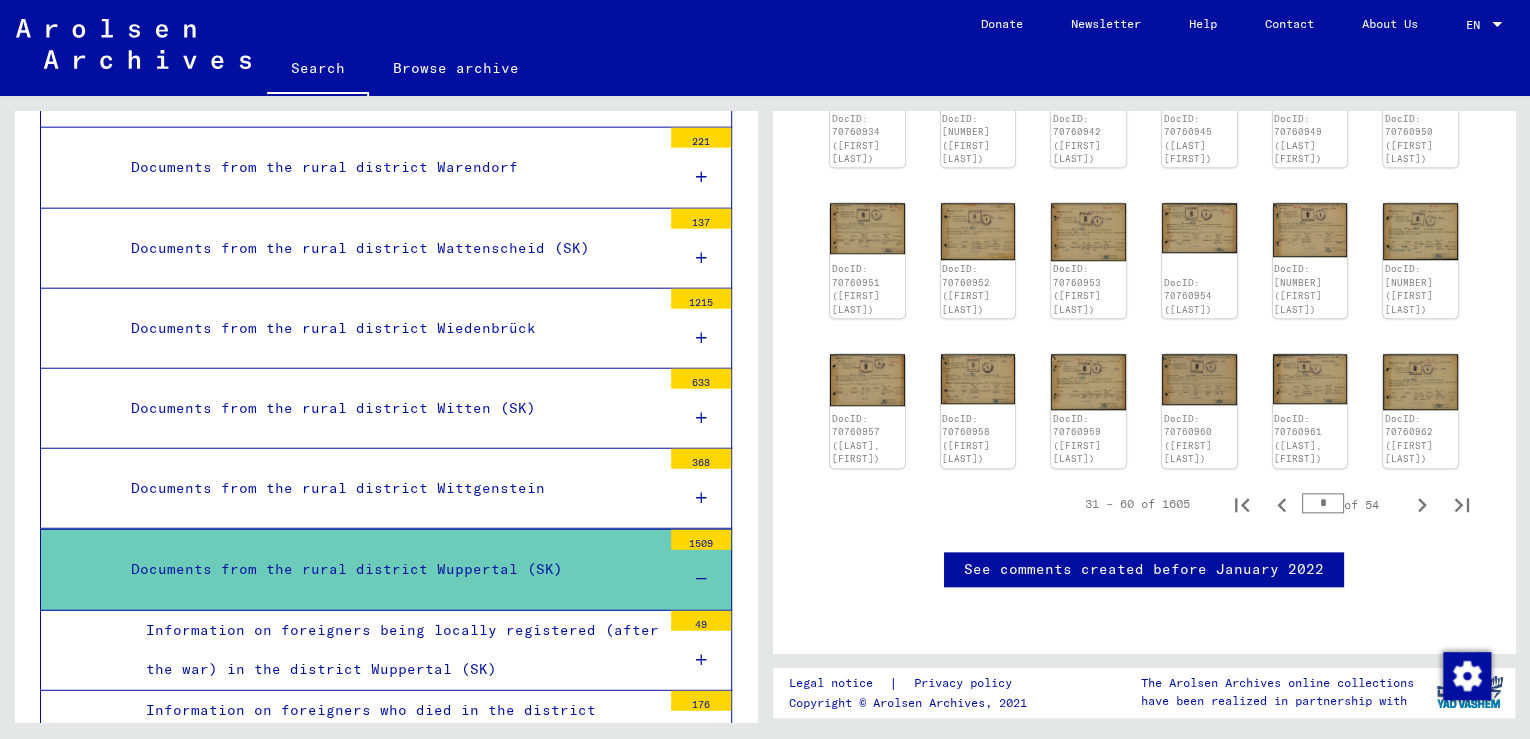 scroll, scrollTop: 1040, scrollLeft: 0, axis: vertical 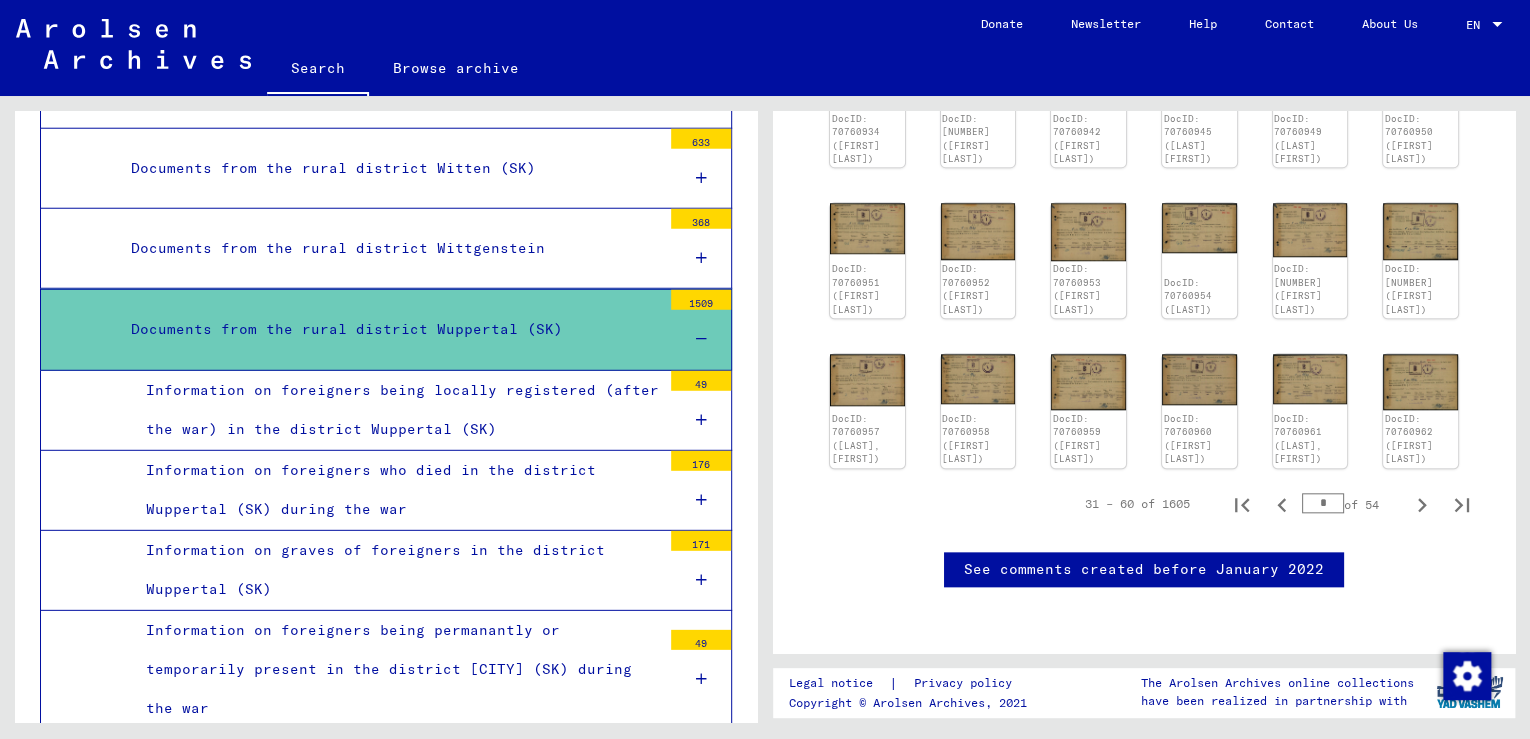 click on "Information on foreigners being permanantly or temporarily present in the district [CITY] (SK) during the war" at bounding box center (396, 670) 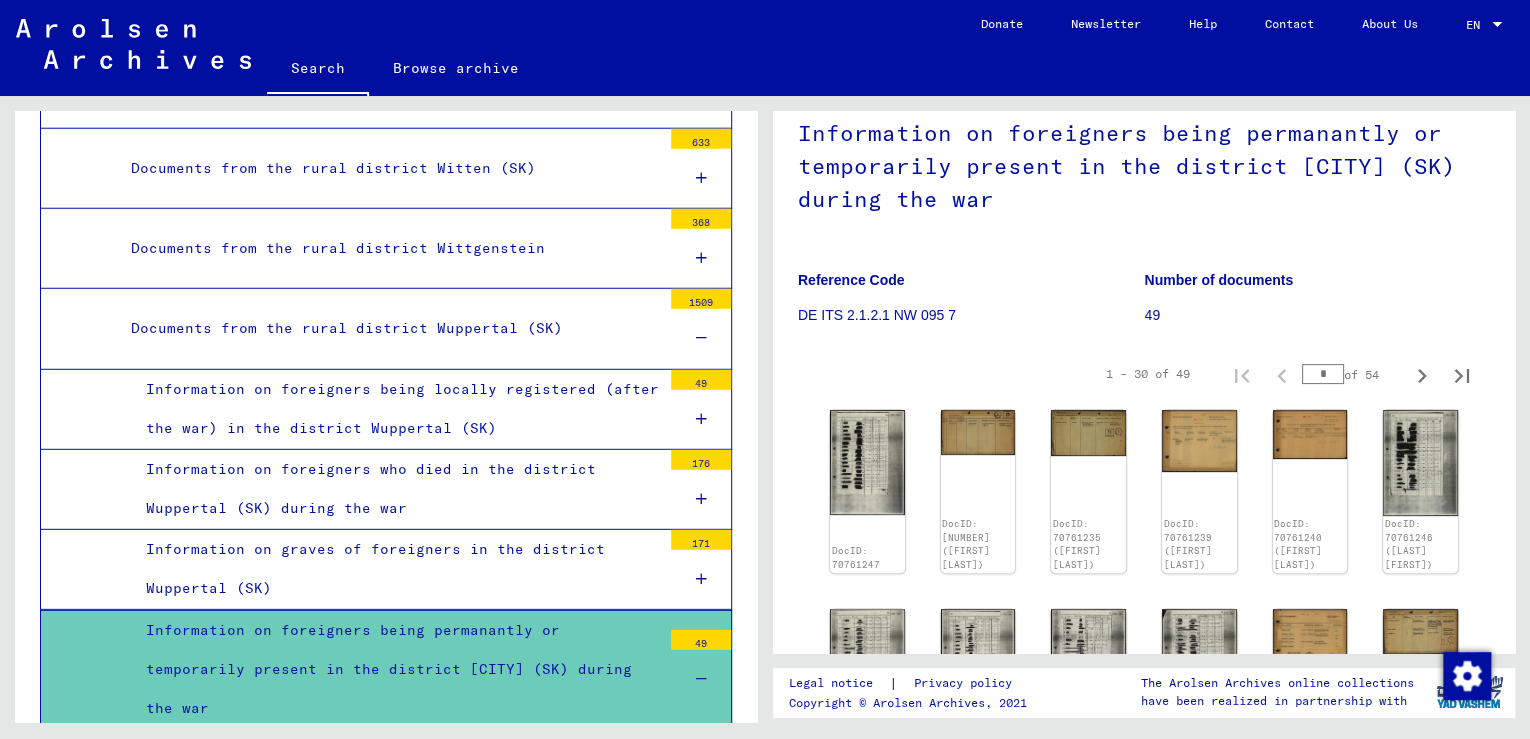 scroll, scrollTop: 240, scrollLeft: 0, axis: vertical 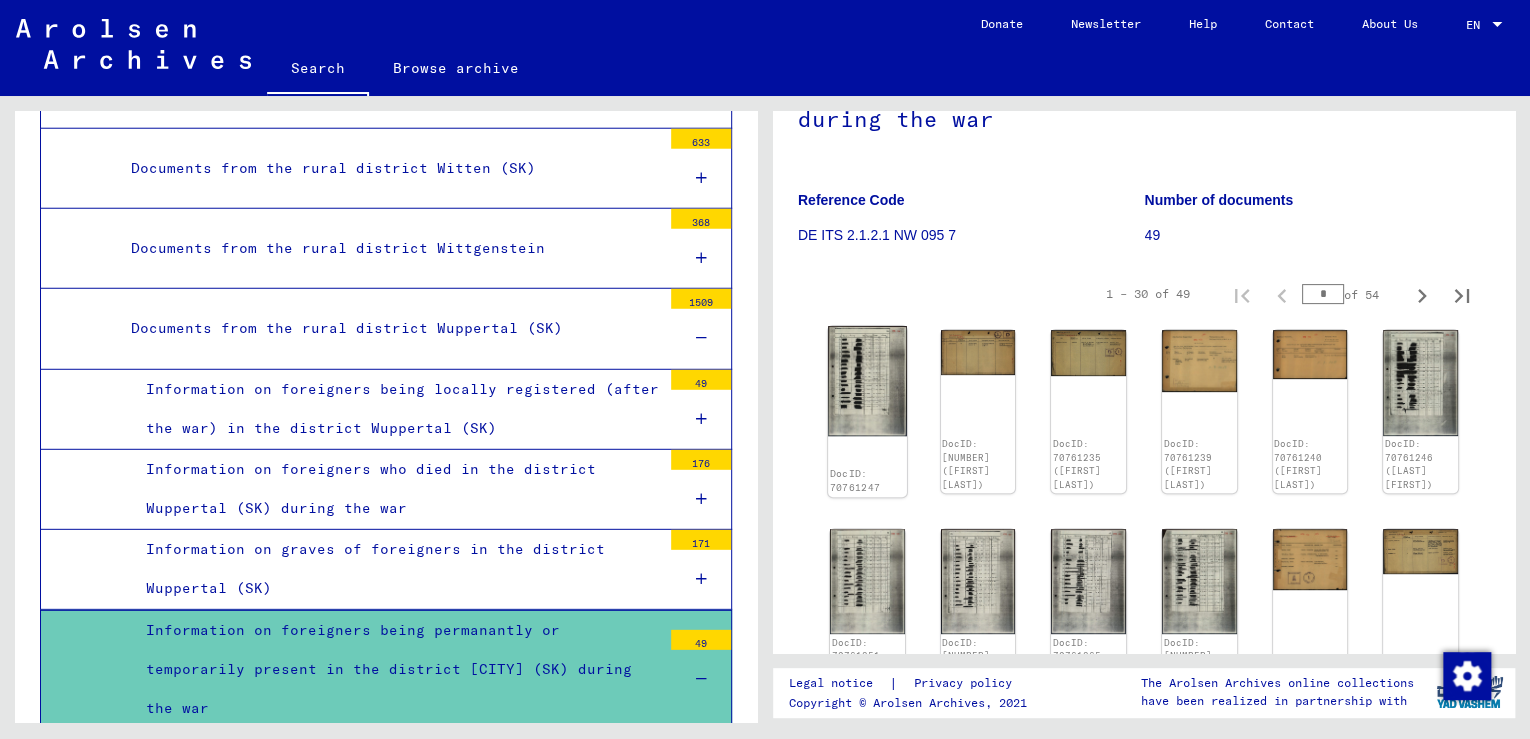 click 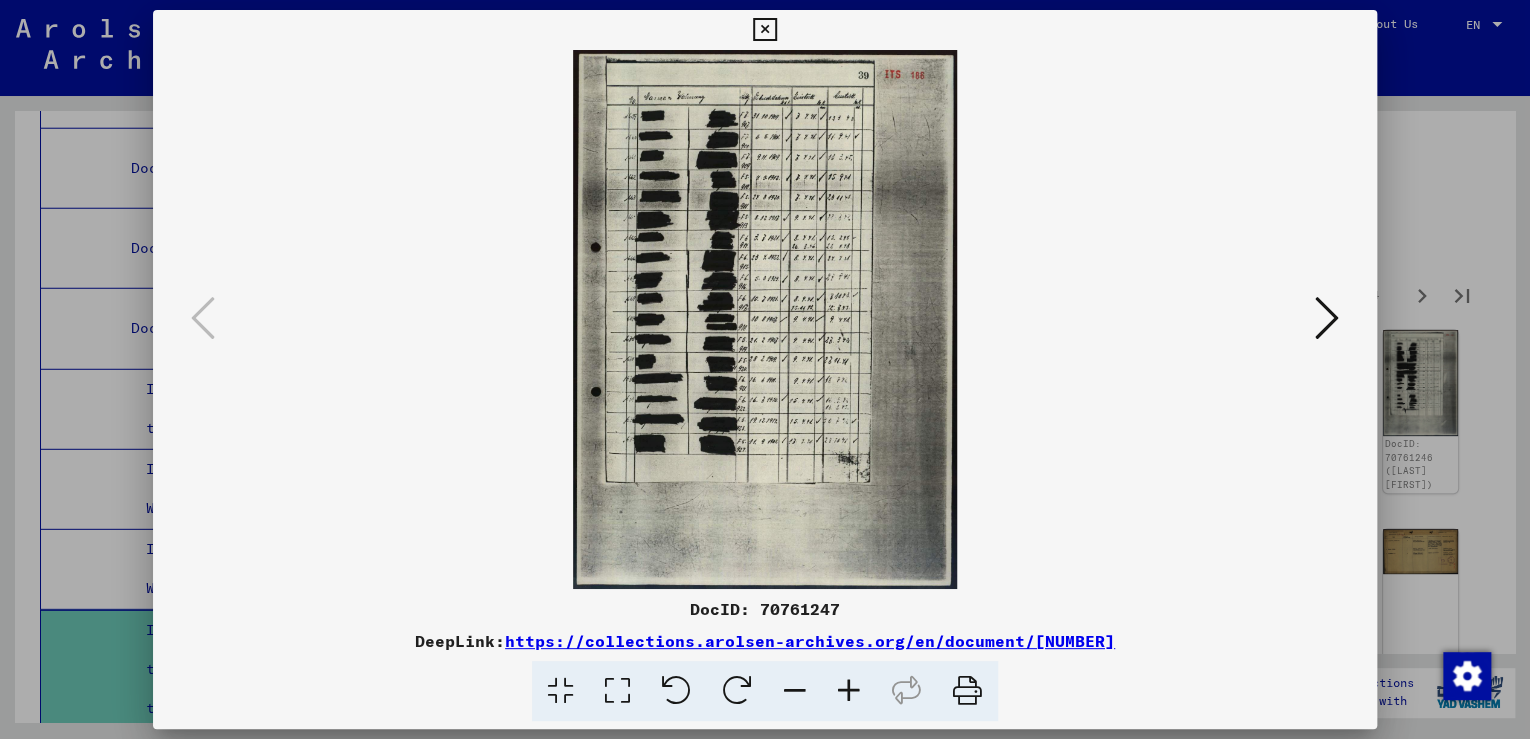click at bounding box center (1327, 318) 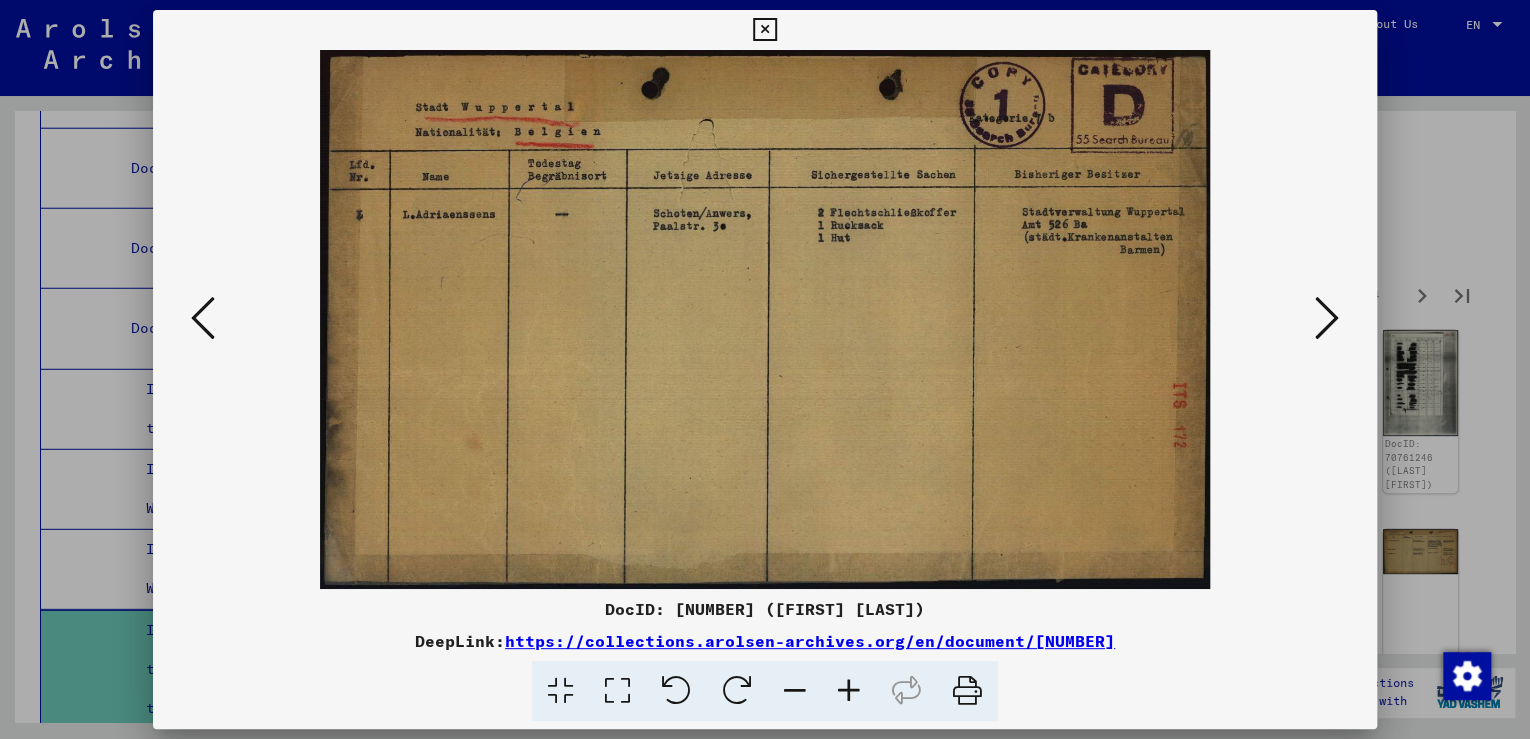 click at bounding box center (1327, 318) 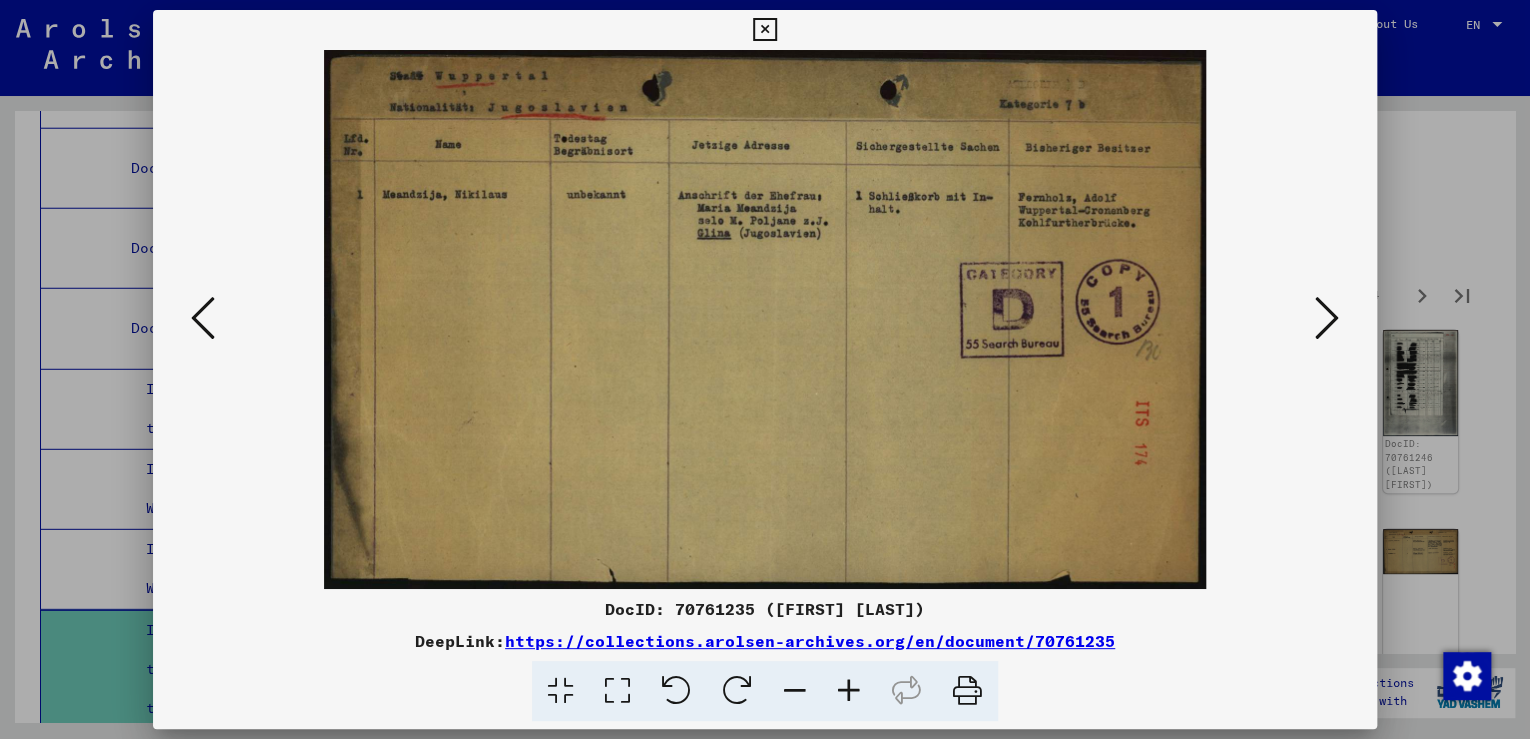 click at bounding box center [1327, 318] 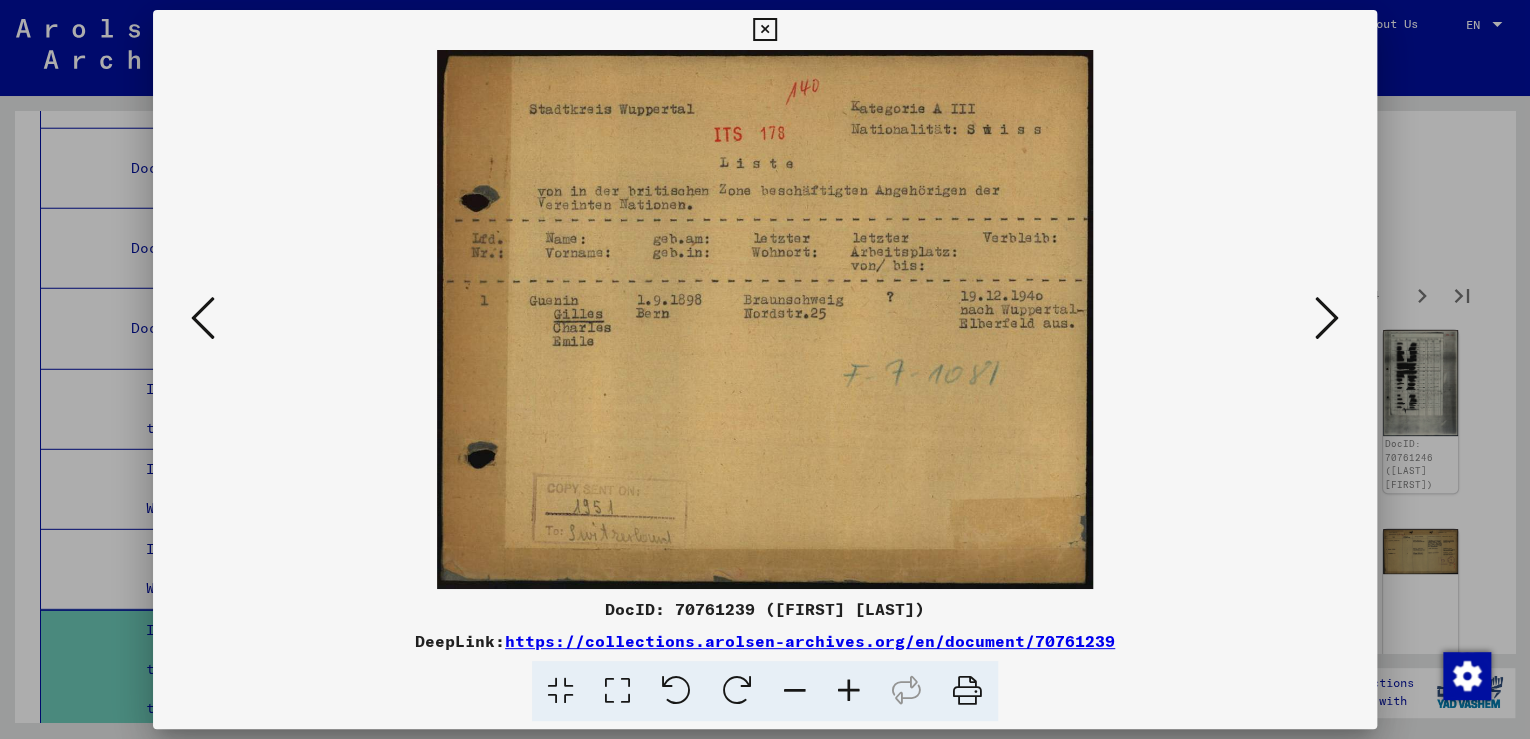 click at bounding box center (1327, 318) 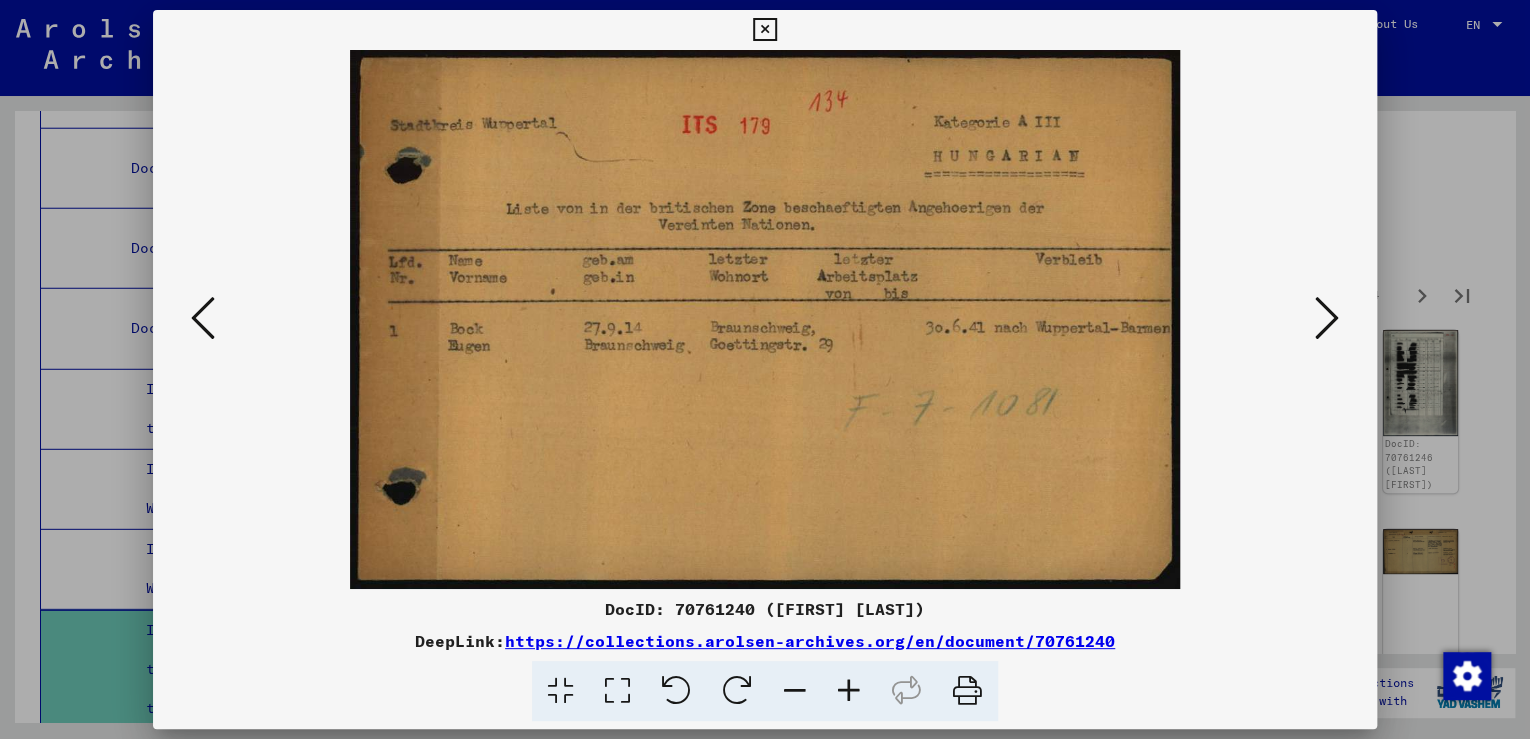 click at bounding box center [1327, 318] 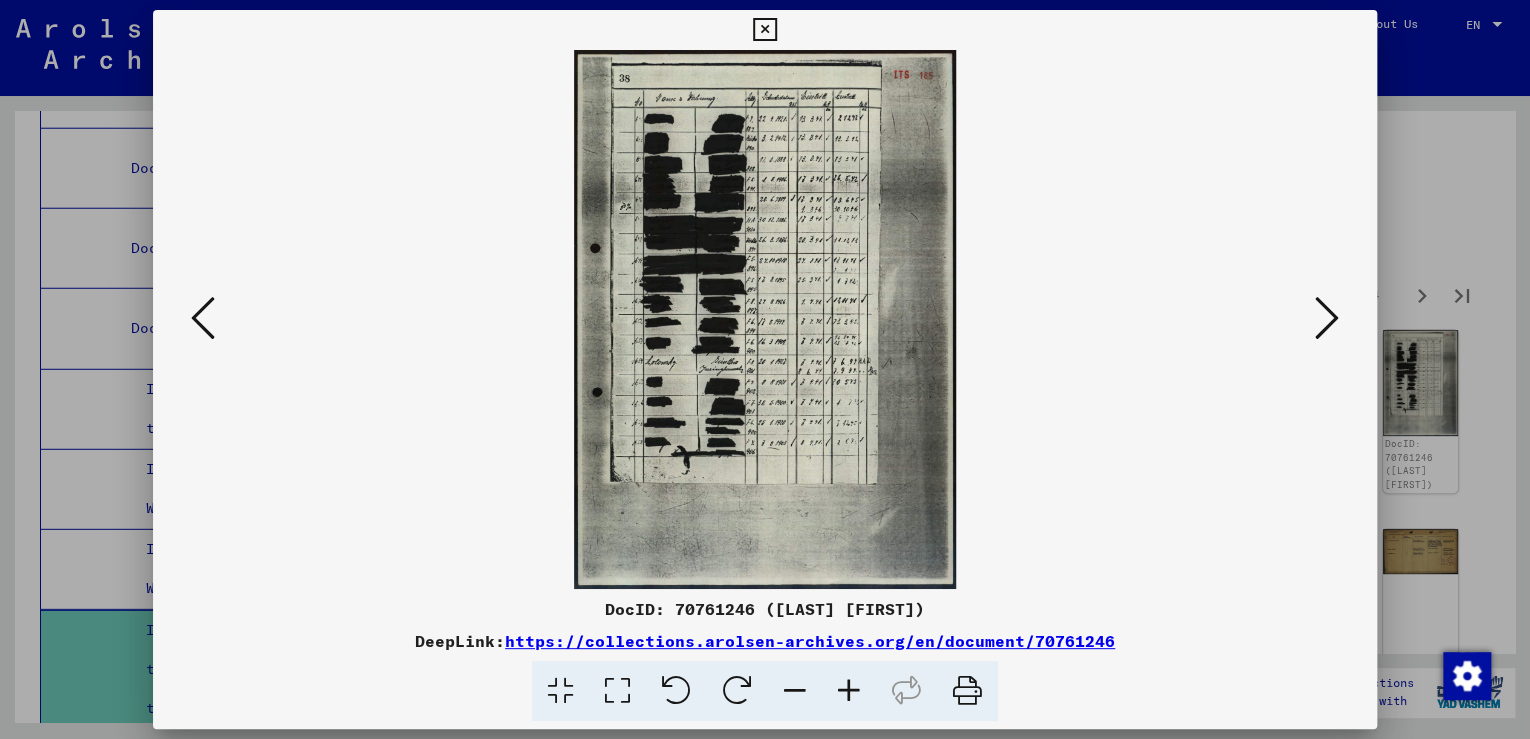 click at bounding box center [1327, 318] 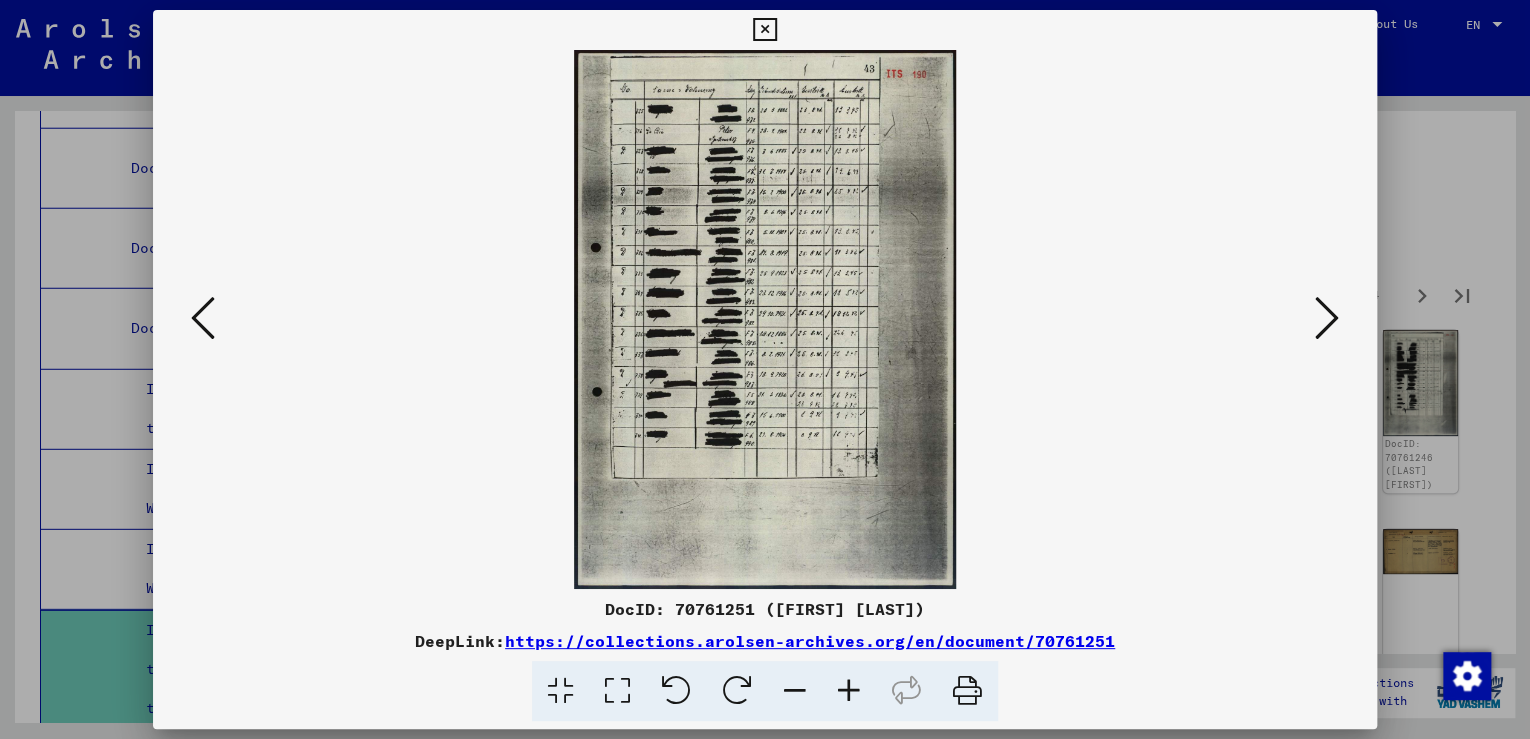 click at bounding box center [1327, 318] 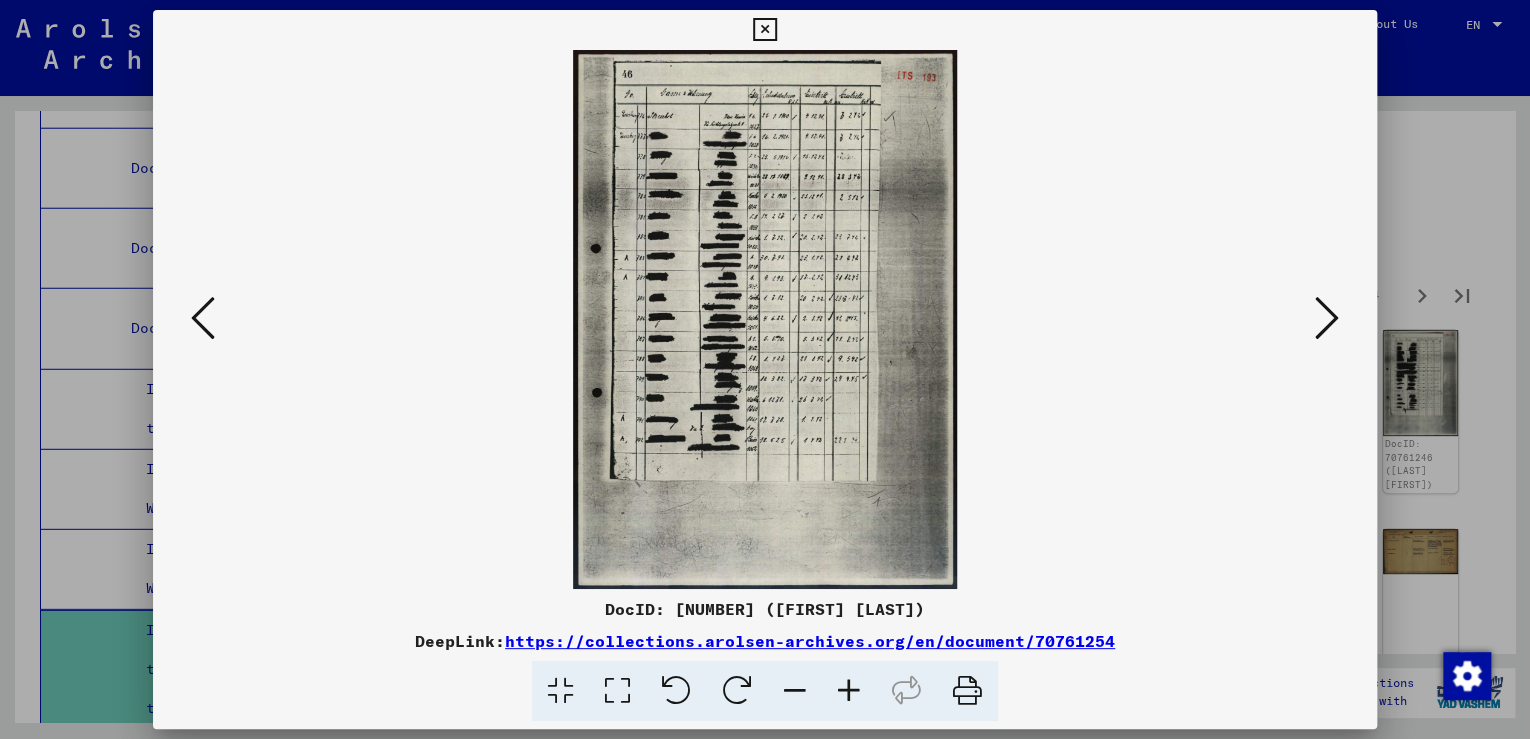 click at bounding box center (1327, 318) 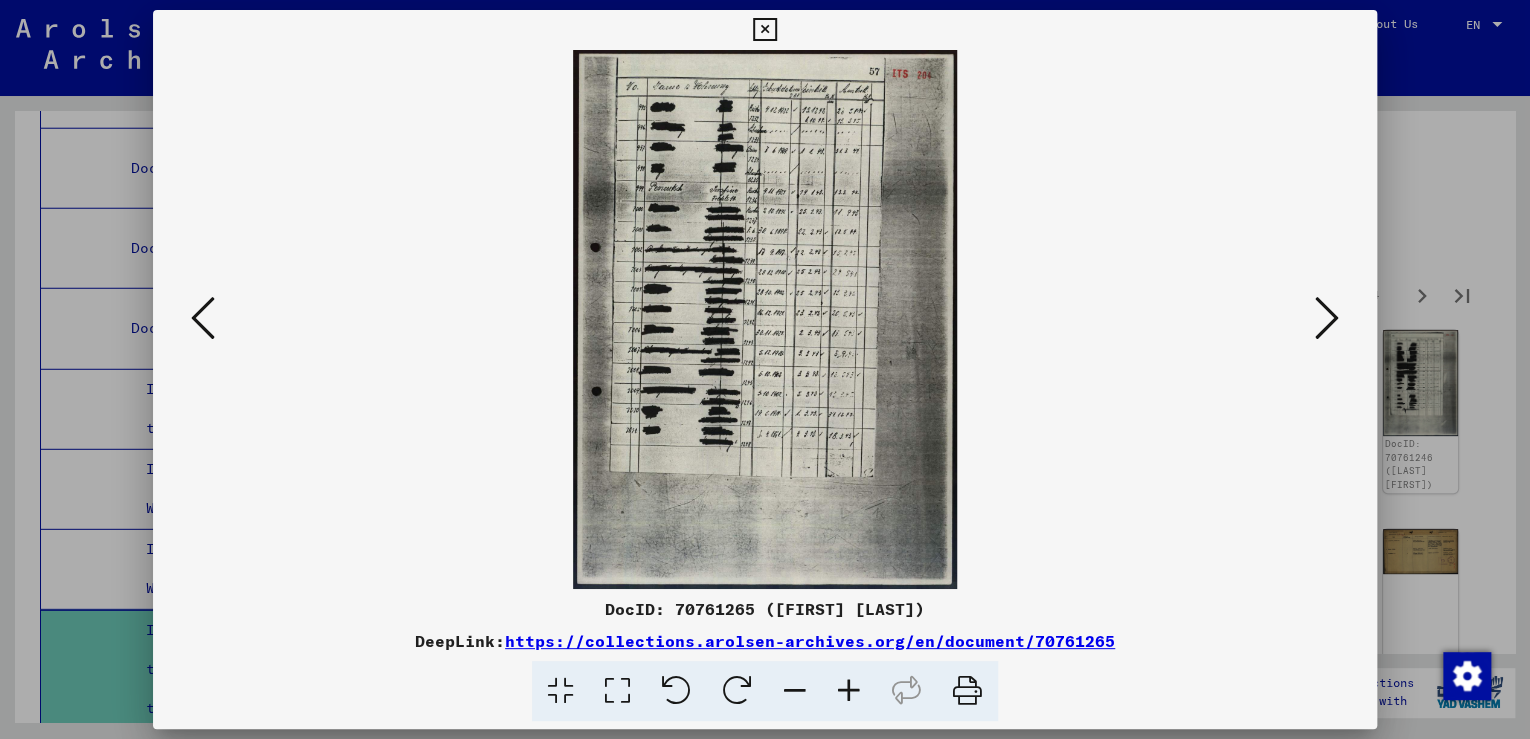 click at bounding box center (1327, 318) 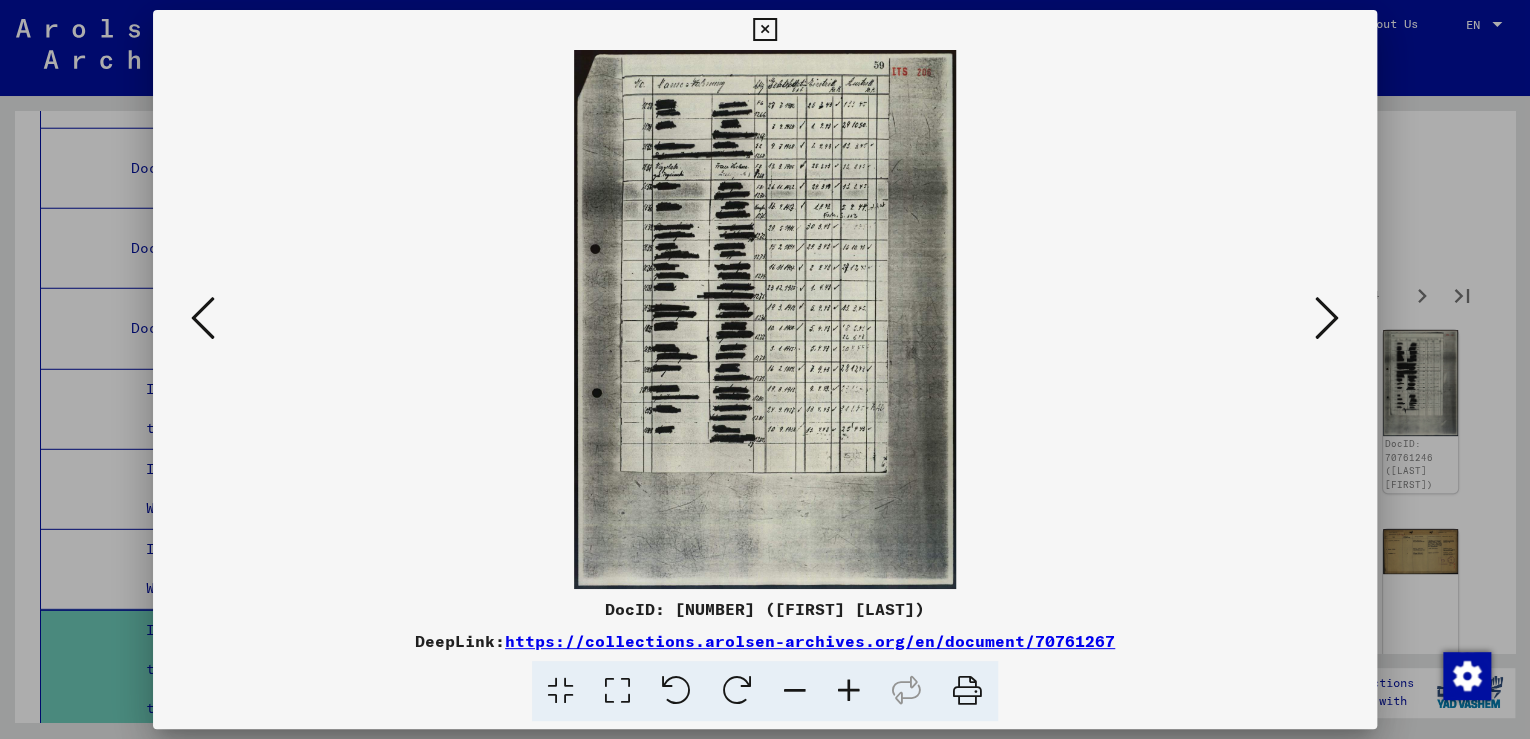click at bounding box center (1327, 318) 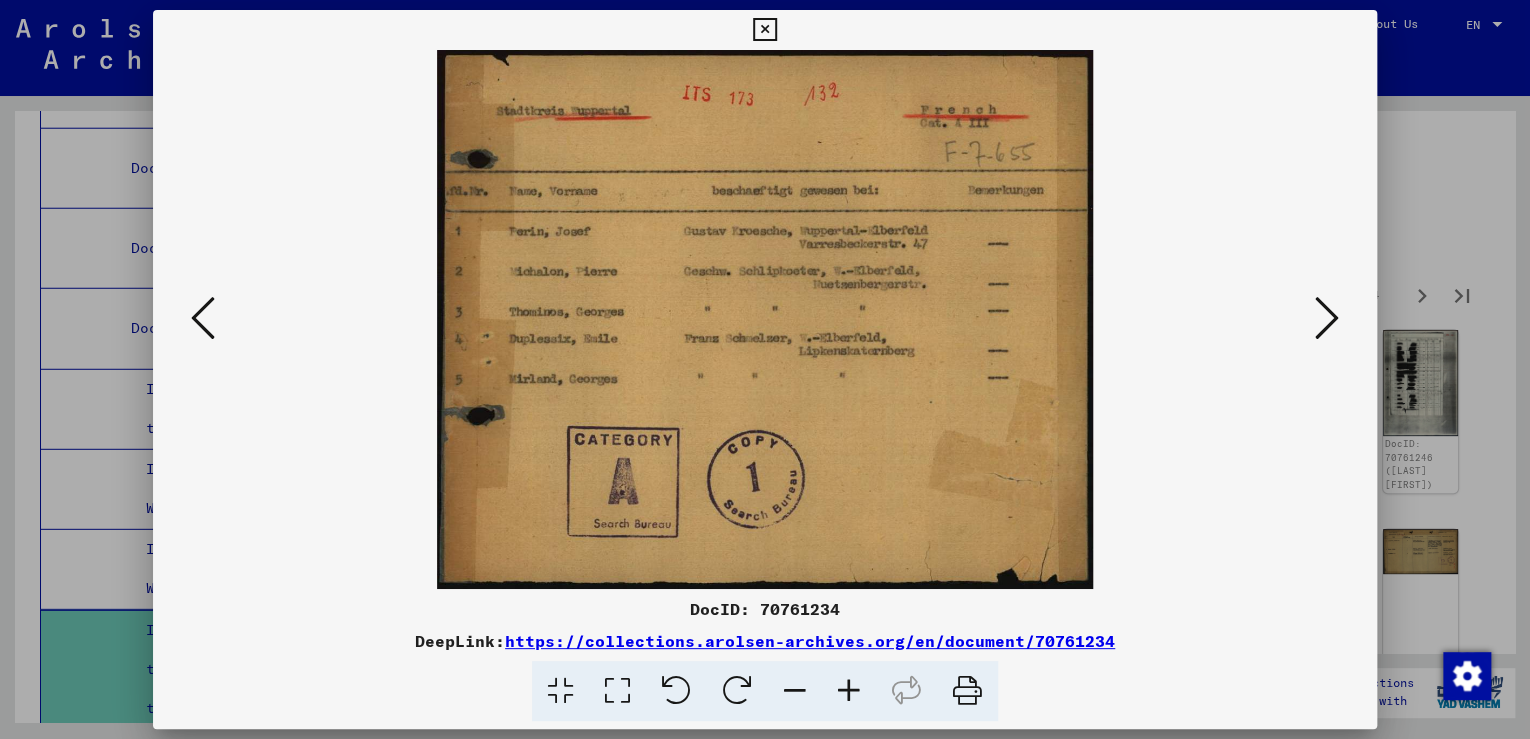 click at bounding box center [1327, 318] 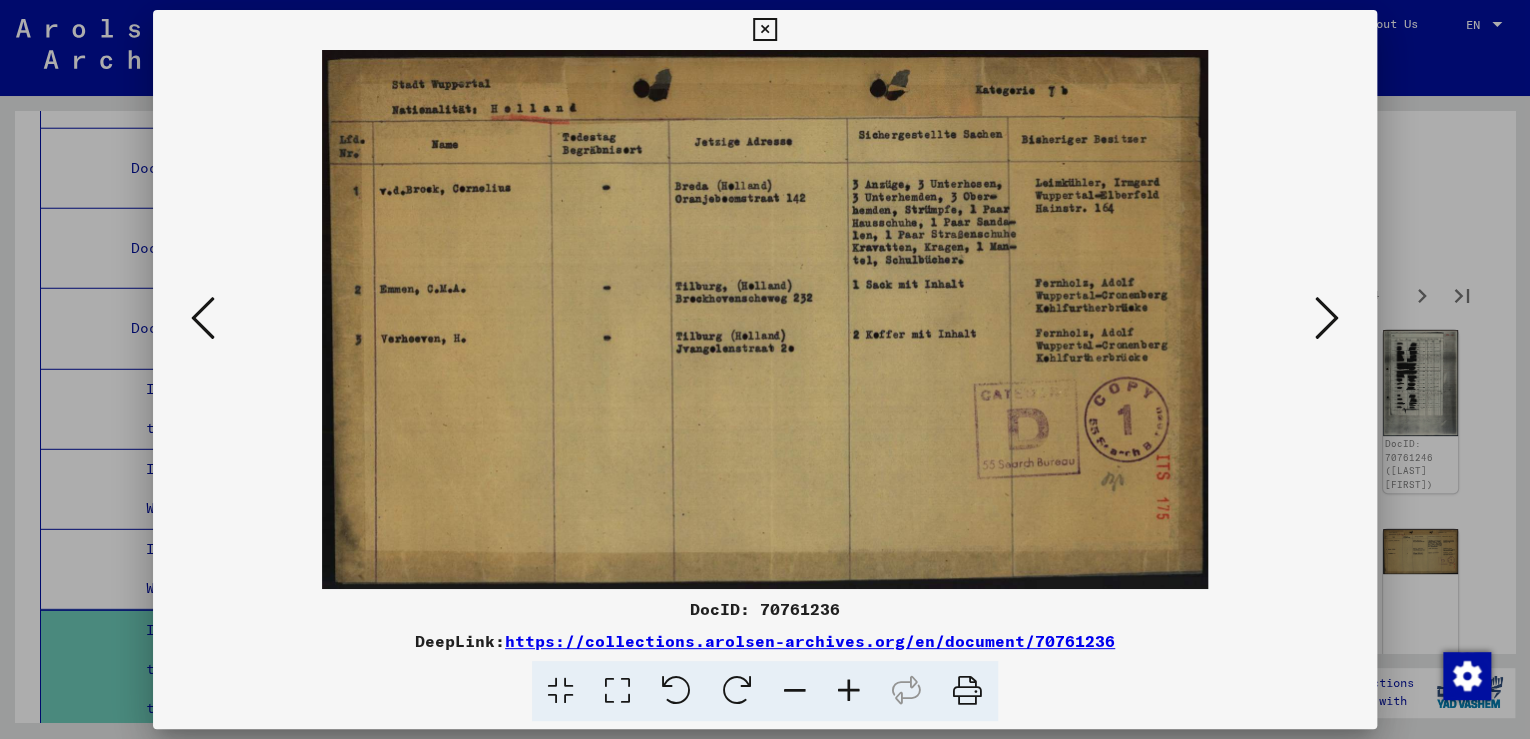 click at bounding box center (1327, 318) 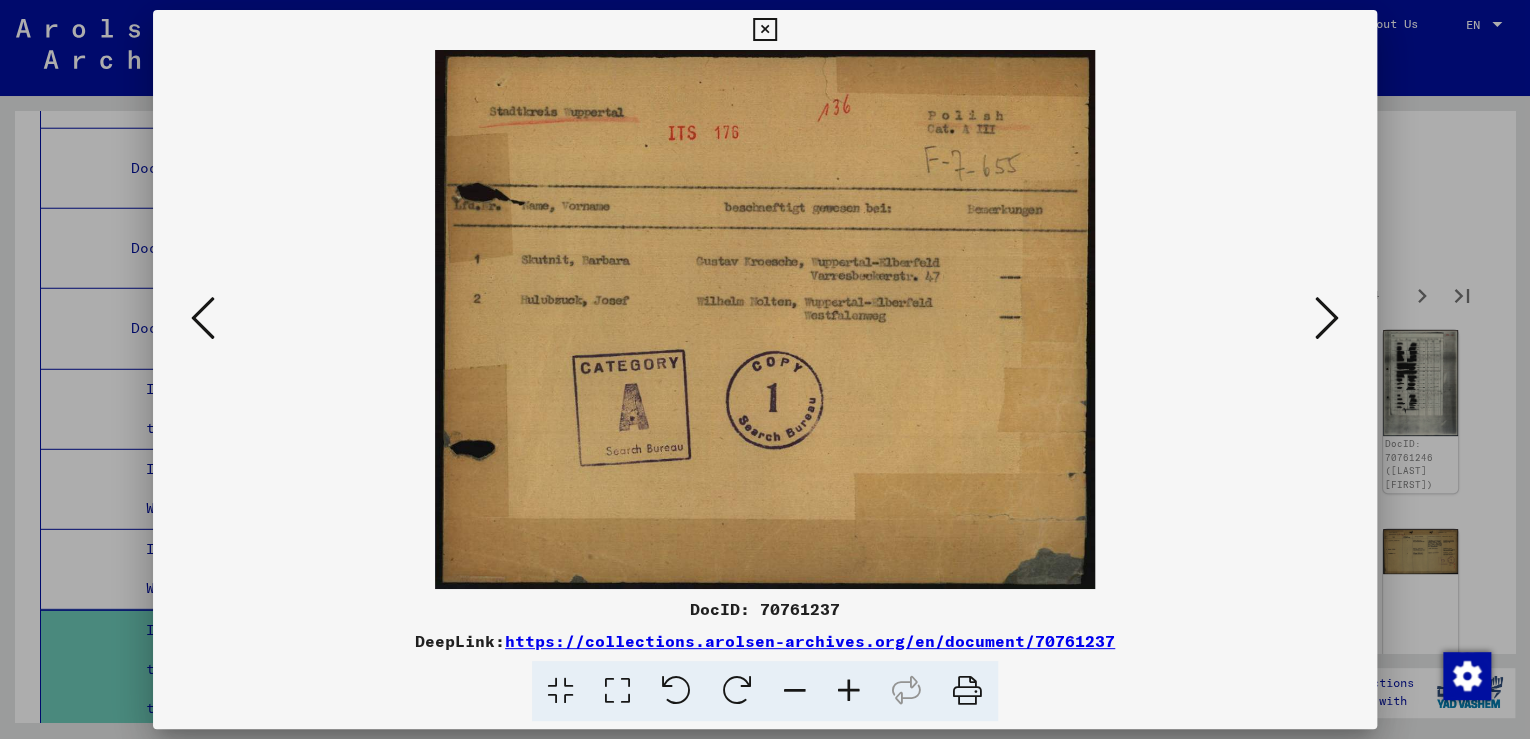 click at bounding box center (1327, 318) 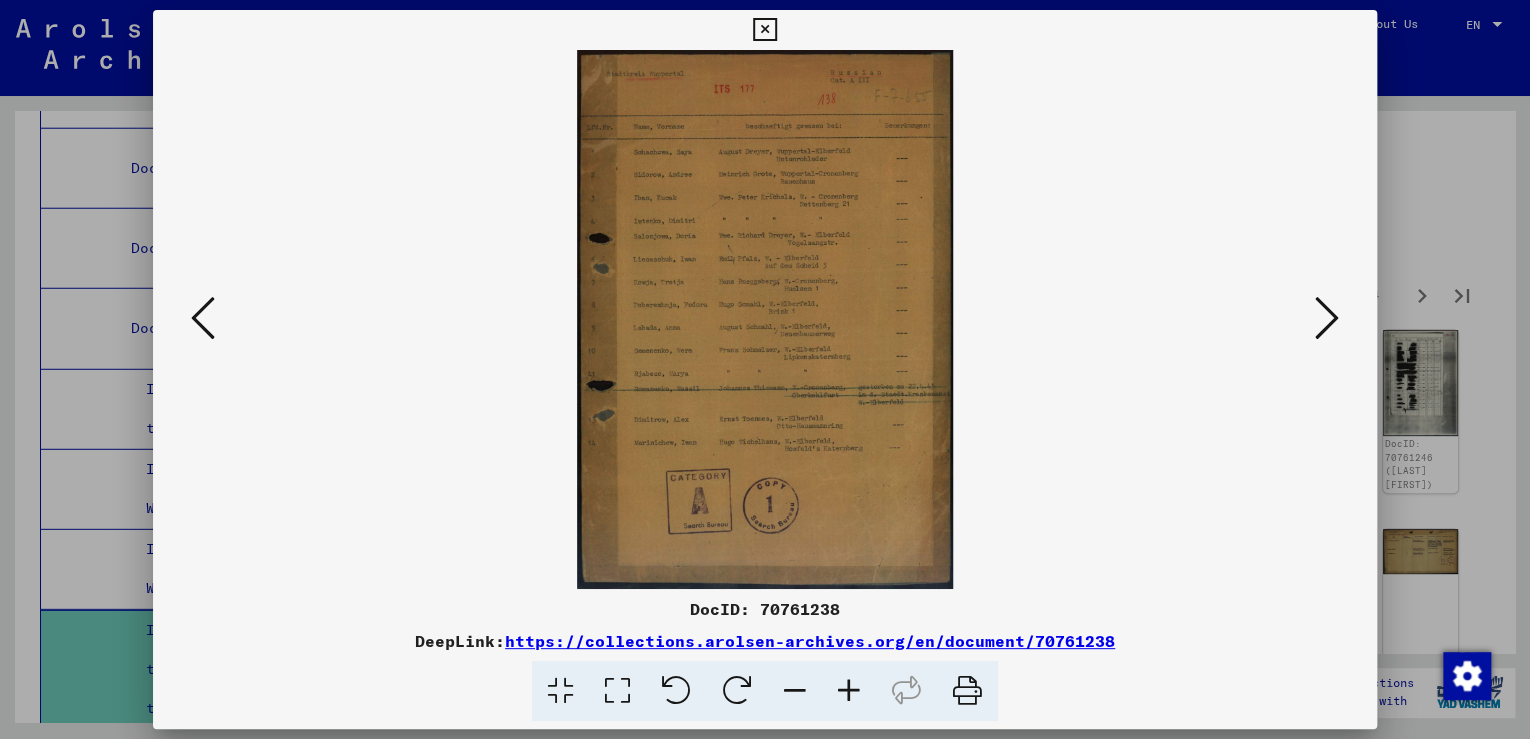 click at bounding box center [1327, 318] 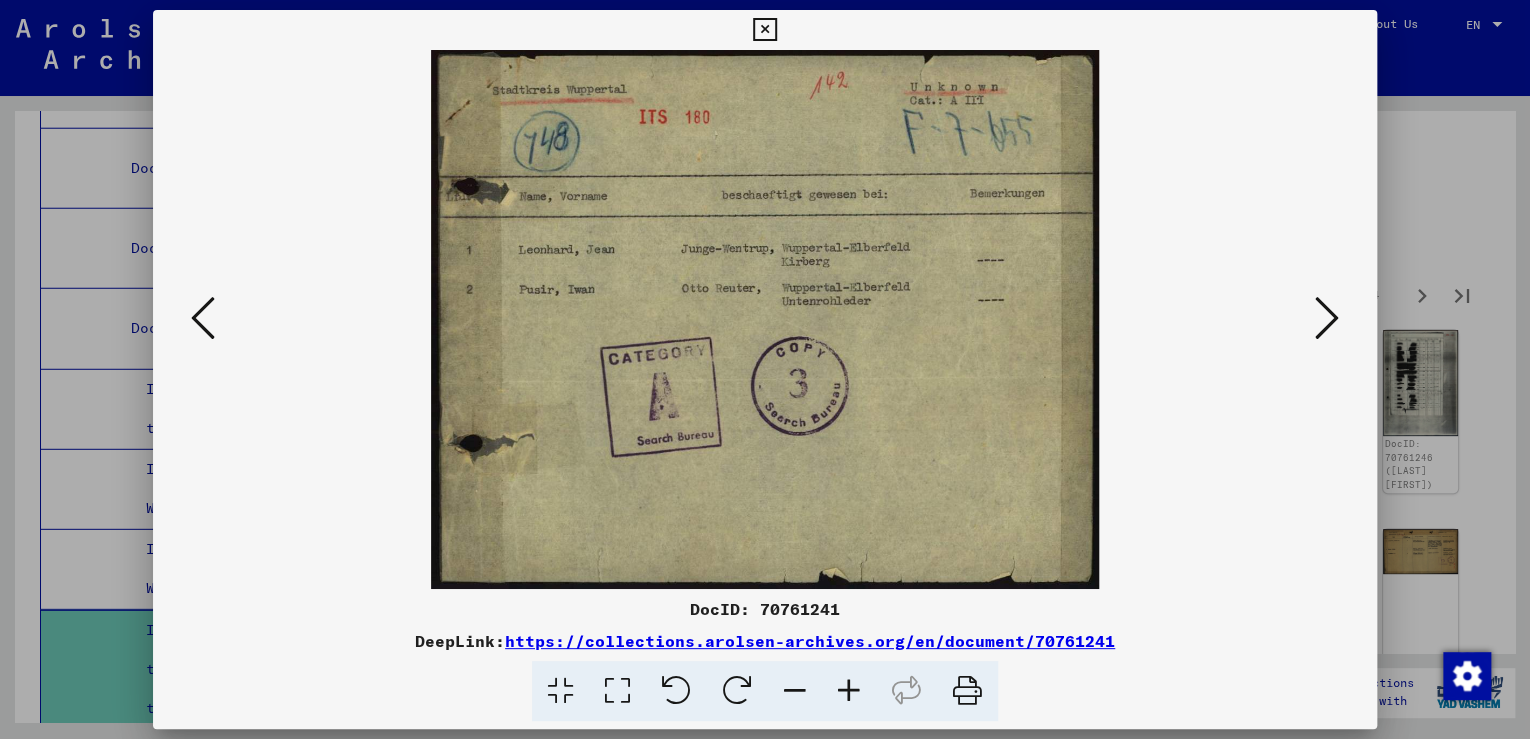 click at bounding box center [1327, 318] 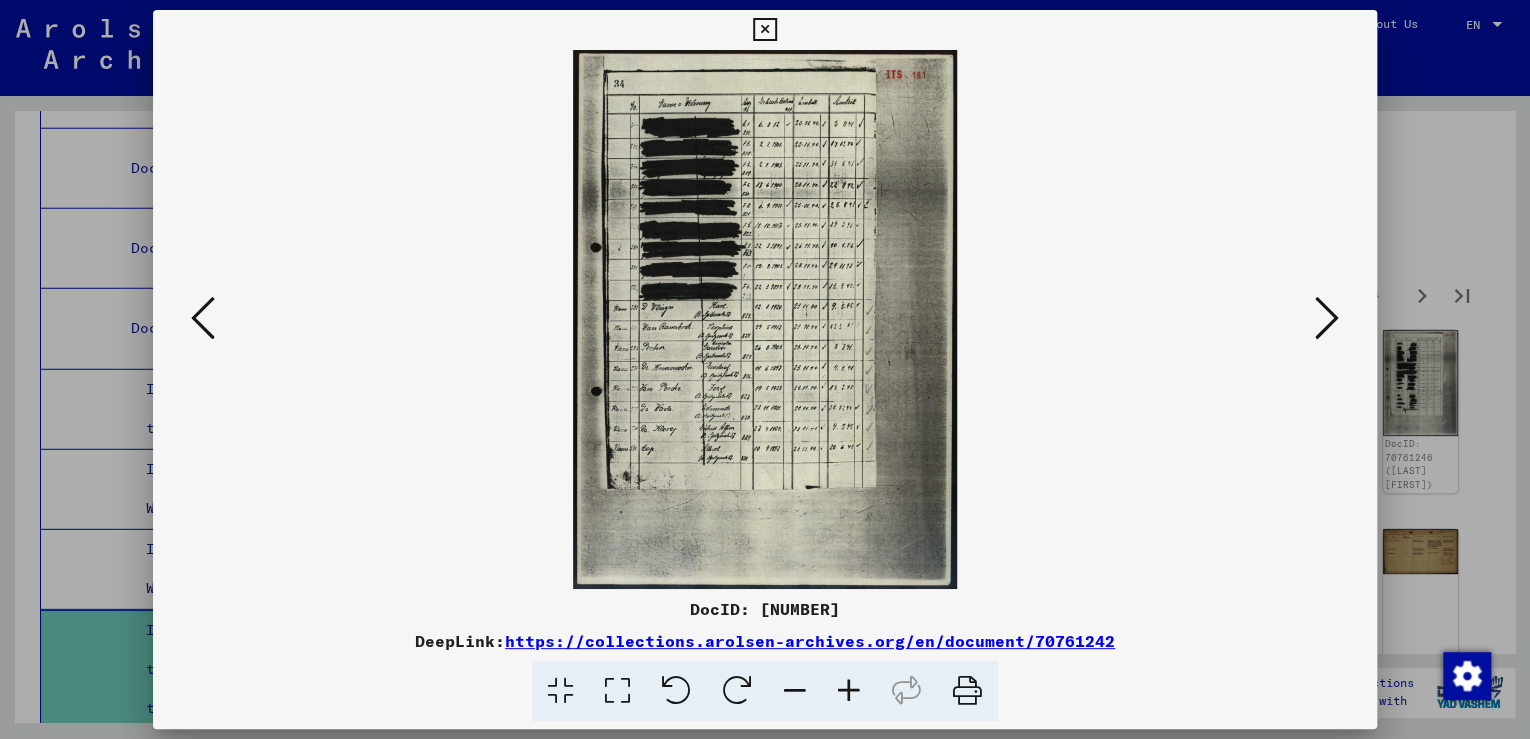 click at bounding box center (1327, 318) 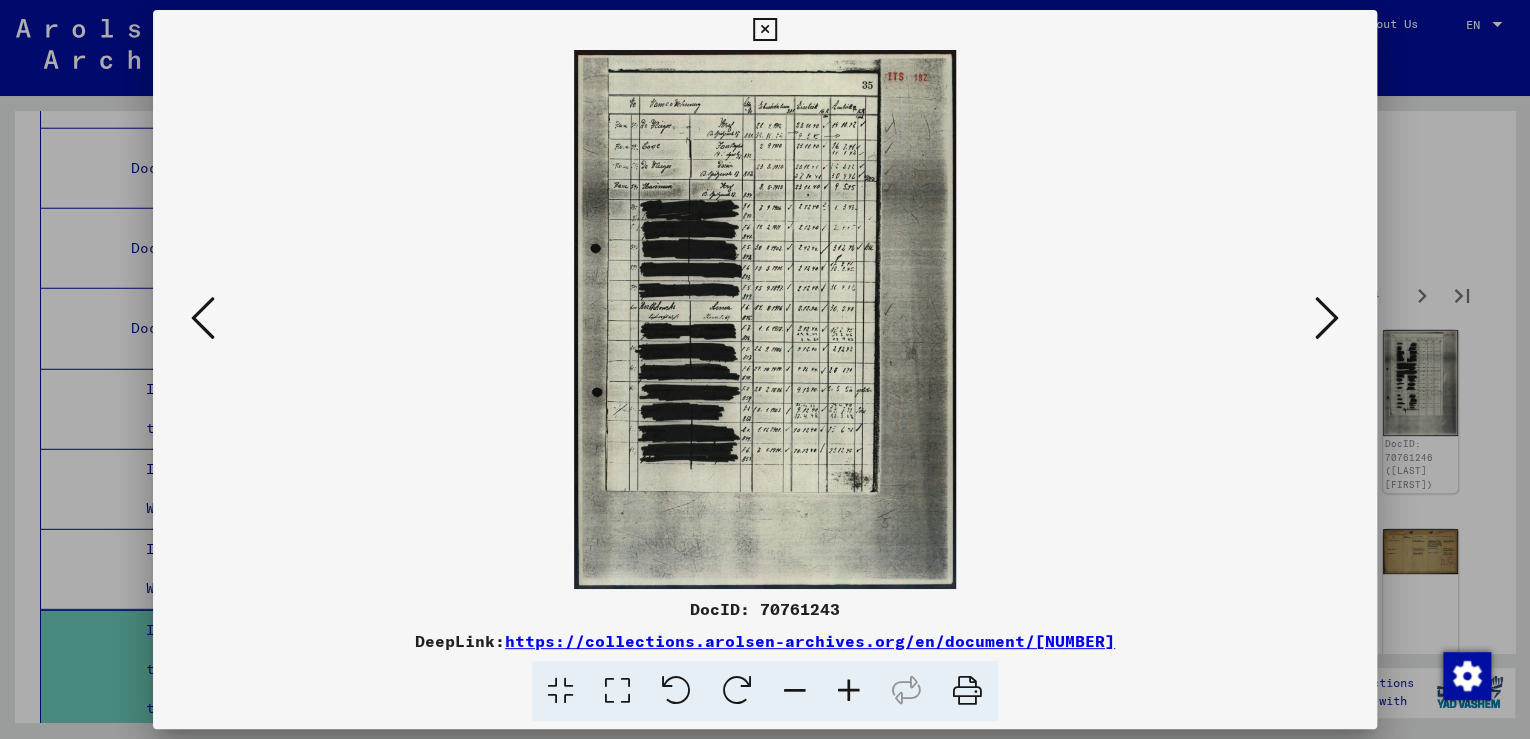 click at bounding box center (1327, 318) 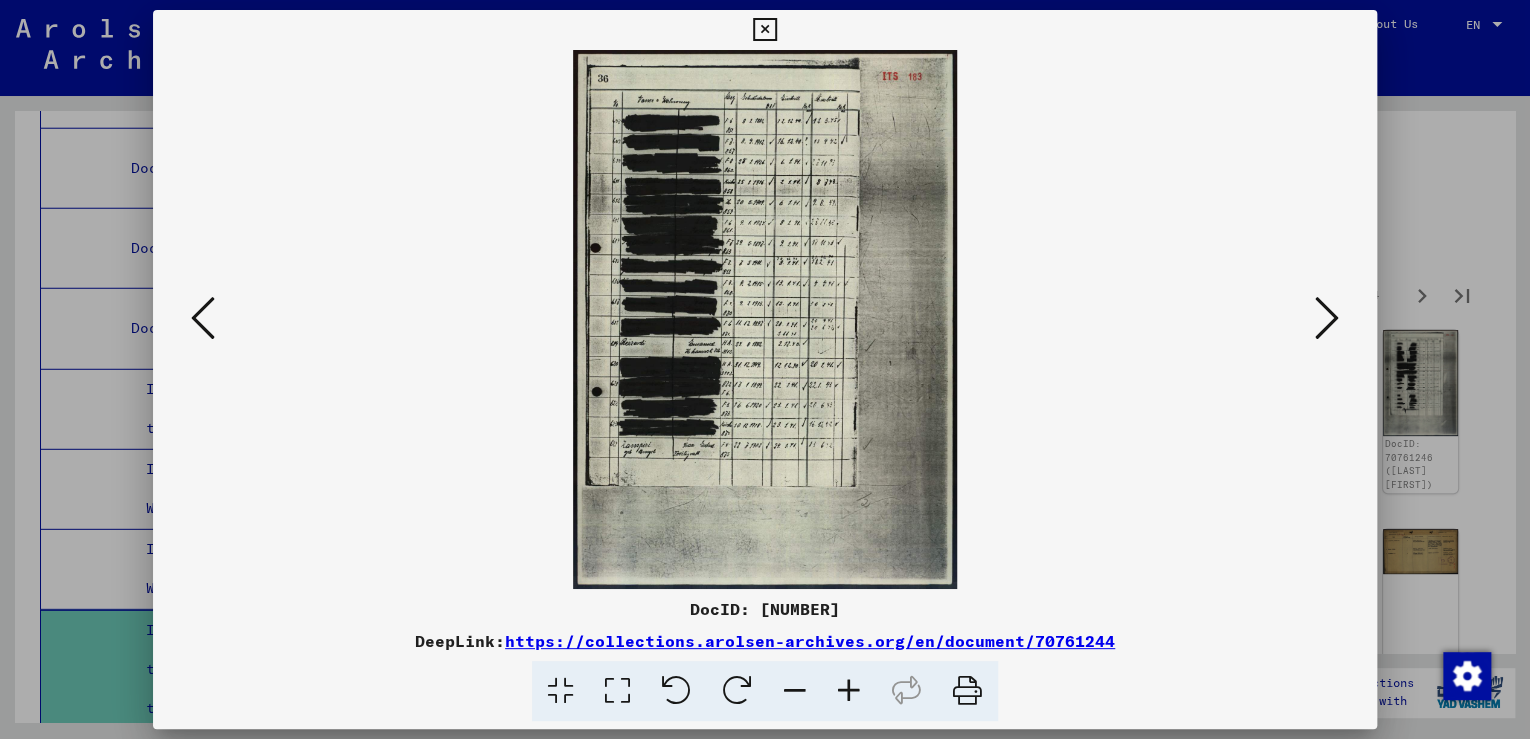 click at bounding box center (1327, 318) 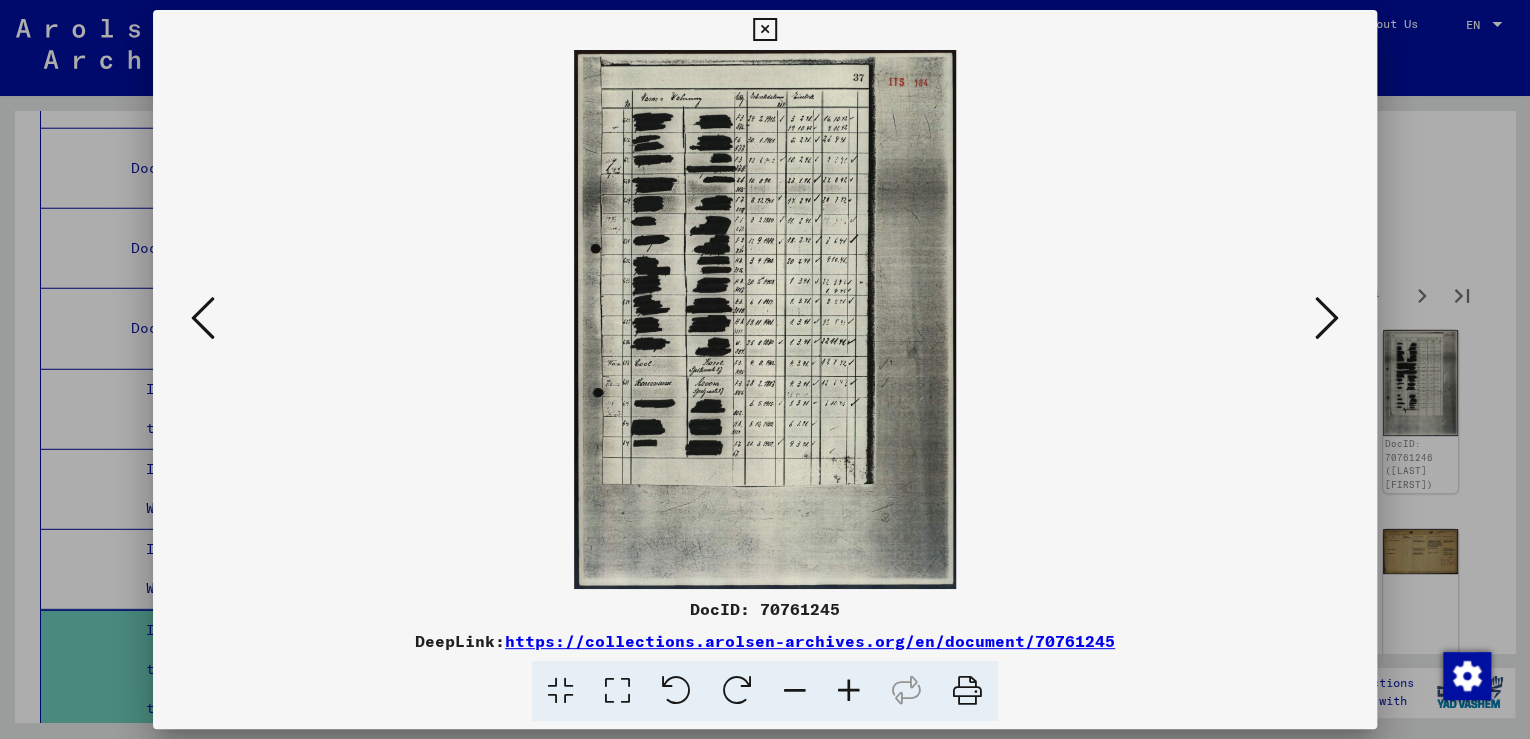 click at bounding box center (1327, 318) 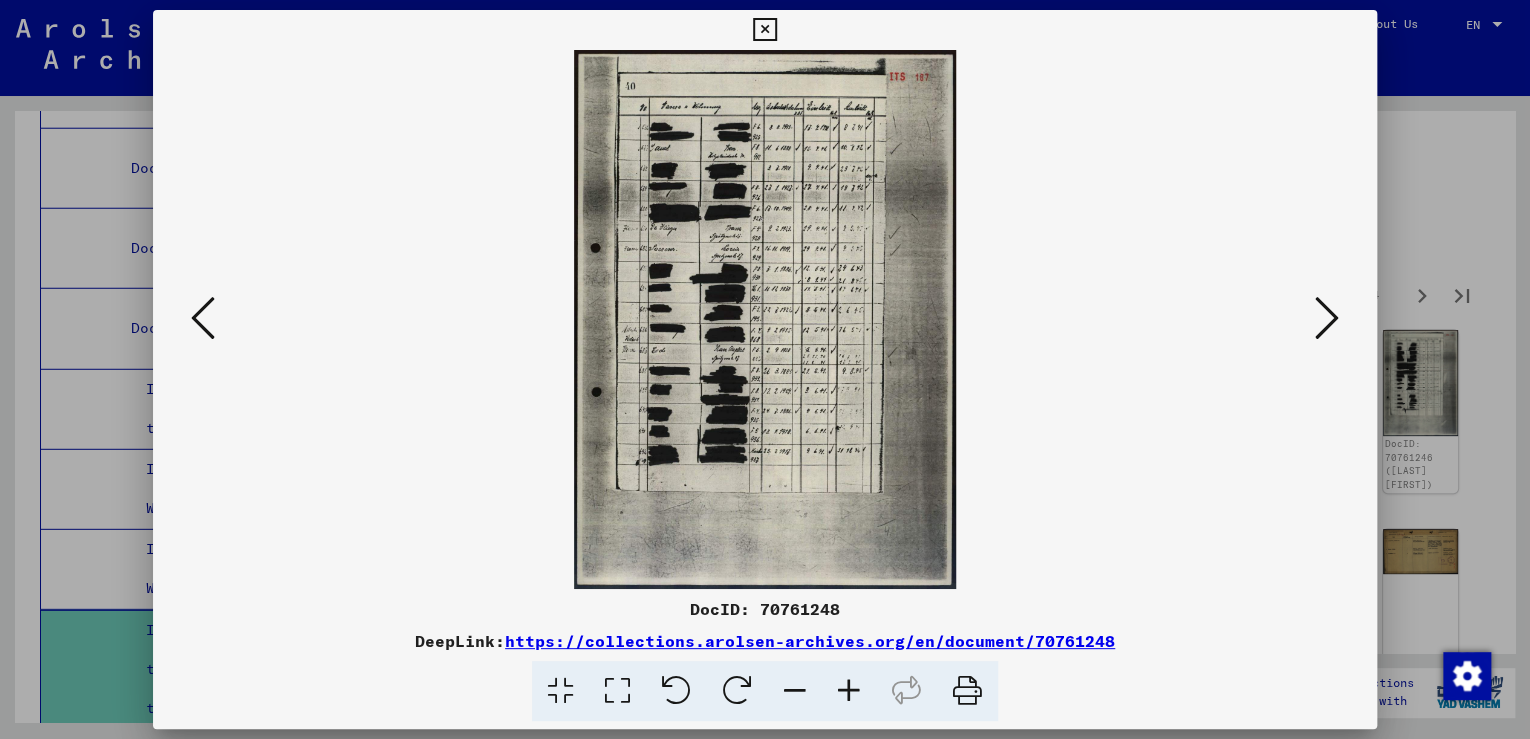 click at bounding box center (1327, 318) 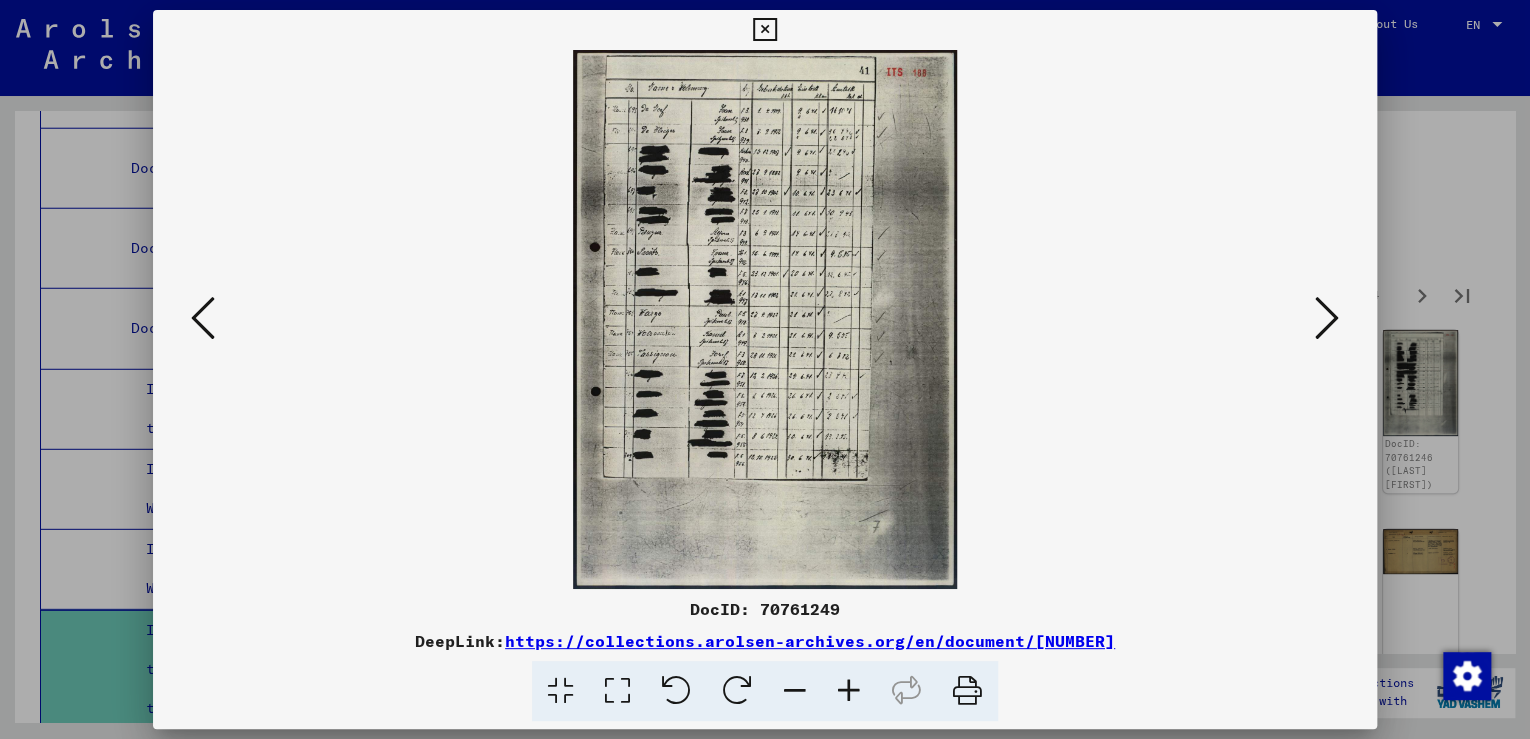 click at bounding box center [1327, 318] 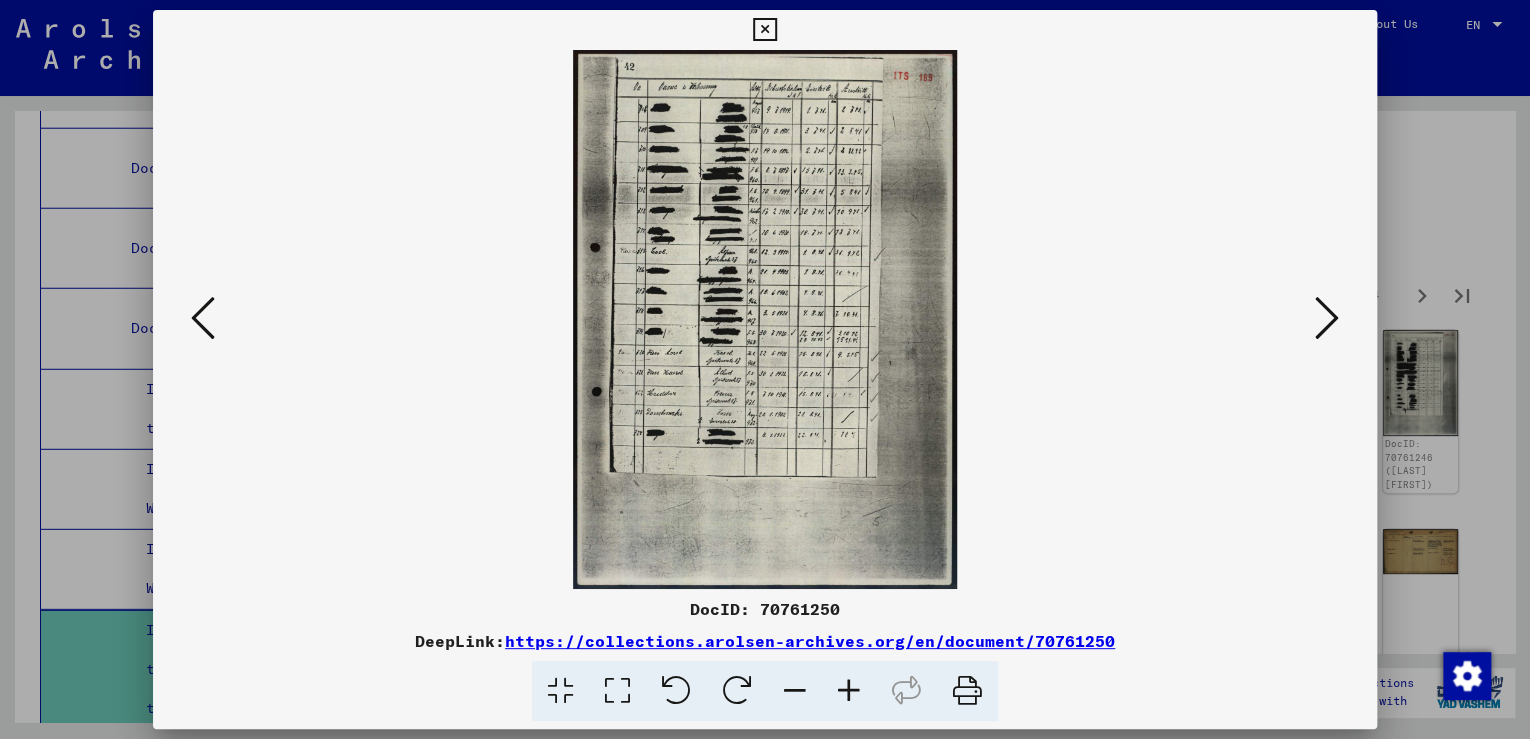 click at bounding box center [1327, 318] 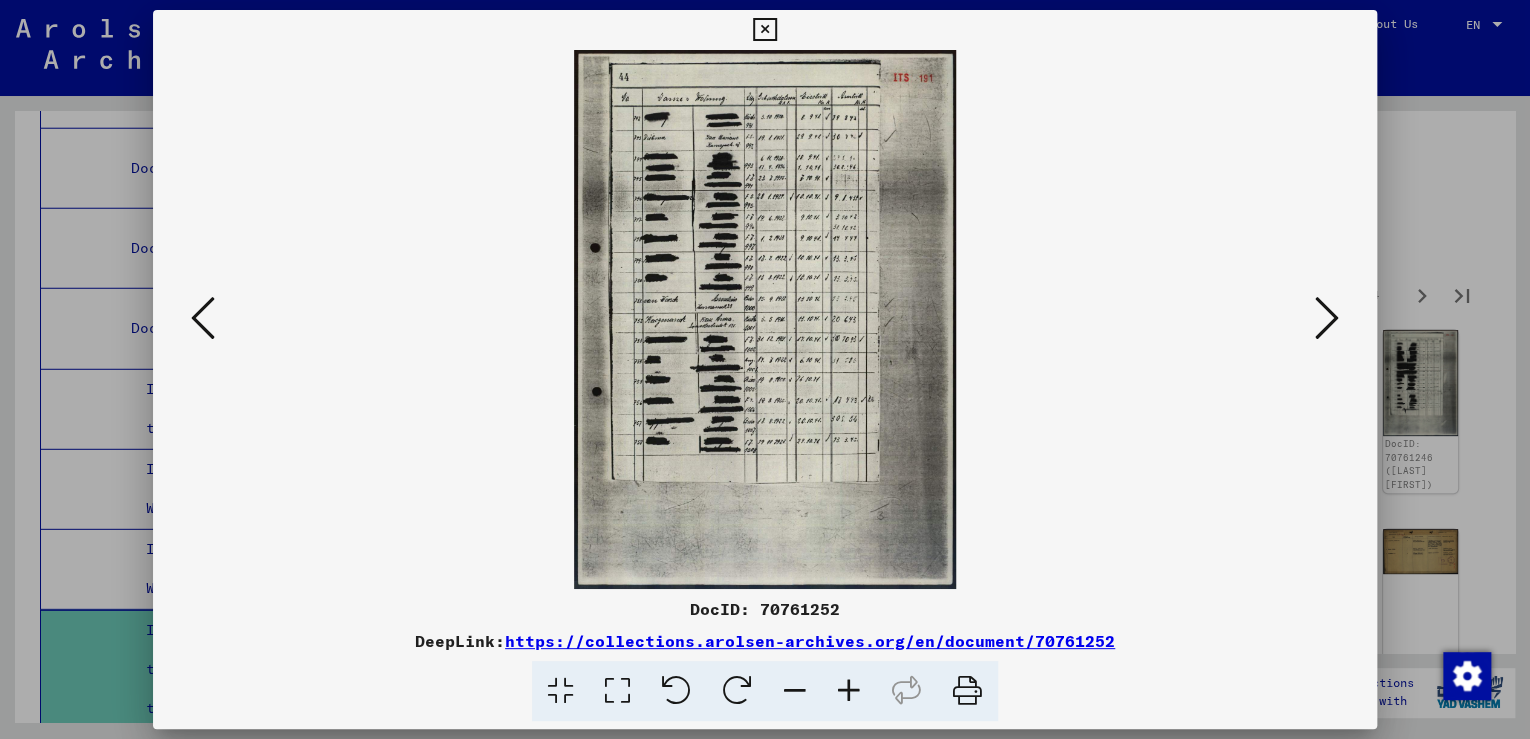 click at bounding box center (1327, 318) 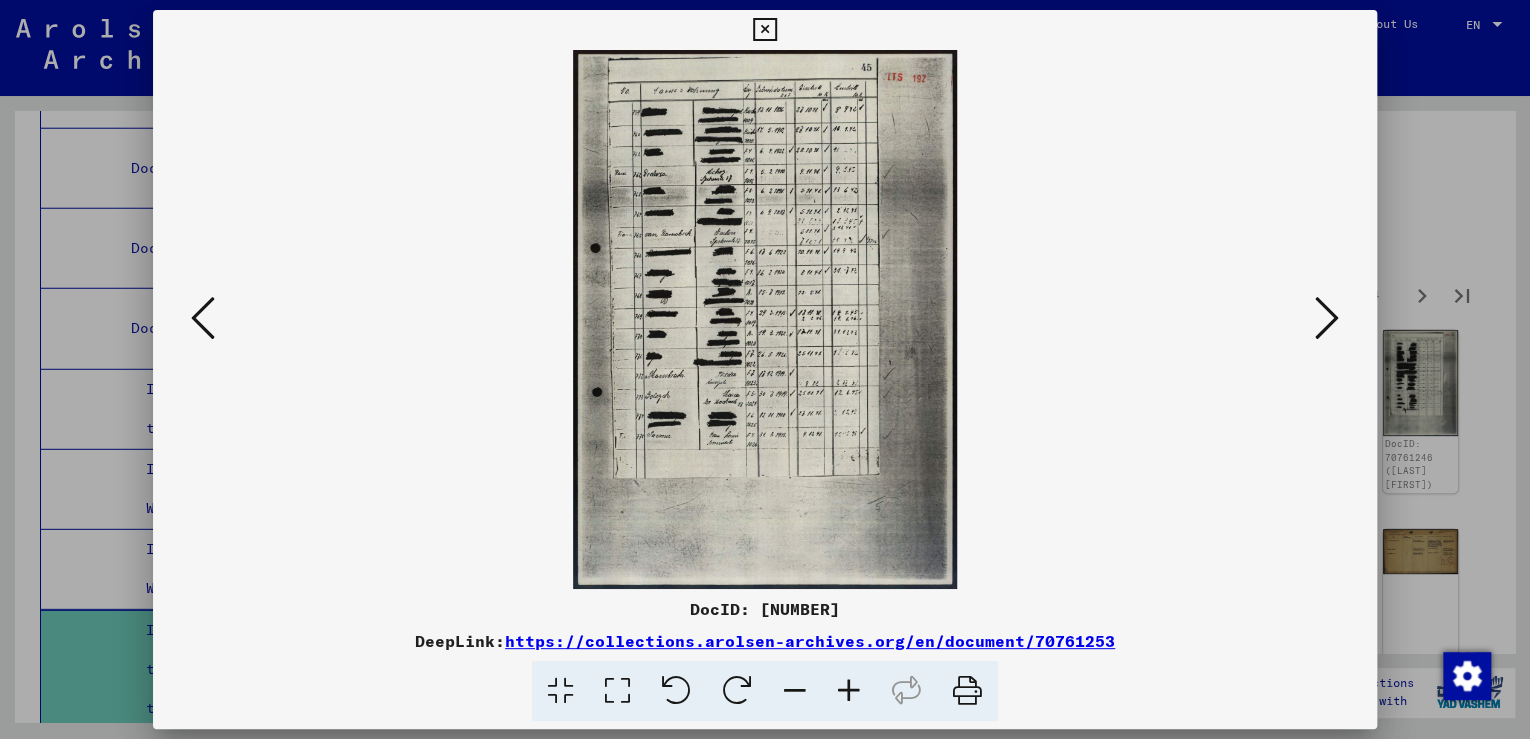 click at bounding box center [1327, 318] 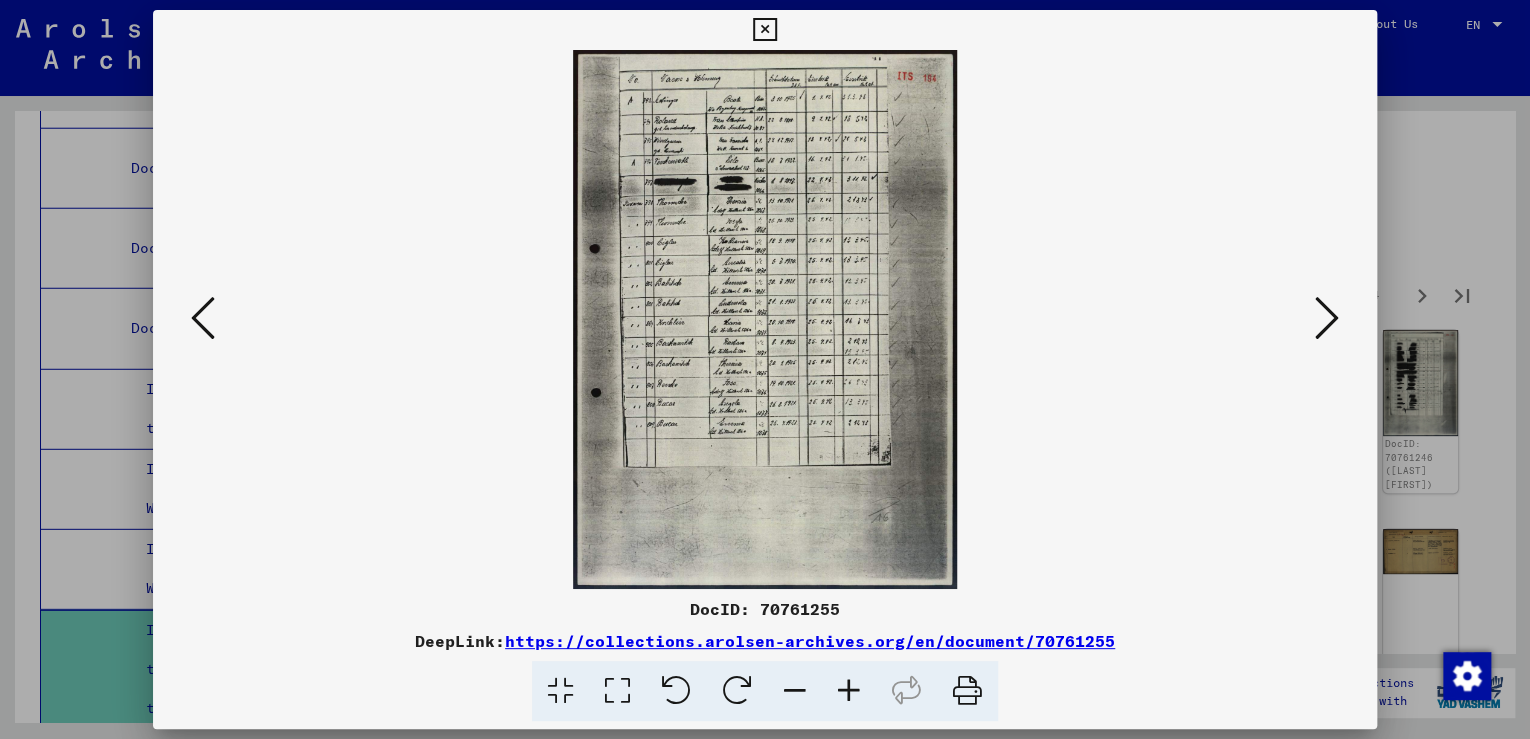 click at bounding box center (1327, 318) 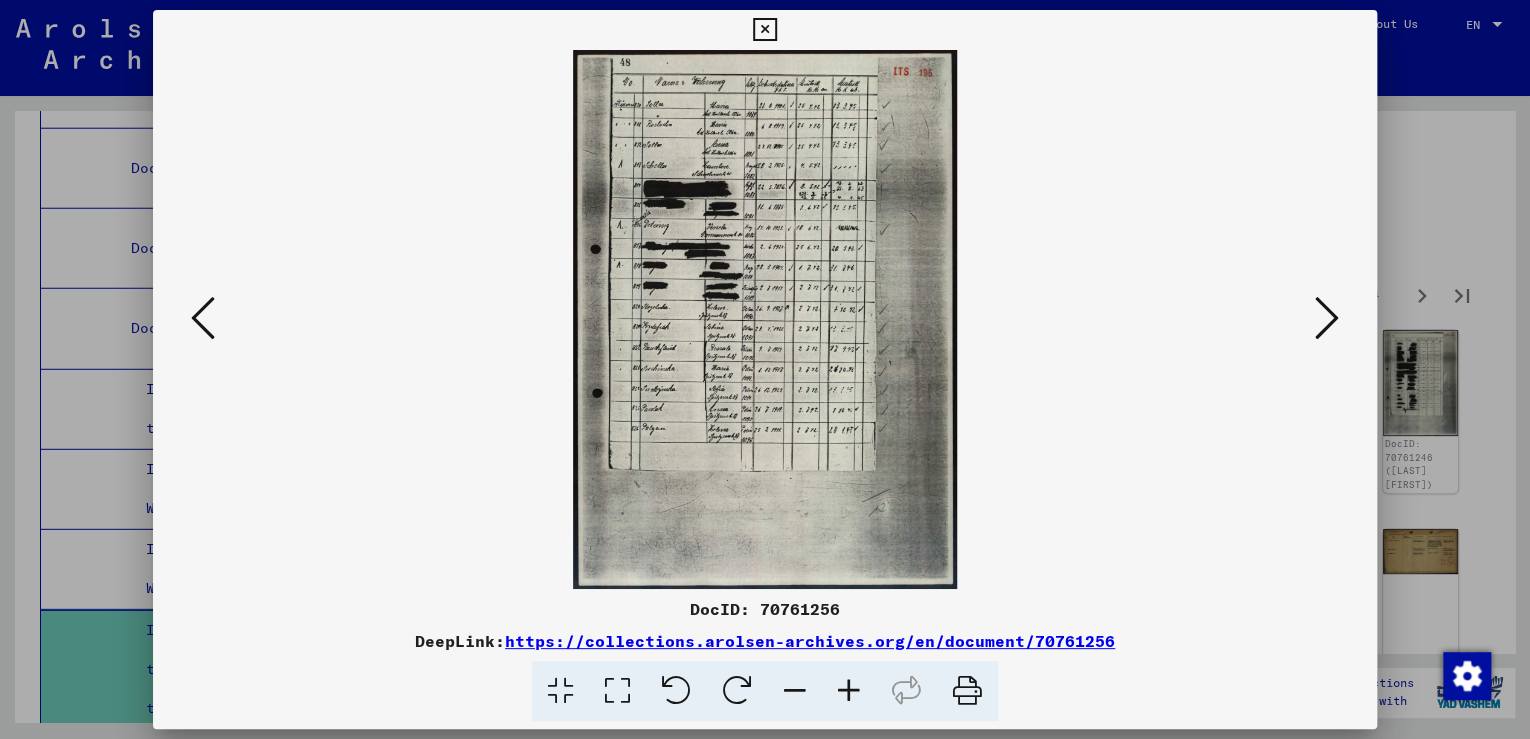 click at bounding box center (764, 30) 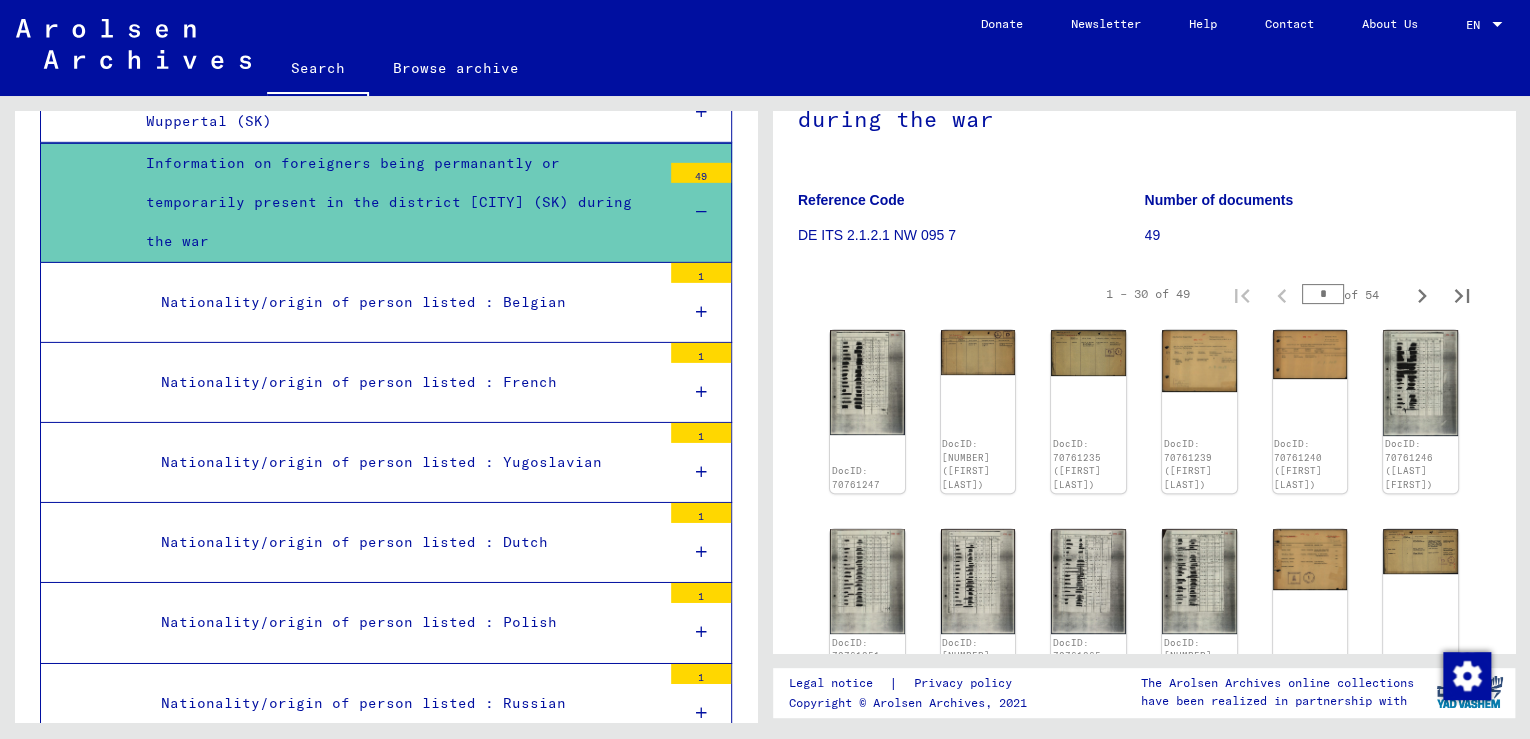 scroll, scrollTop: 10919, scrollLeft: 0, axis: vertical 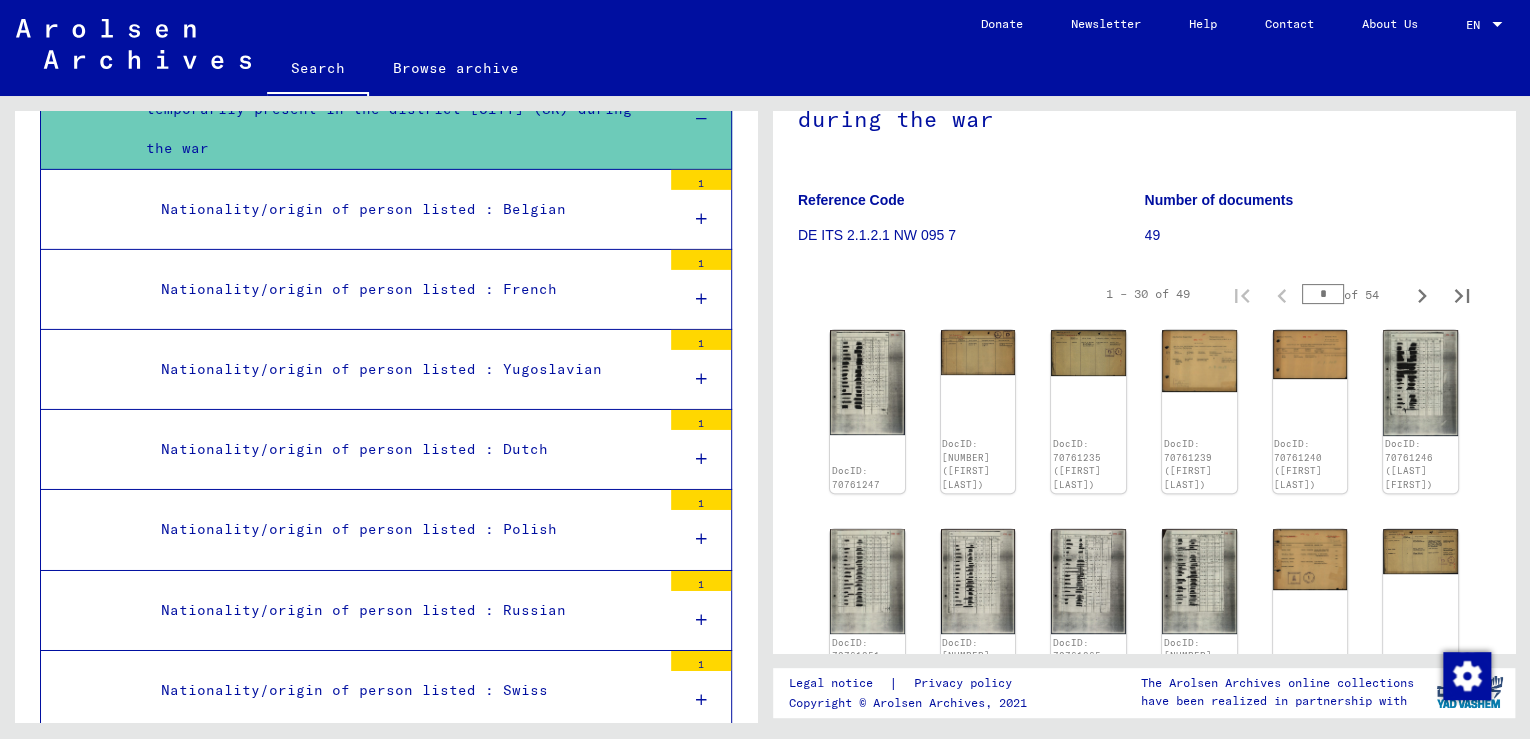 click on "Nationality/origin of person listed : Polish" at bounding box center (403, 529) 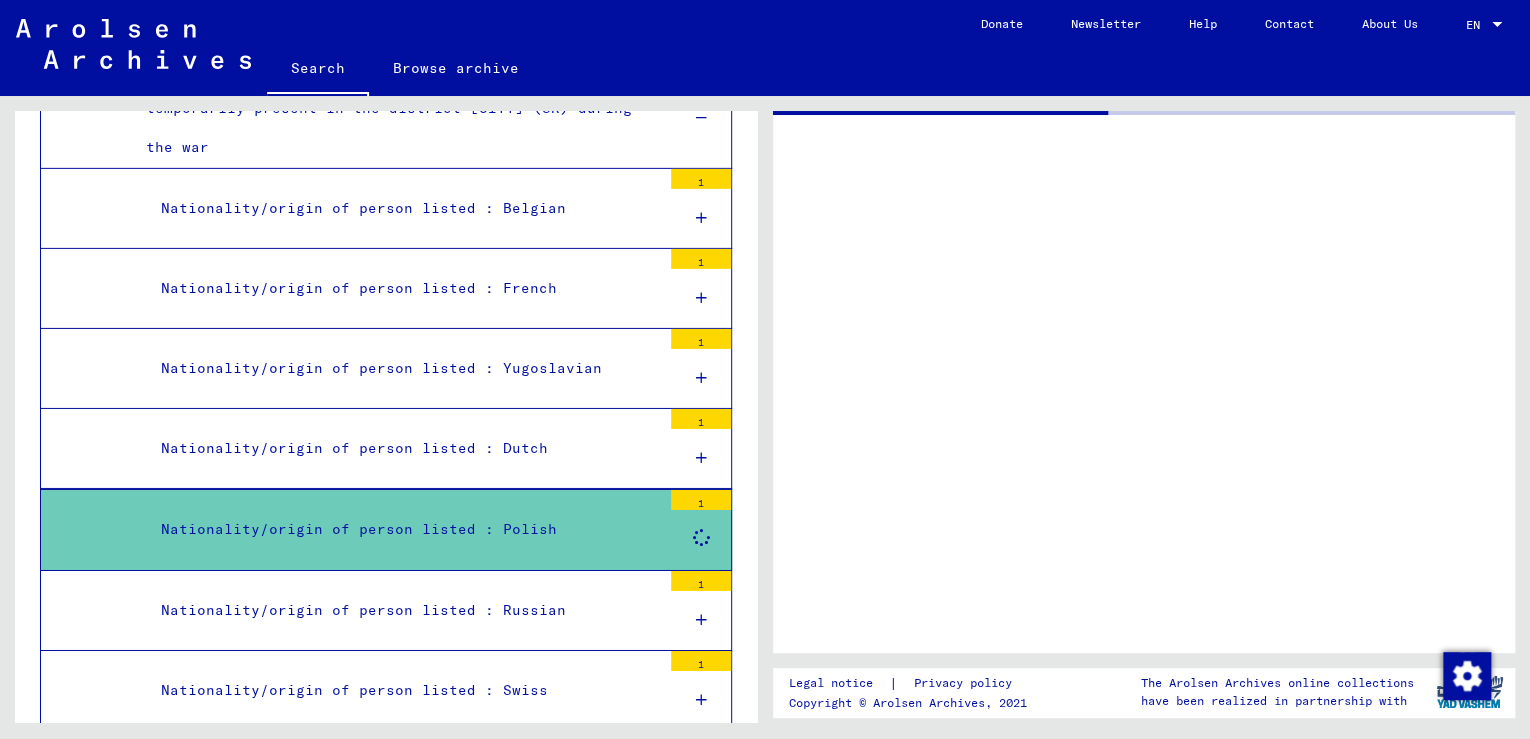 scroll, scrollTop: 0, scrollLeft: 0, axis: both 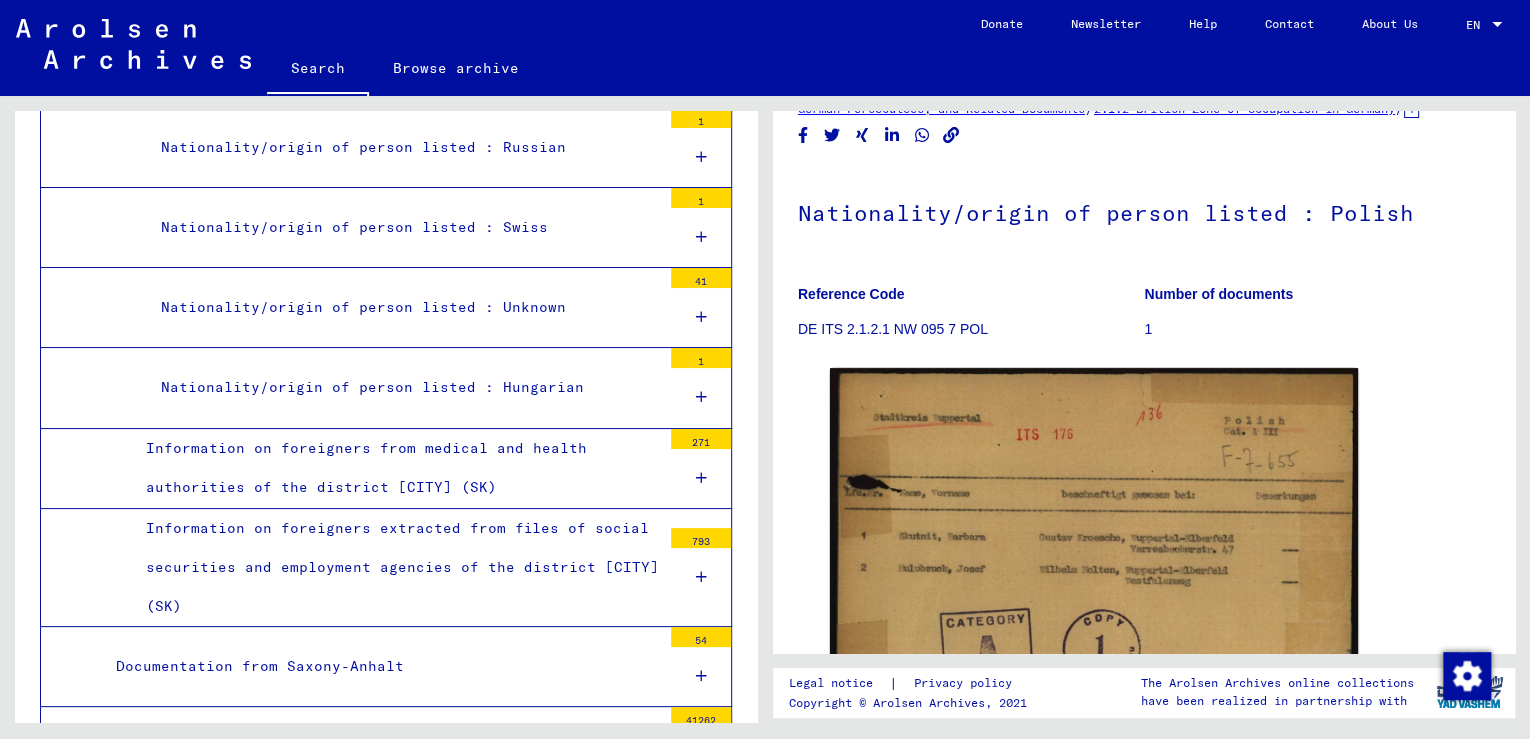 click on "Information on foreigners extracted from files of social securities and employment agencies of the district [CITY] (SK)" at bounding box center [396, 568] 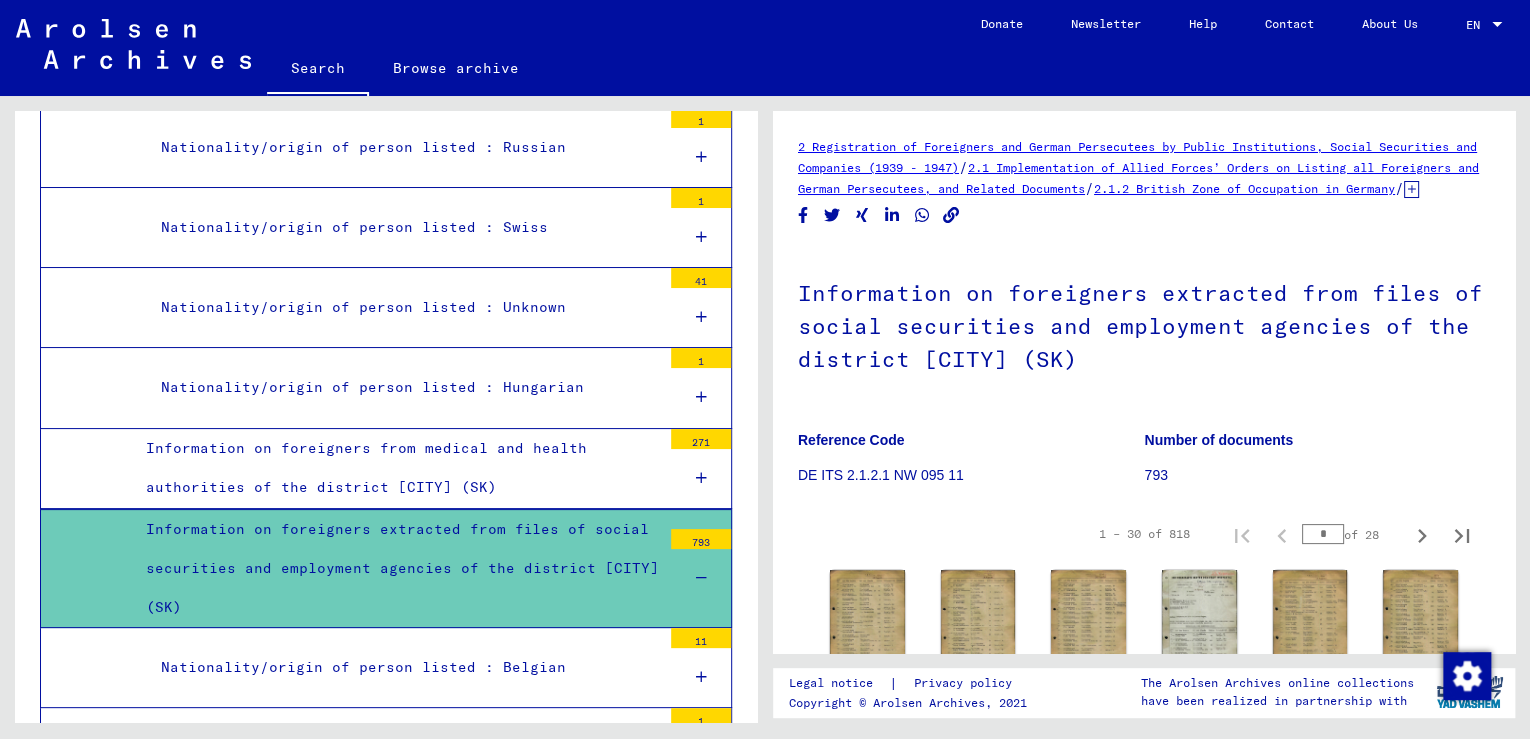 scroll, scrollTop: 80, scrollLeft: 0, axis: vertical 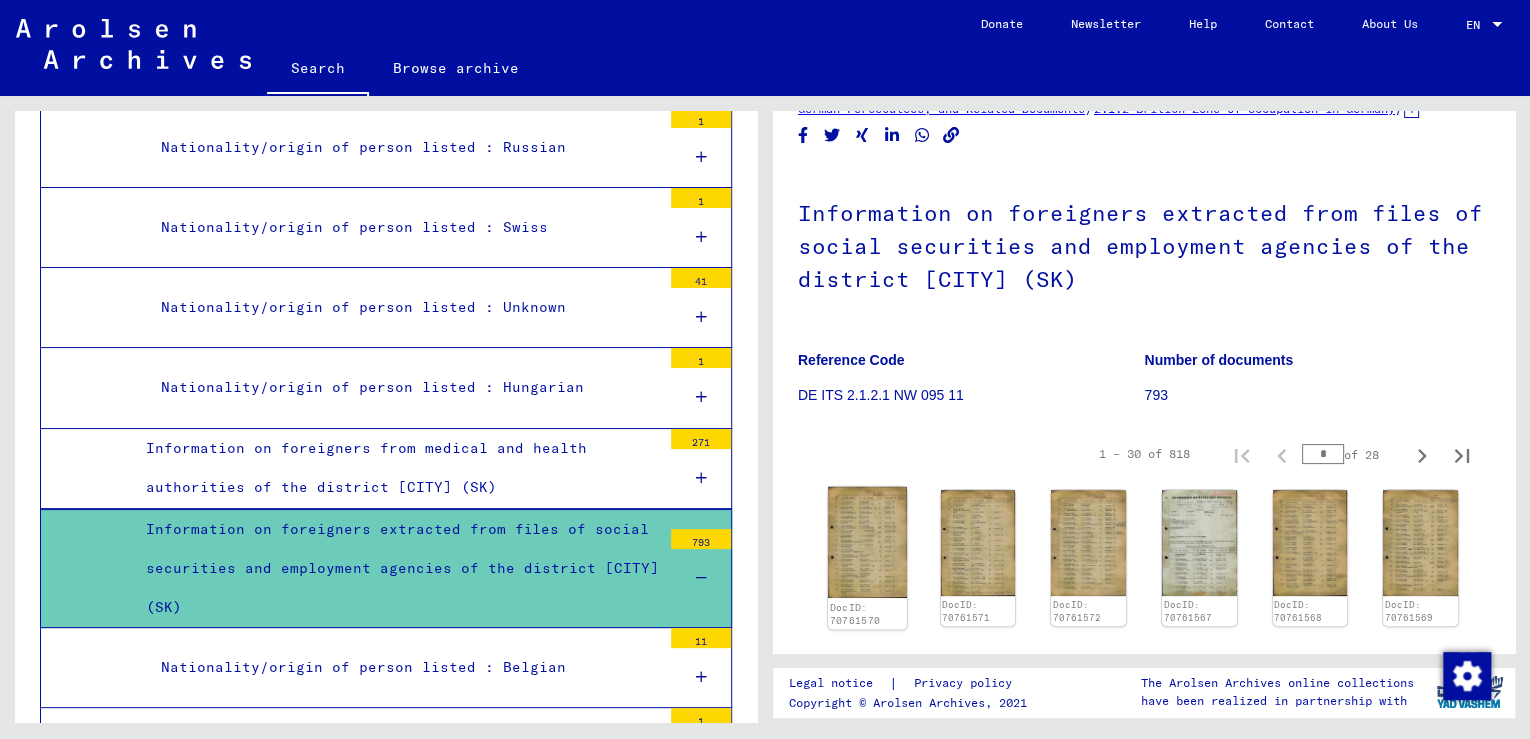 click 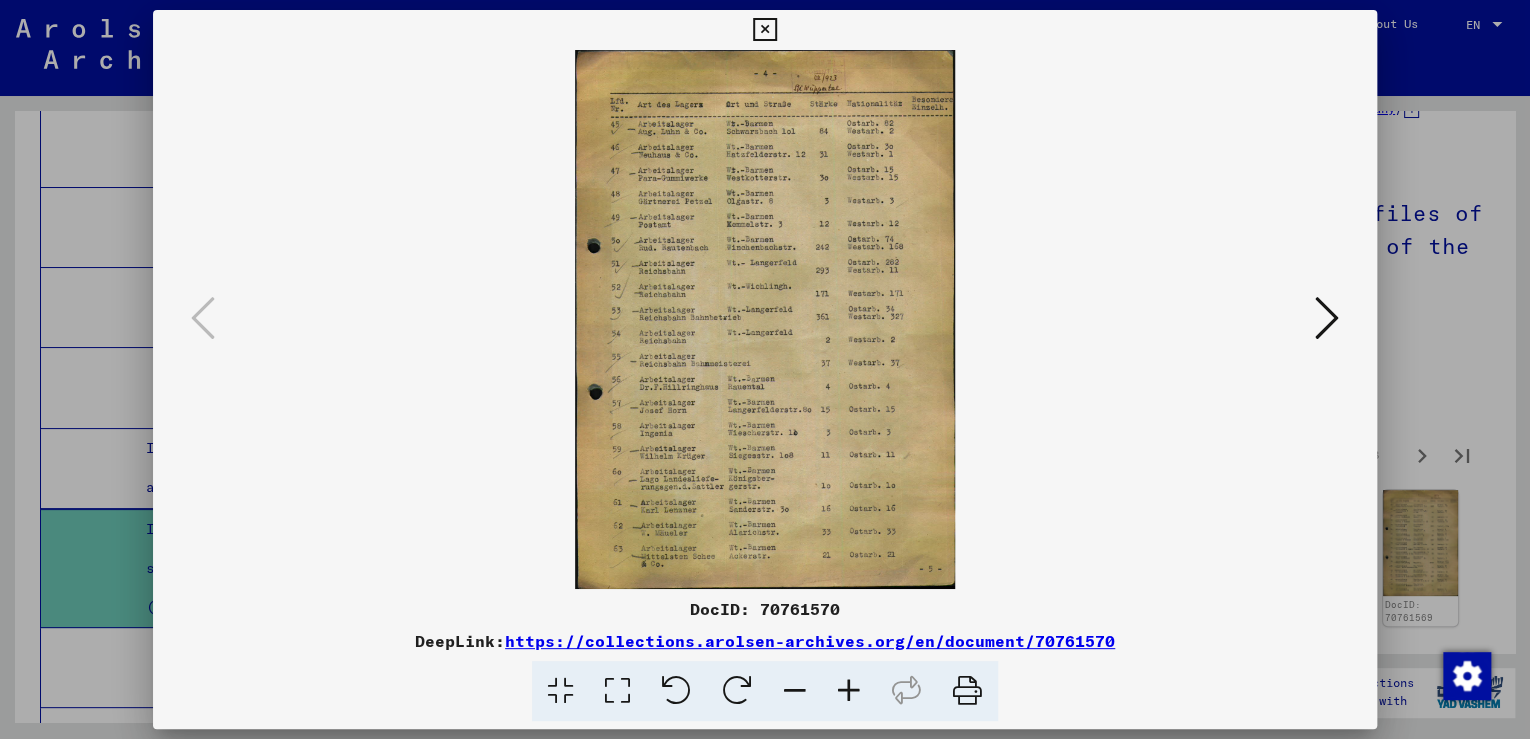 click at bounding box center (1327, 318) 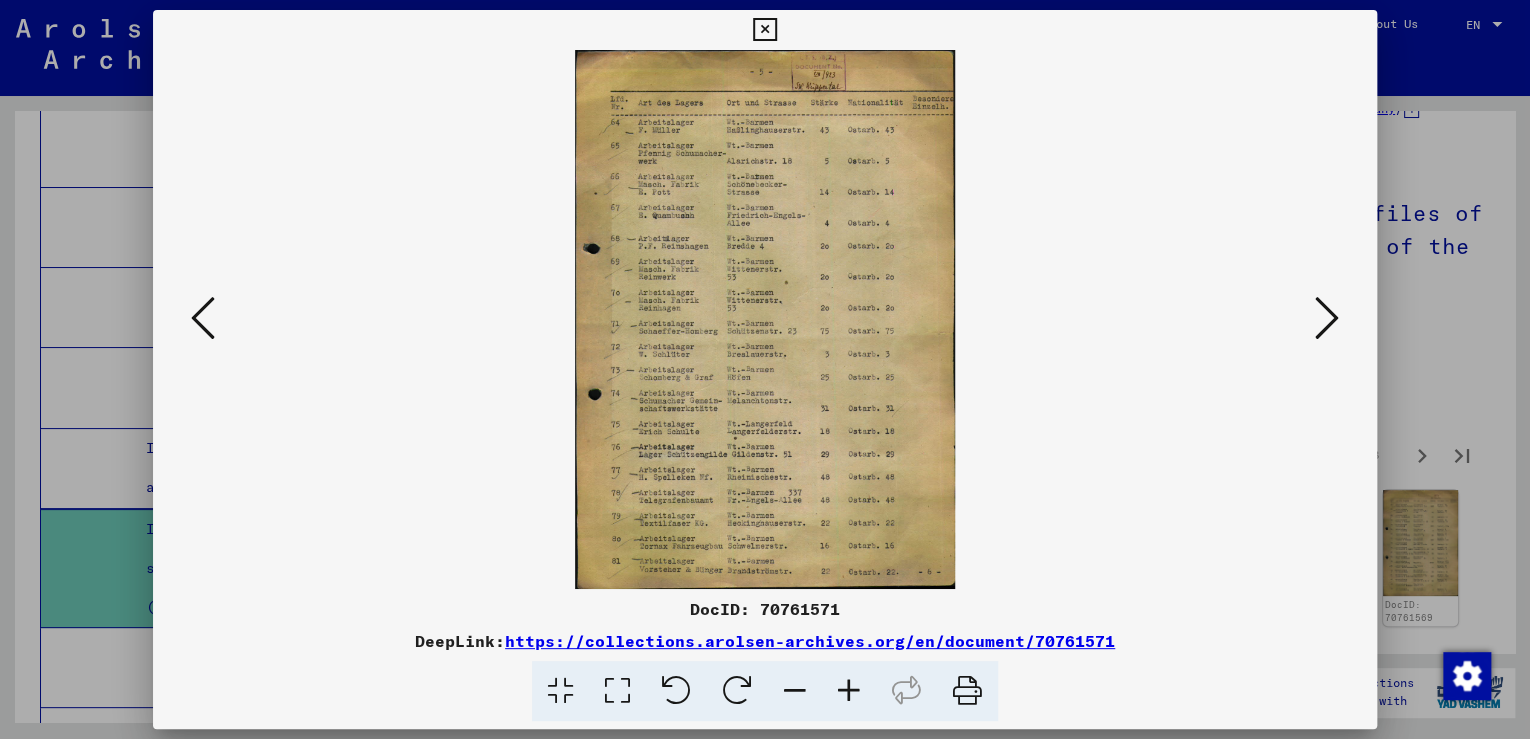 click at bounding box center (1327, 318) 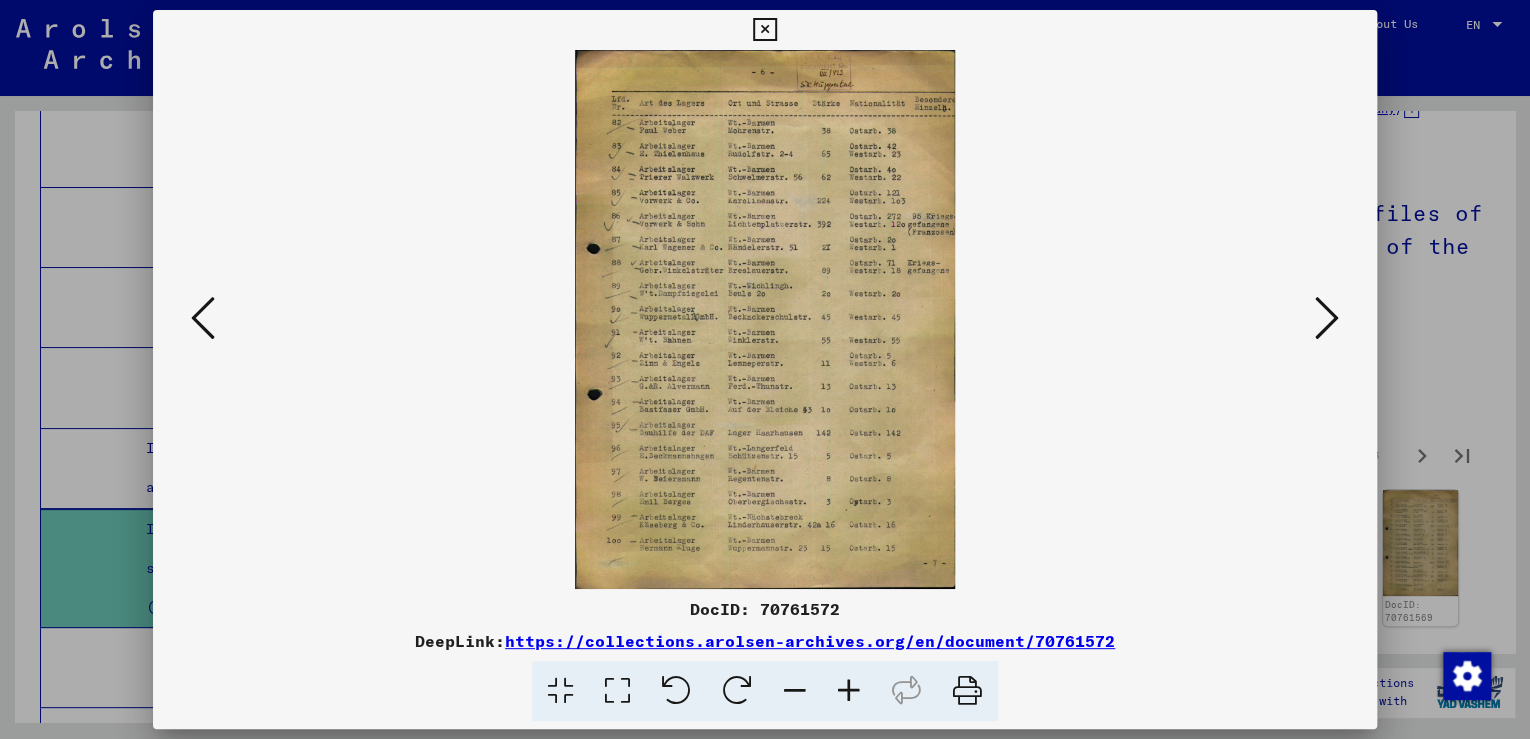 click at bounding box center (1327, 318) 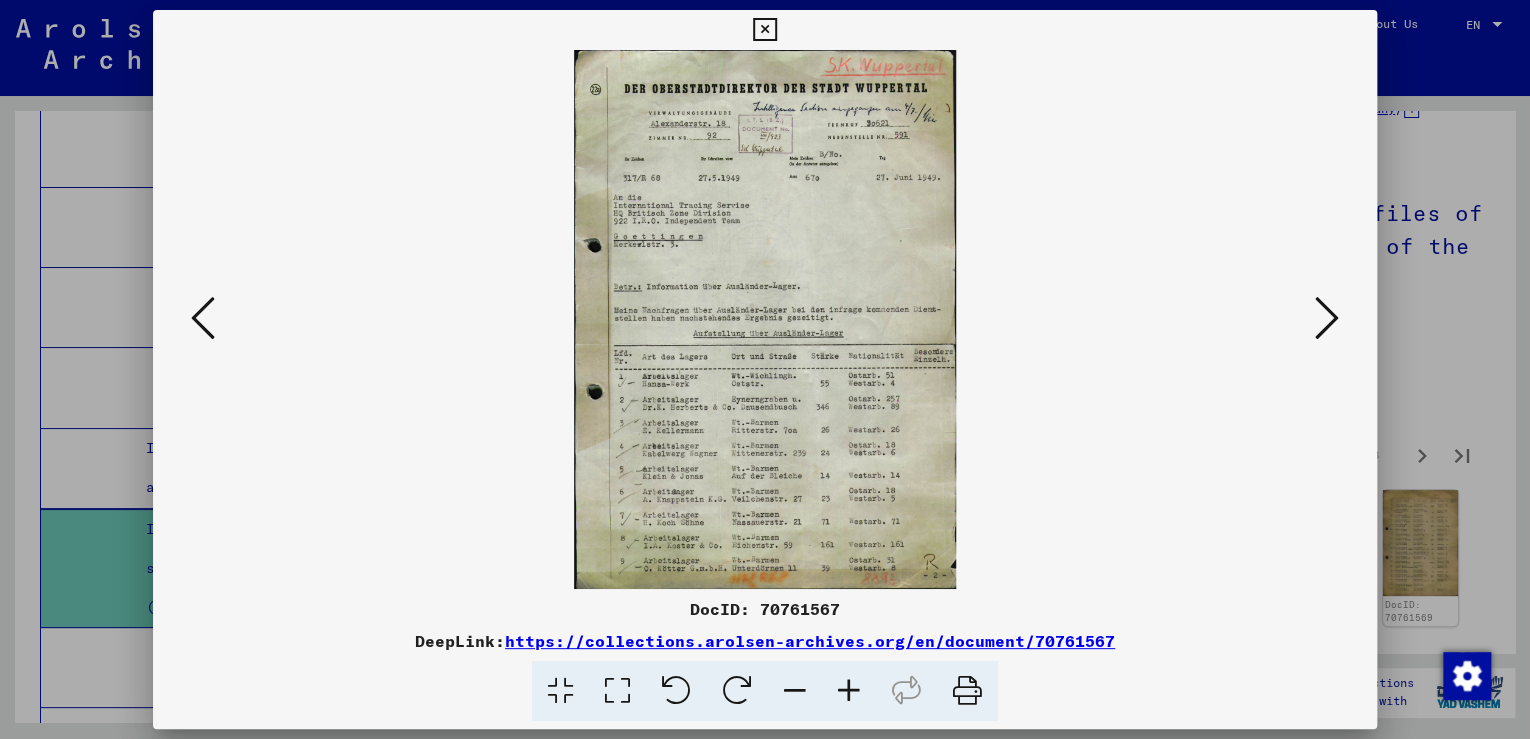 click at bounding box center [1327, 318] 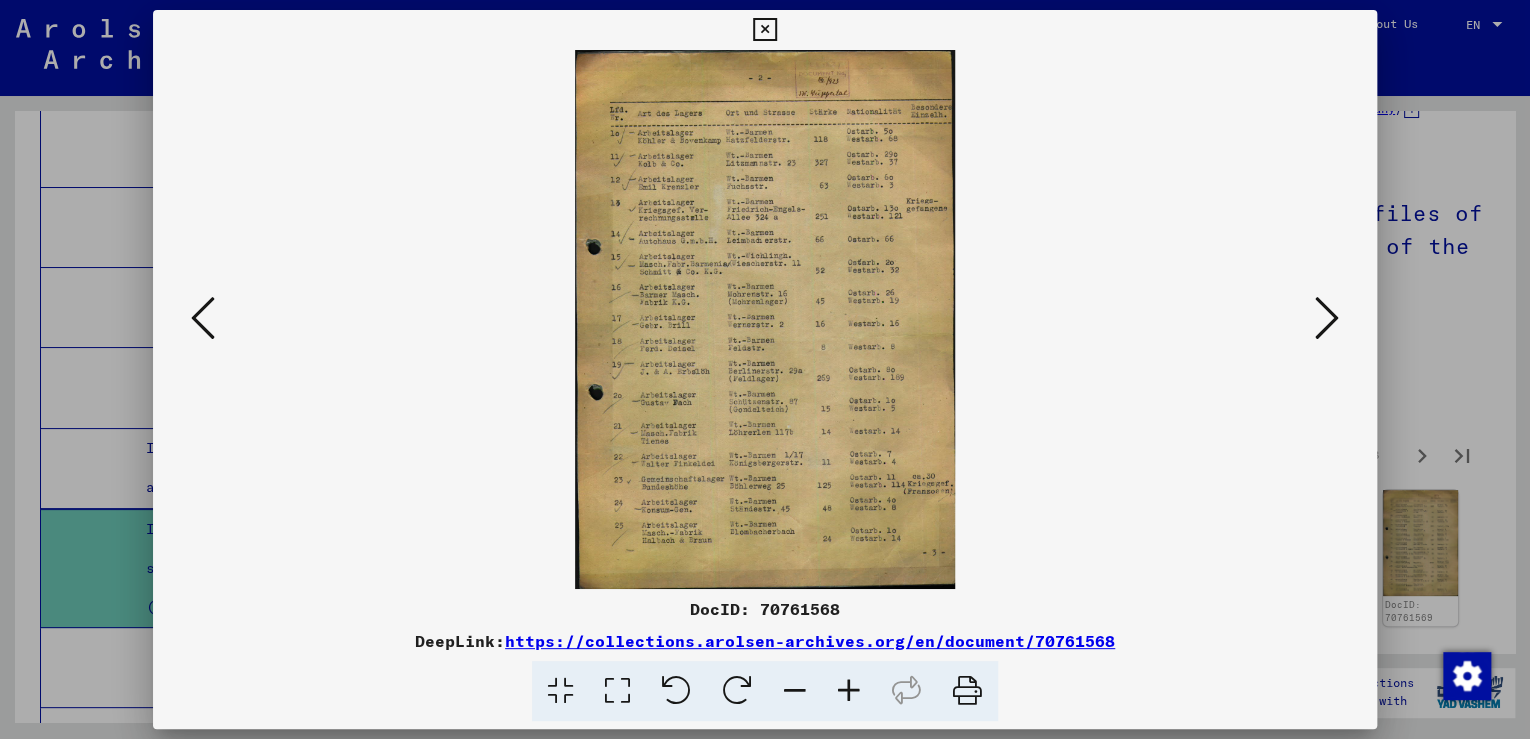 click at bounding box center [1327, 318] 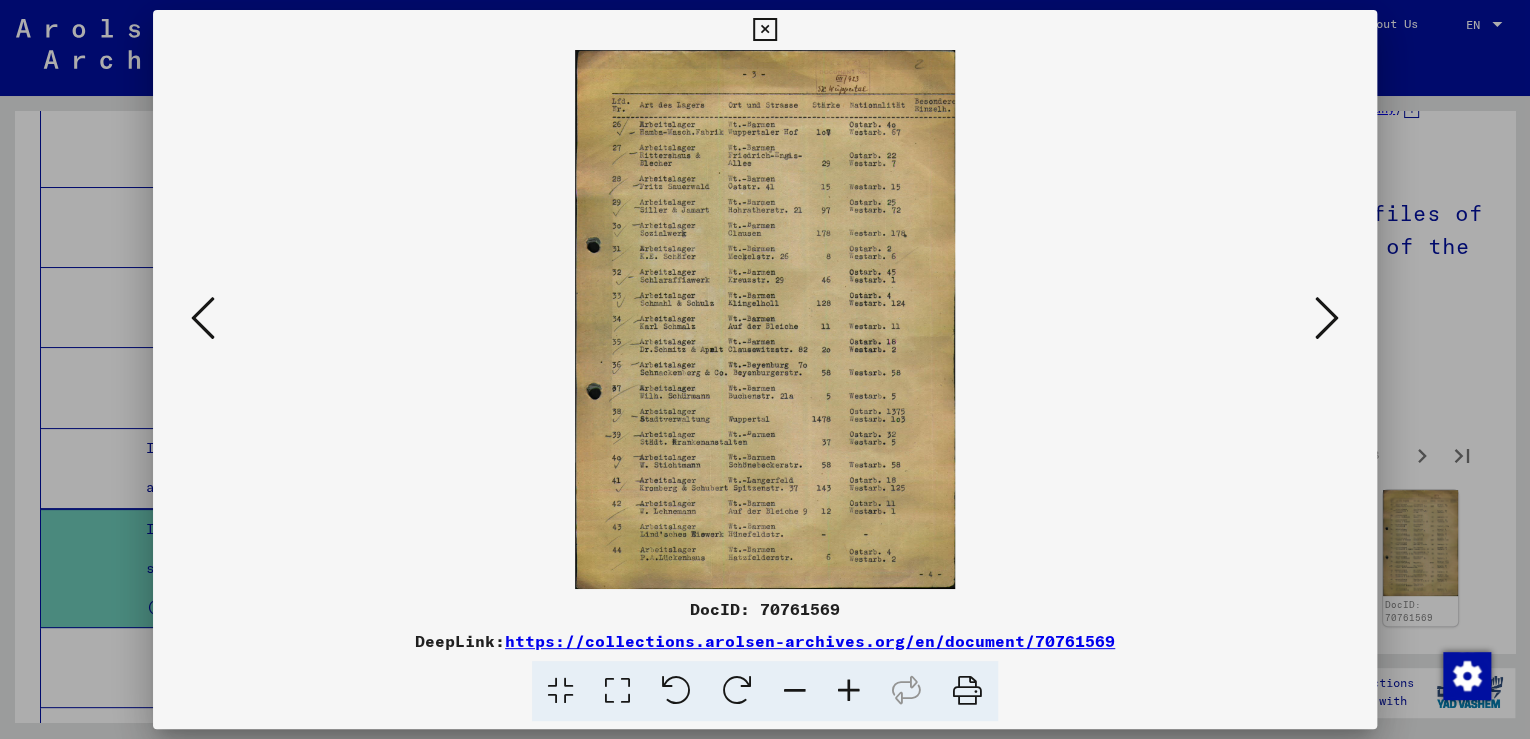 click at bounding box center [1327, 318] 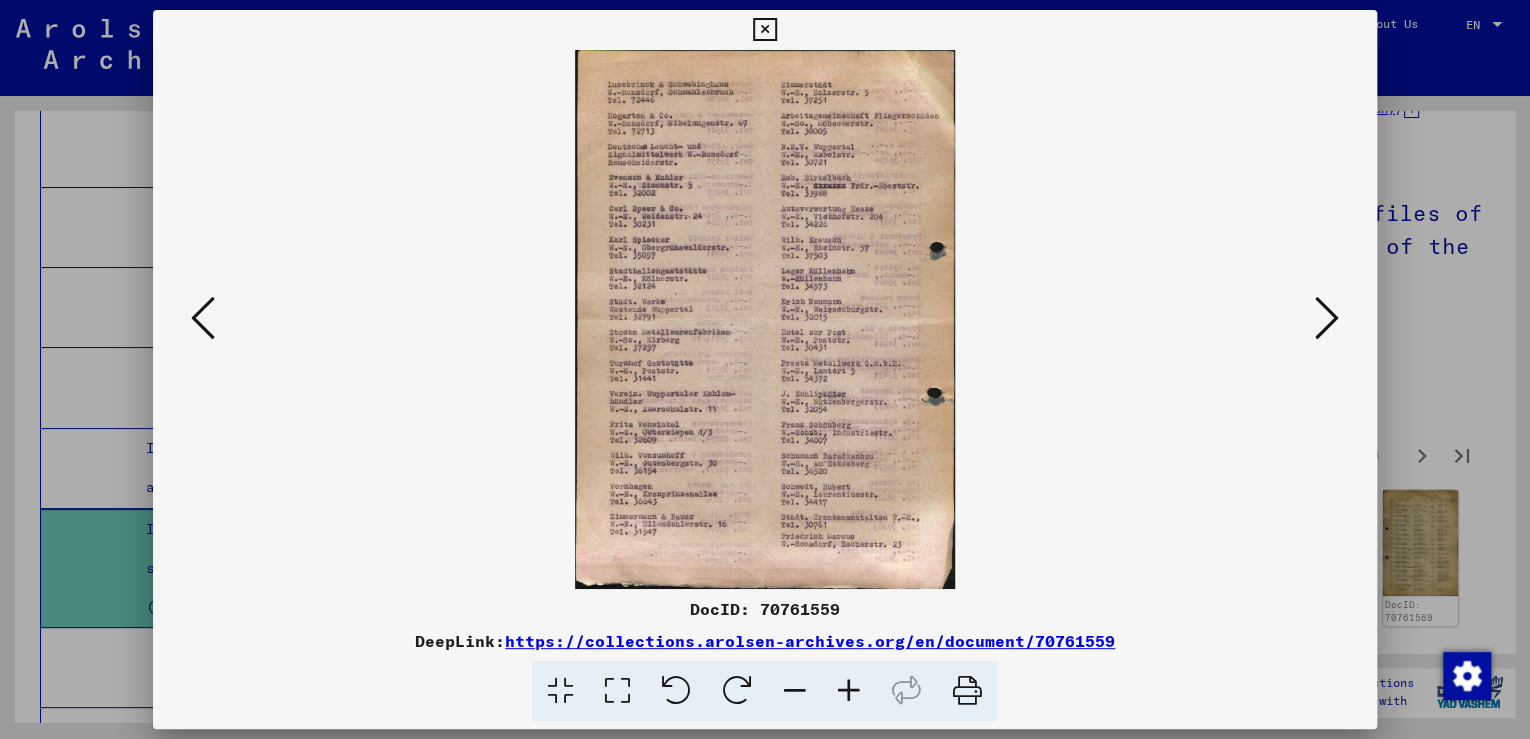 click at bounding box center [1327, 318] 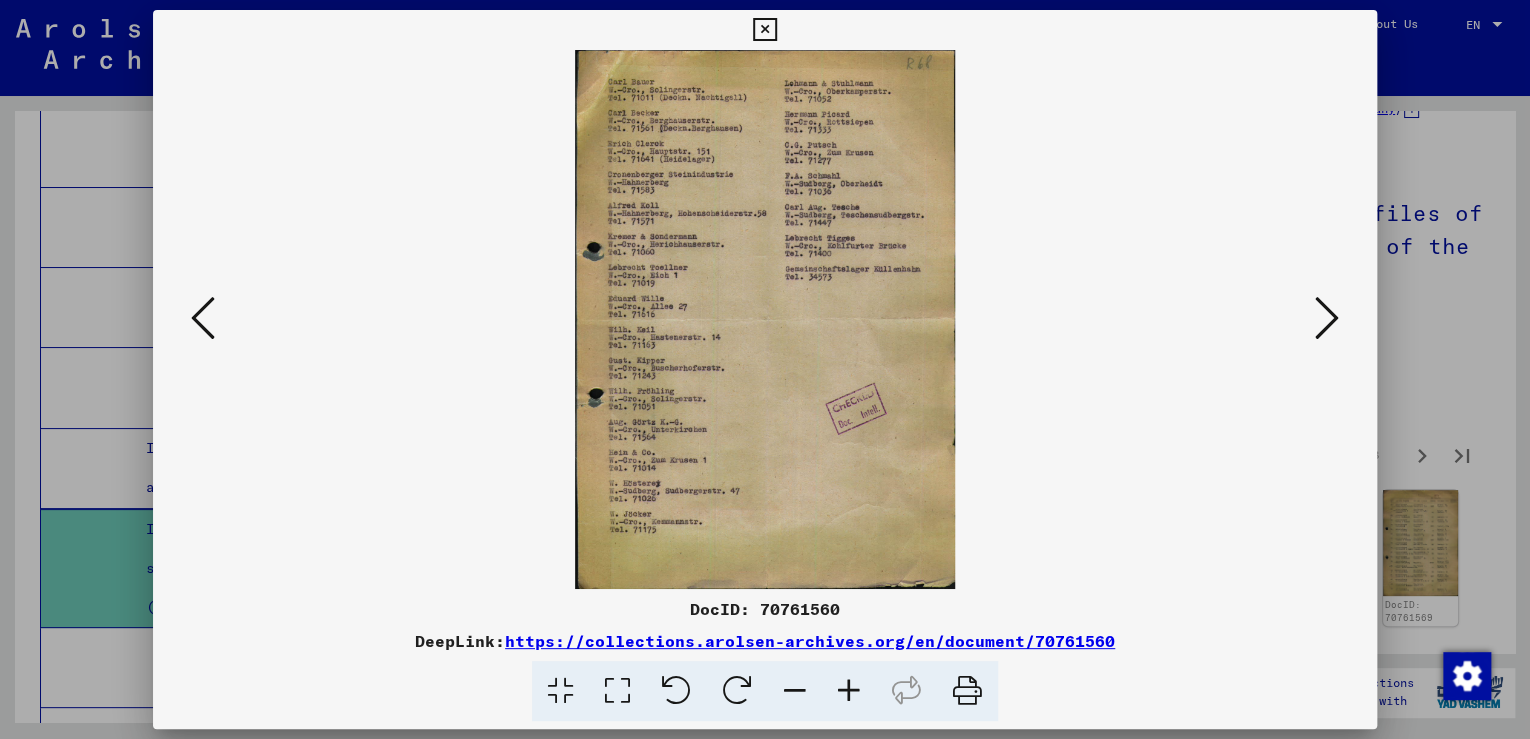 click at bounding box center (1327, 318) 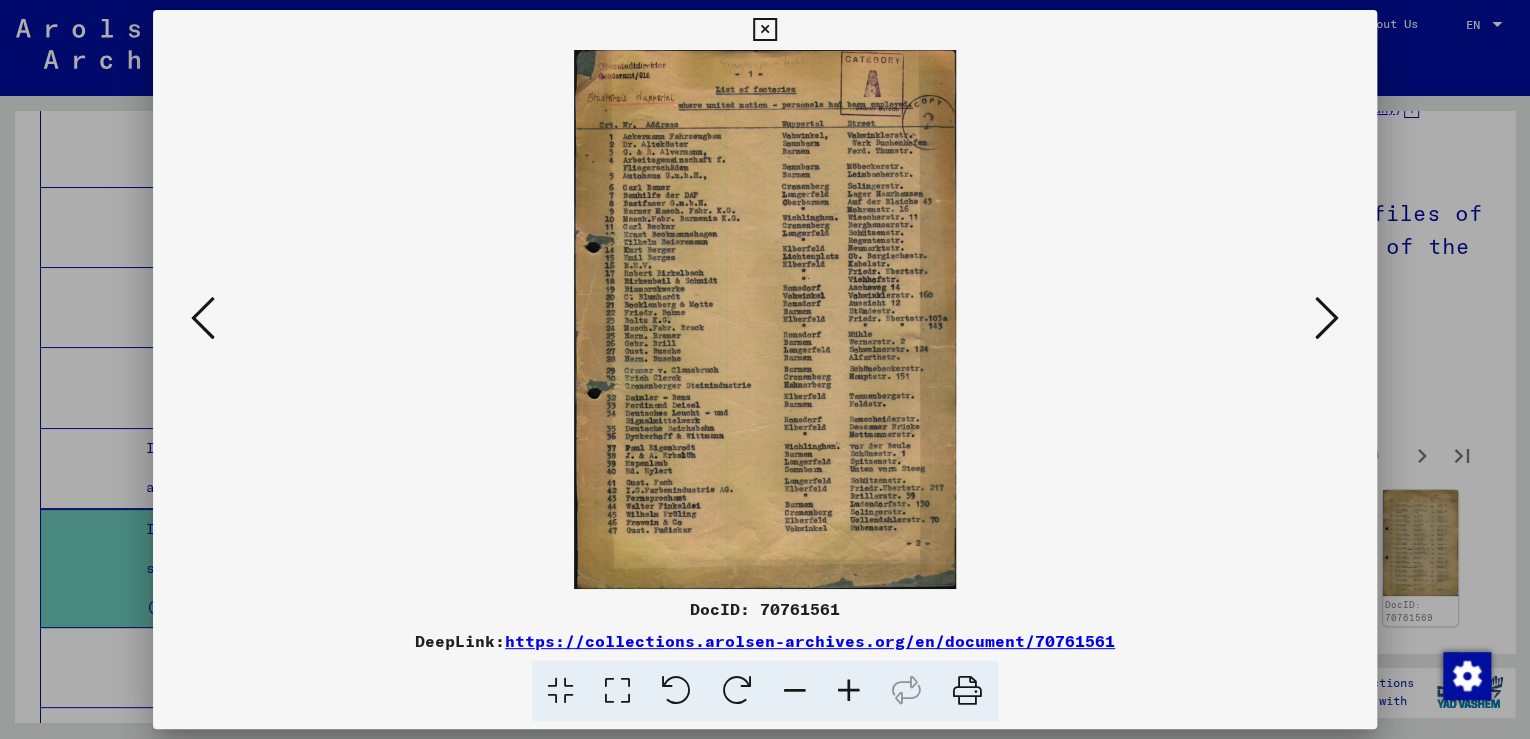 click at bounding box center (1327, 318) 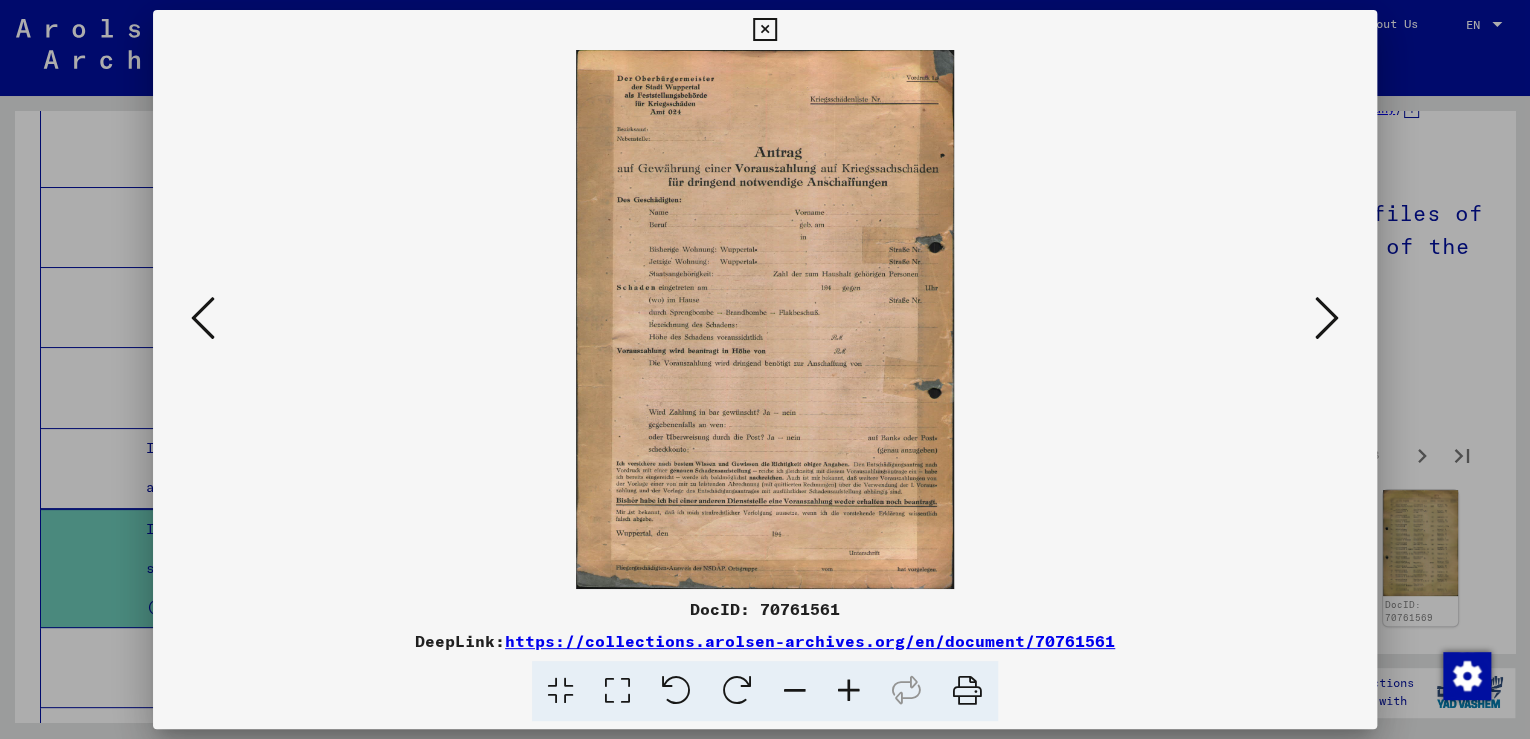 click at bounding box center [1327, 318] 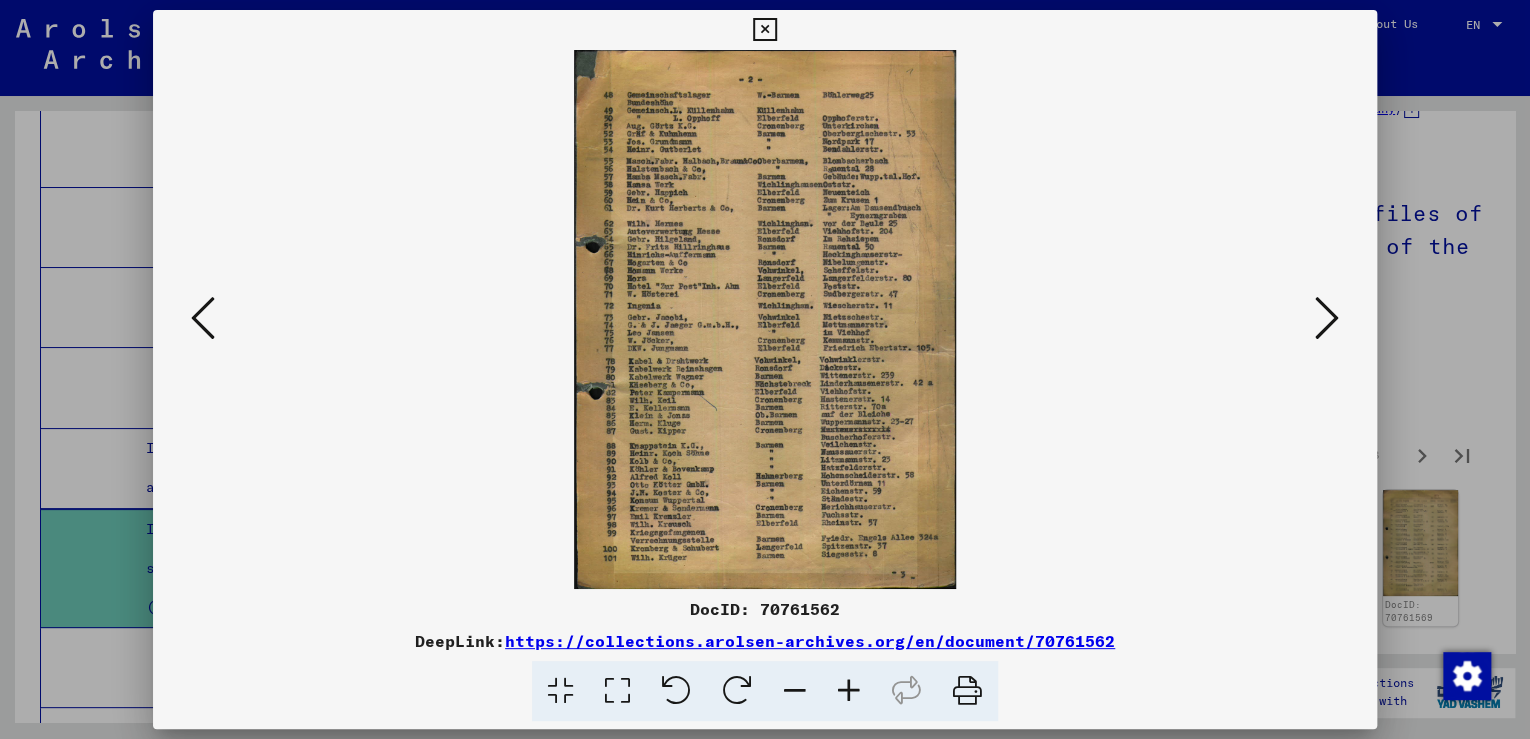 click at bounding box center [1327, 318] 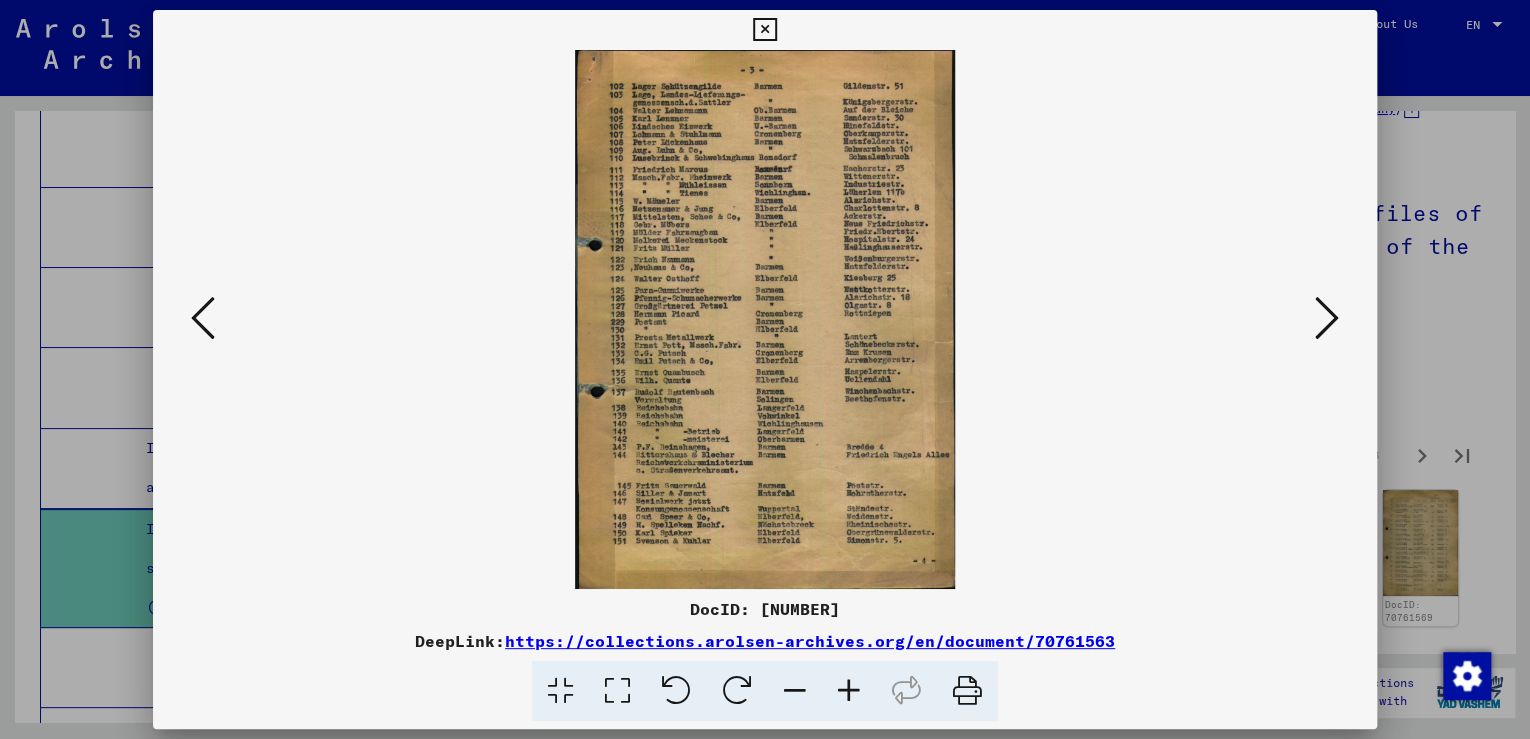 click at bounding box center (1327, 318) 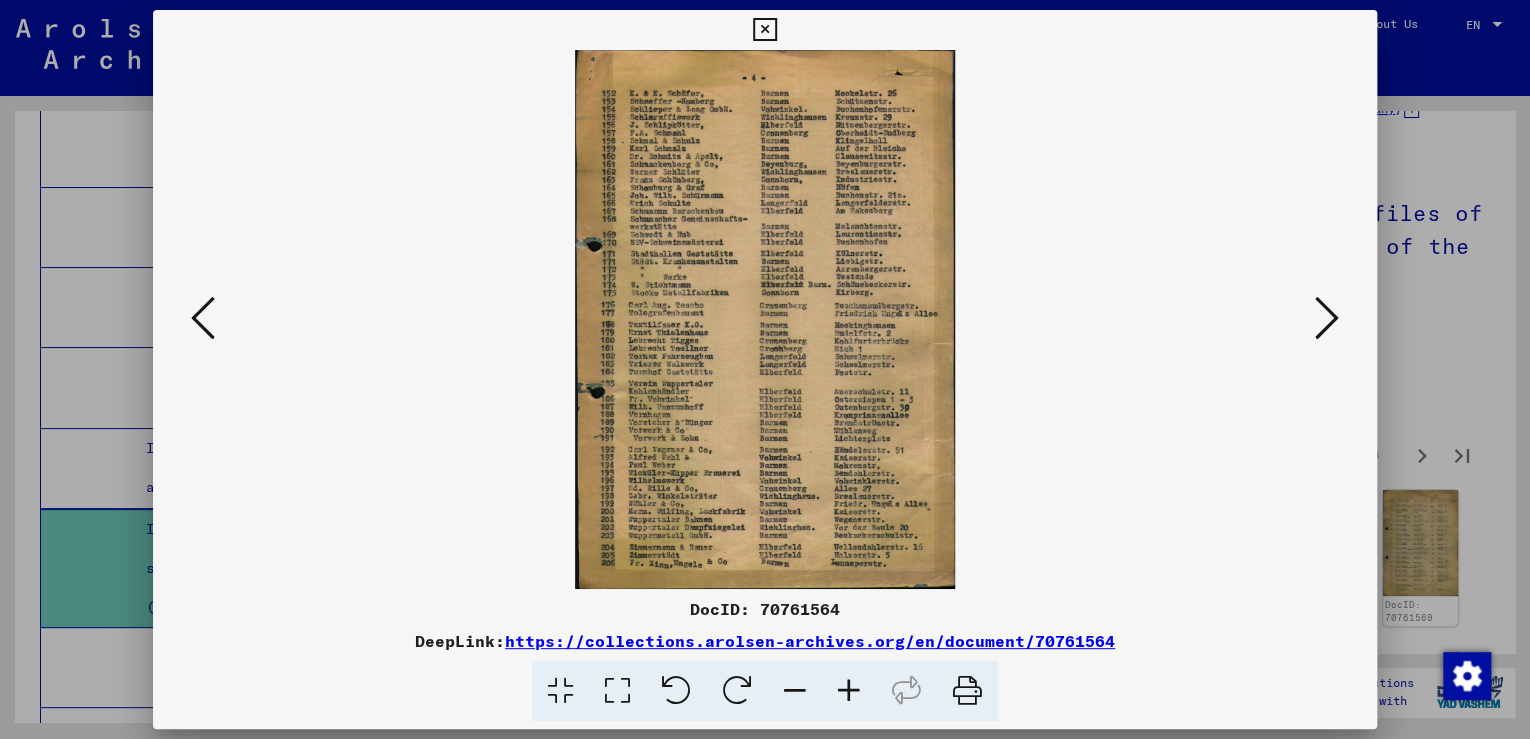 click at bounding box center (764, 30) 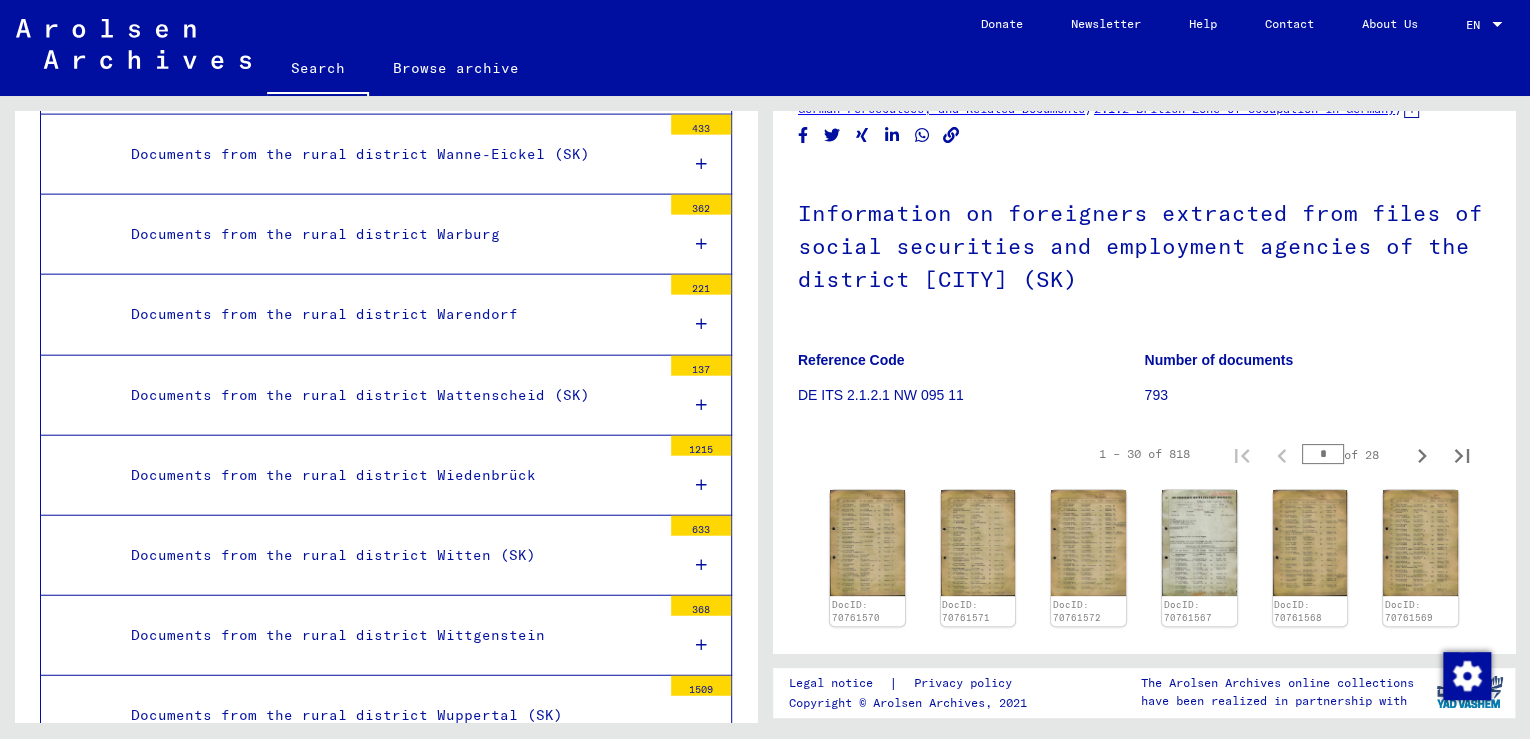 scroll, scrollTop: 9957, scrollLeft: 0, axis: vertical 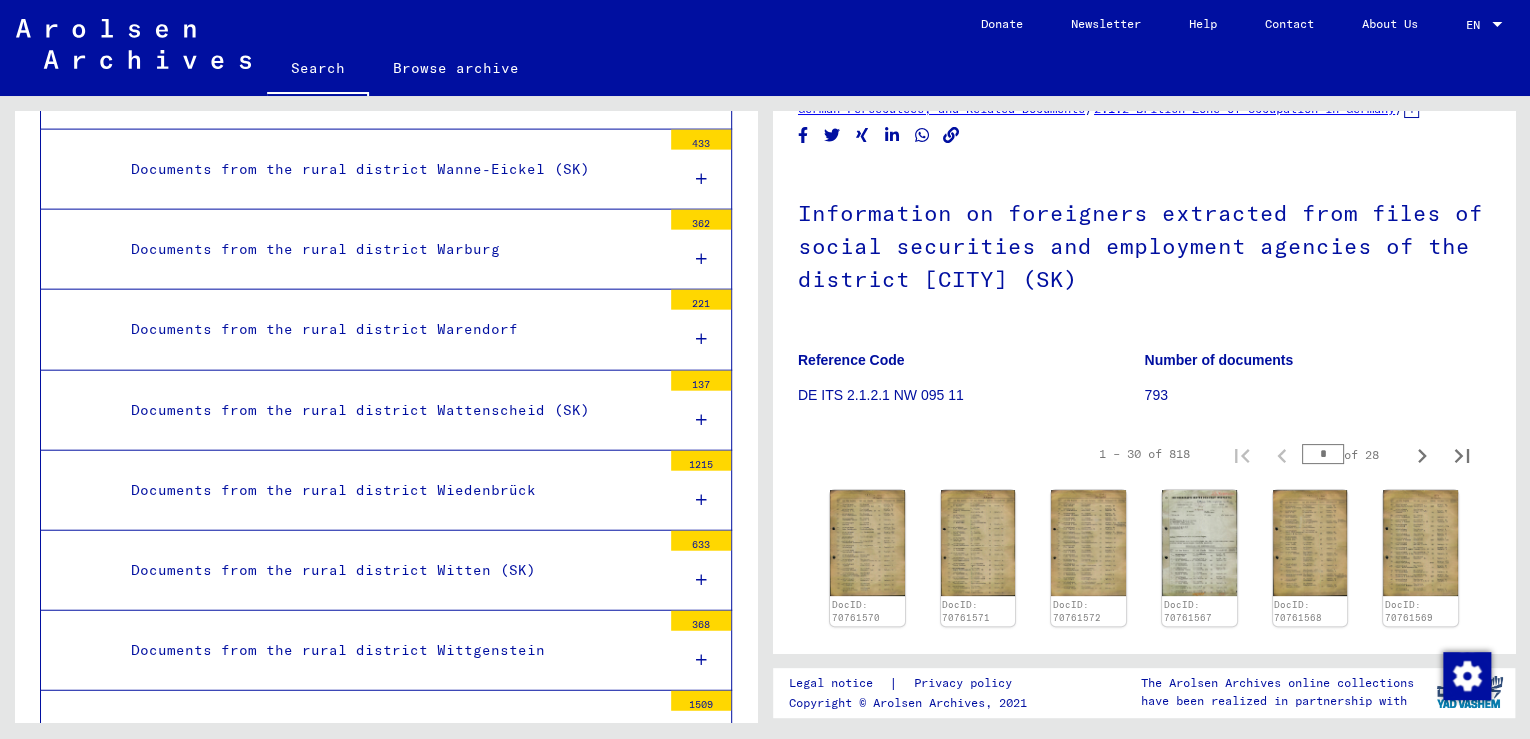 click on "Search" 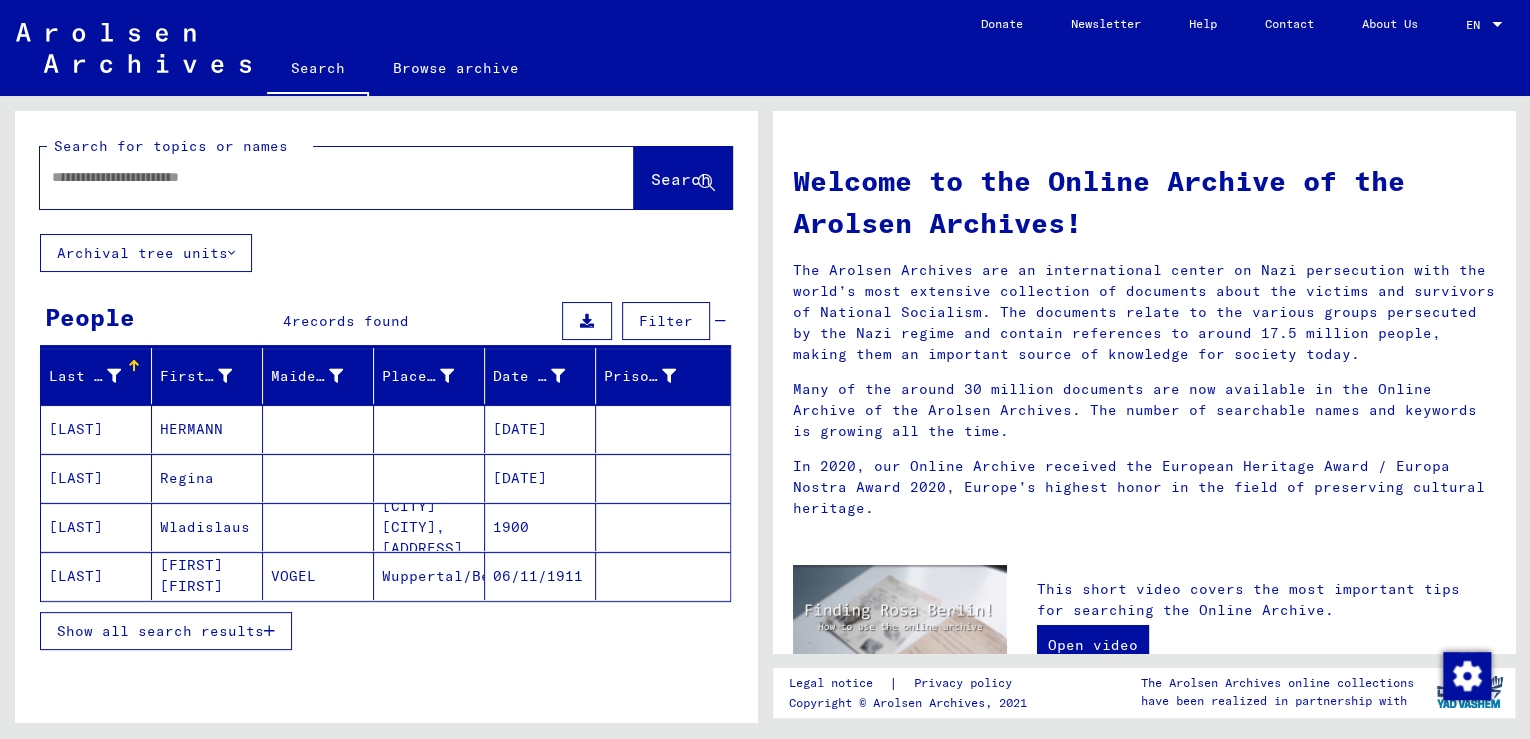 click at bounding box center (313, 177) 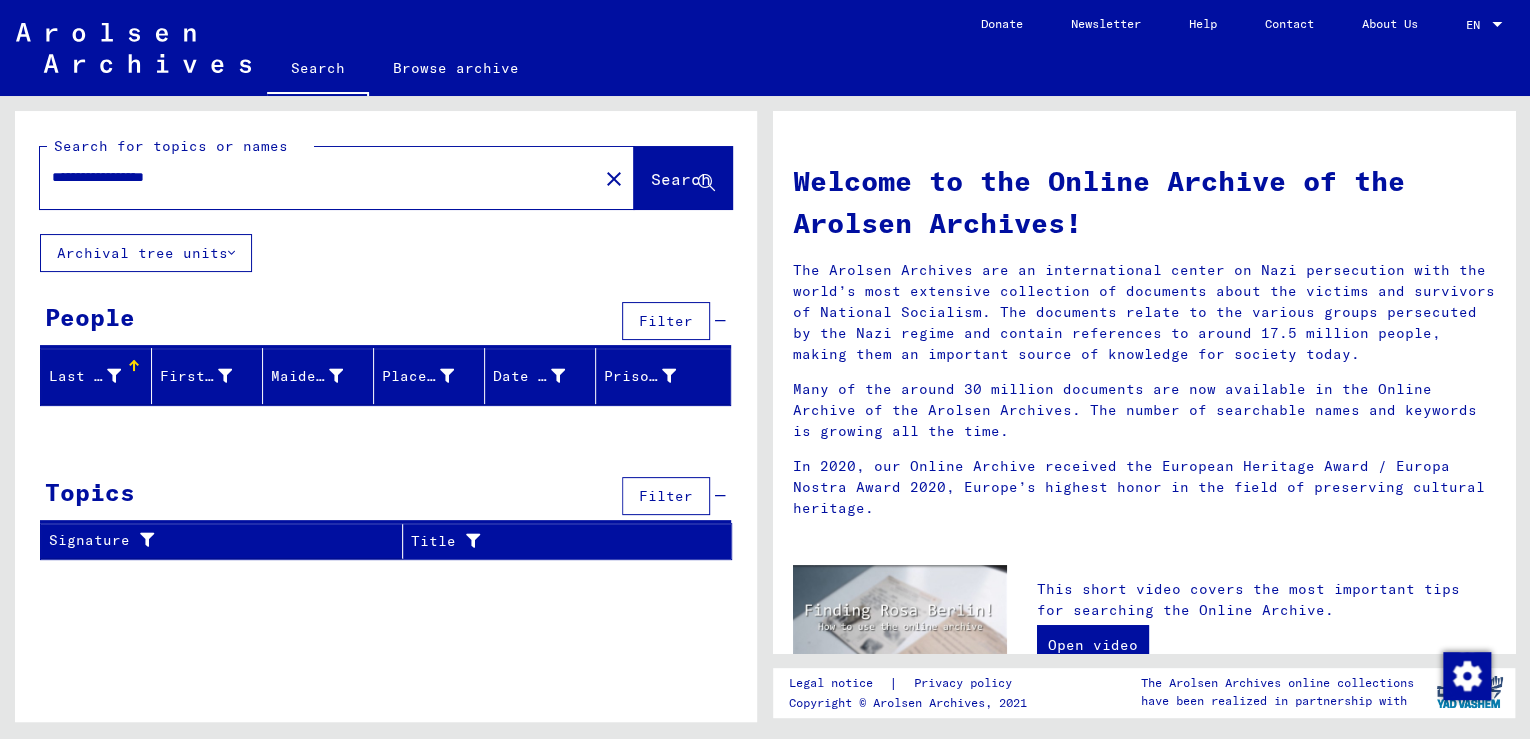 type on "**********" 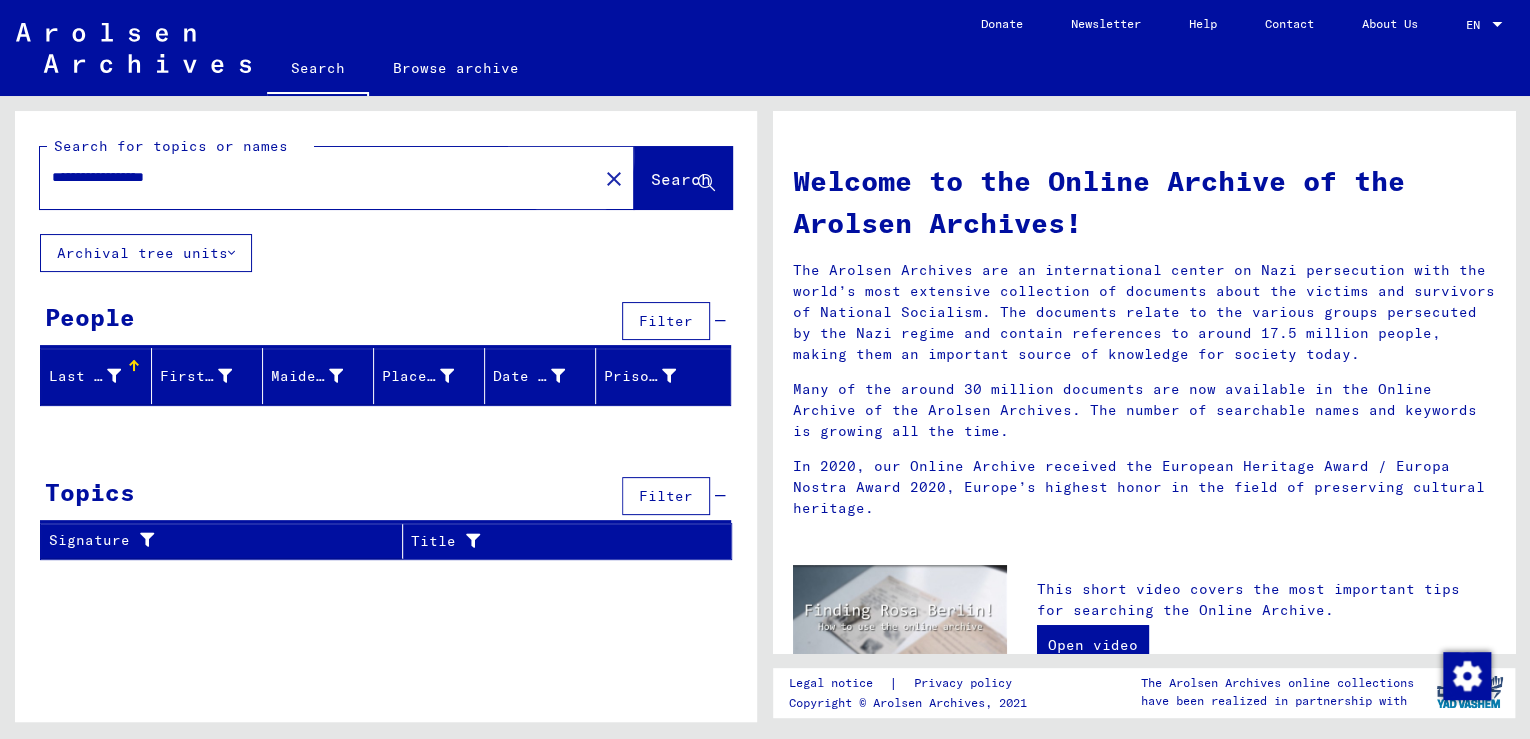 click on "Search" 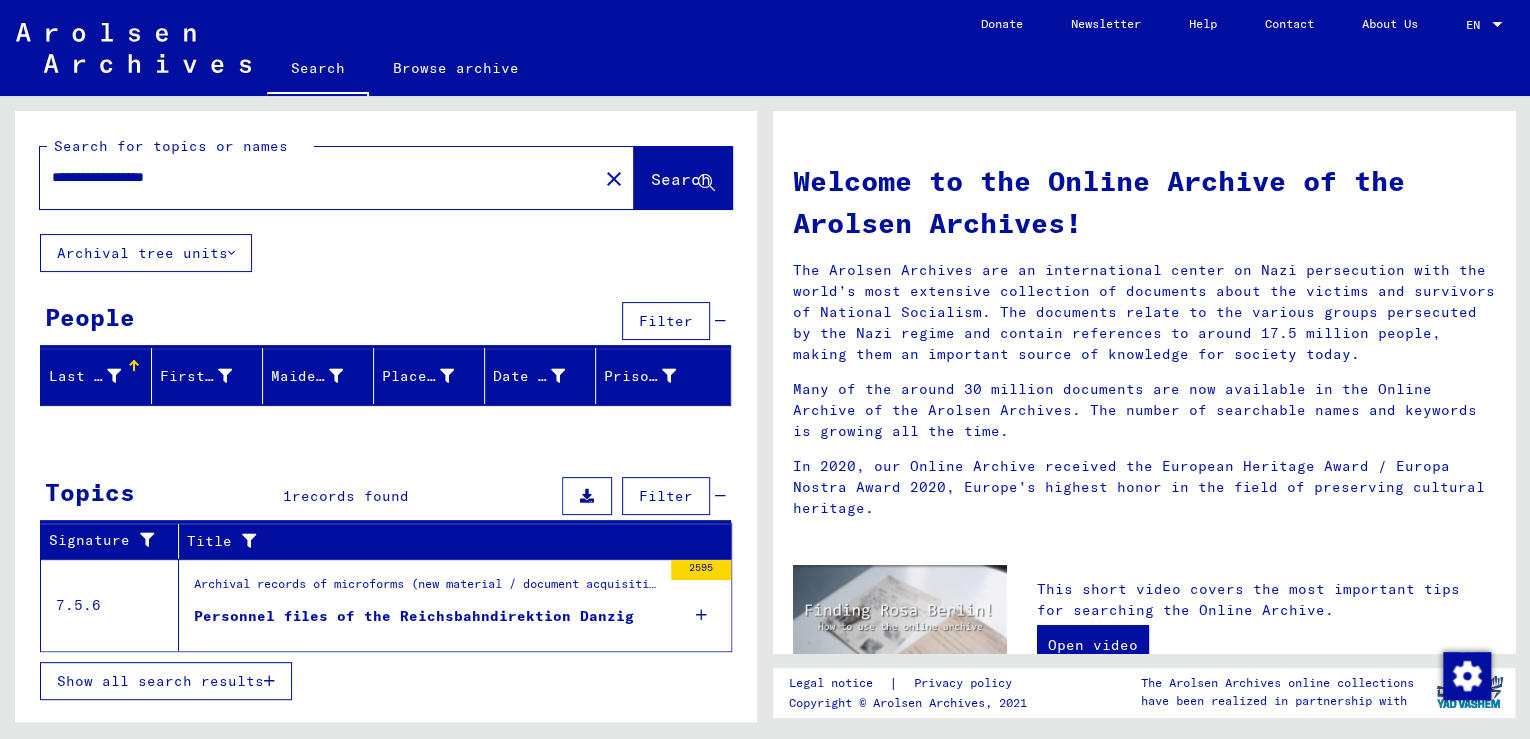 click on "Personnel files of the Reichsbahndirektion Danzig" at bounding box center [414, 616] 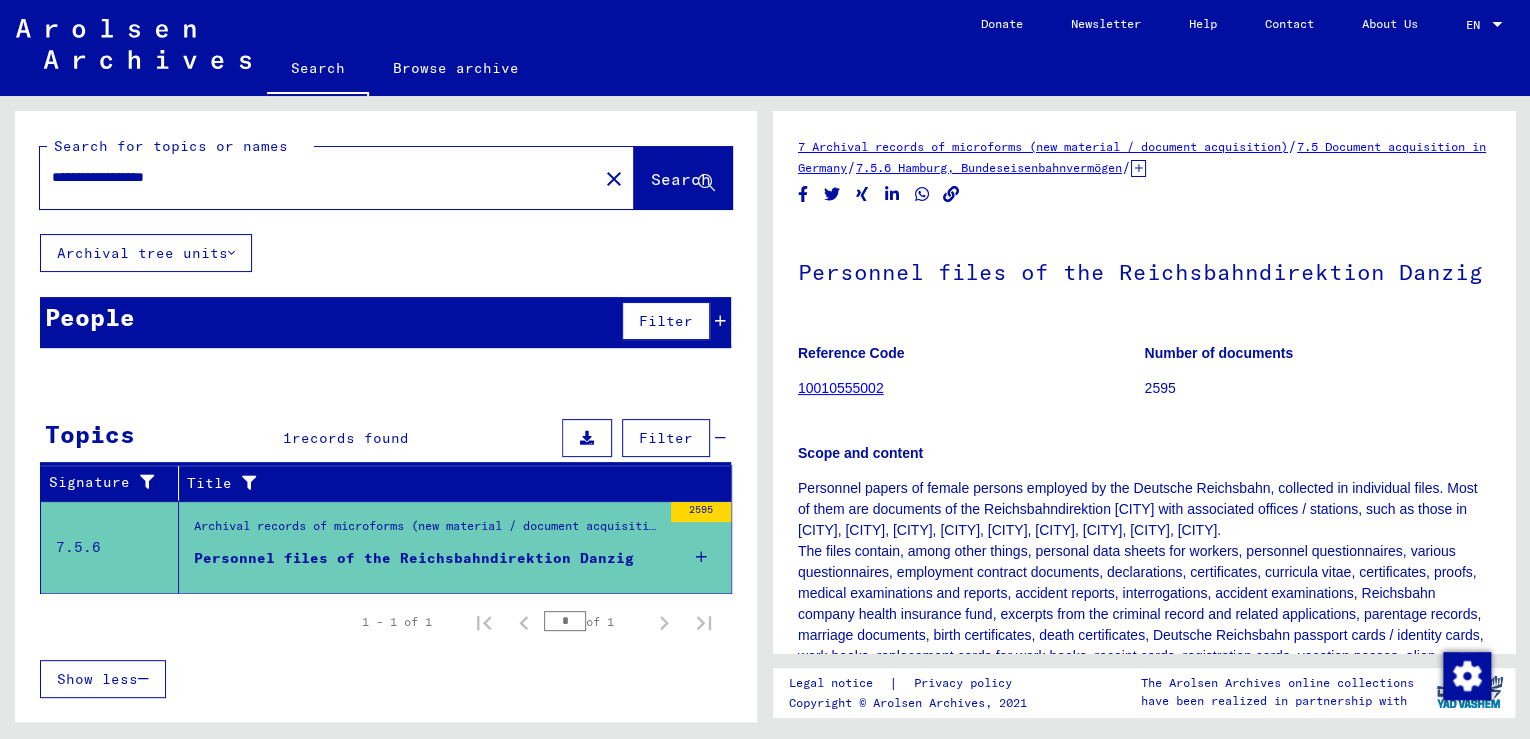 scroll, scrollTop: 0, scrollLeft: 0, axis: both 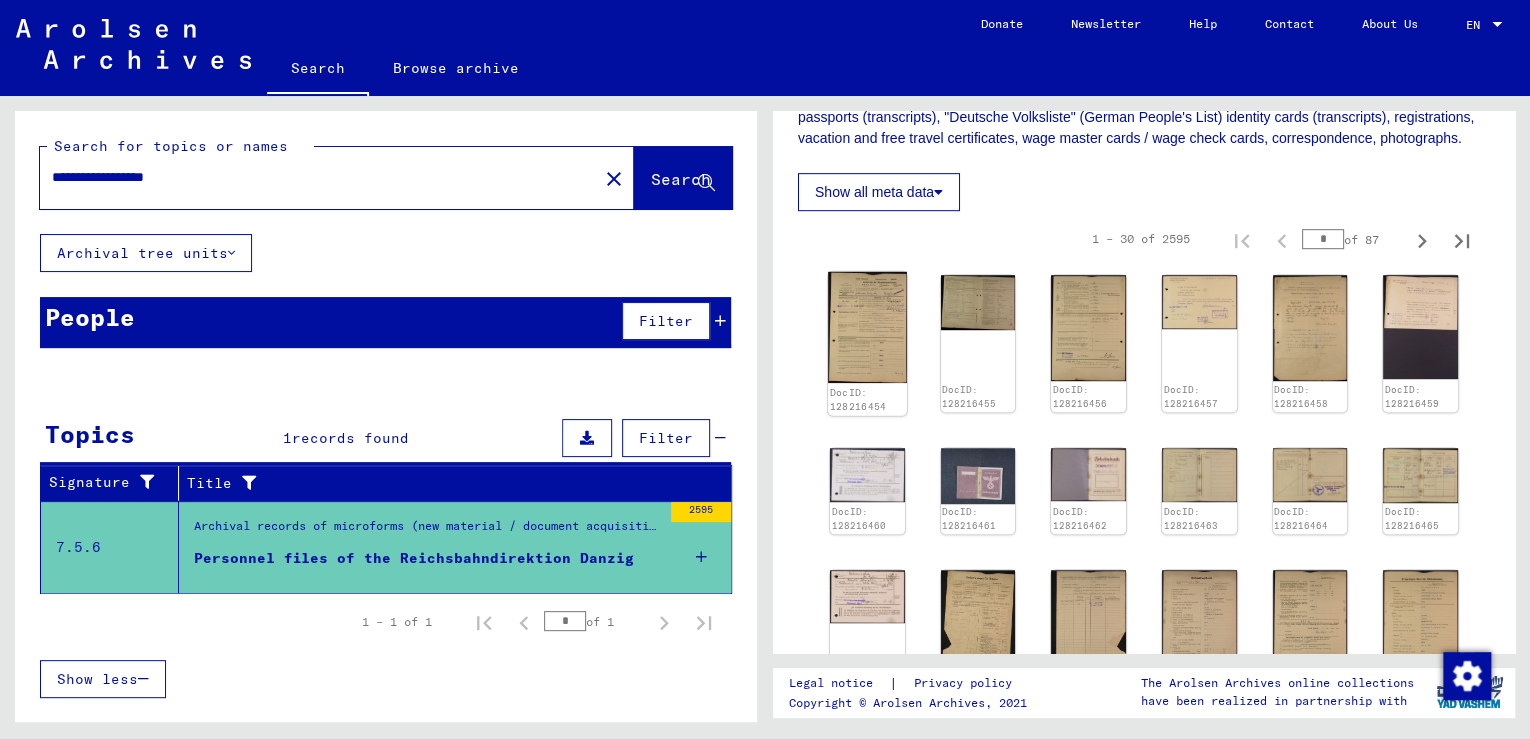 click 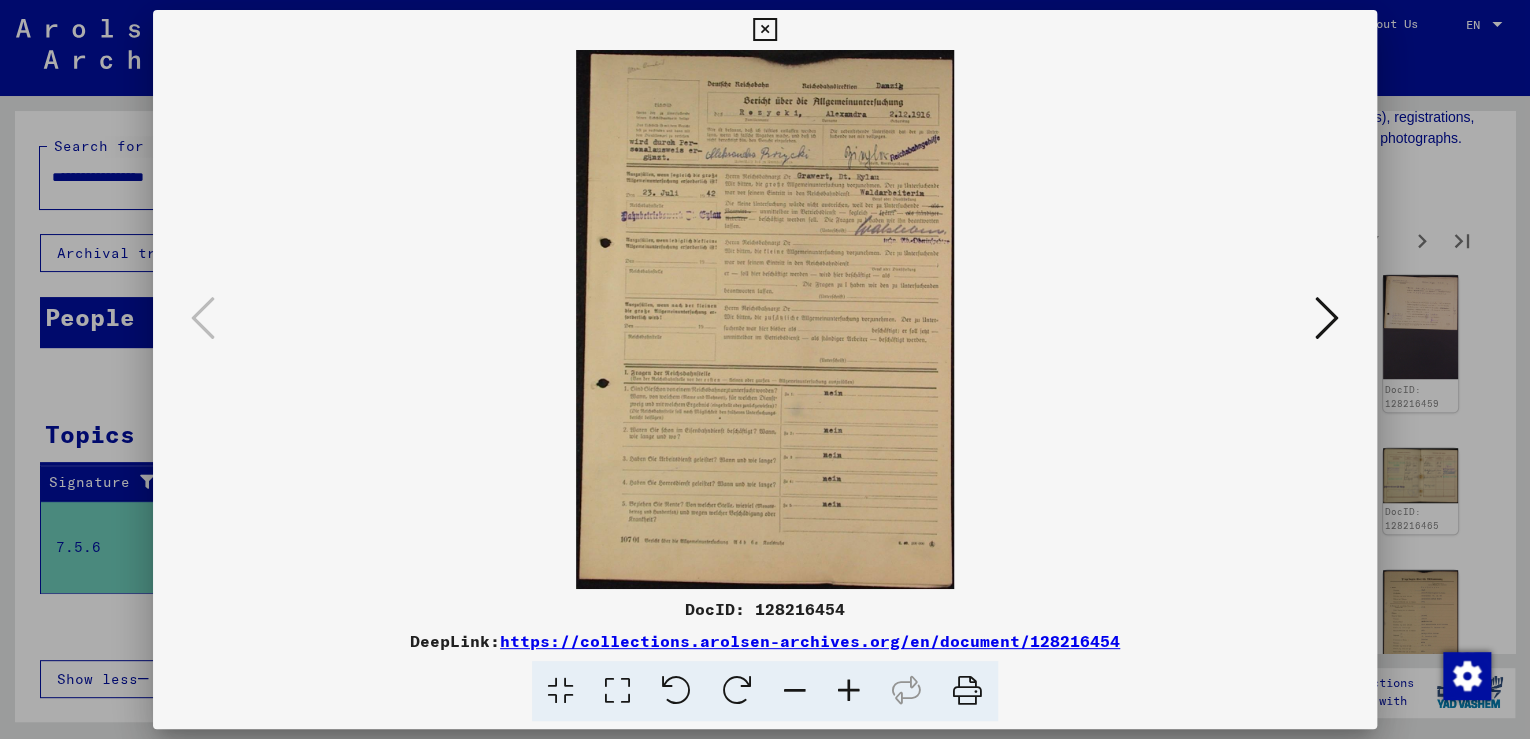 click at bounding box center (1327, 318) 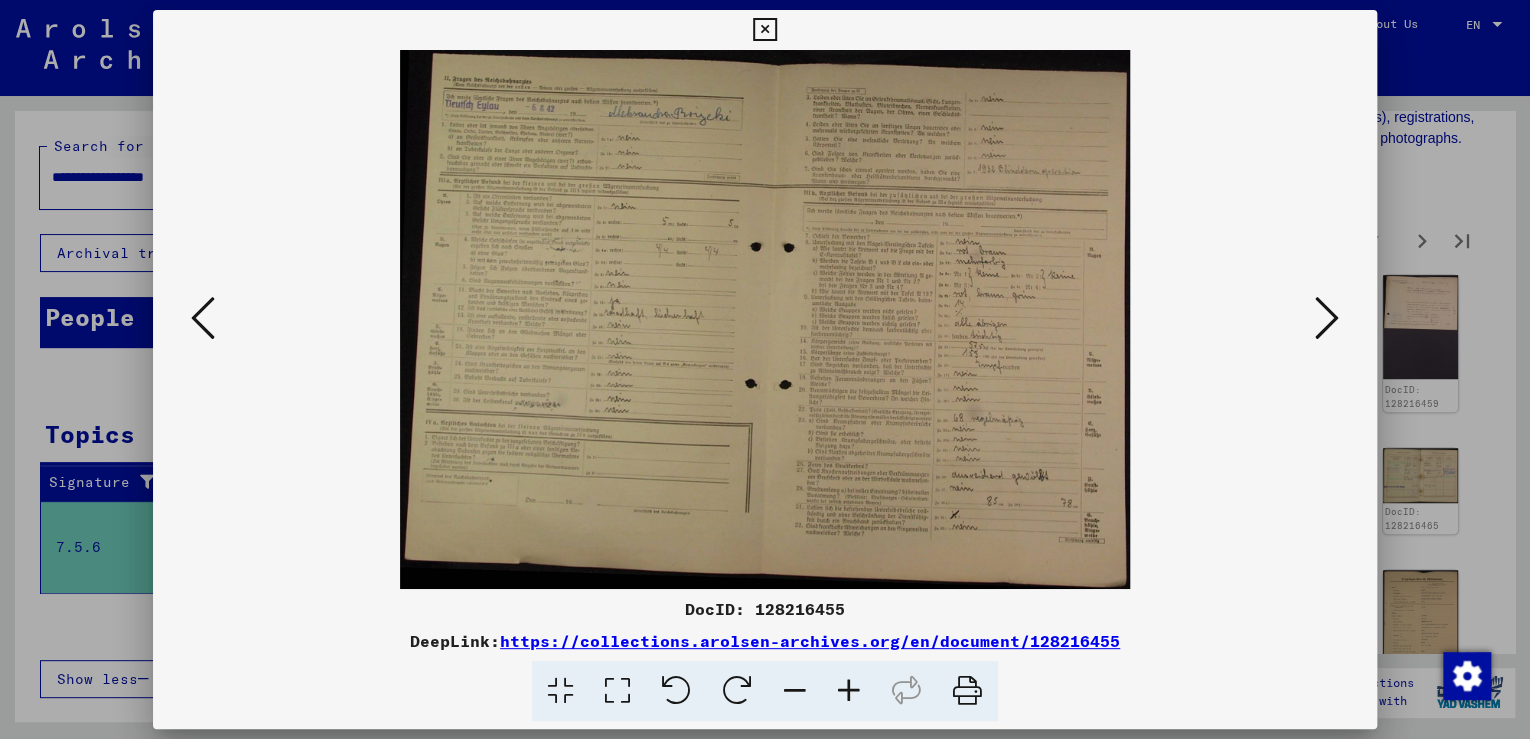 click at bounding box center (849, 691) 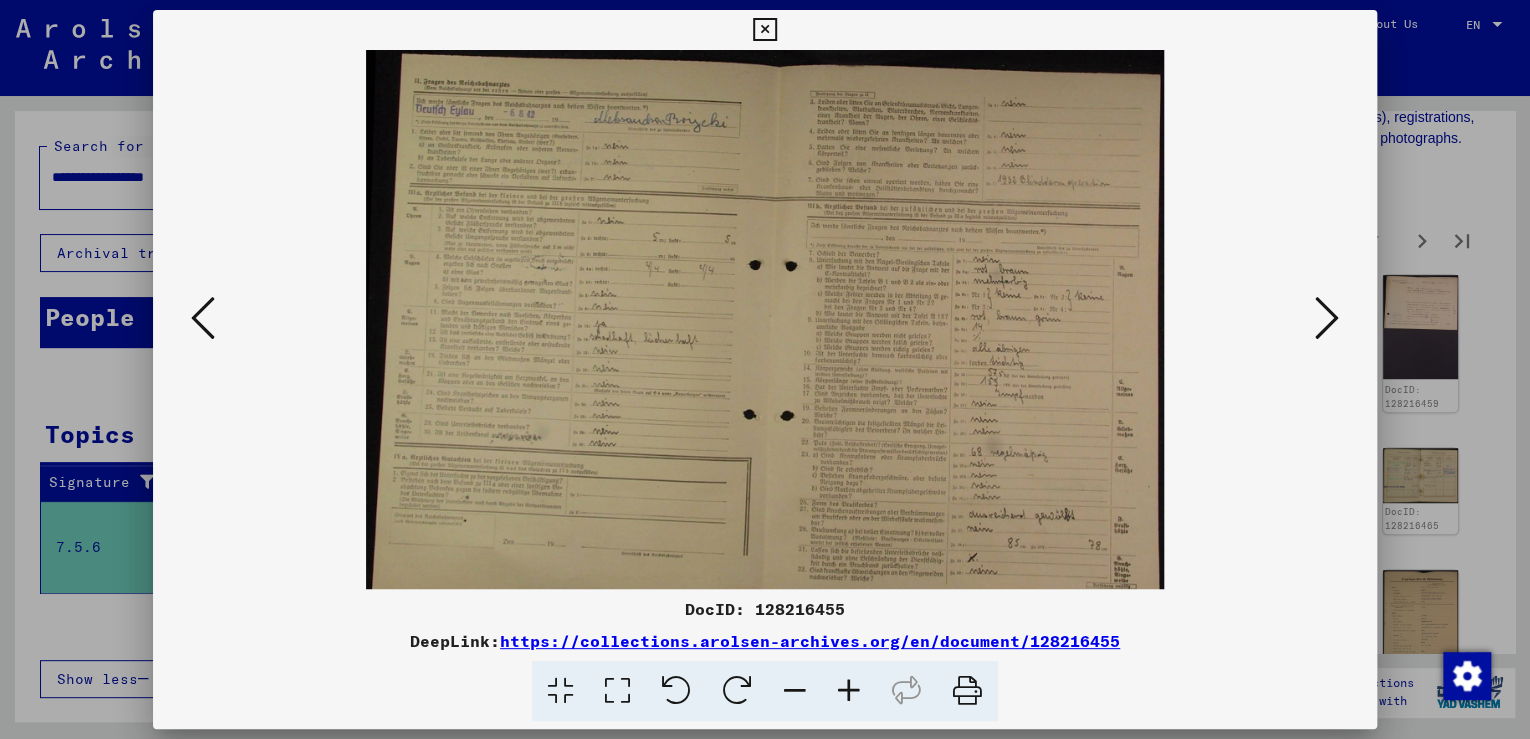 click at bounding box center [849, 691] 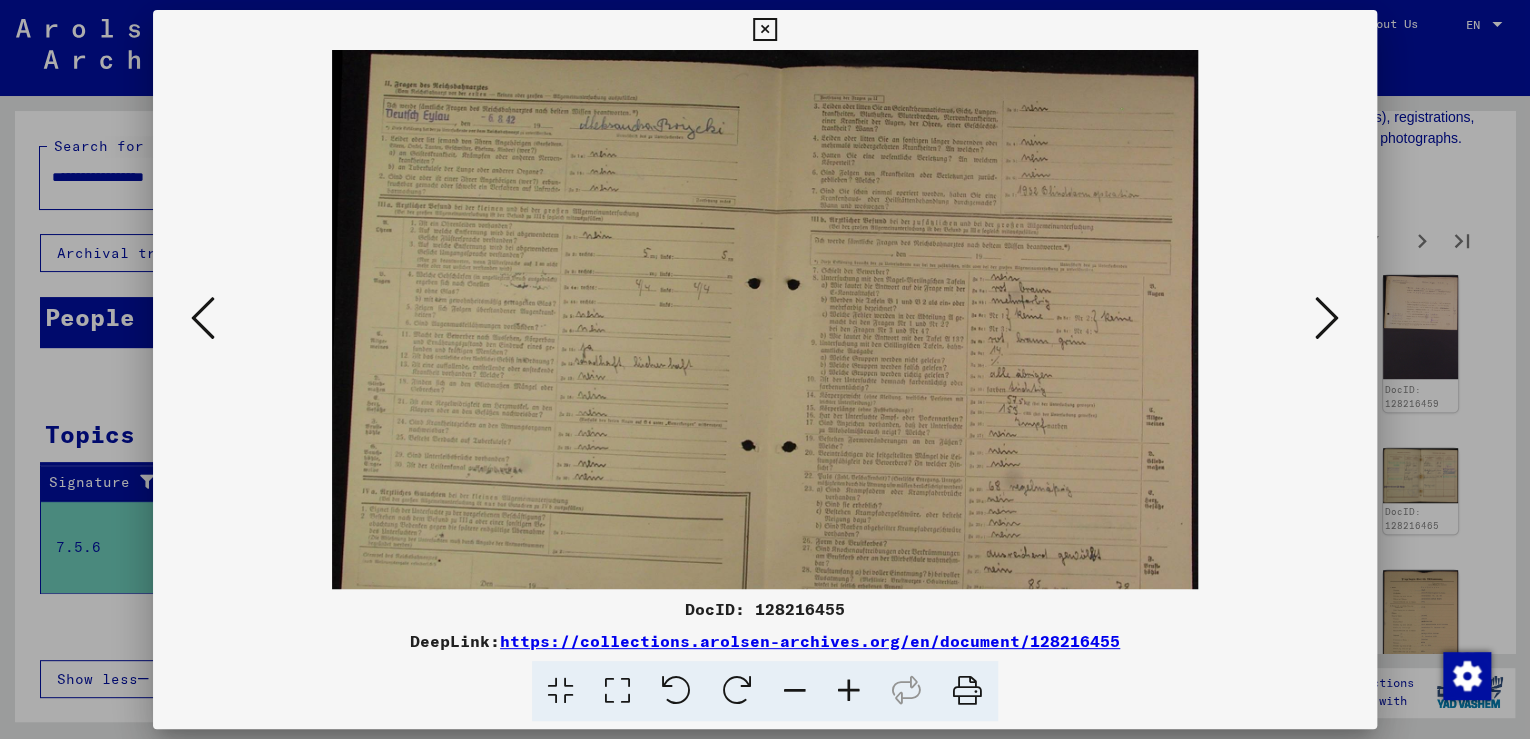 click at bounding box center [1327, 318] 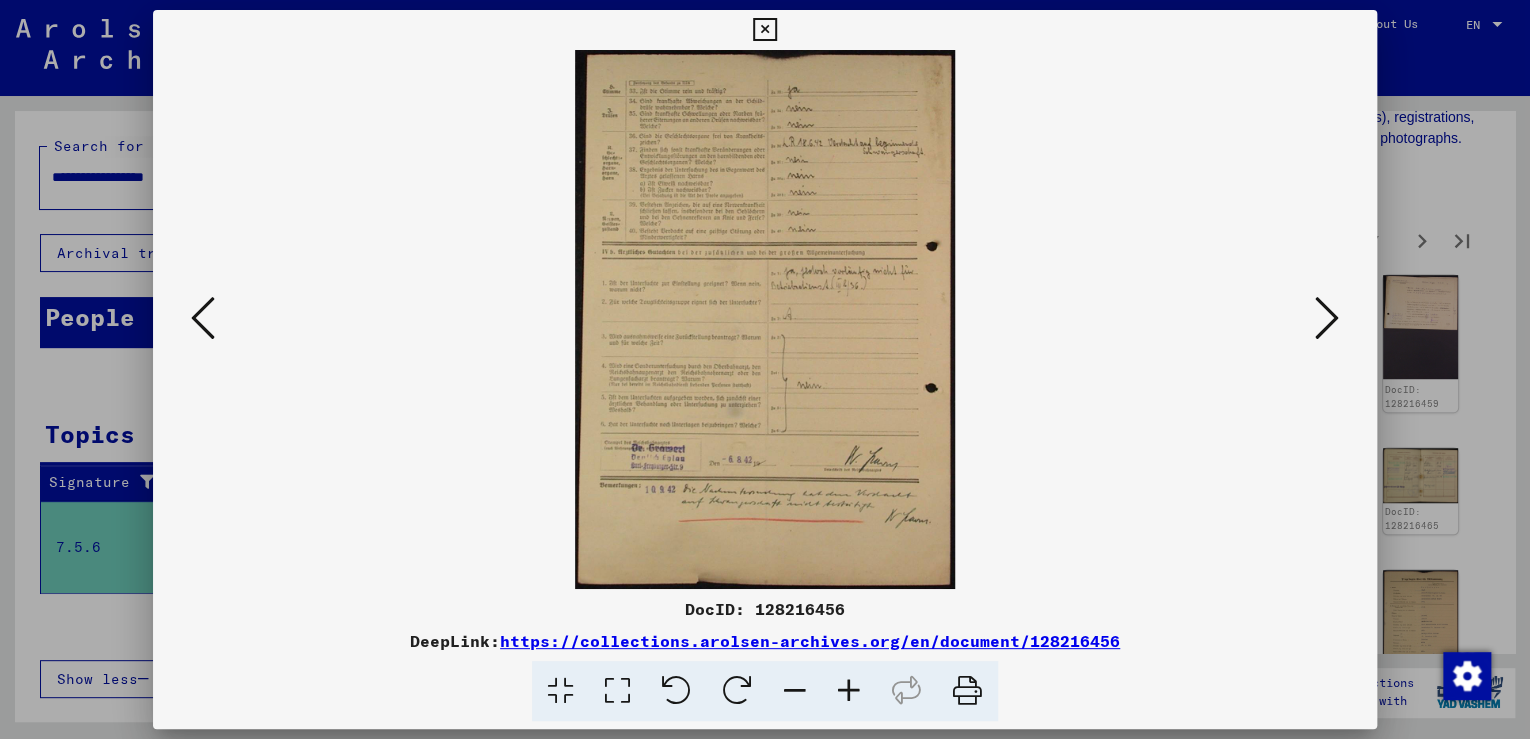 click at bounding box center (1327, 318) 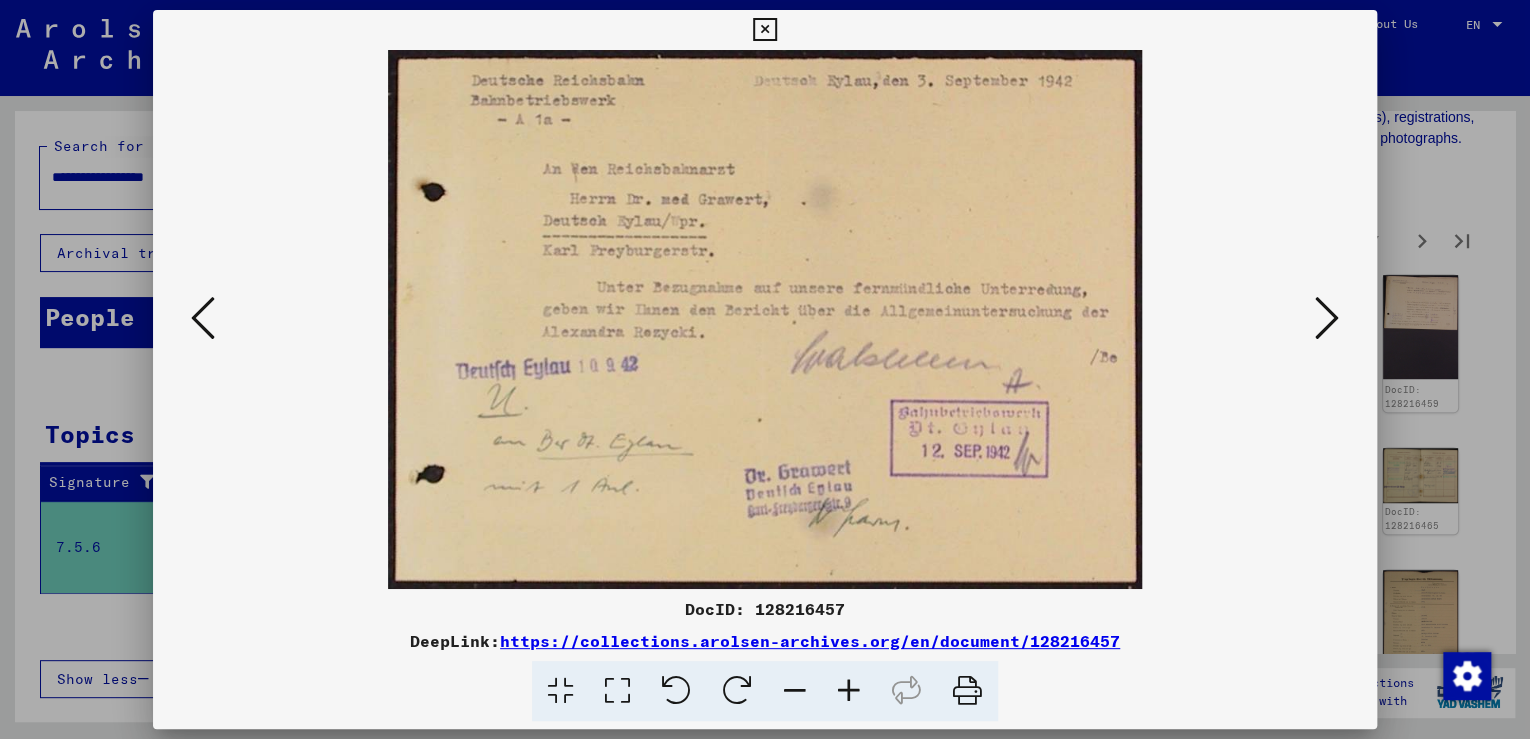 click at bounding box center (1327, 318) 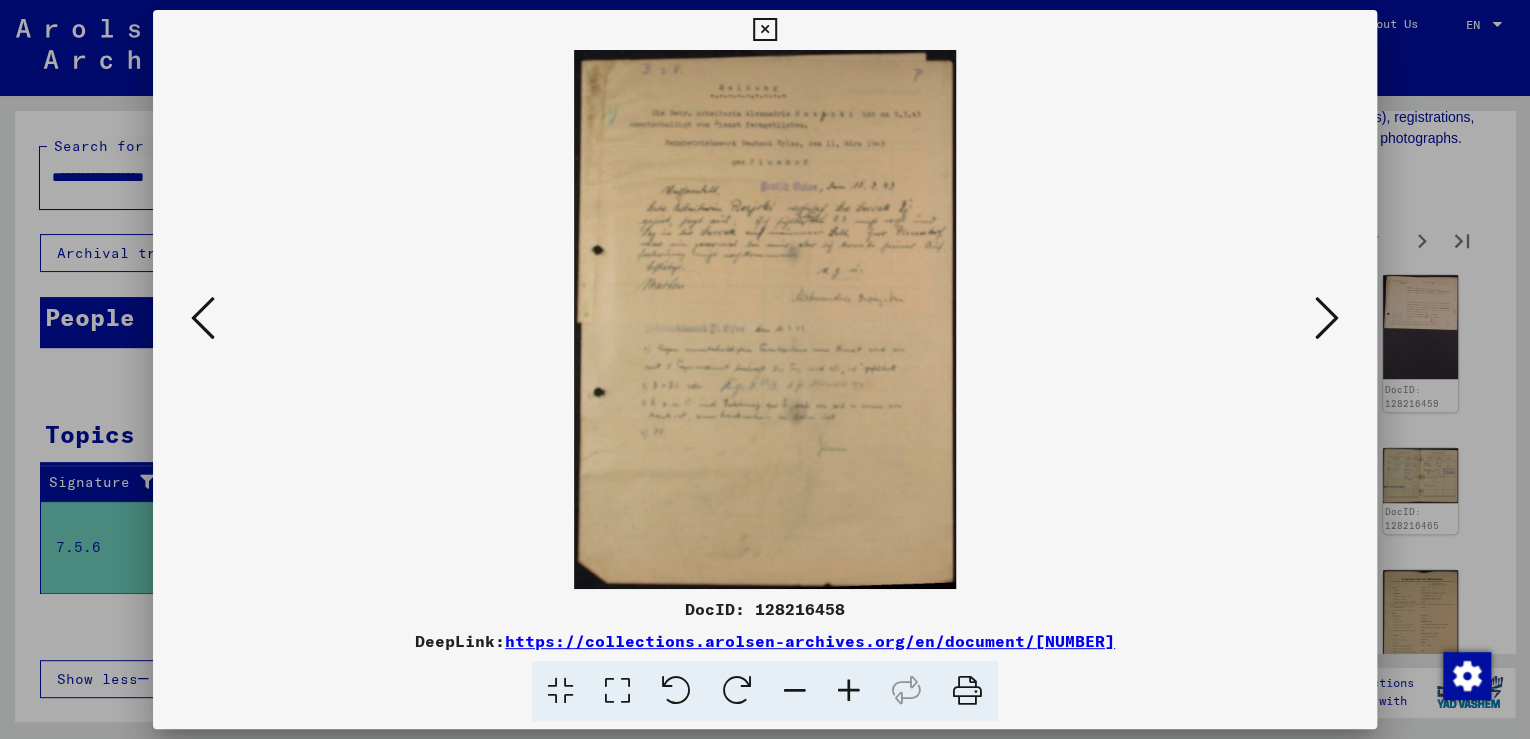 click at bounding box center [849, 691] 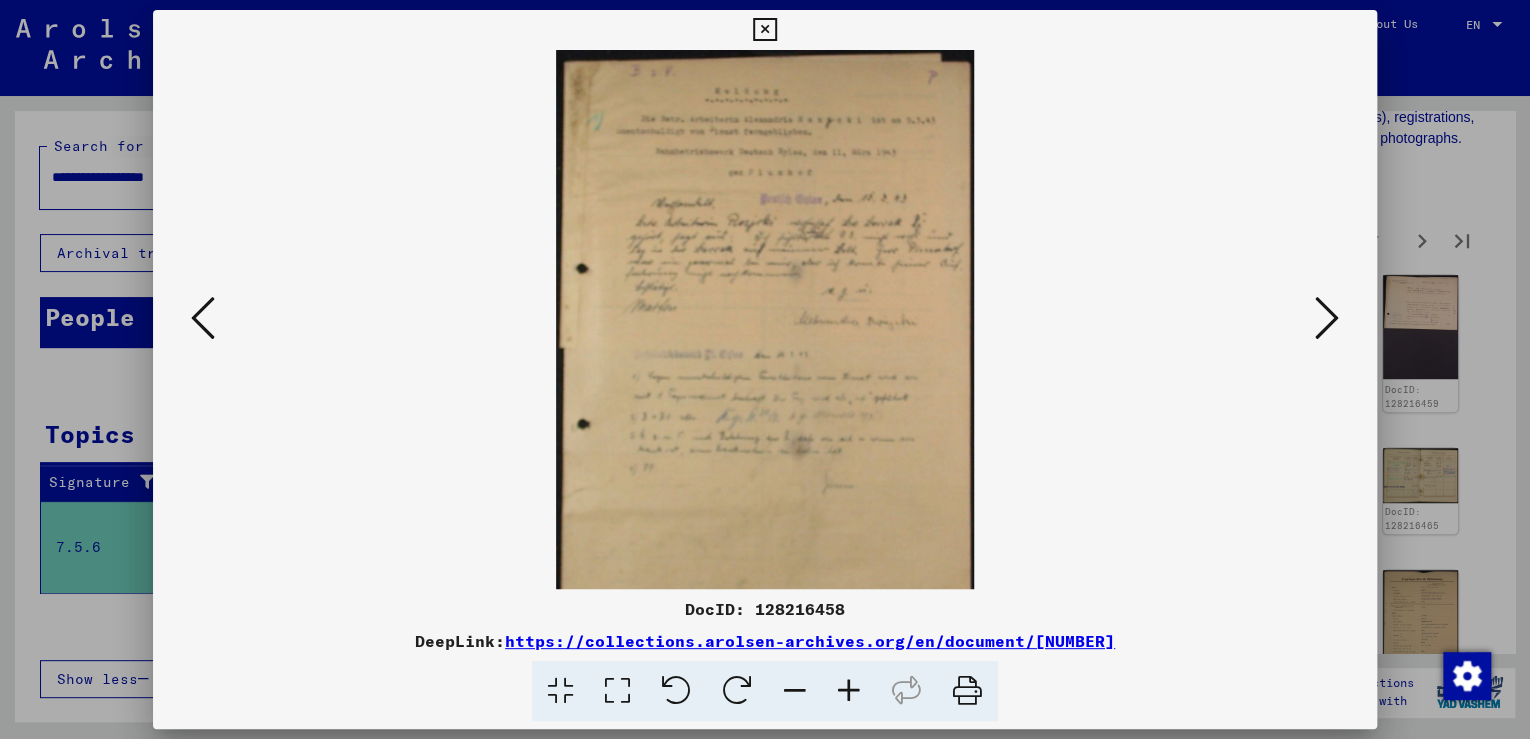 click at bounding box center [849, 691] 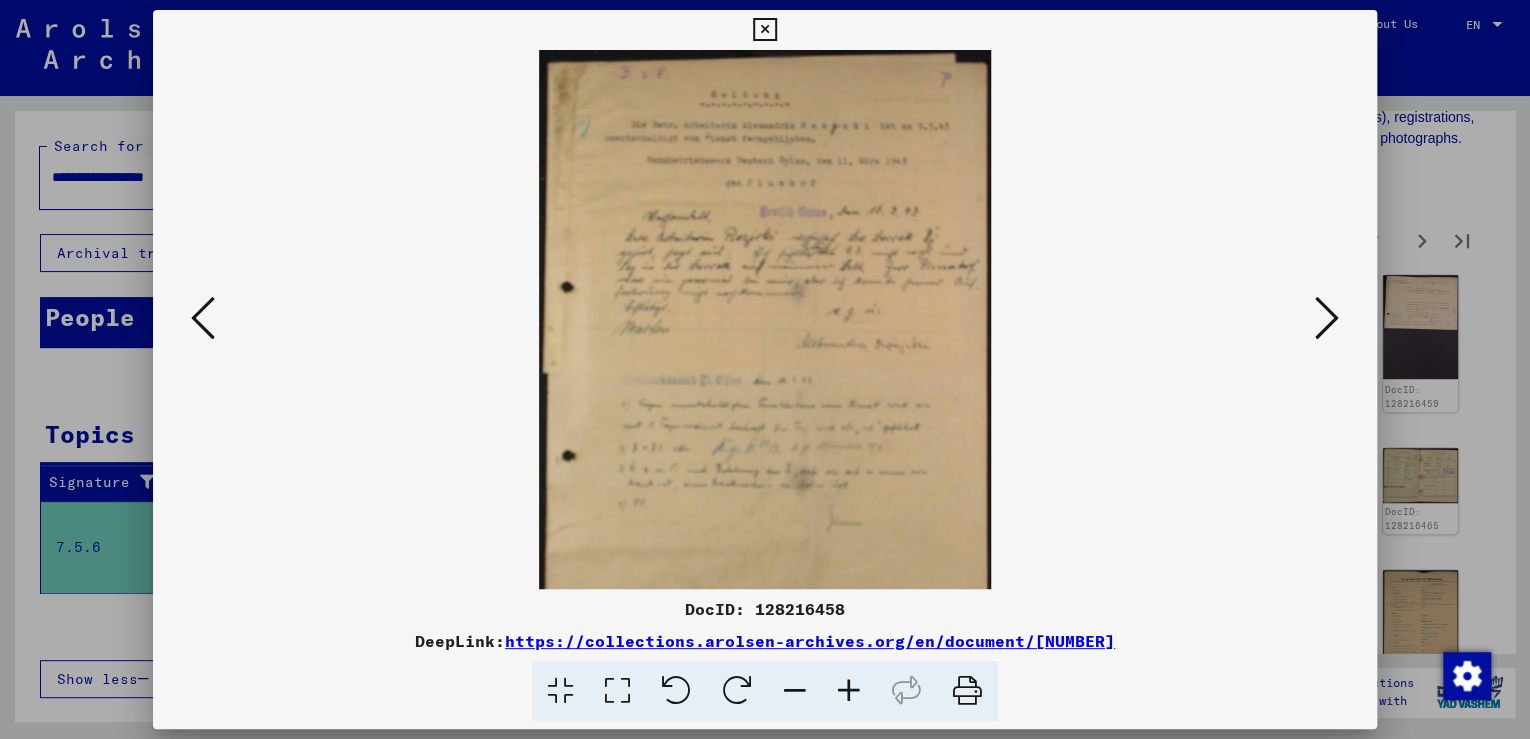 click at bounding box center [849, 691] 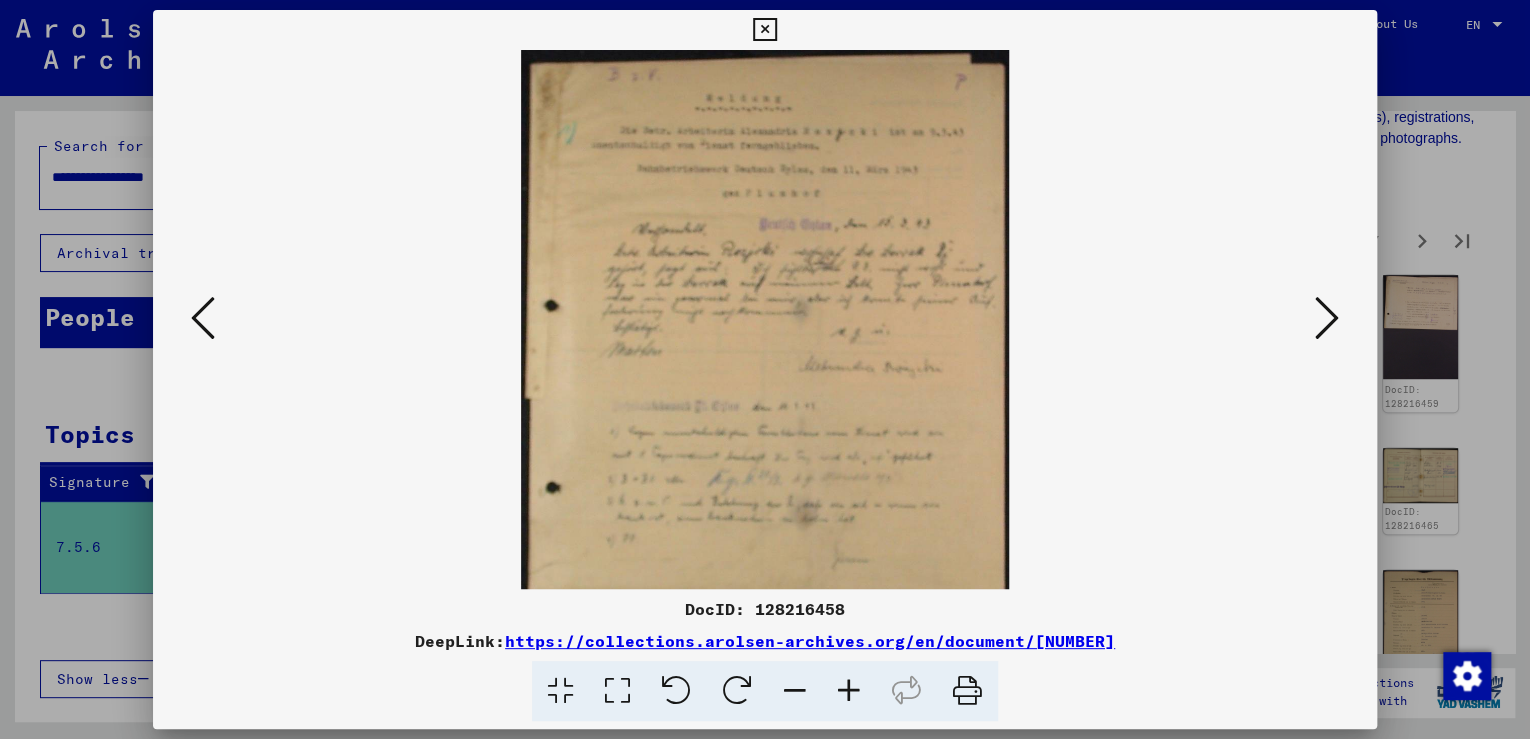 click at bounding box center (1327, 318) 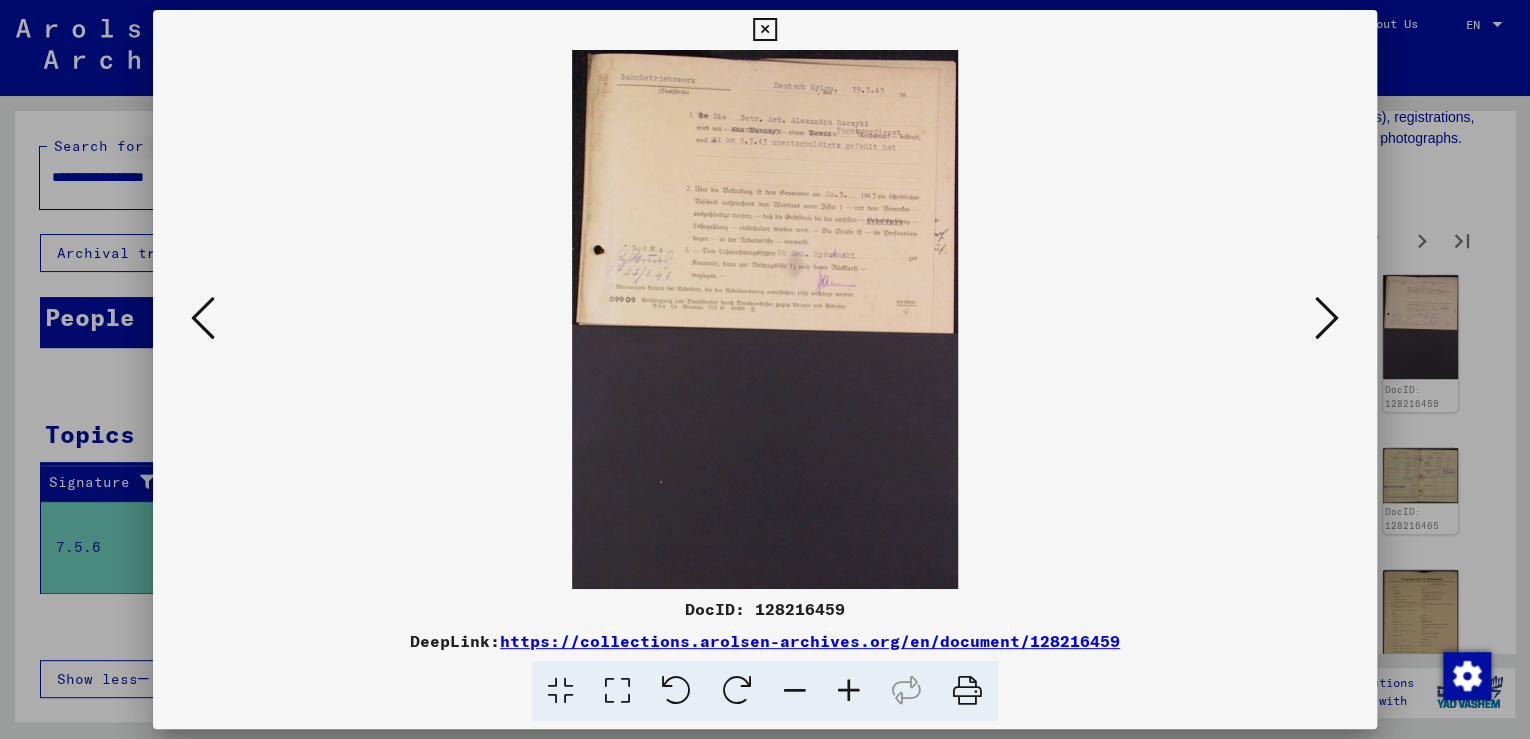 click at bounding box center [849, 691] 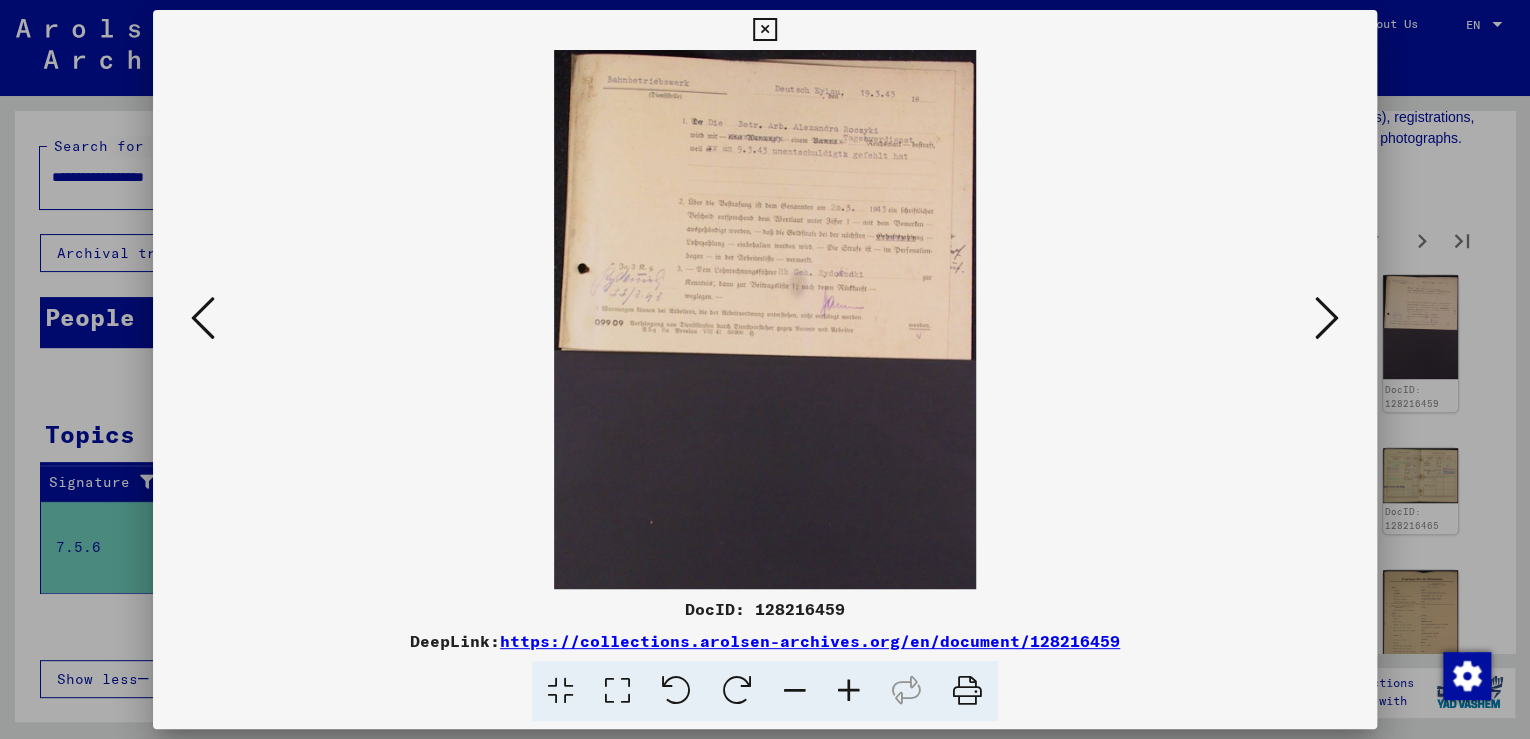 click at bounding box center (849, 691) 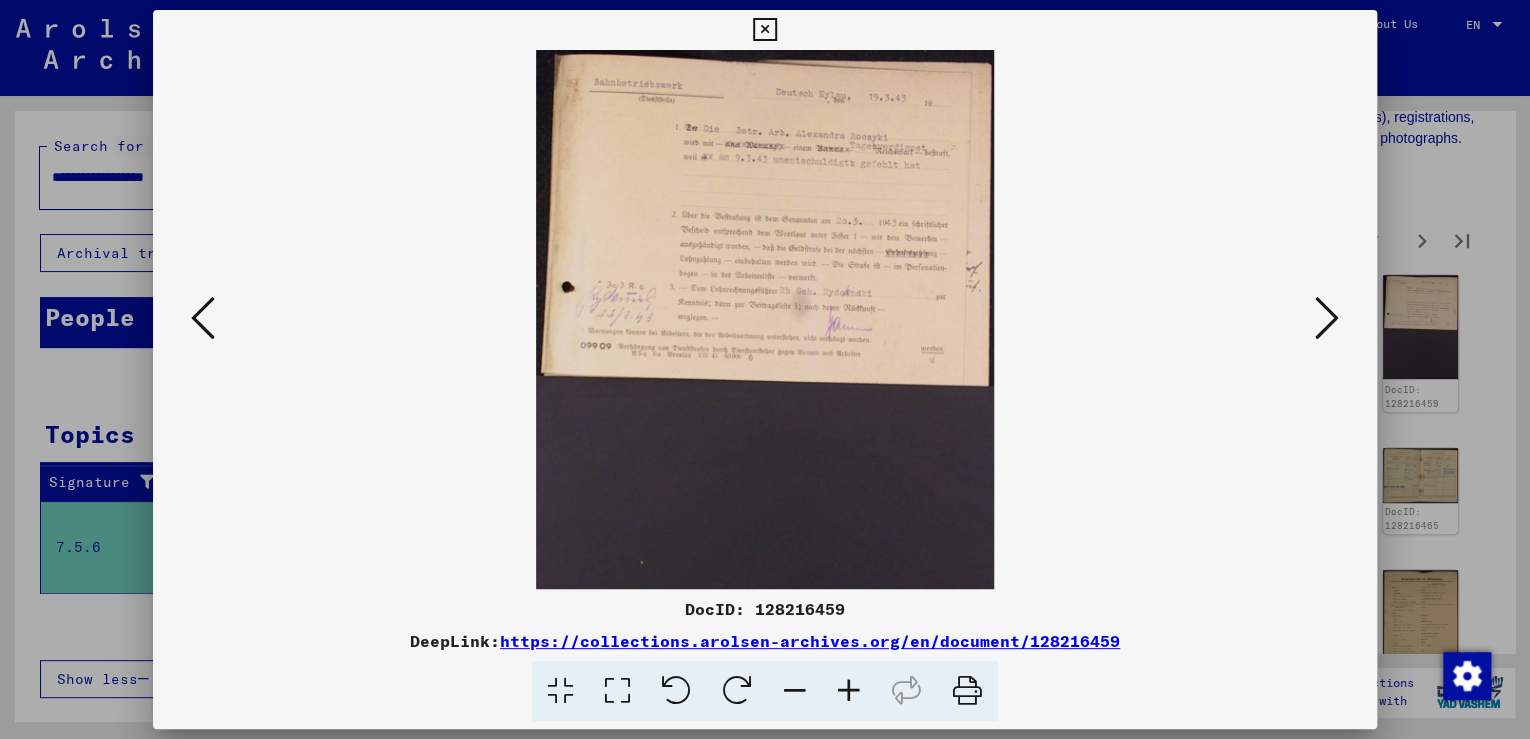 click at bounding box center (849, 691) 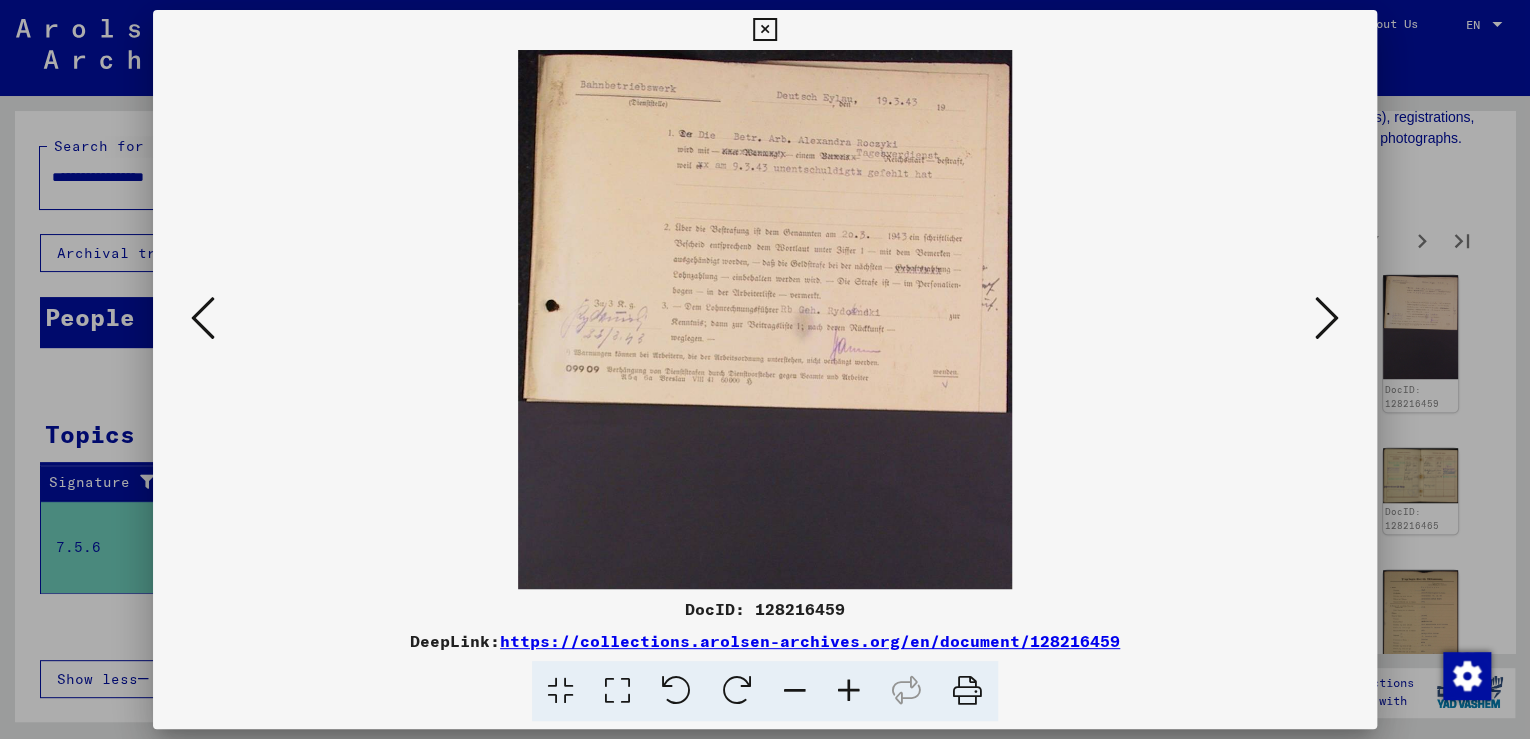 click at bounding box center (1327, 318) 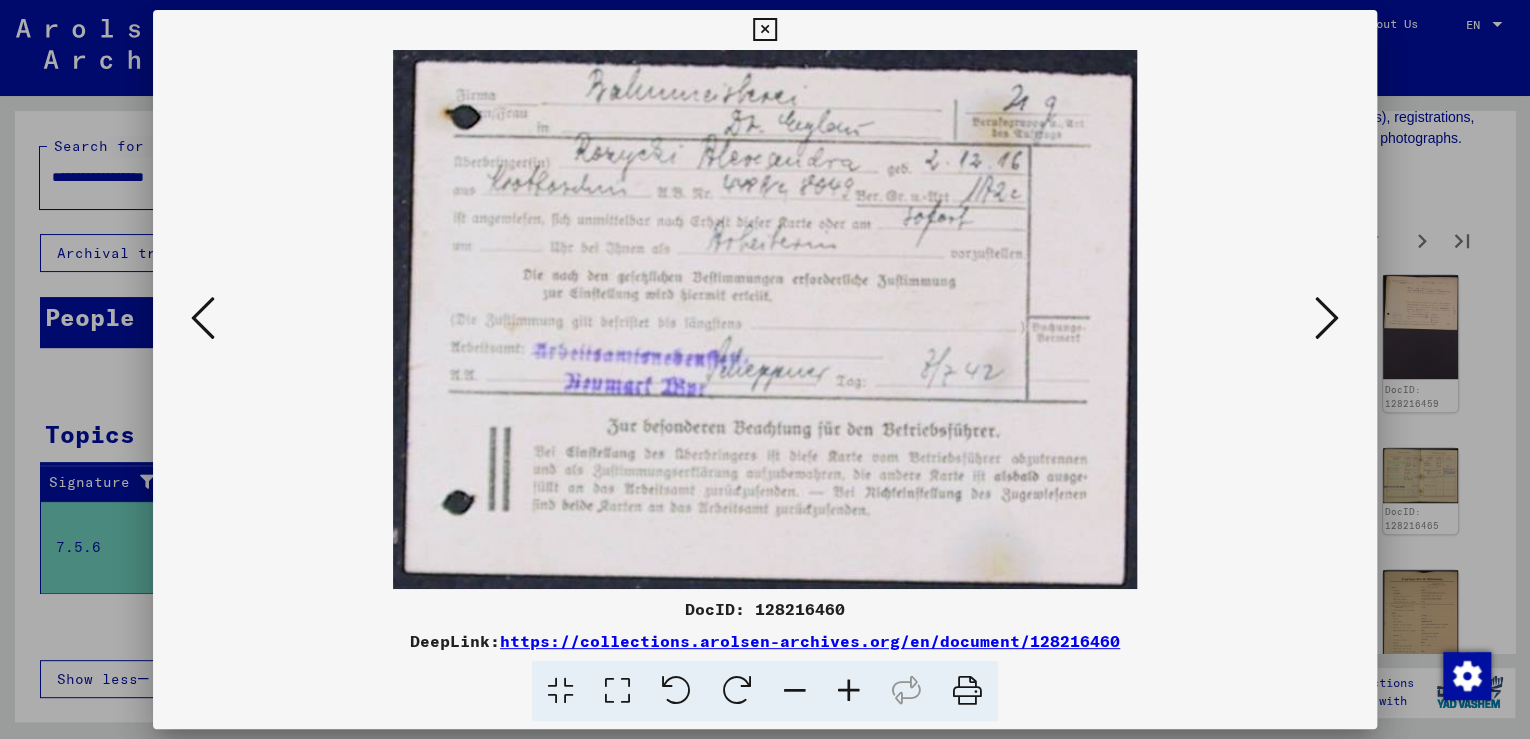 click at bounding box center (1327, 318) 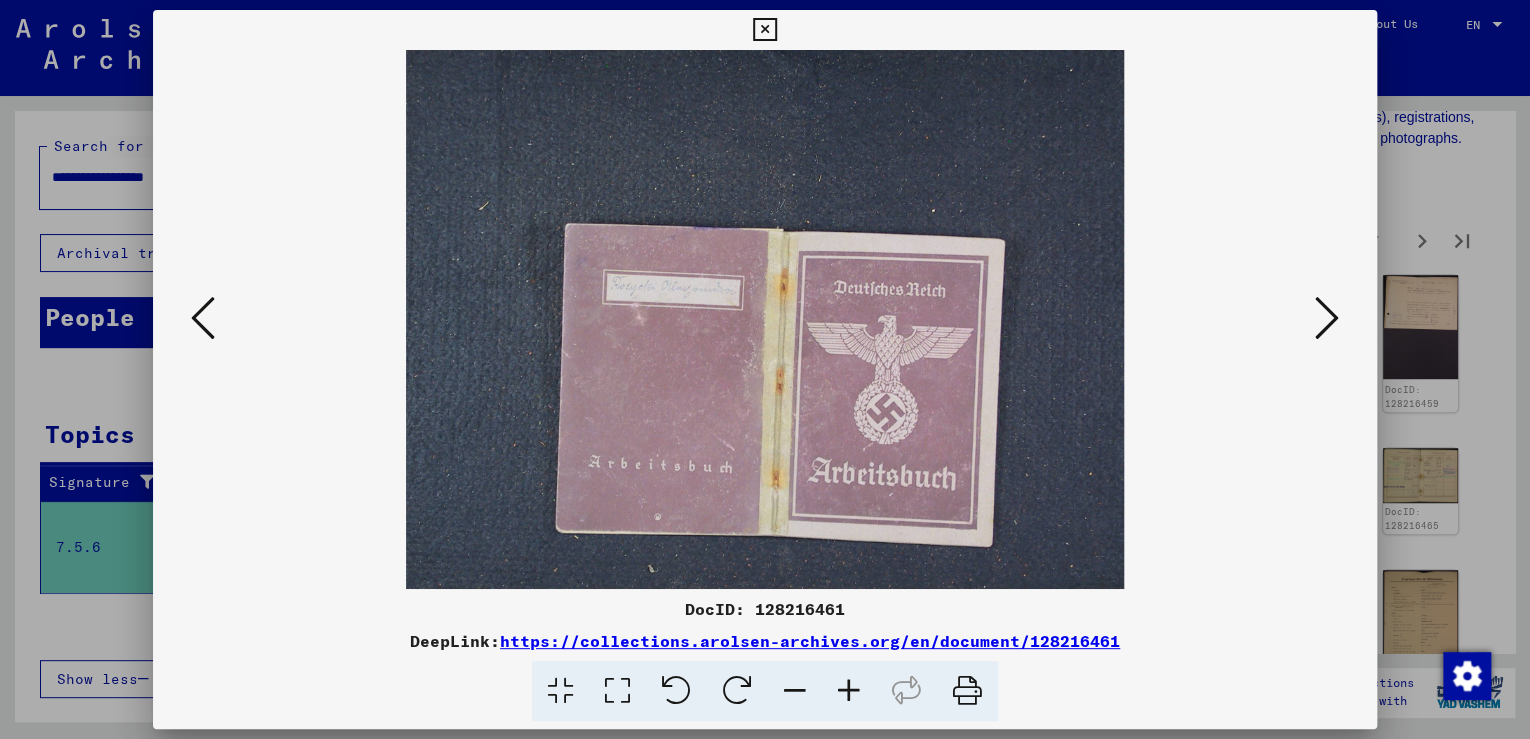 click at bounding box center [1327, 318] 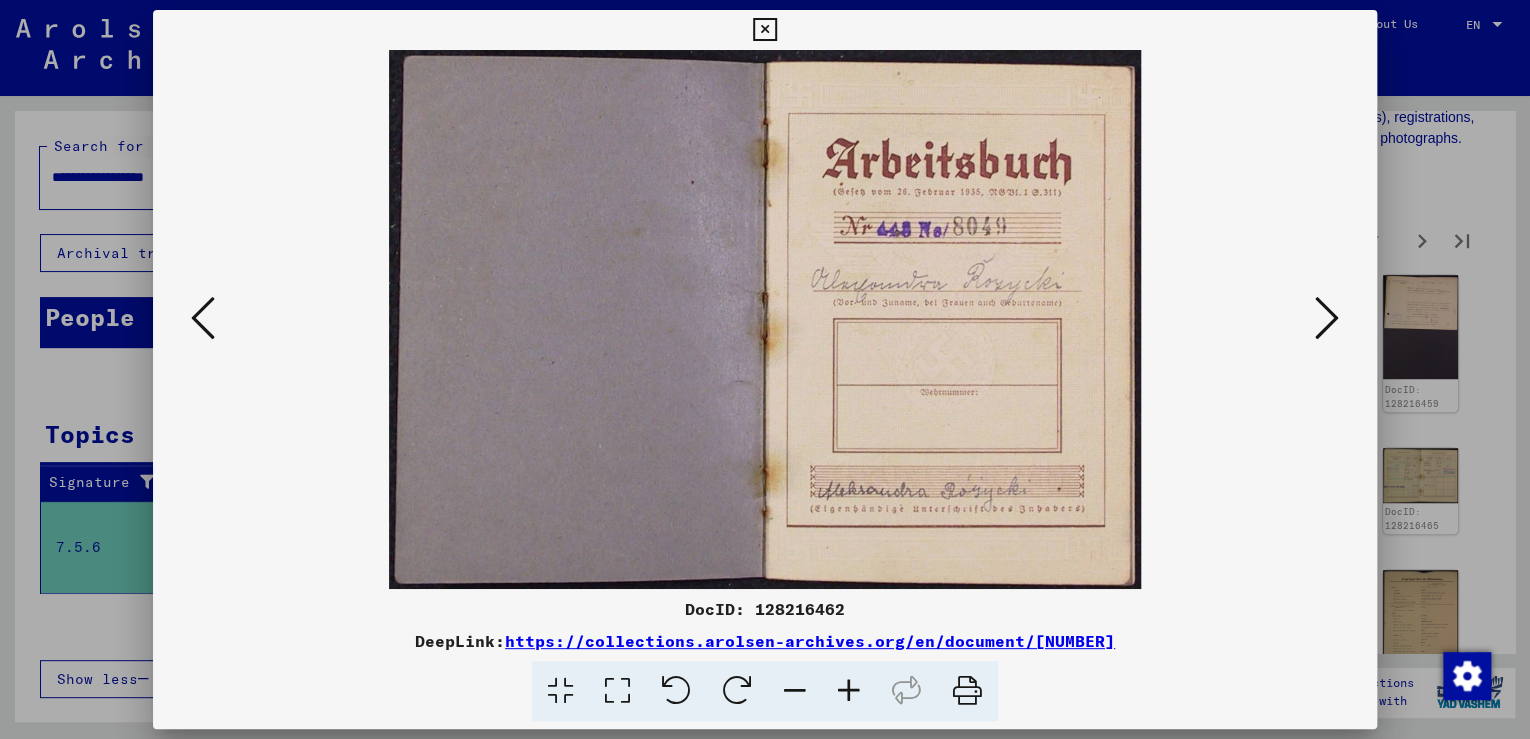 click at bounding box center [1327, 318] 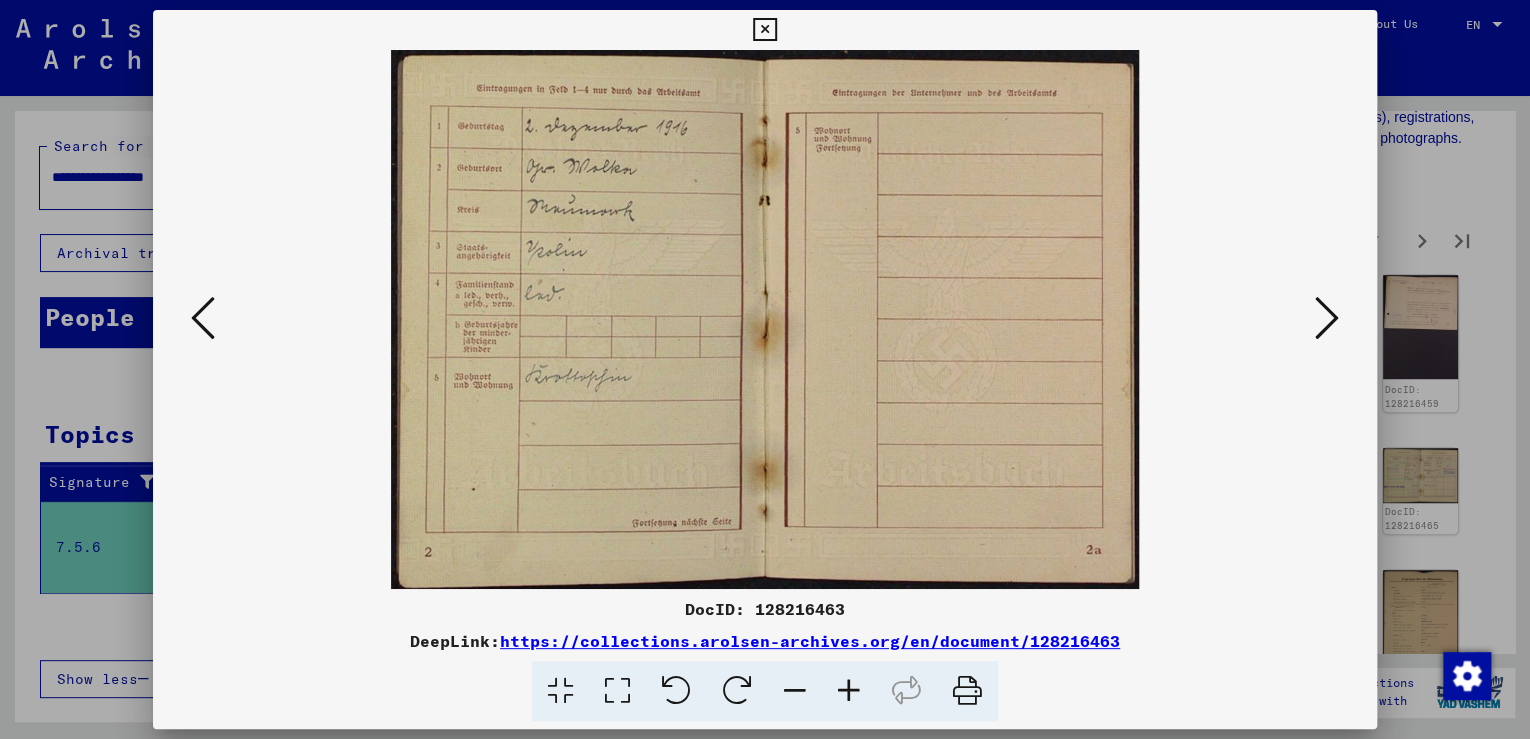 click at bounding box center (1327, 318) 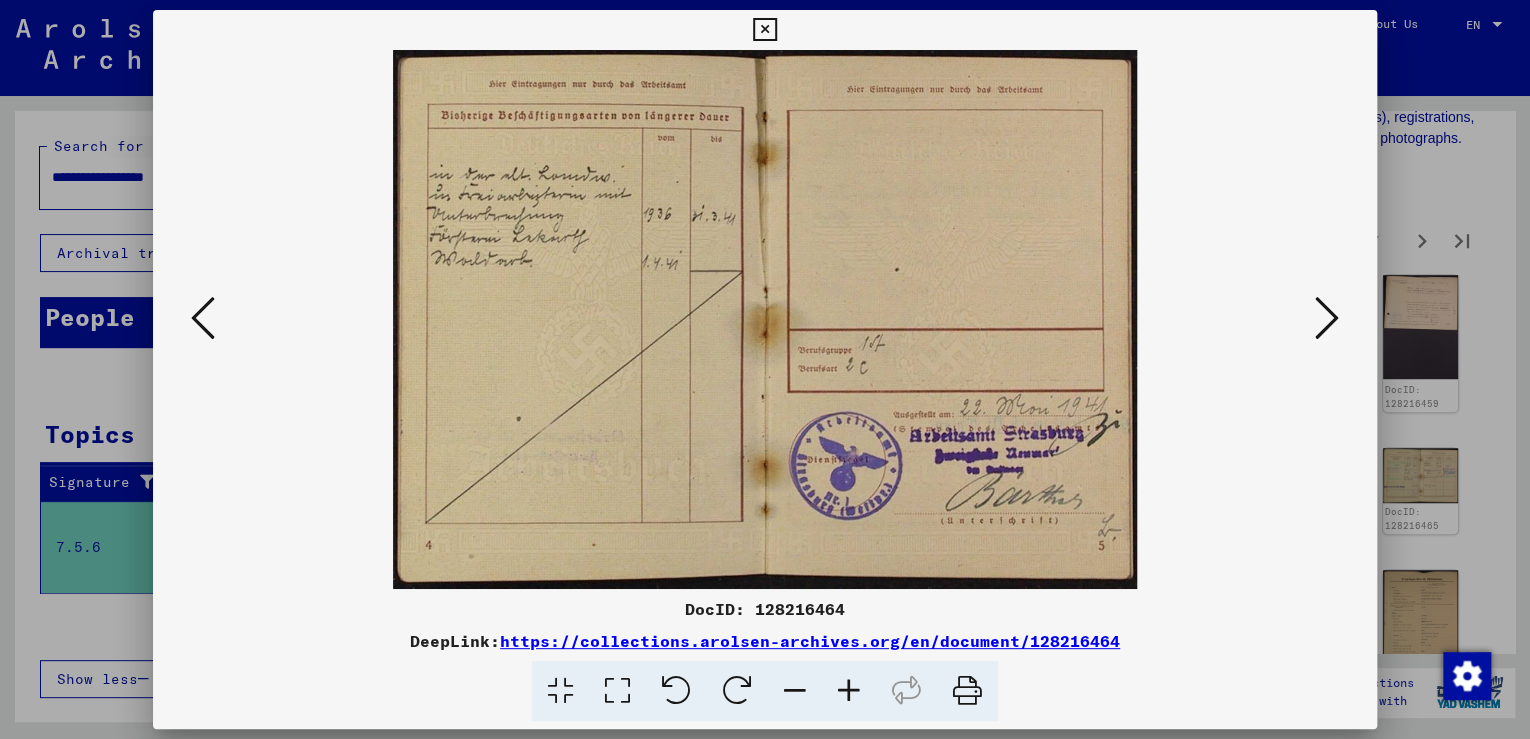 click at bounding box center (1327, 318) 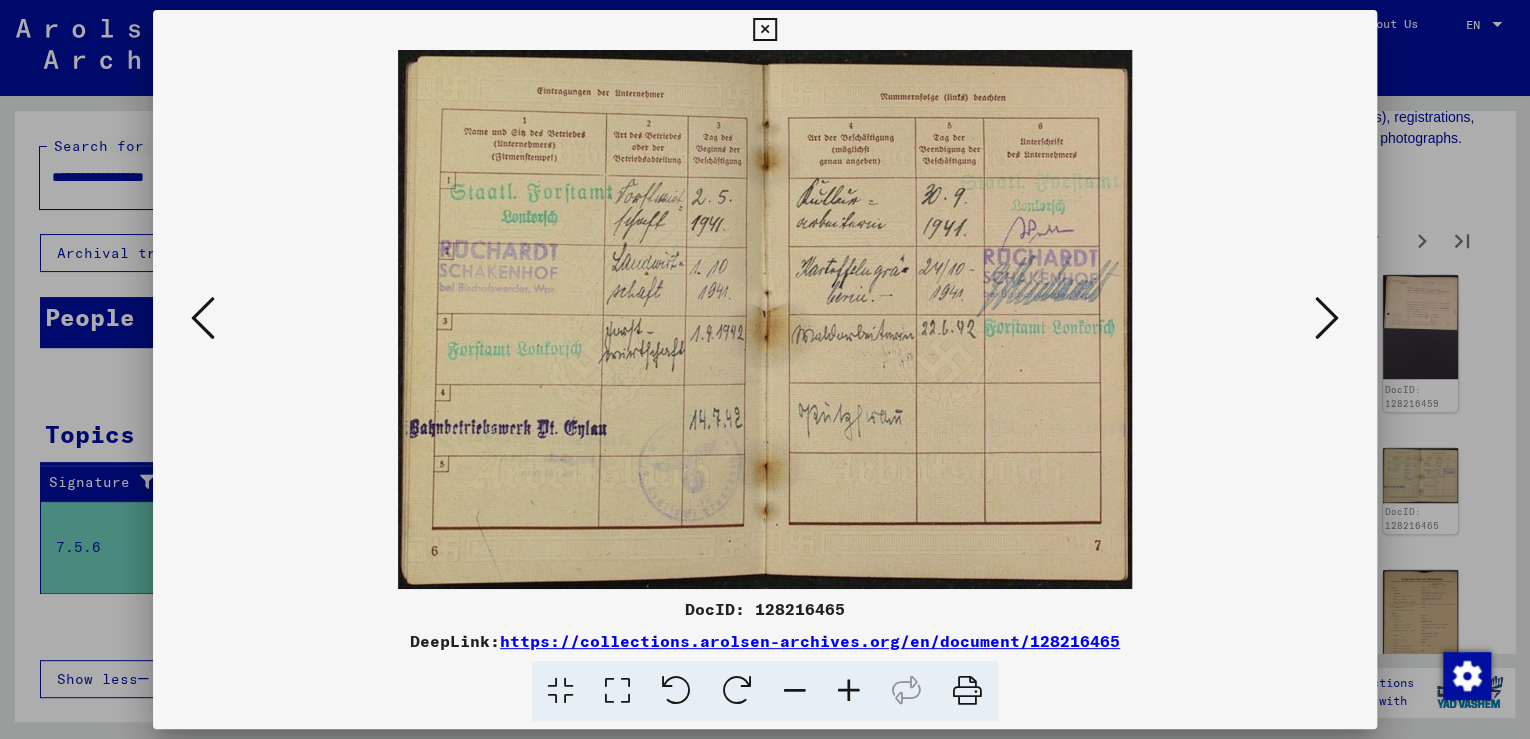 click at bounding box center [1327, 318] 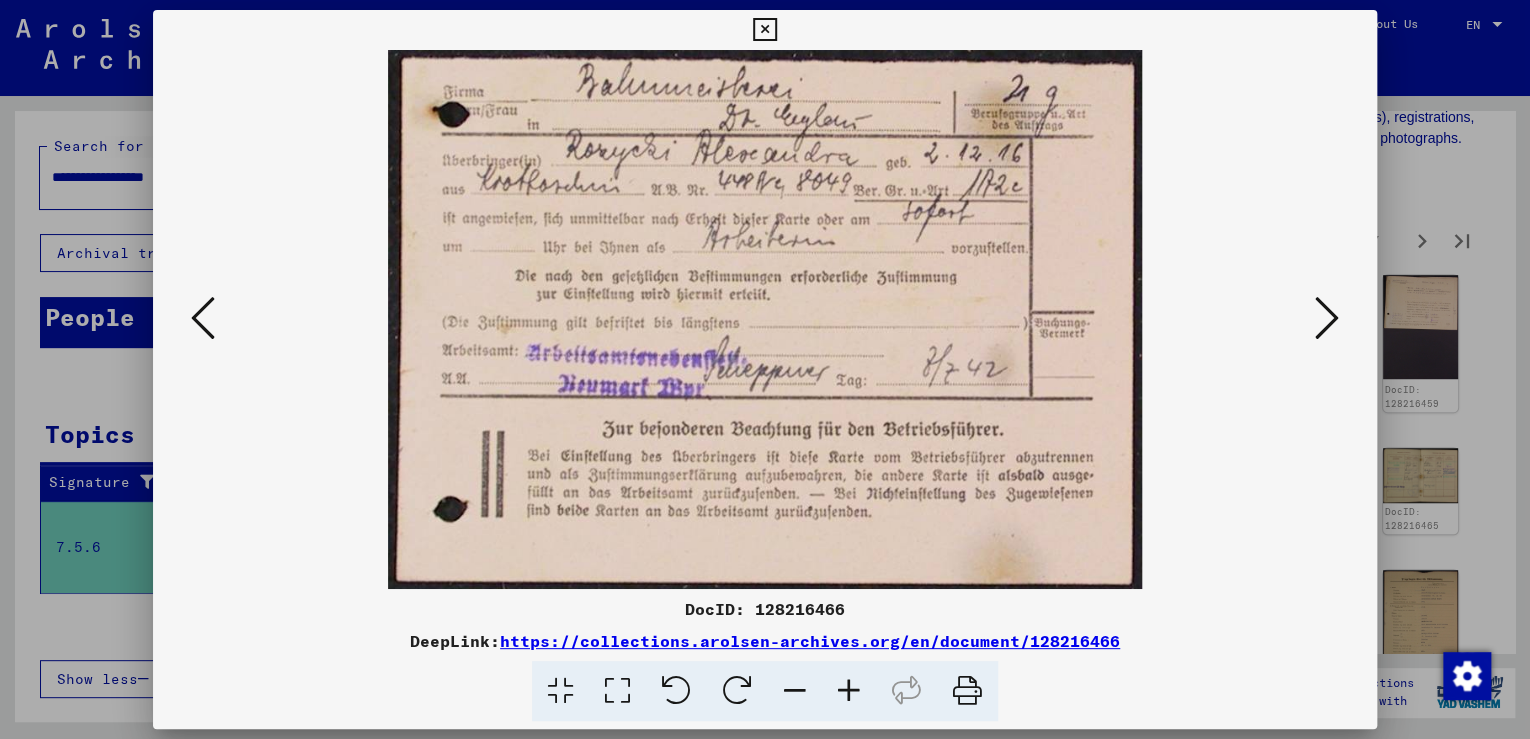 click at bounding box center (1327, 318) 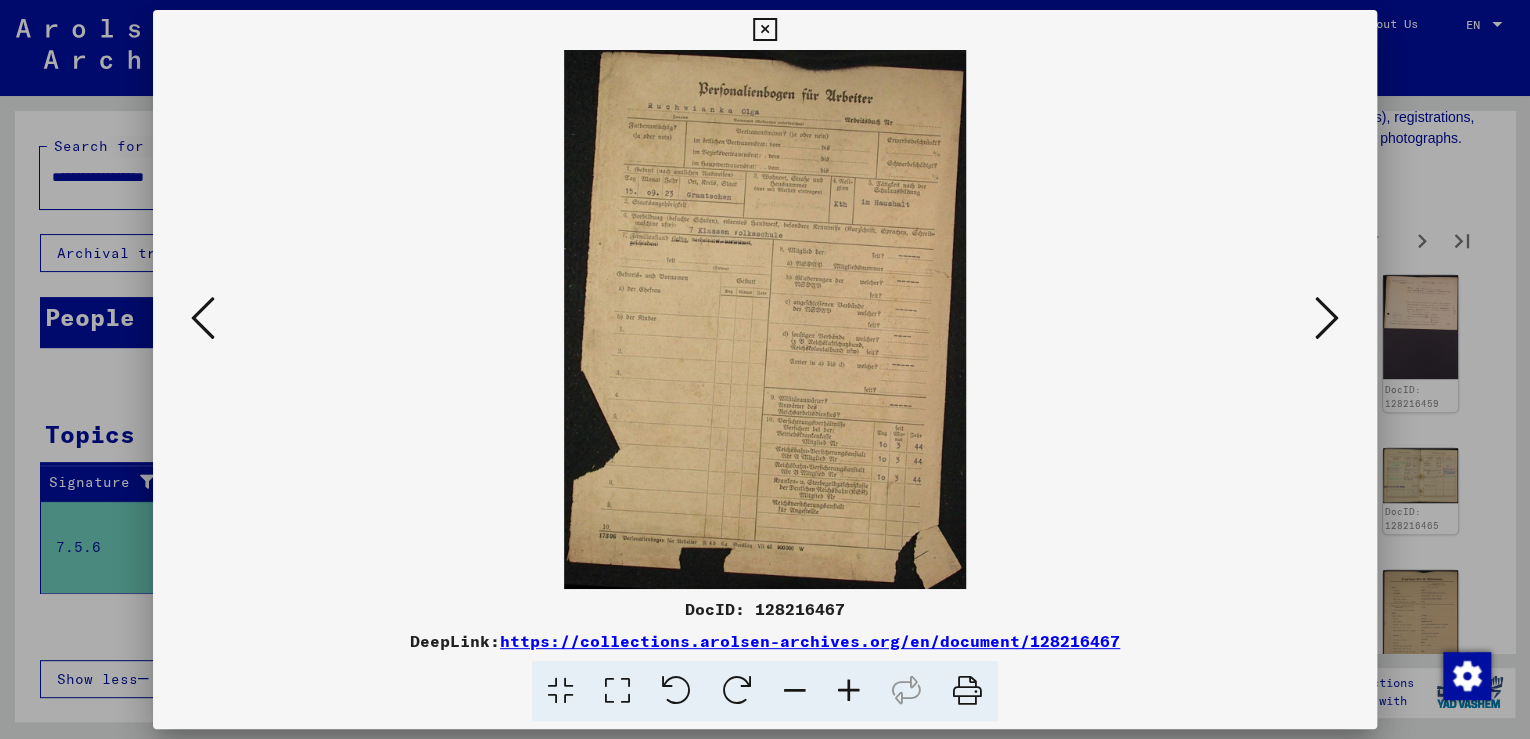 click at bounding box center (1327, 318) 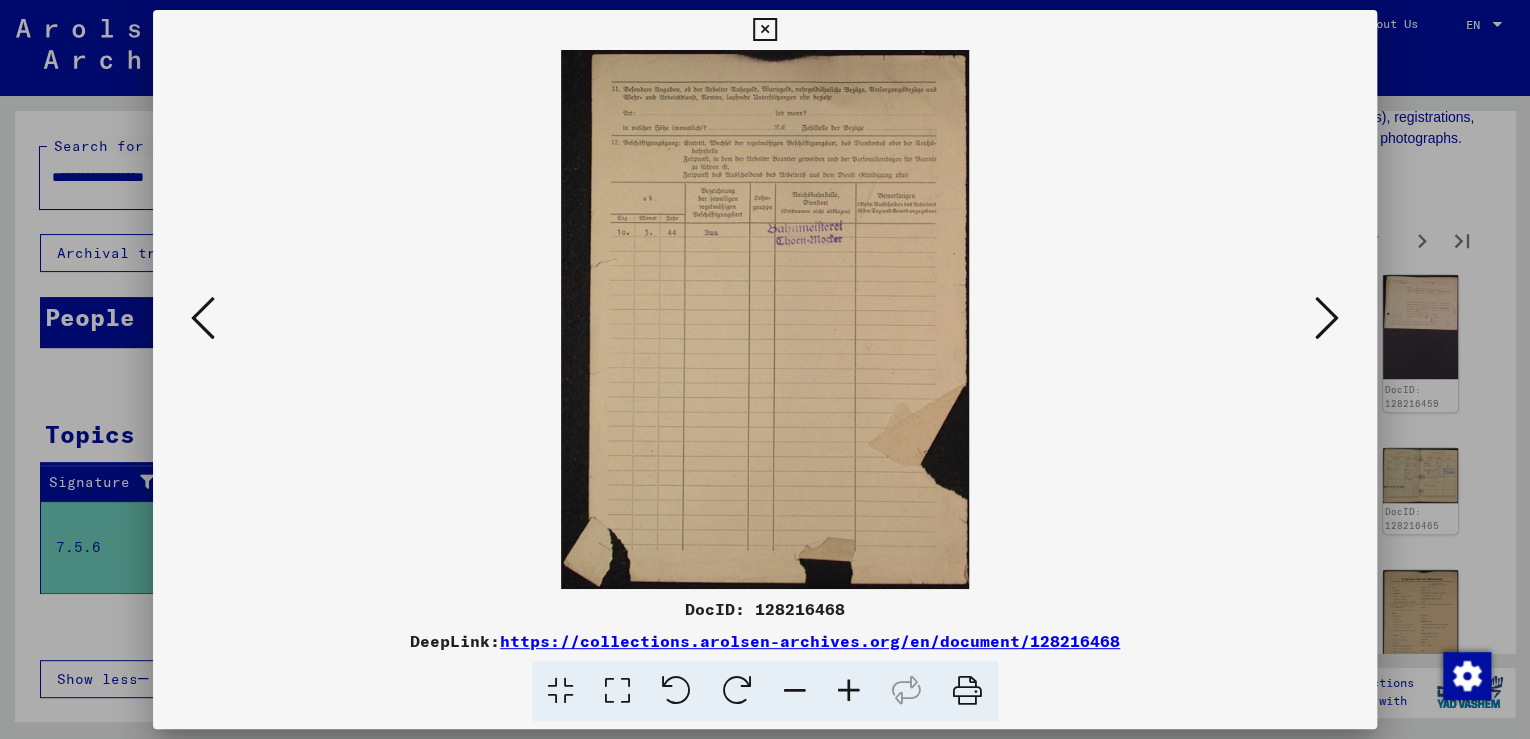 click at bounding box center (1327, 318) 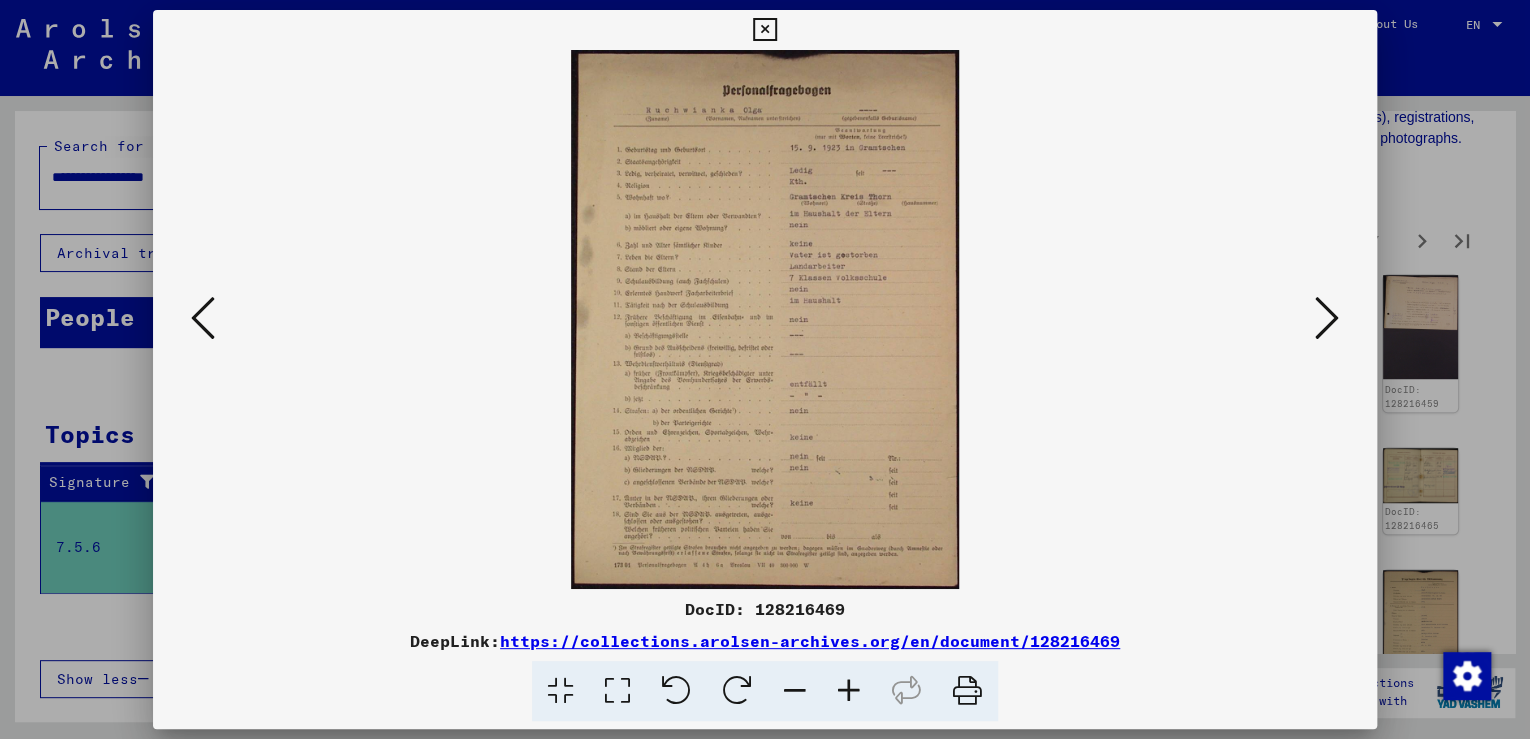 click at bounding box center [849, 691] 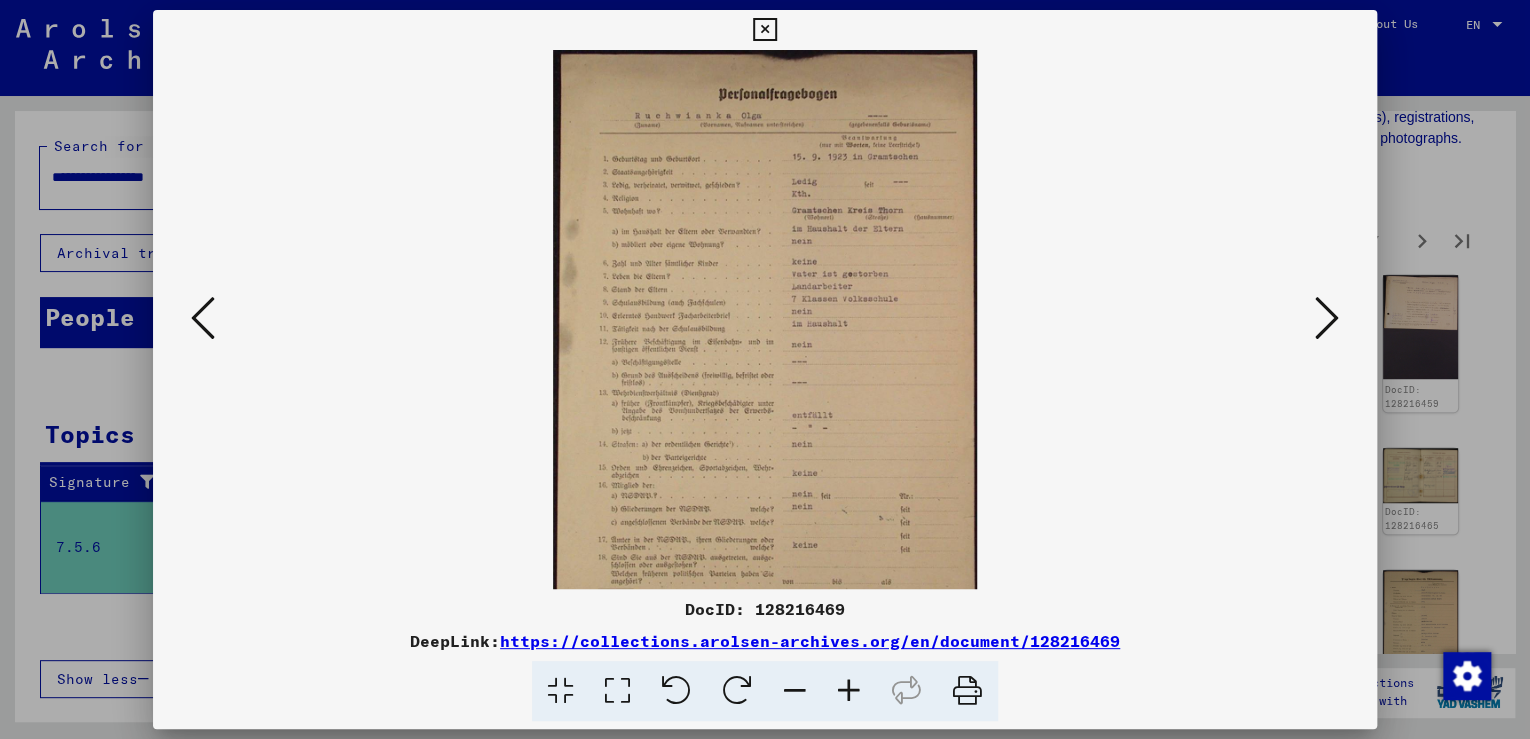 click at bounding box center (849, 691) 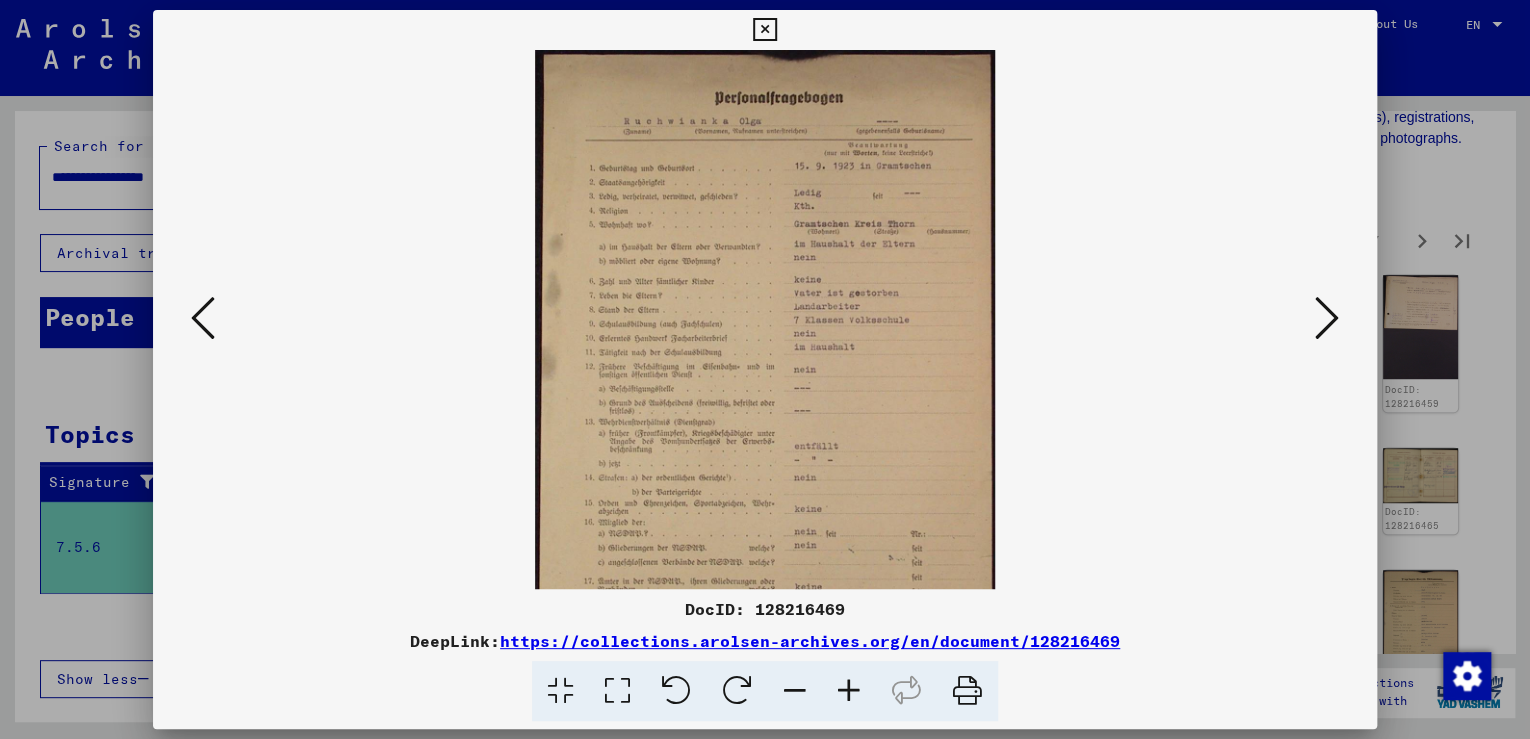 click at bounding box center [849, 691] 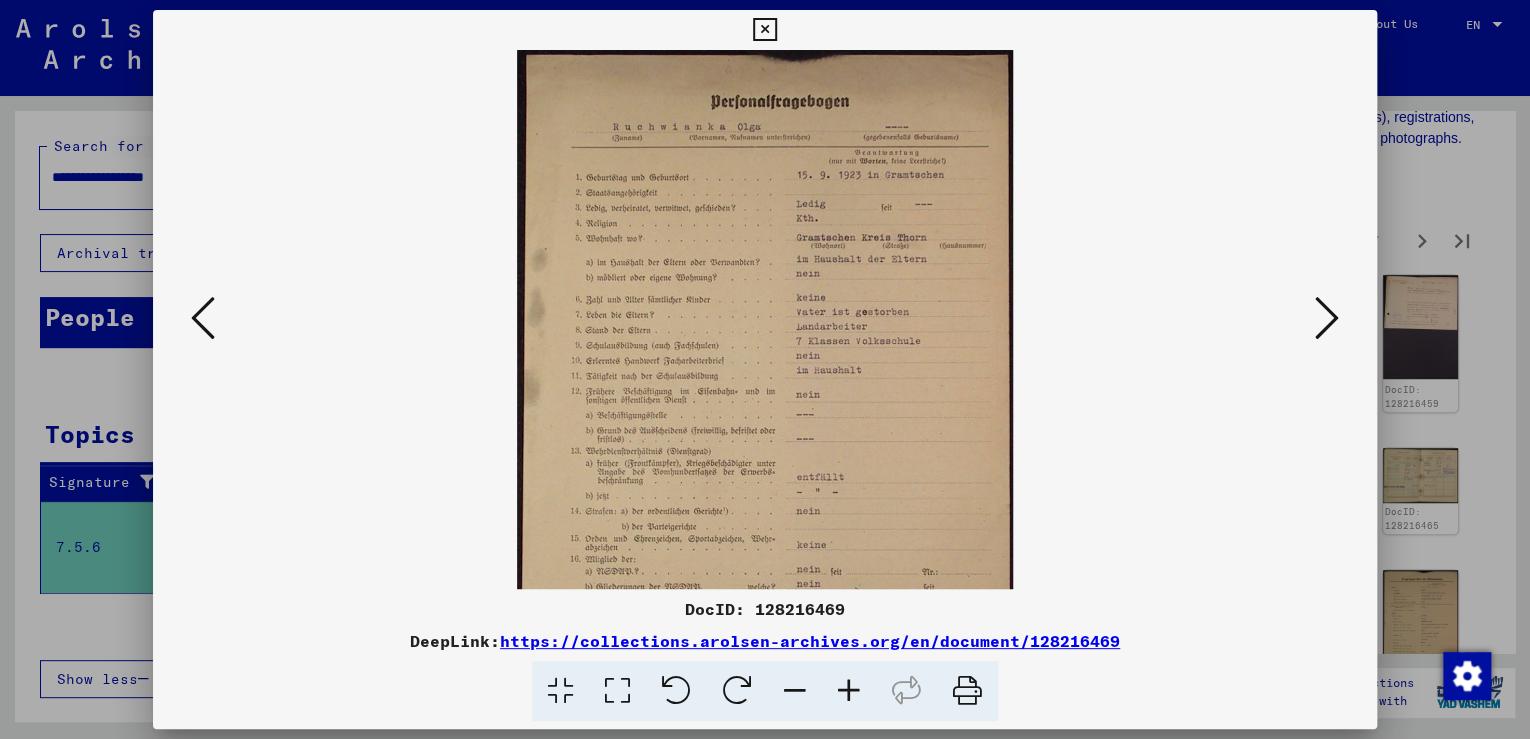 click at bounding box center [849, 691] 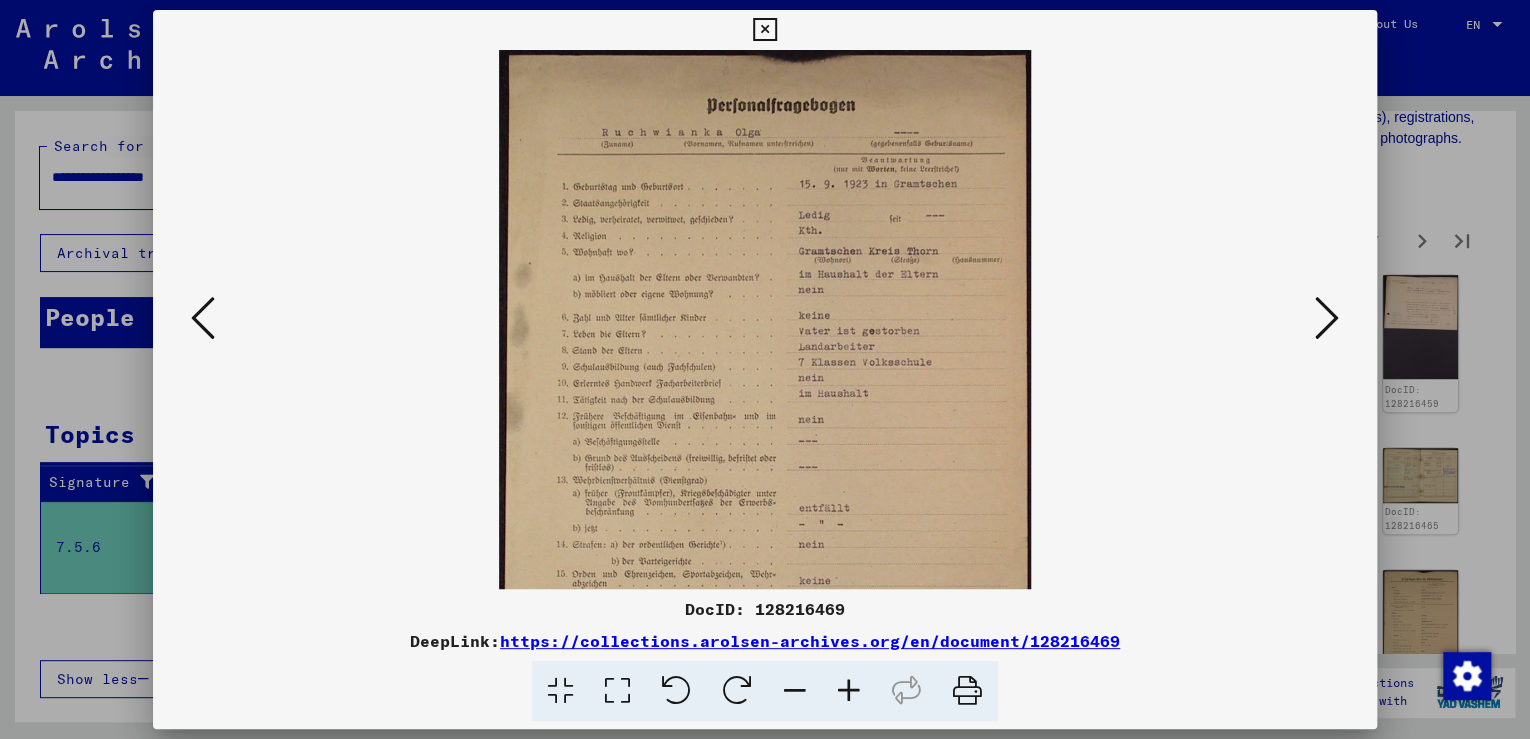 click at bounding box center [849, 691] 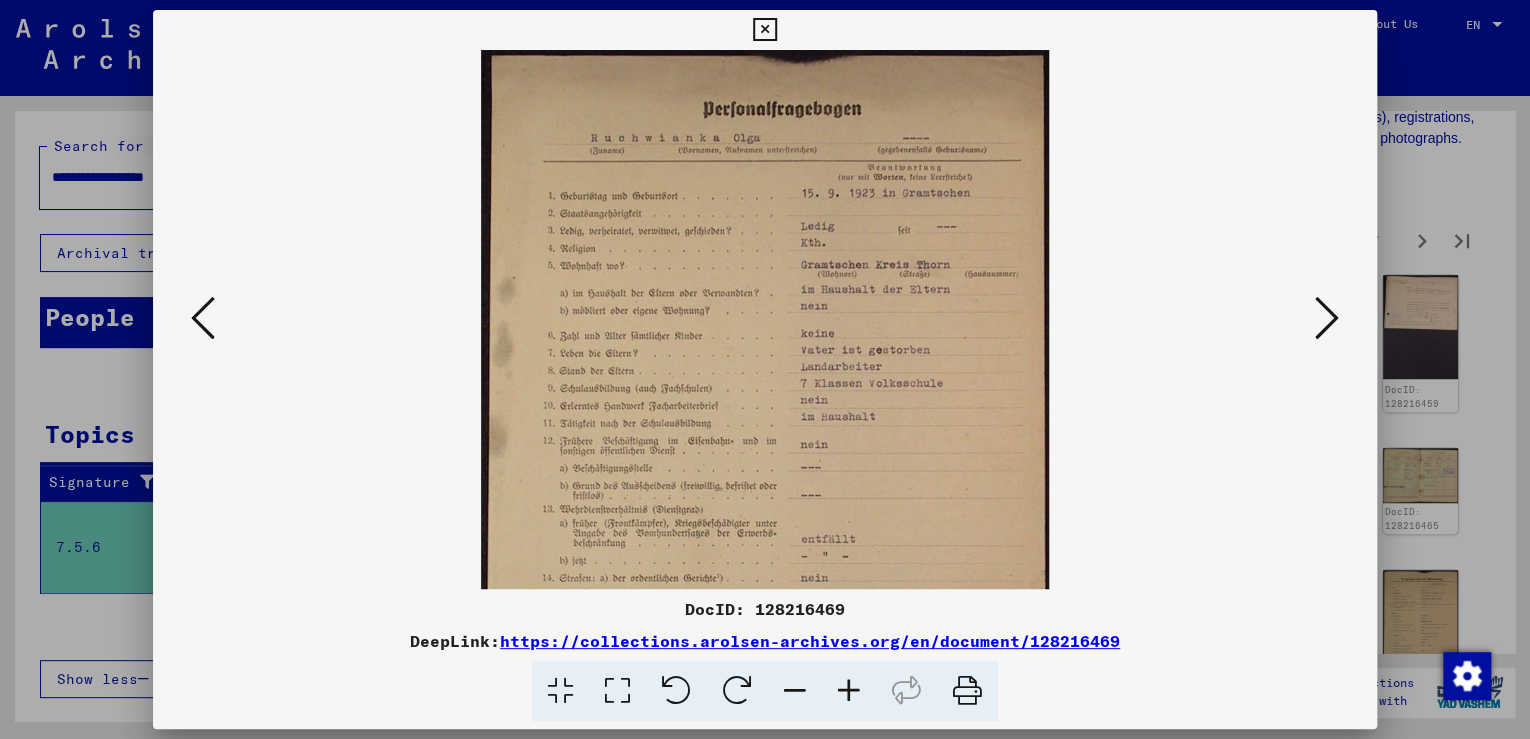 click at bounding box center (1327, 318) 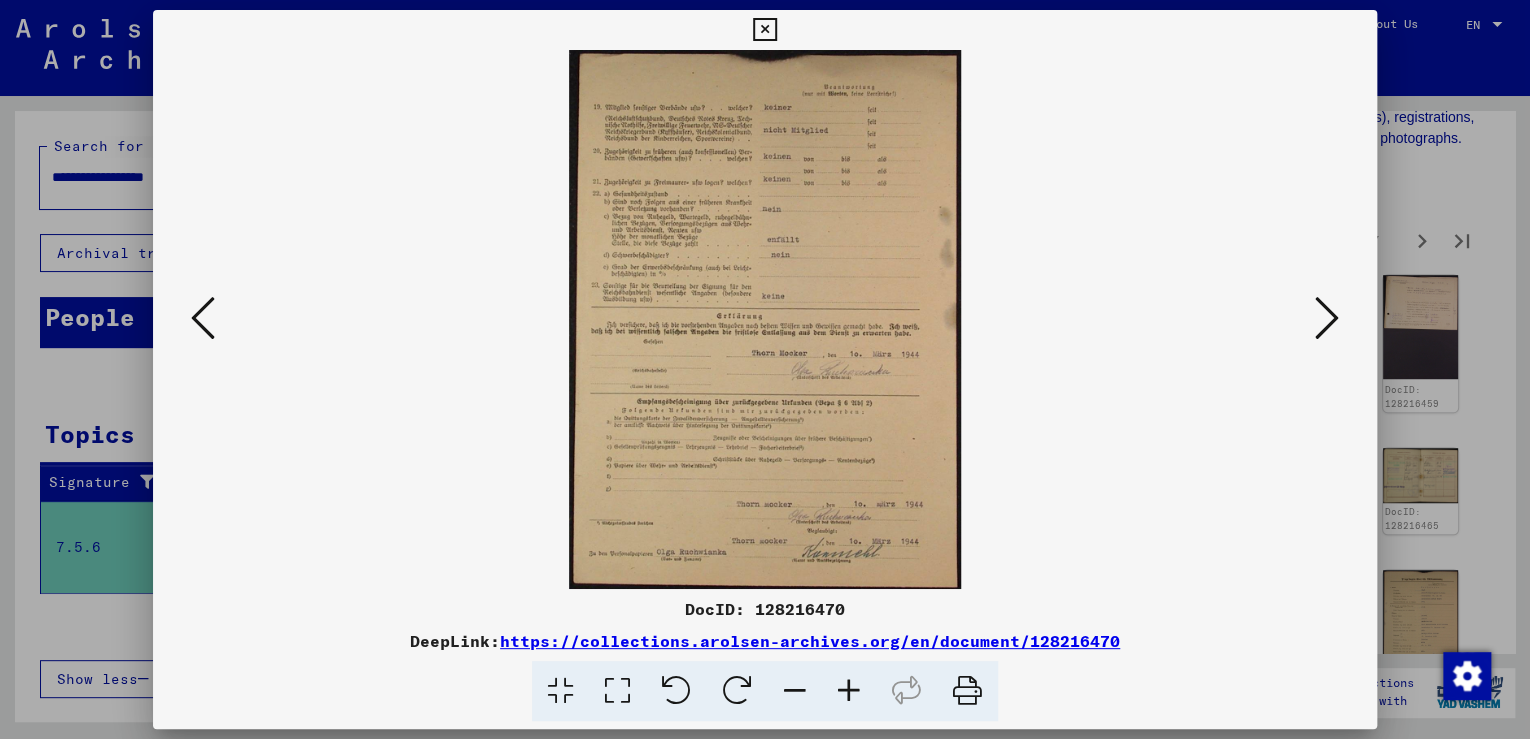 click at bounding box center (1327, 318) 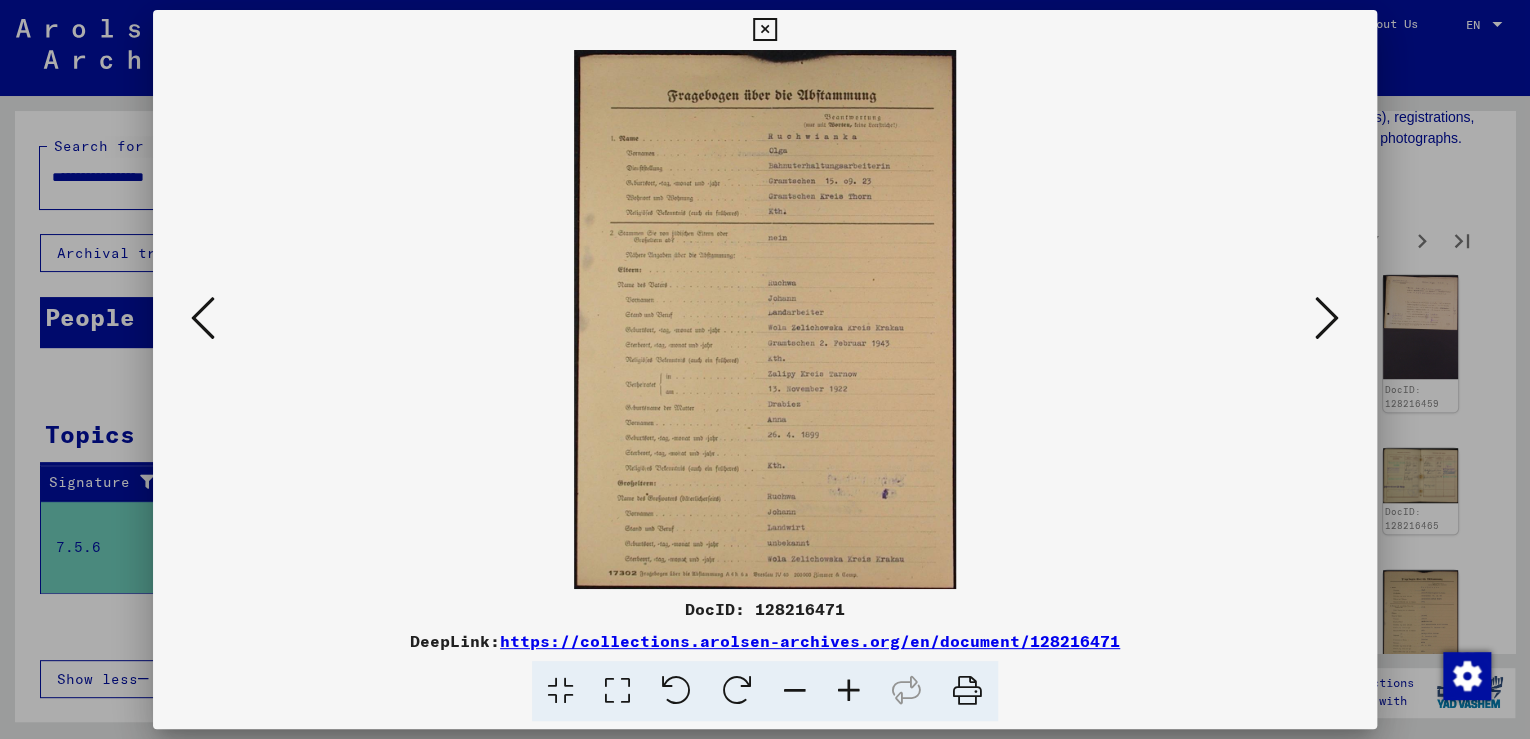 click at bounding box center [1327, 318] 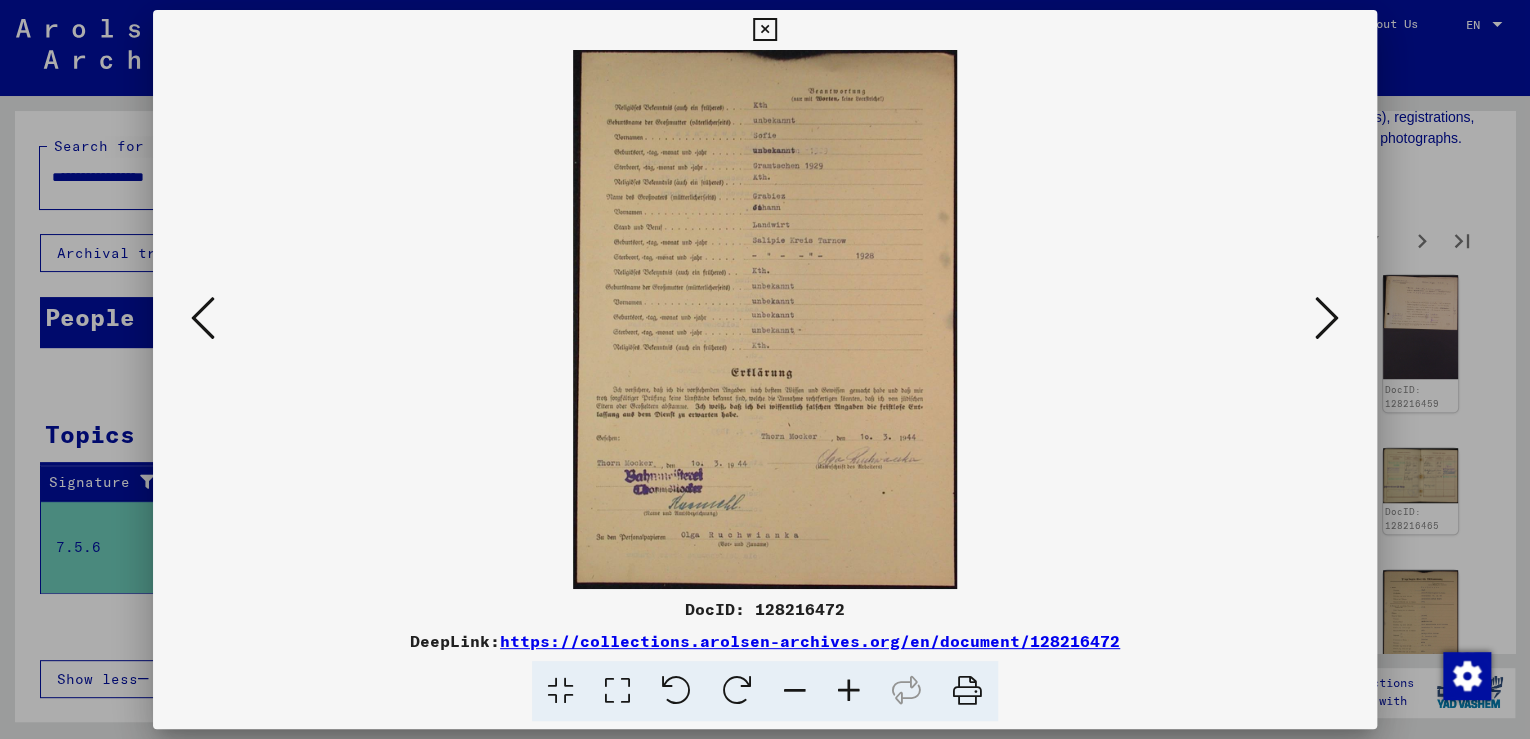 click at bounding box center [1327, 318] 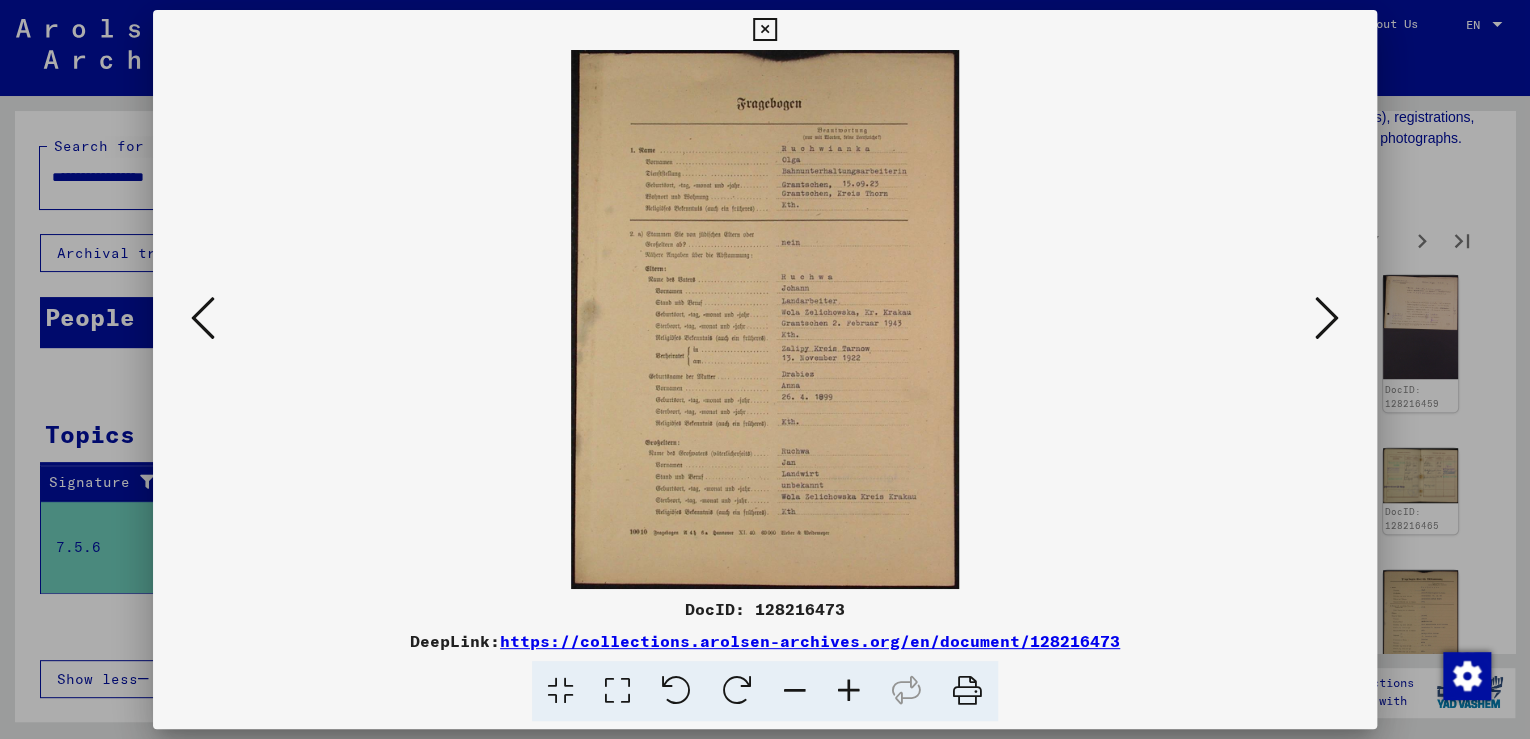 click at bounding box center (1327, 318) 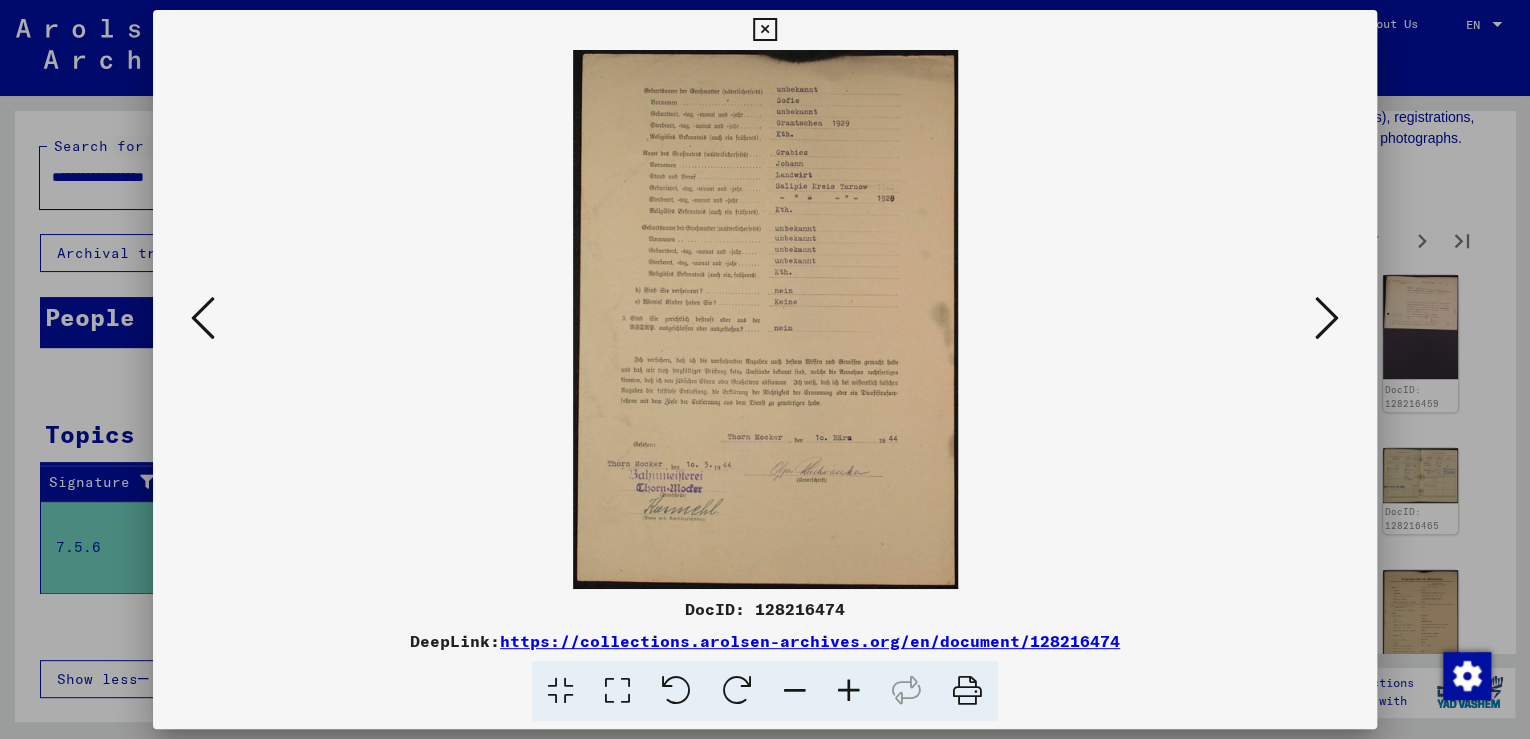 click at bounding box center (1327, 318) 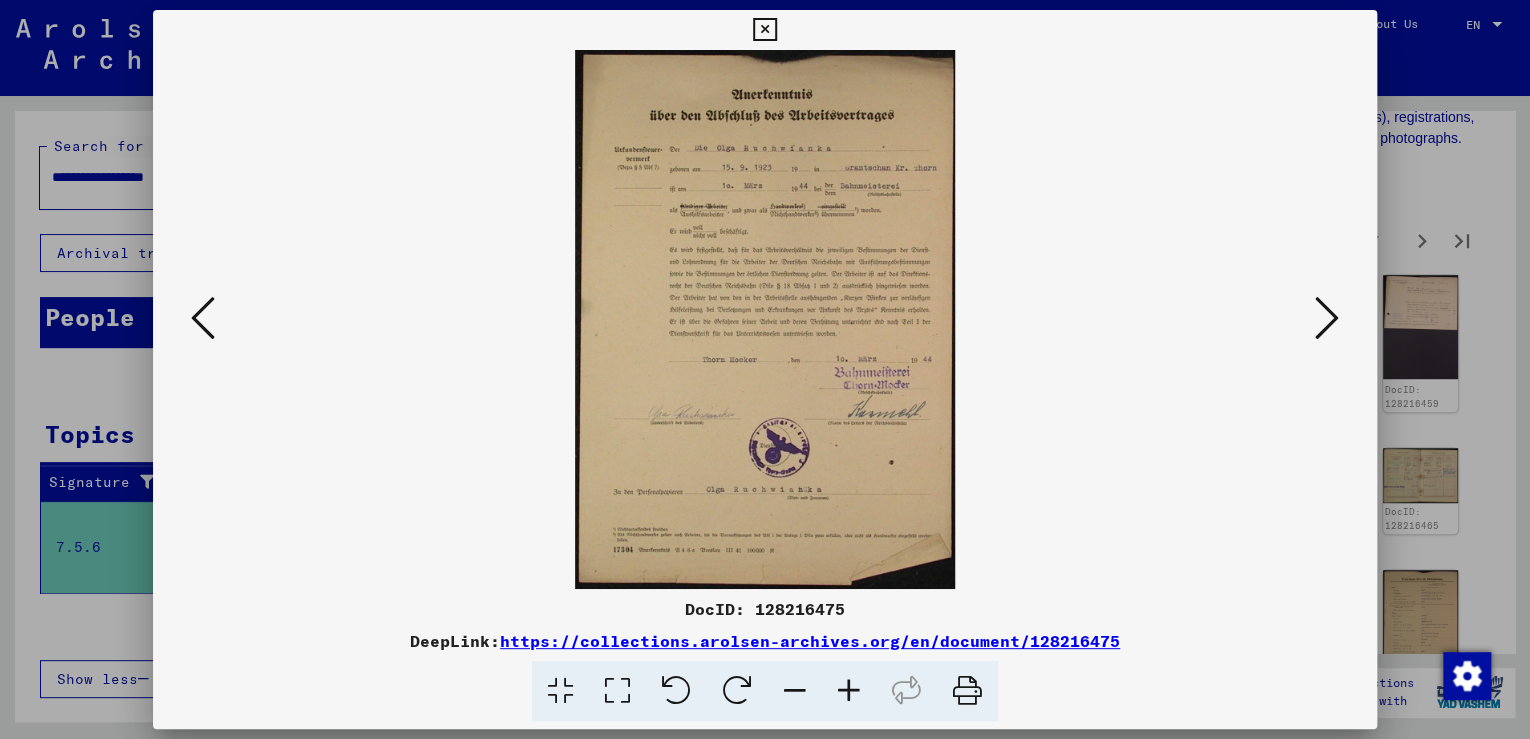 click at bounding box center [1327, 318] 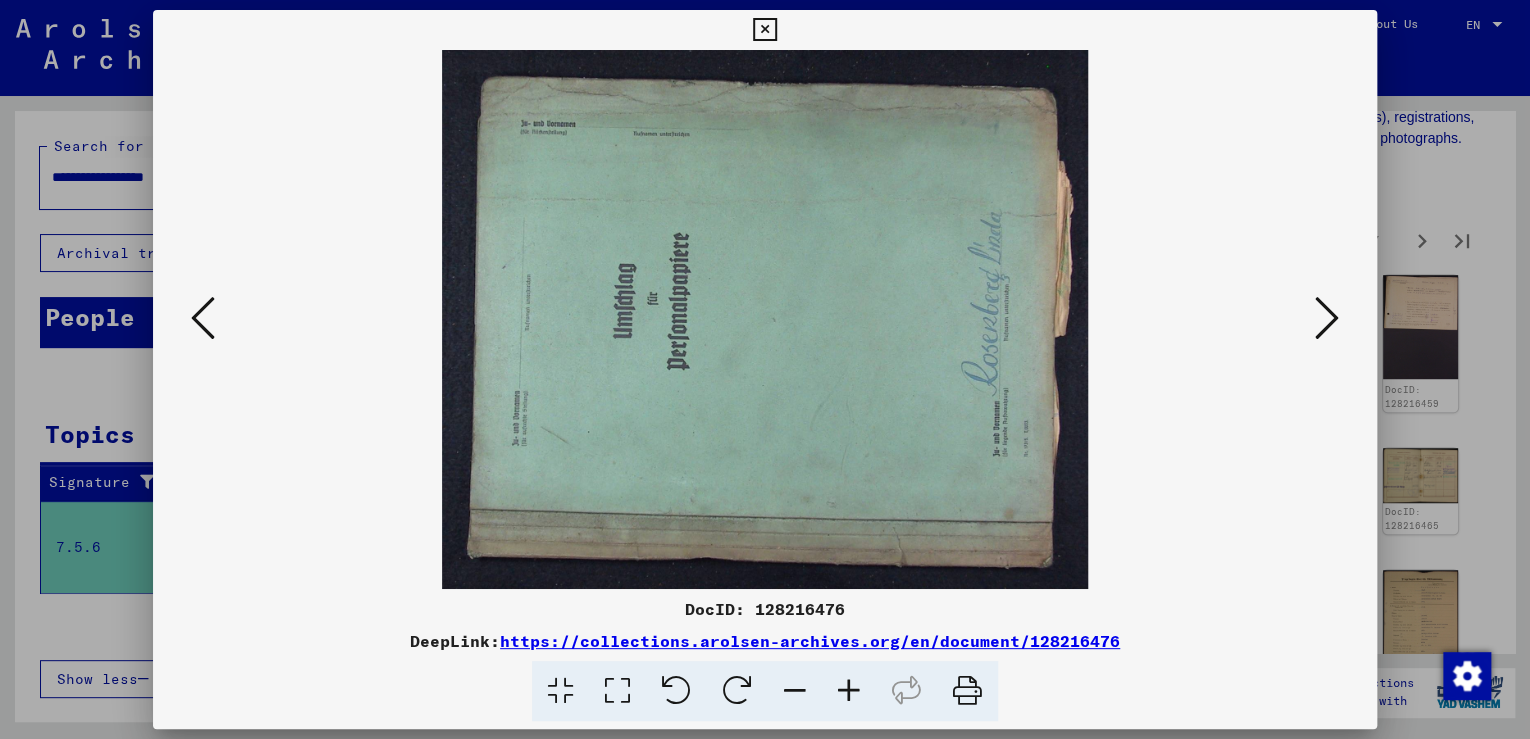 click at bounding box center (1327, 318) 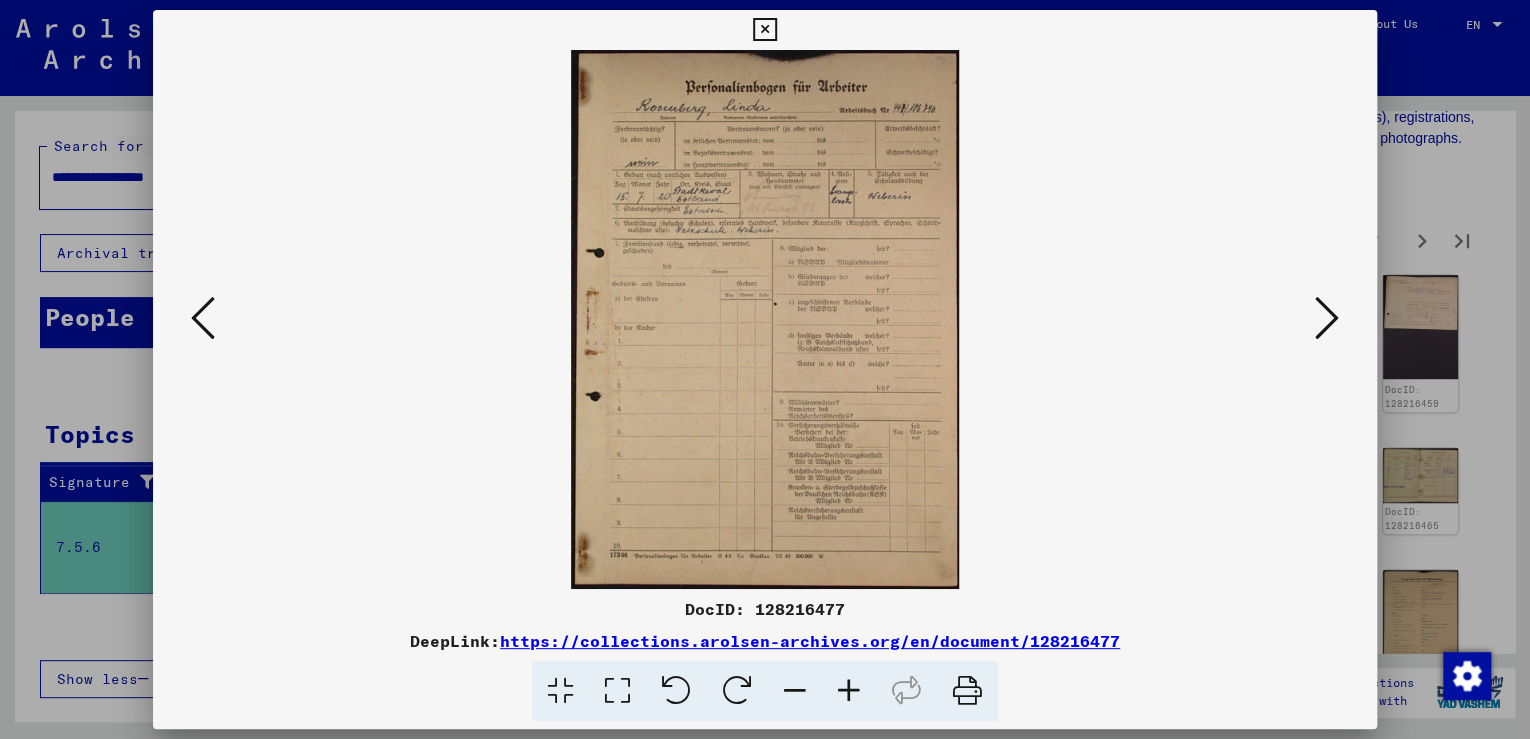 click at bounding box center [1327, 318] 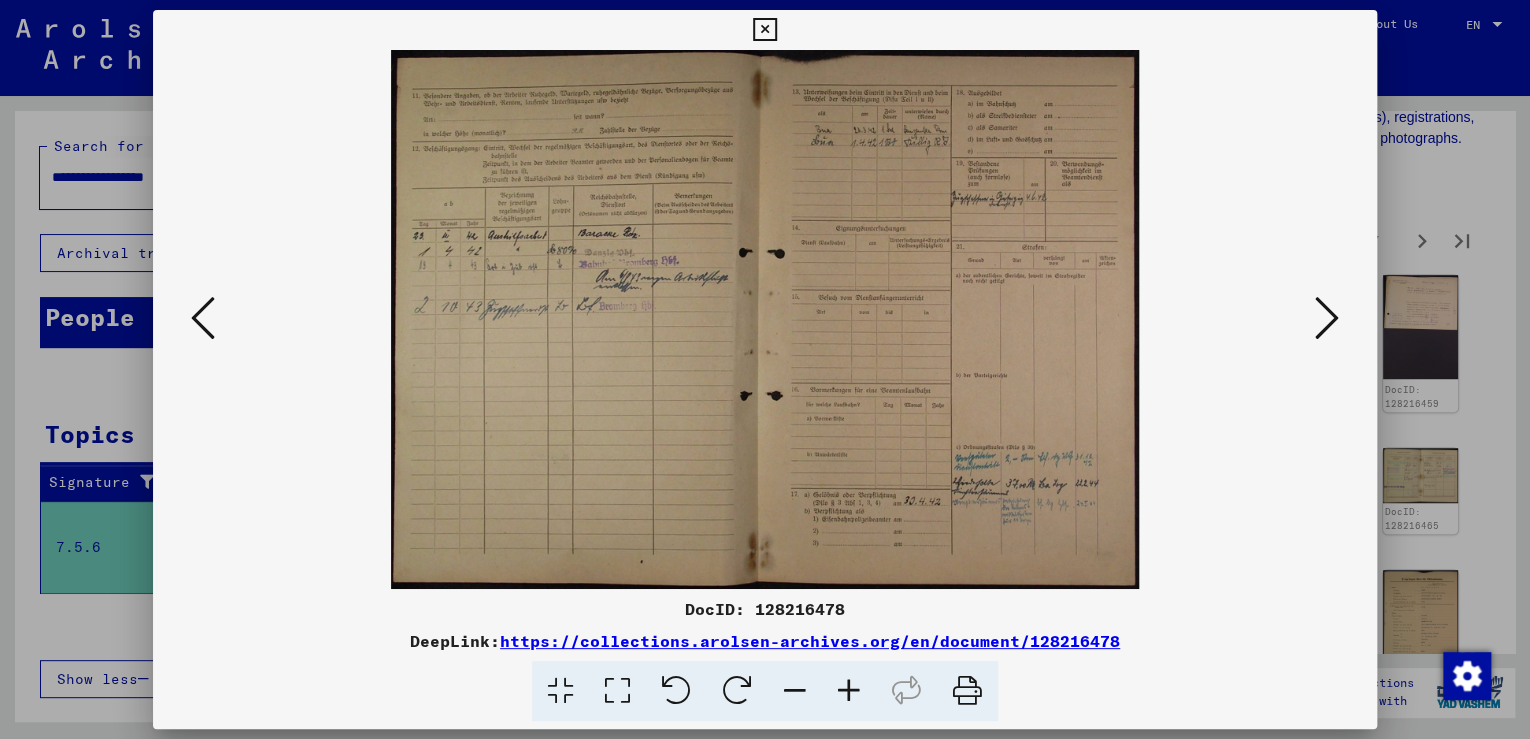 click at bounding box center [1327, 318] 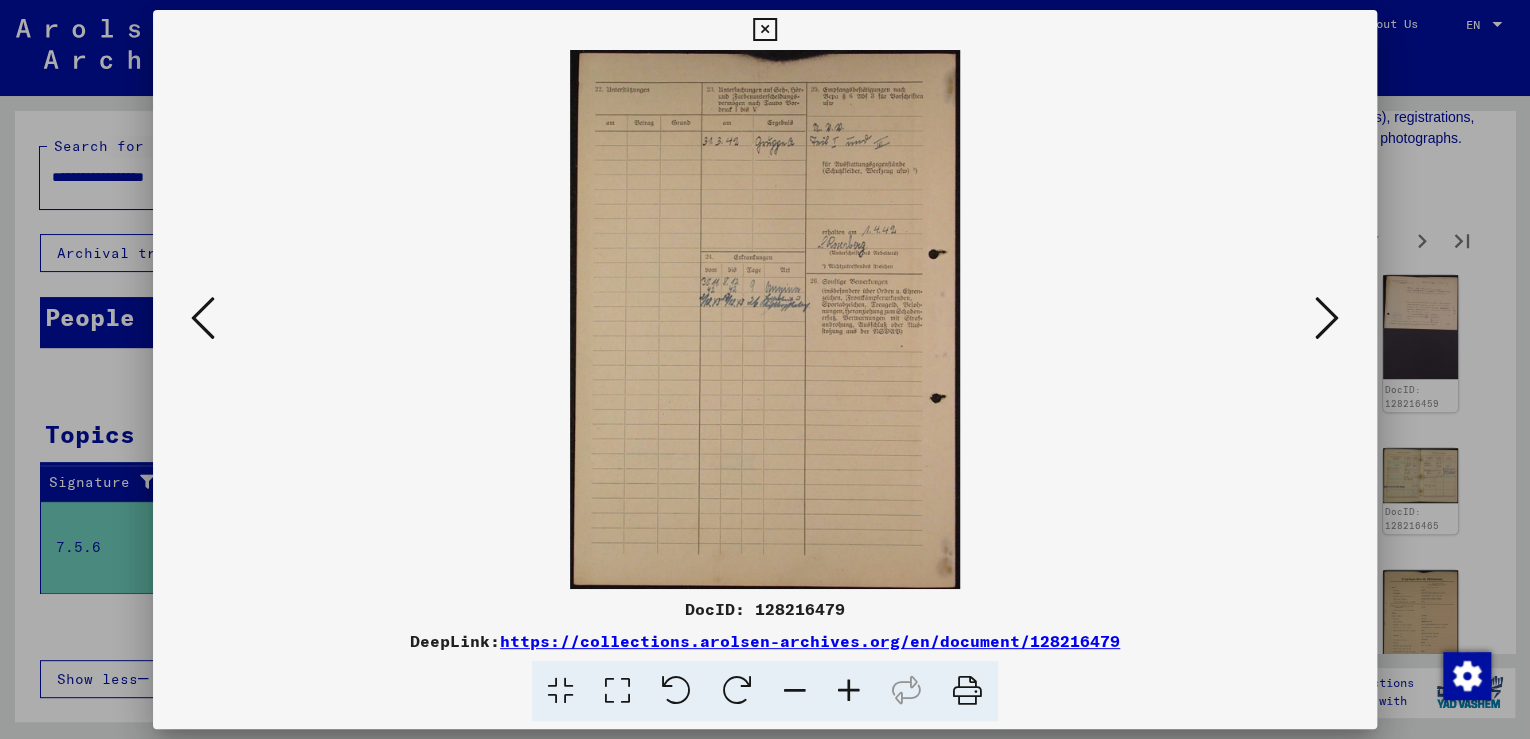 click at bounding box center [1327, 318] 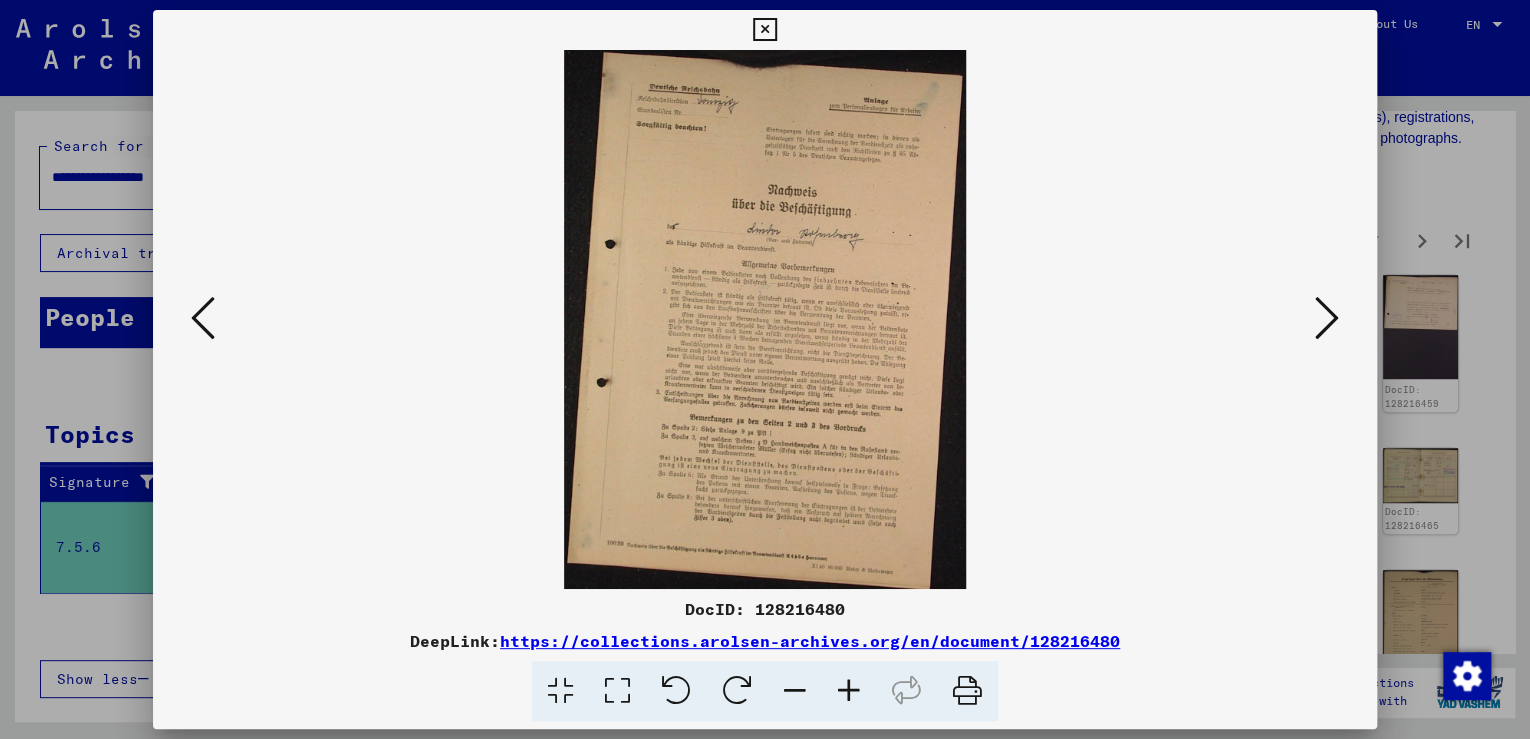 click at bounding box center [1327, 318] 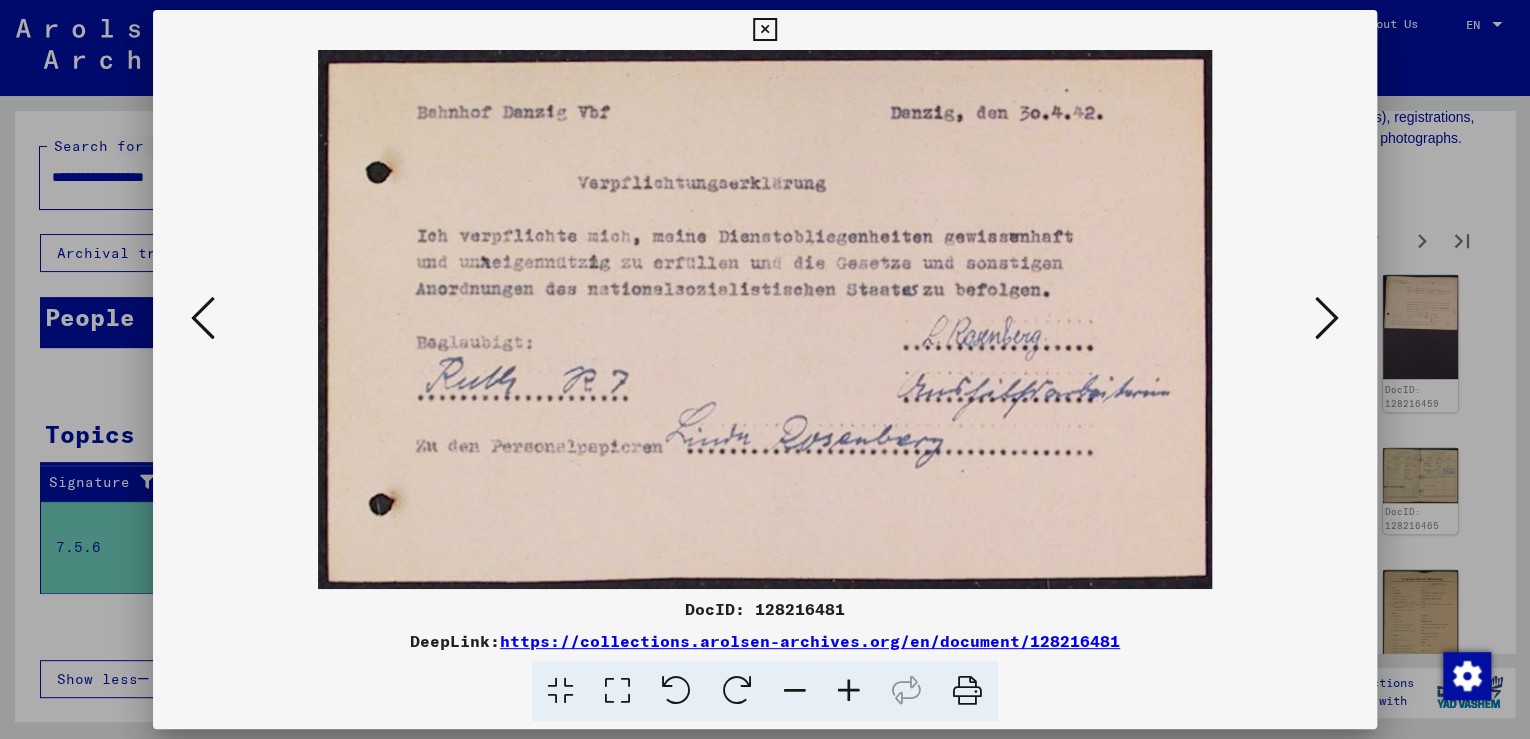 click at bounding box center (1327, 318) 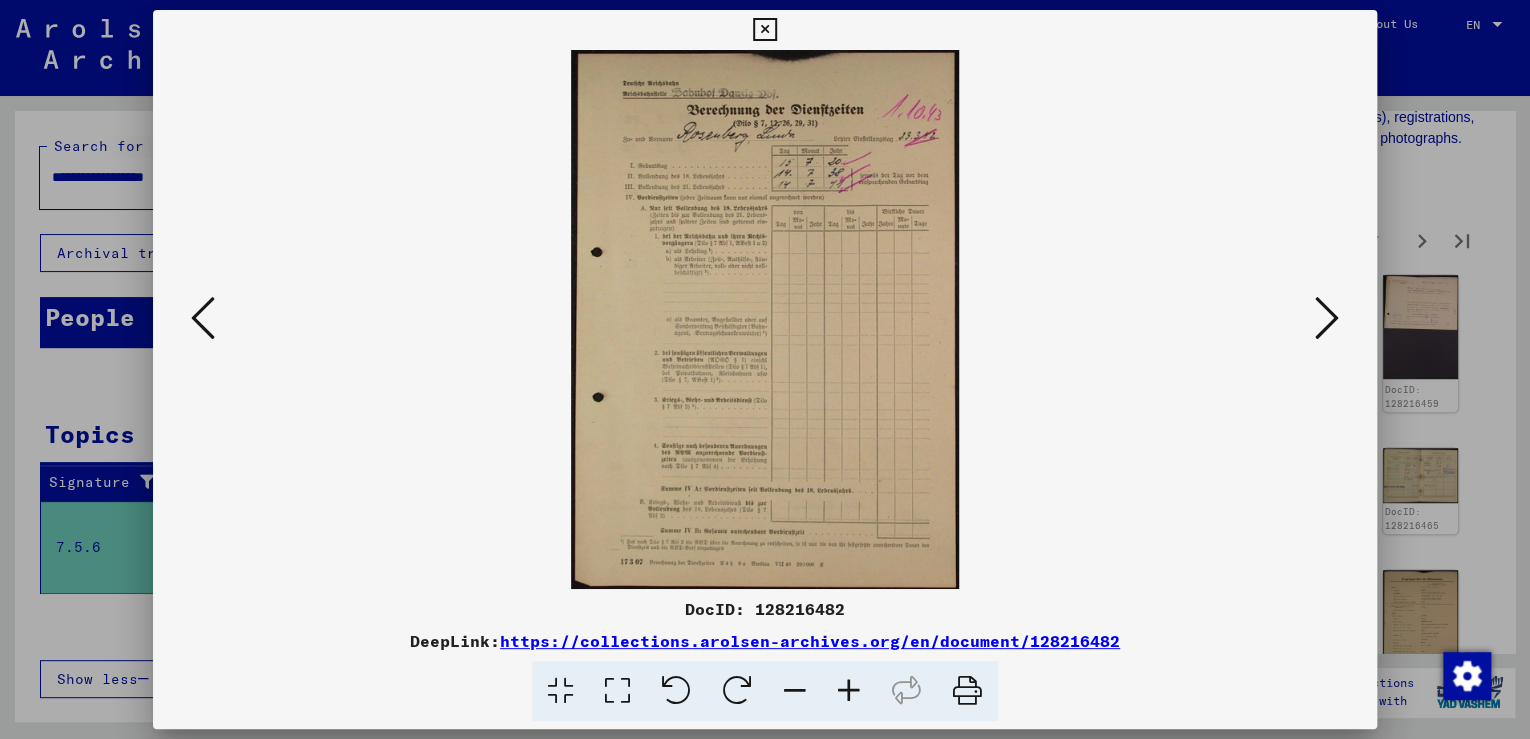 click at bounding box center (1327, 318) 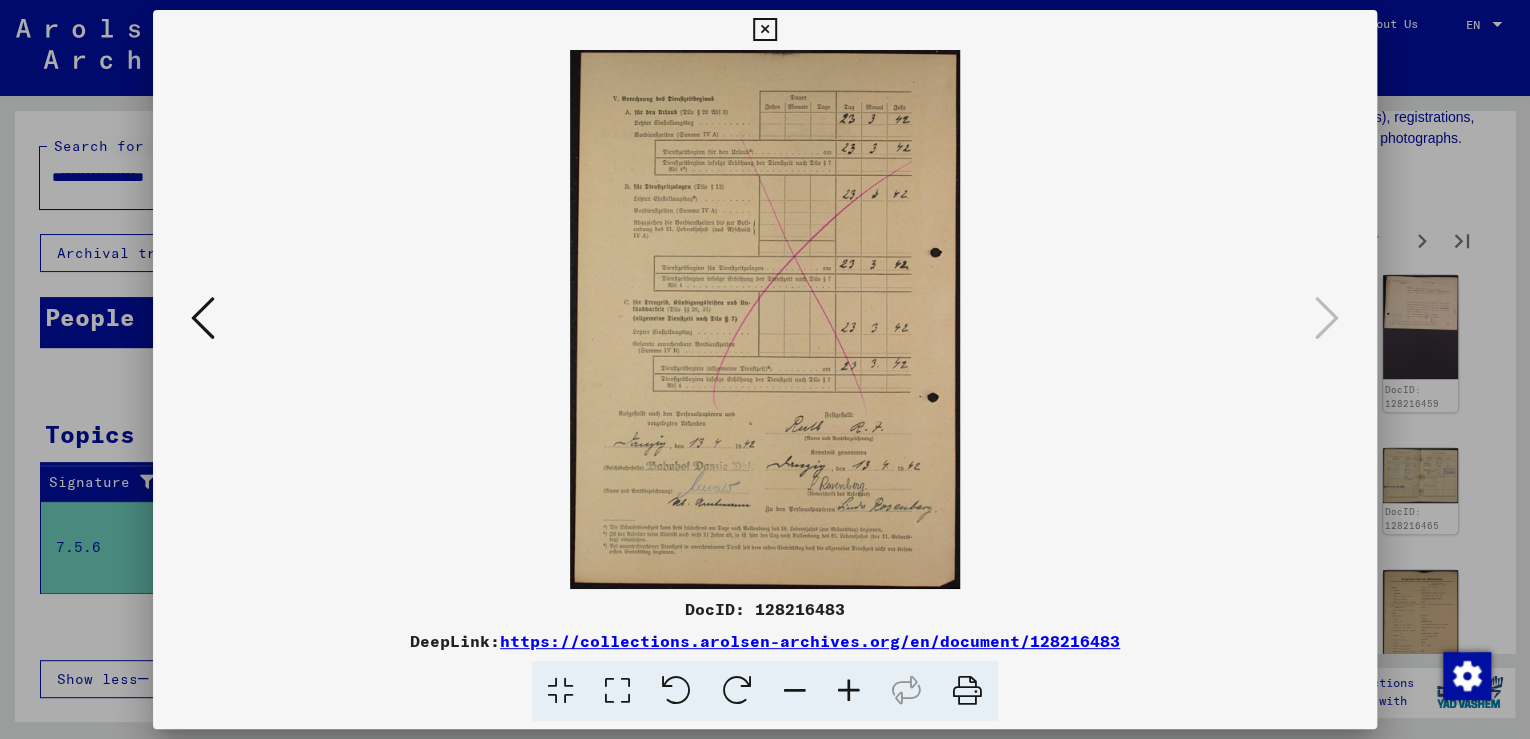 click at bounding box center (764, 30) 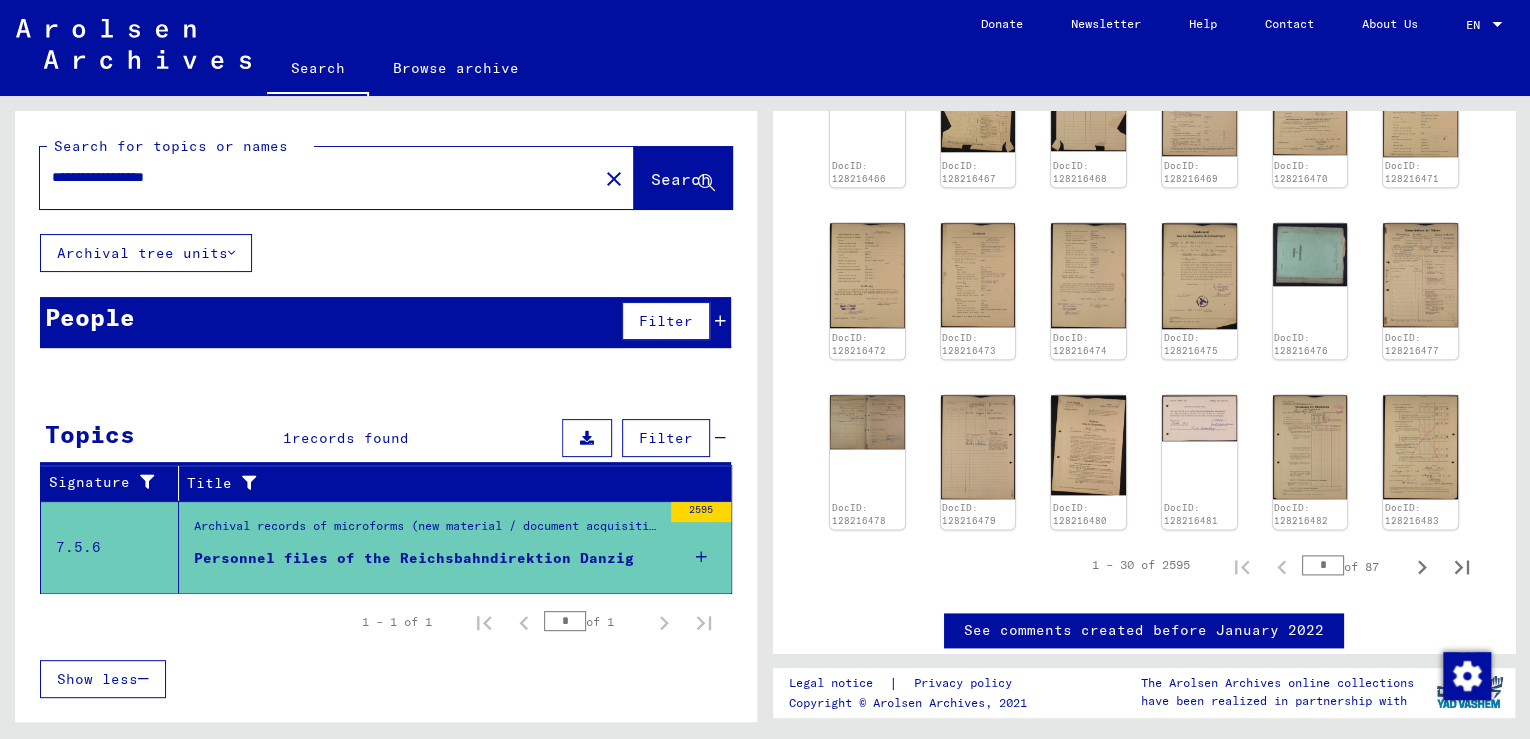 scroll, scrollTop: 1120, scrollLeft: 0, axis: vertical 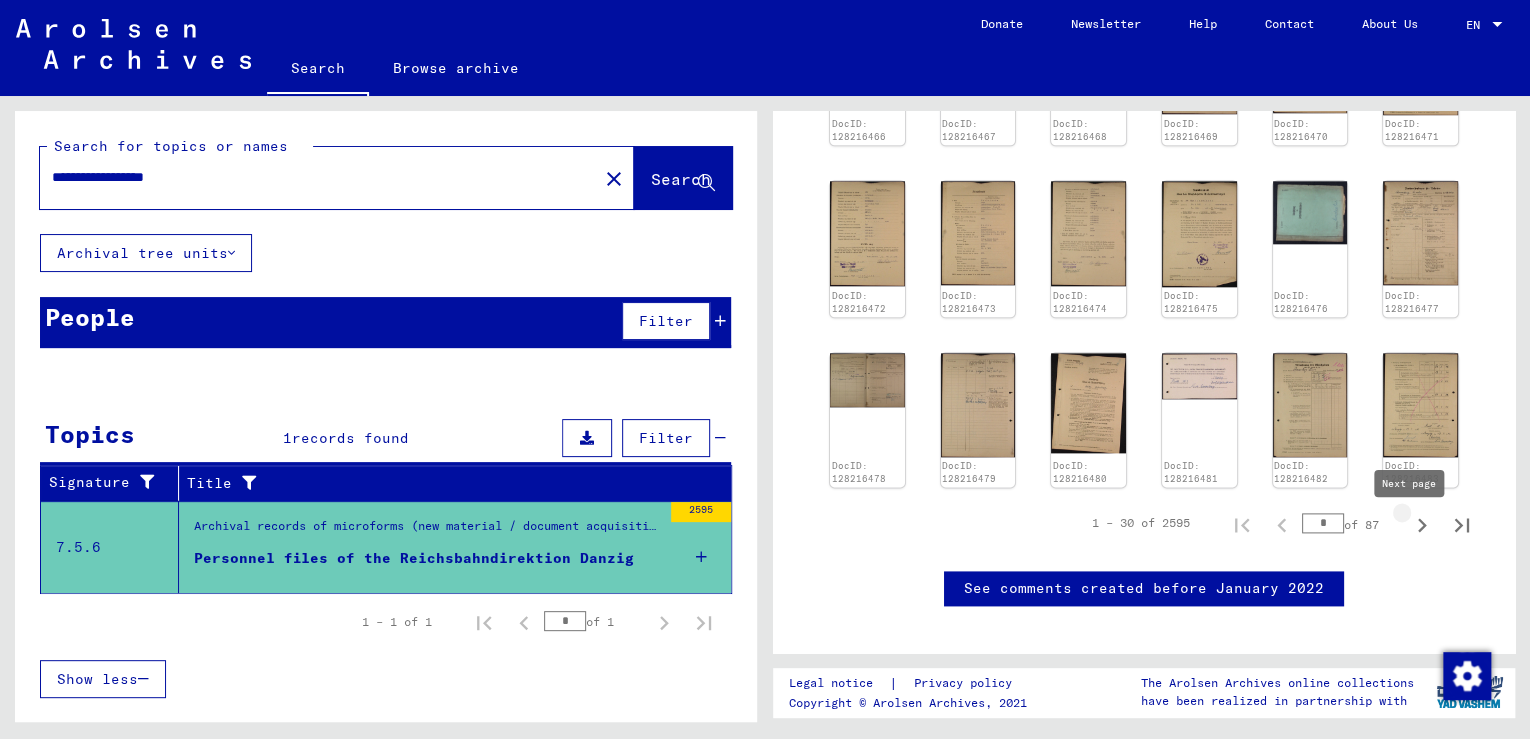 click 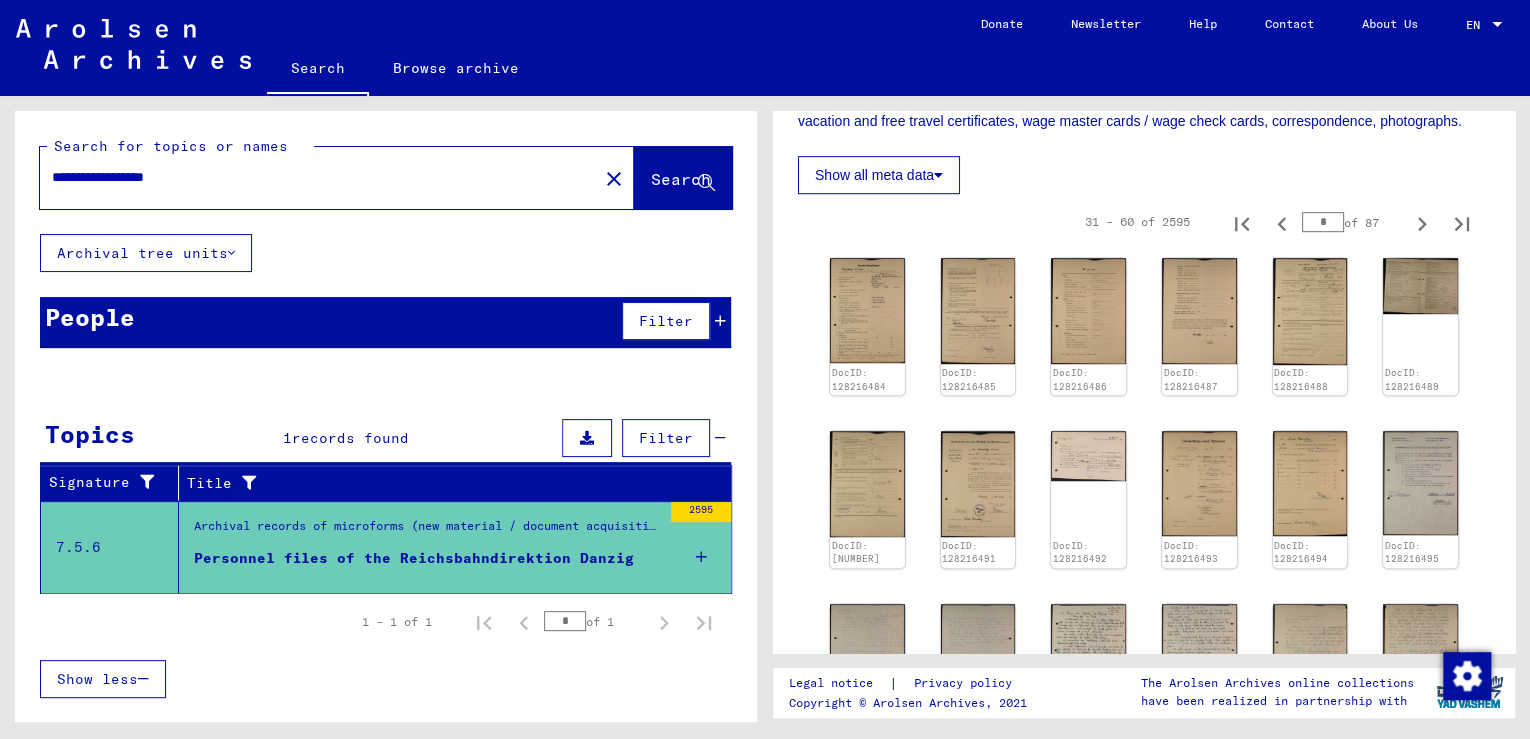 scroll, scrollTop: 560, scrollLeft: 0, axis: vertical 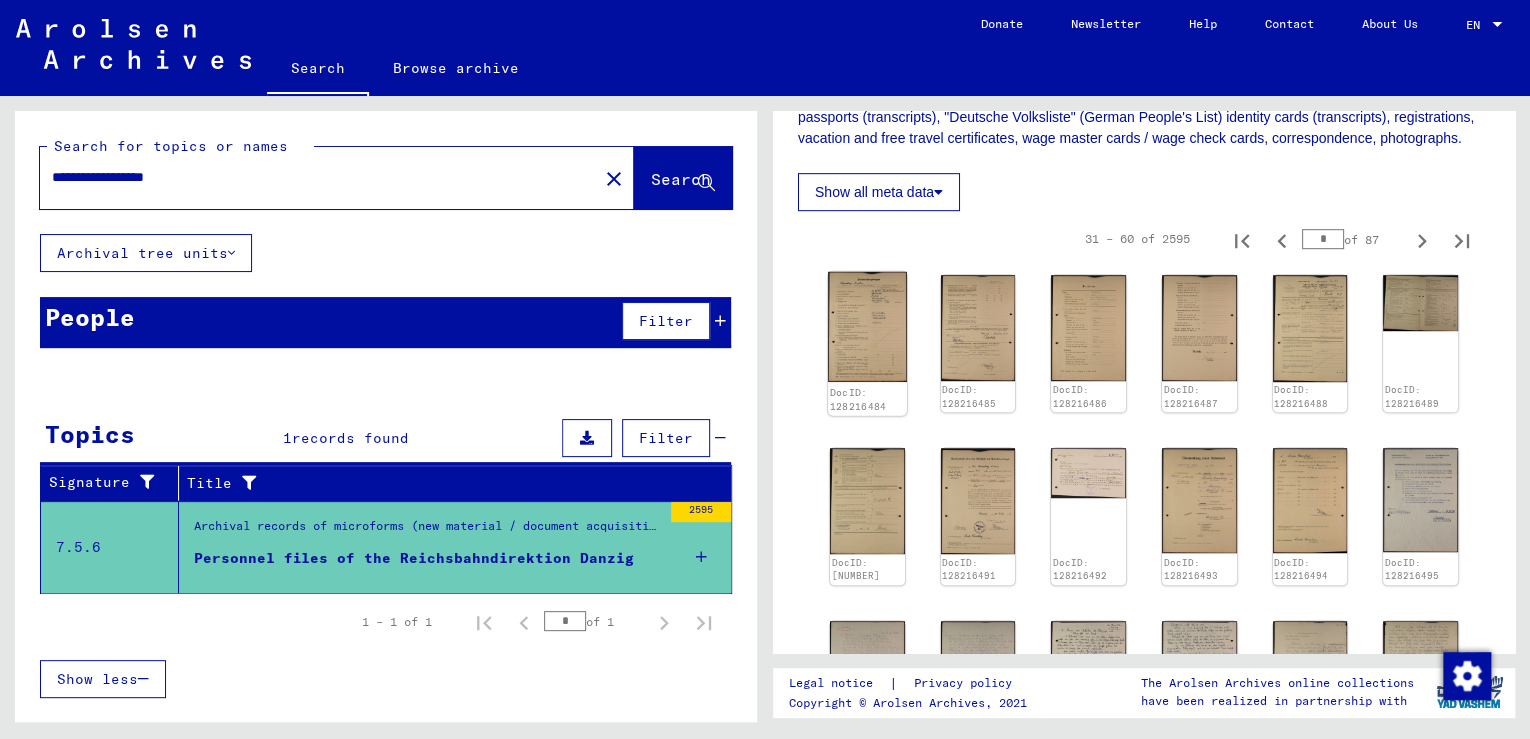click 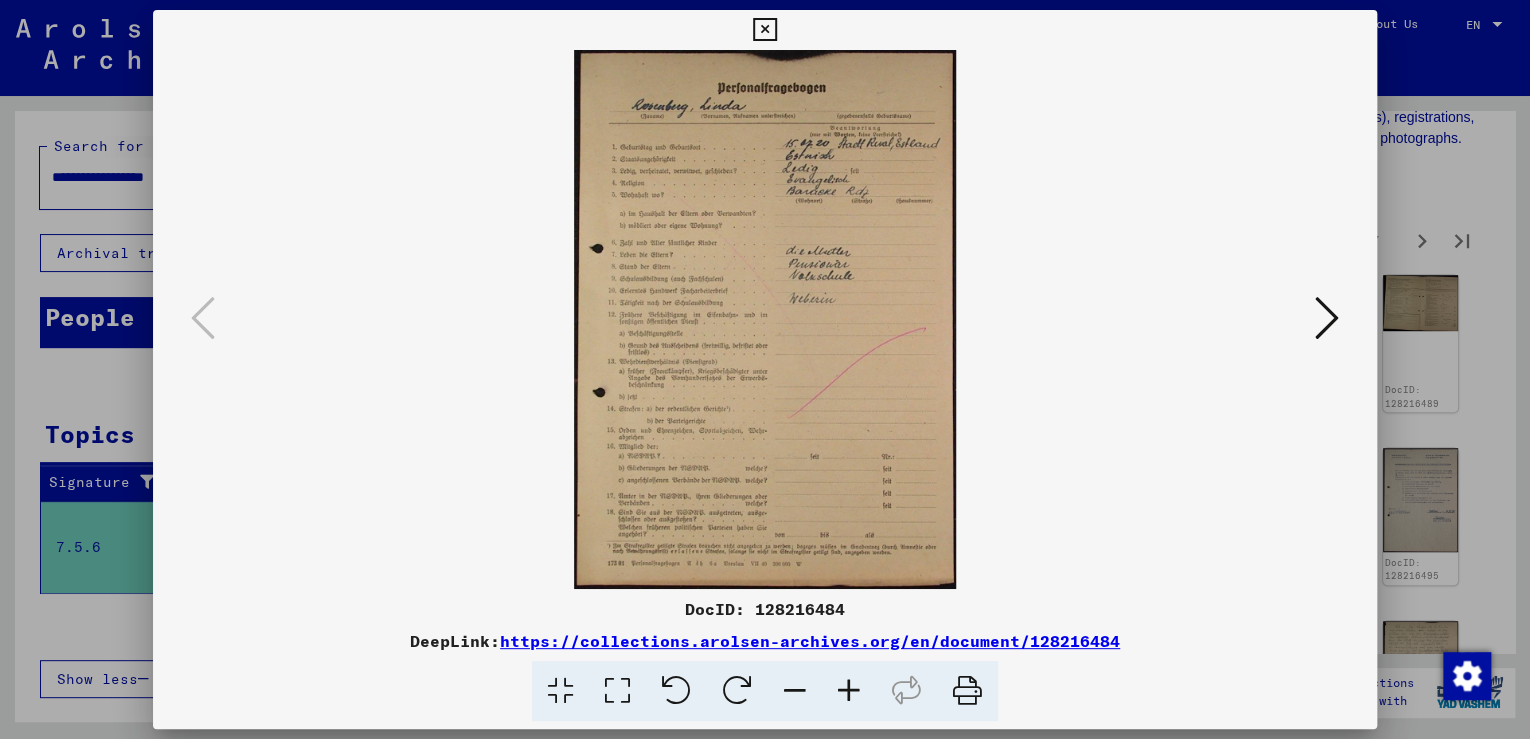 click at bounding box center [1327, 318] 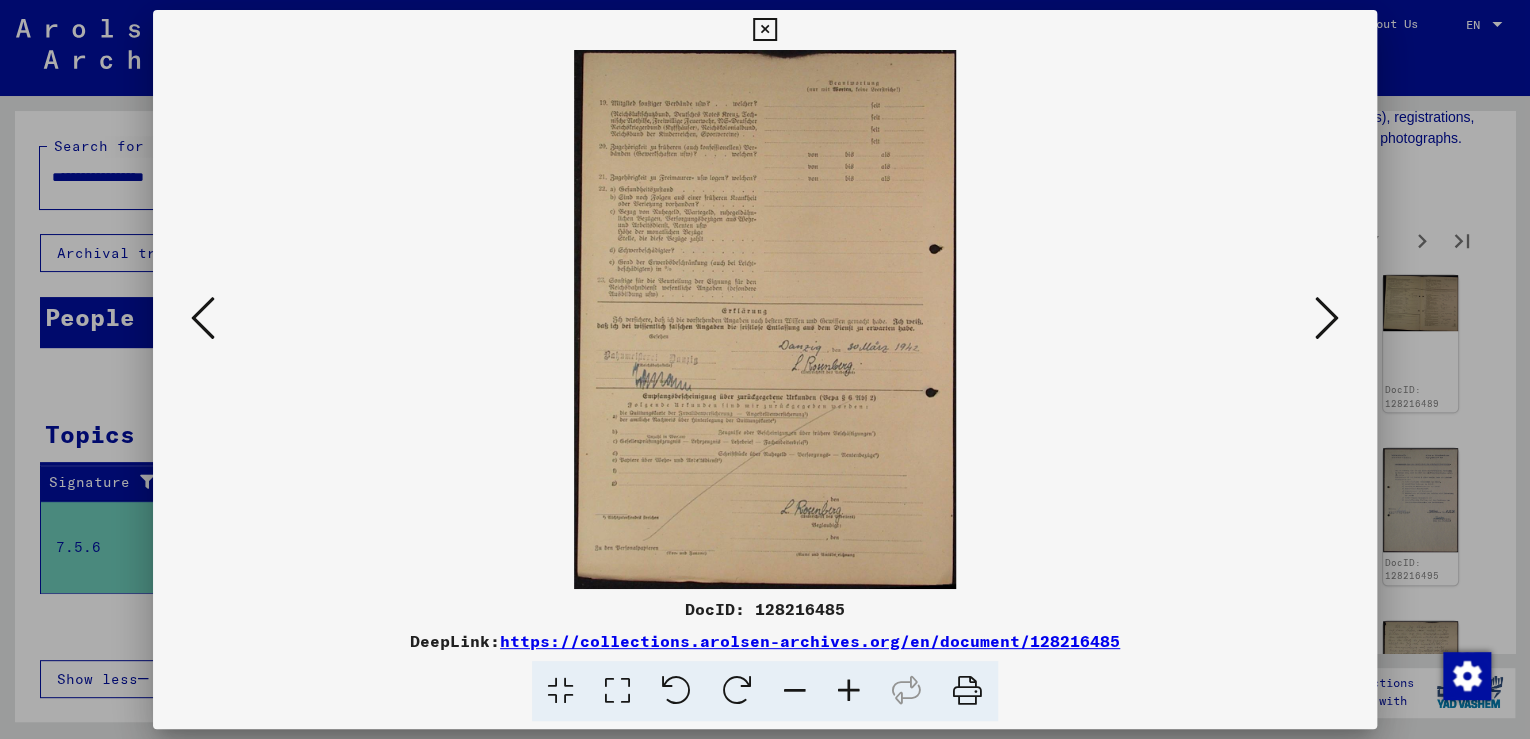 click at bounding box center (1327, 318) 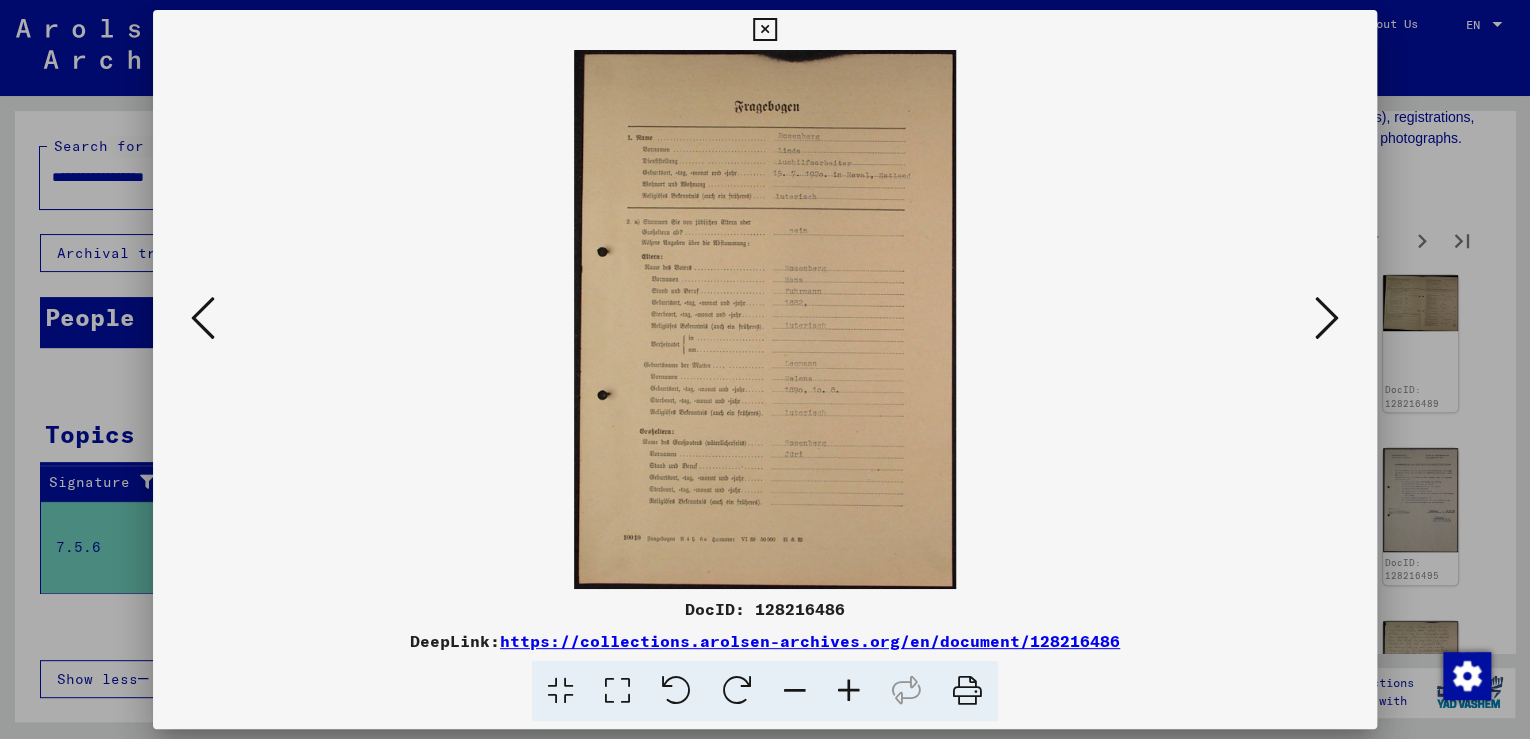 click at bounding box center (1327, 318) 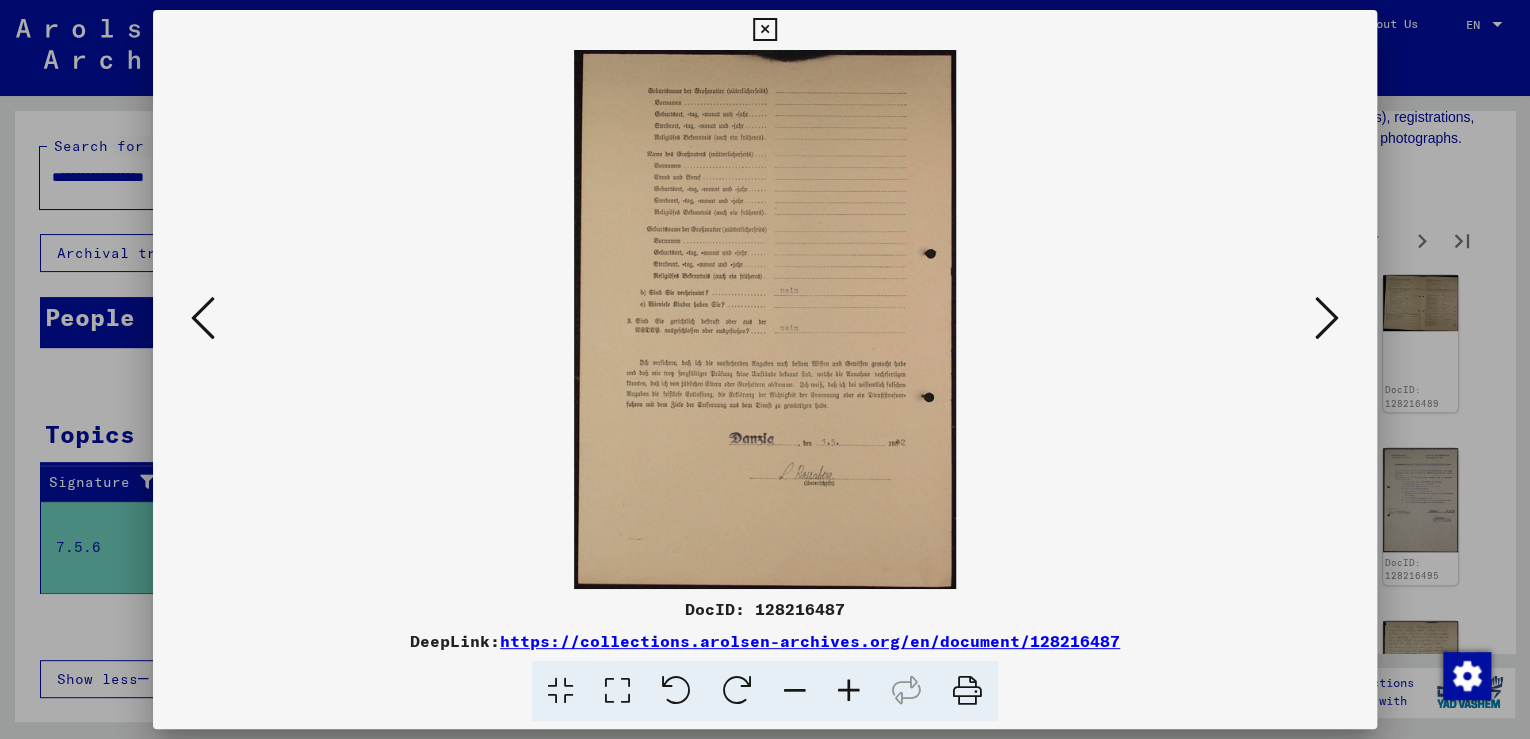 click at bounding box center (1327, 318) 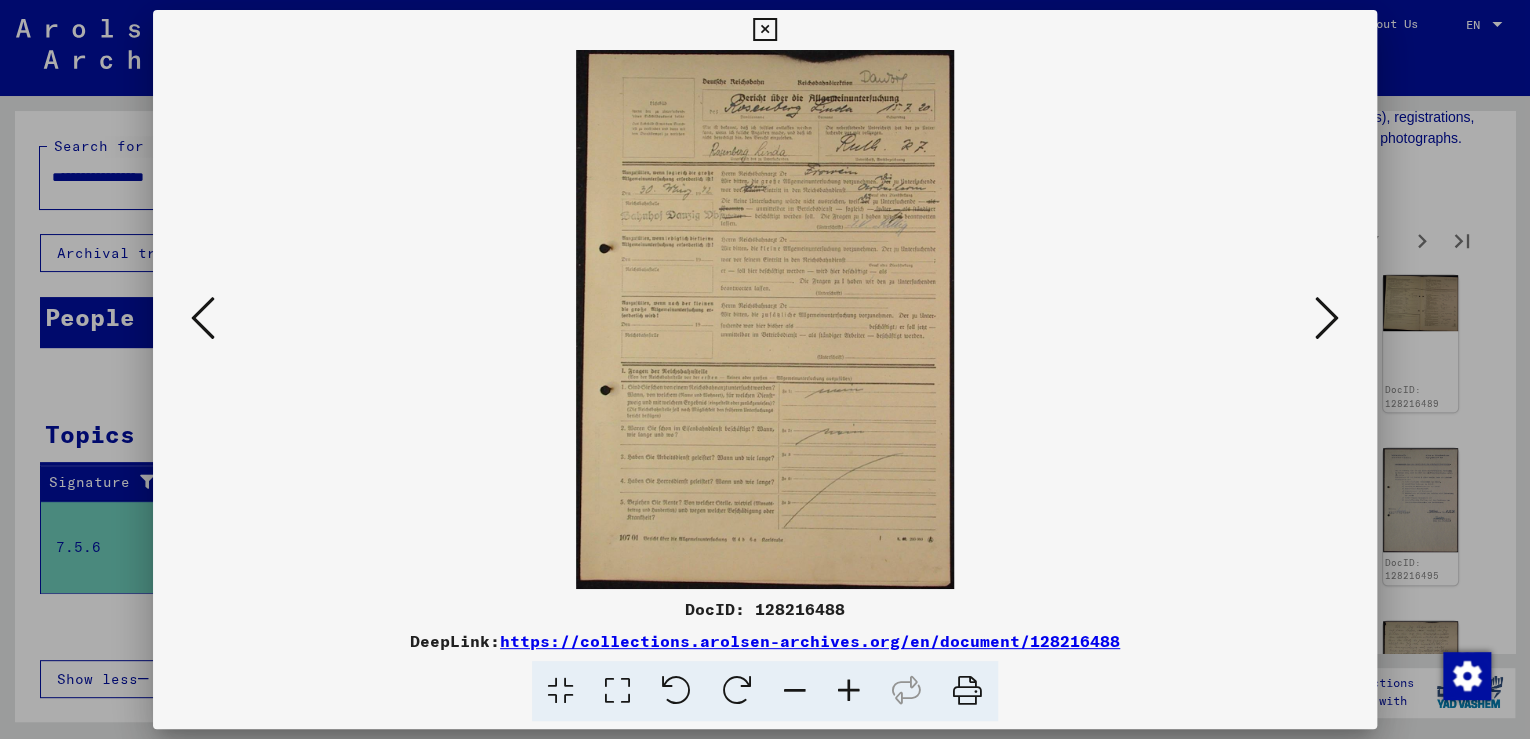 click at bounding box center [1327, 318] 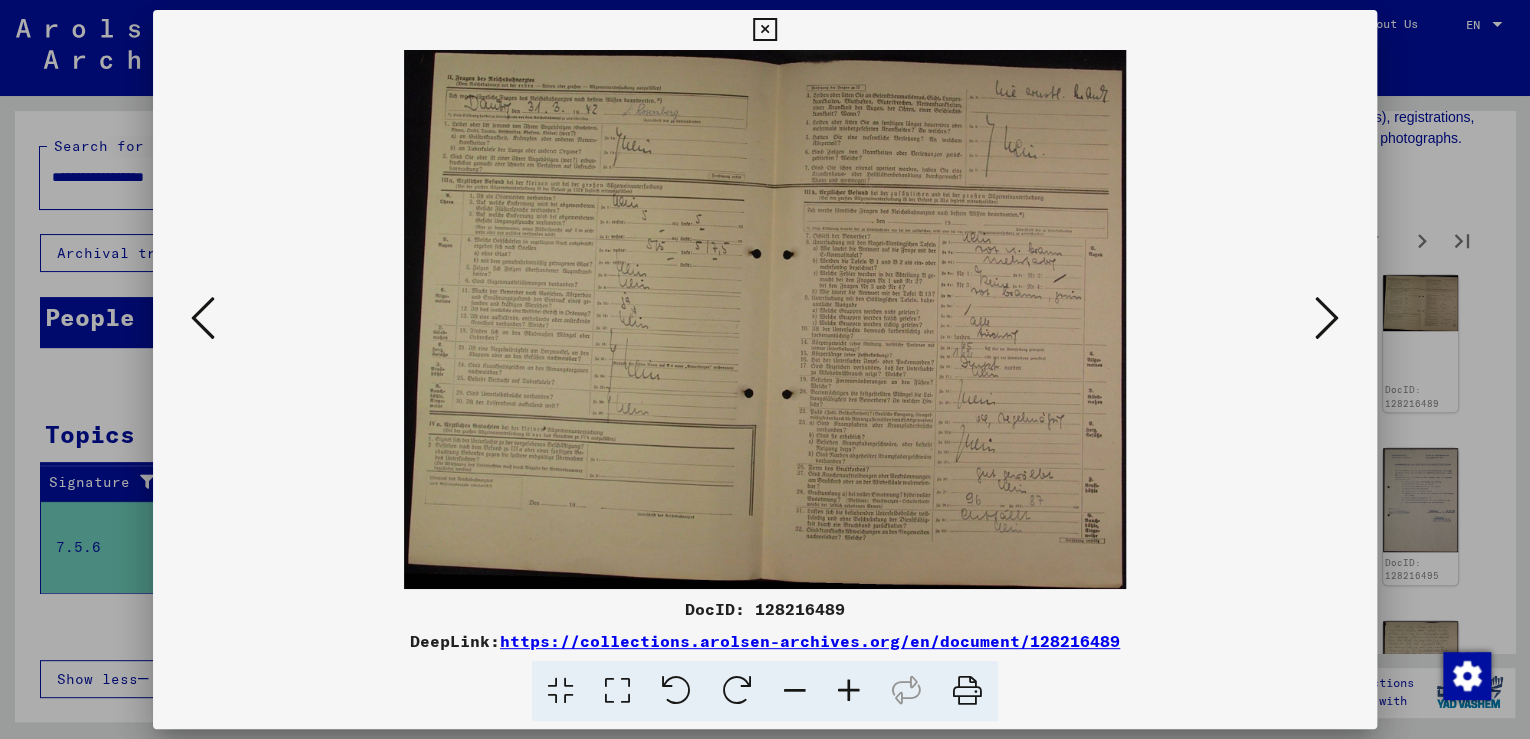 click at bounding box center (1327, 318) 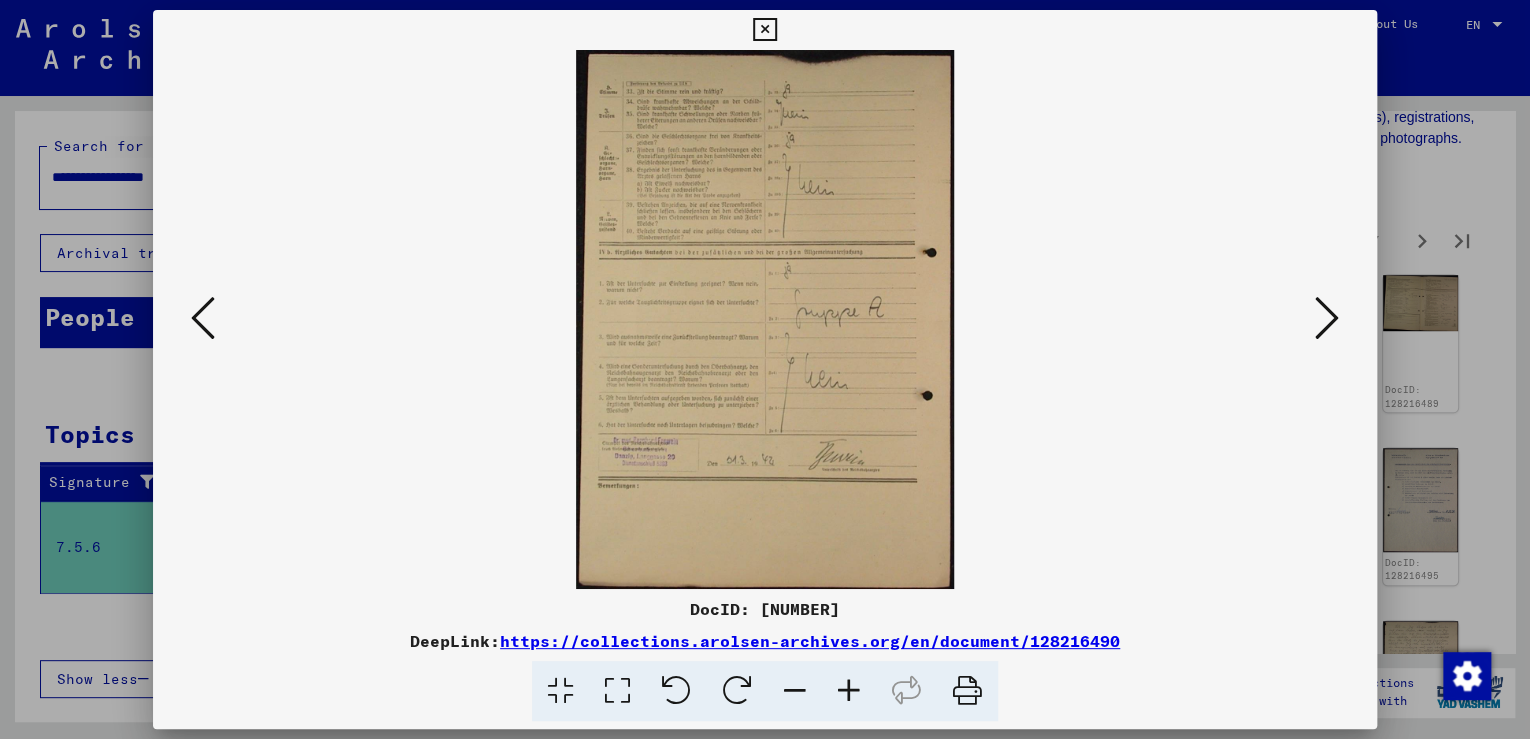 click at bounding box center [1327, 318] 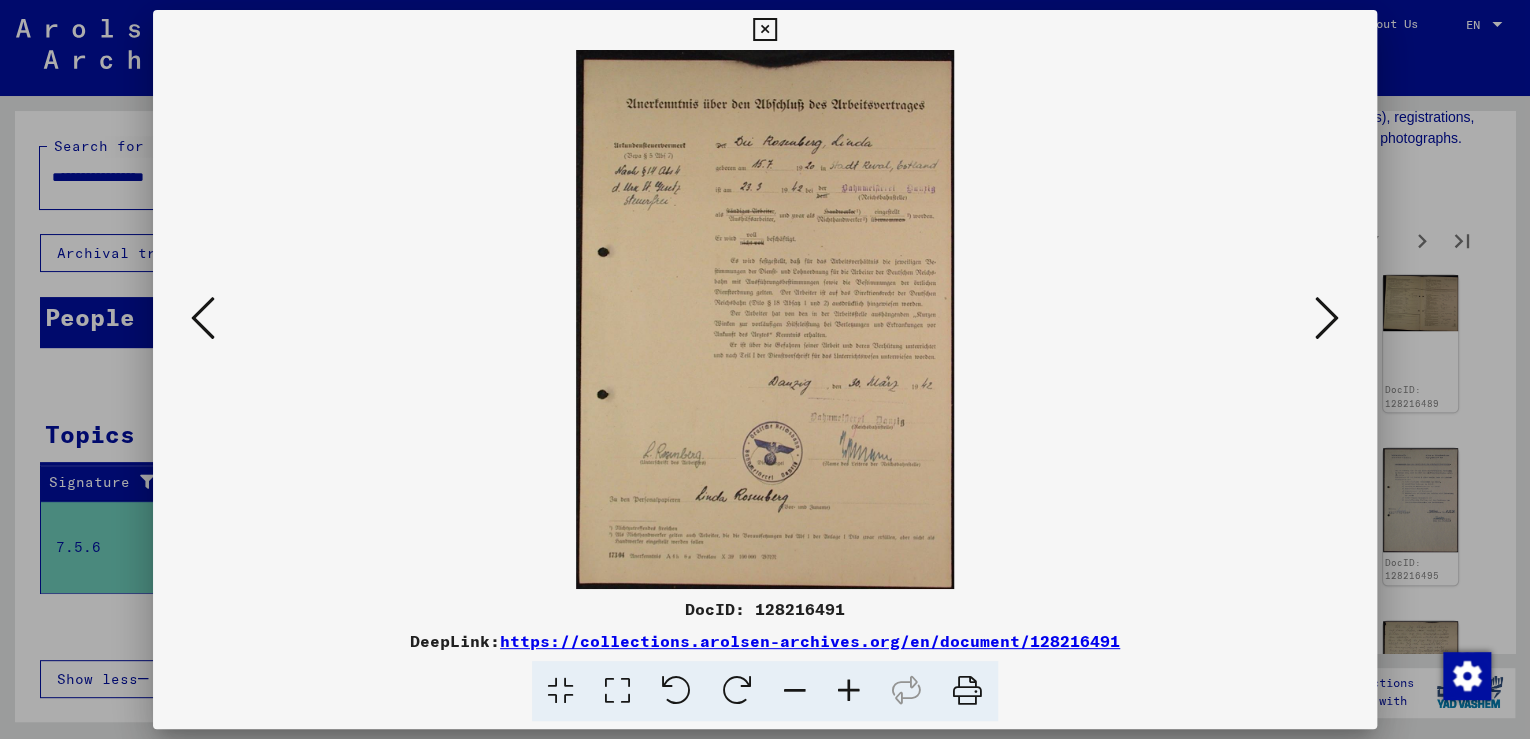 click at bounding box center (1327, 318) 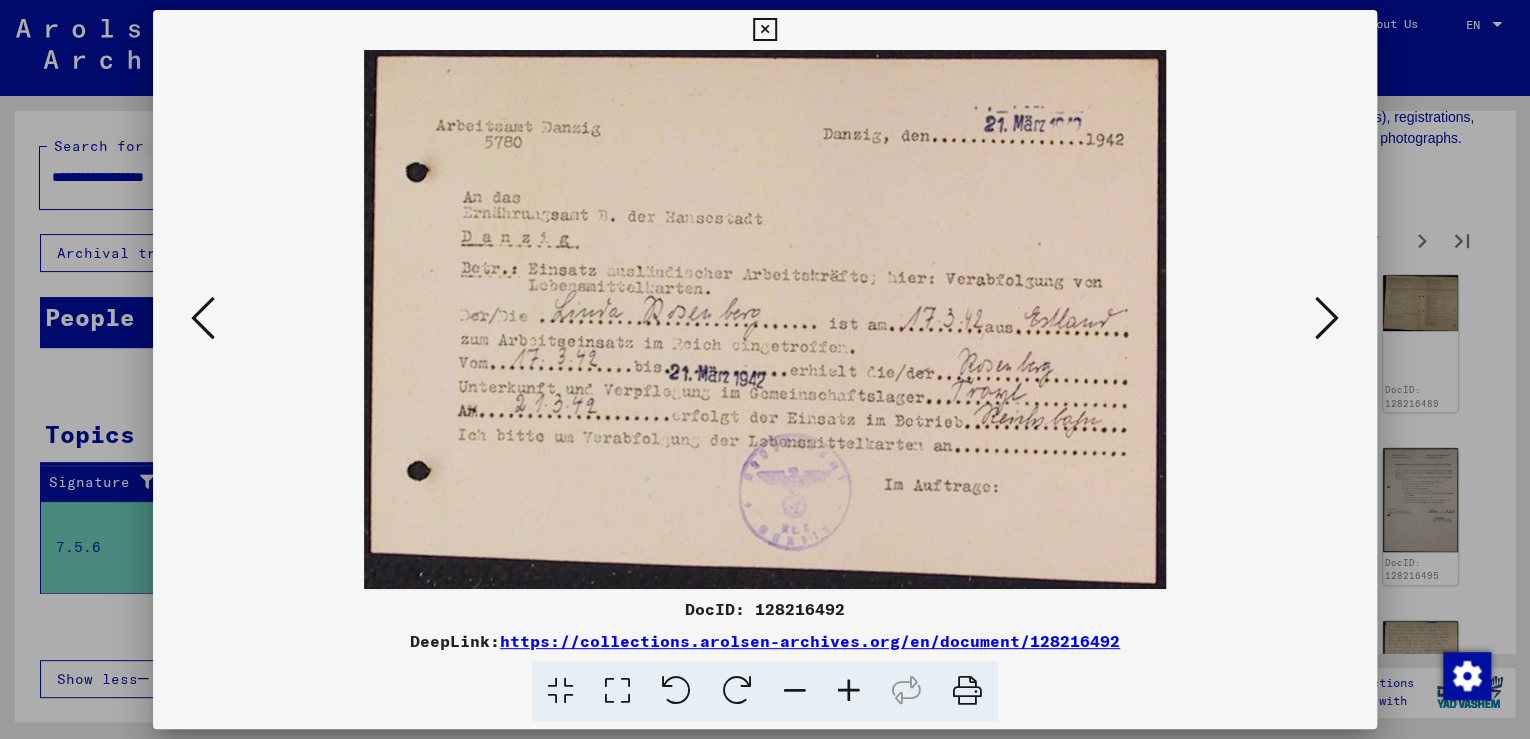 click at bounding box center (1327, 318) 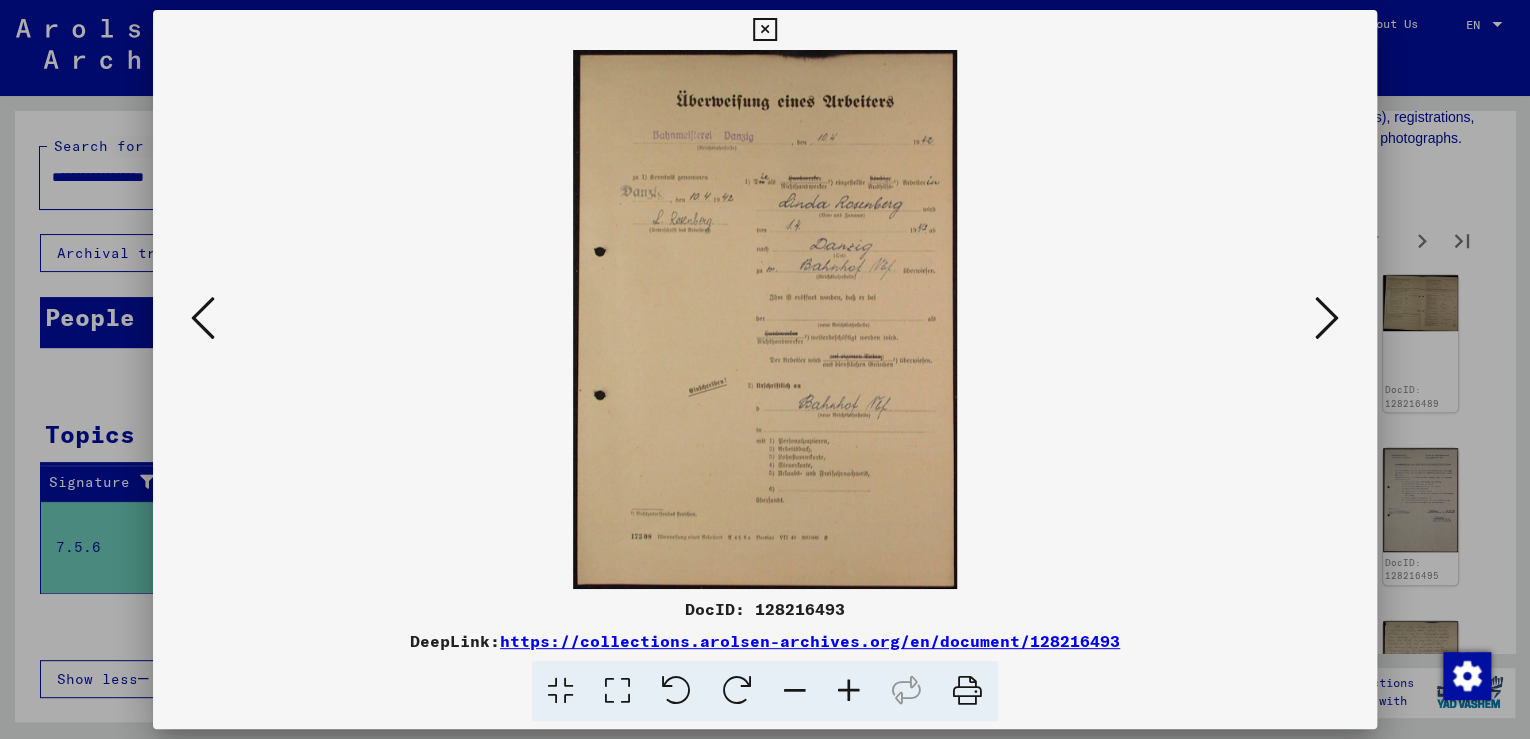 click at bounding box center [1327, 318] 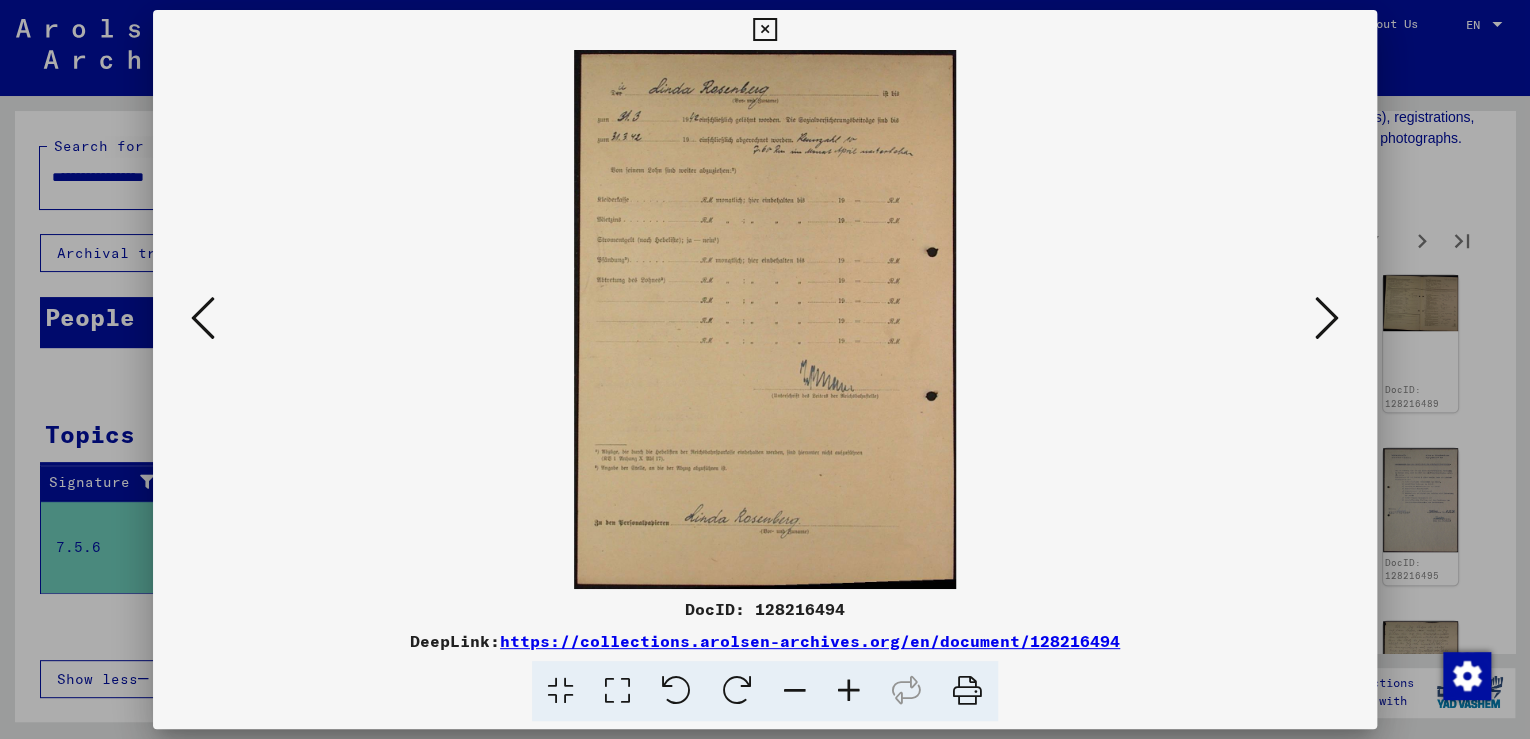 click at bounding box center [1327, 318] 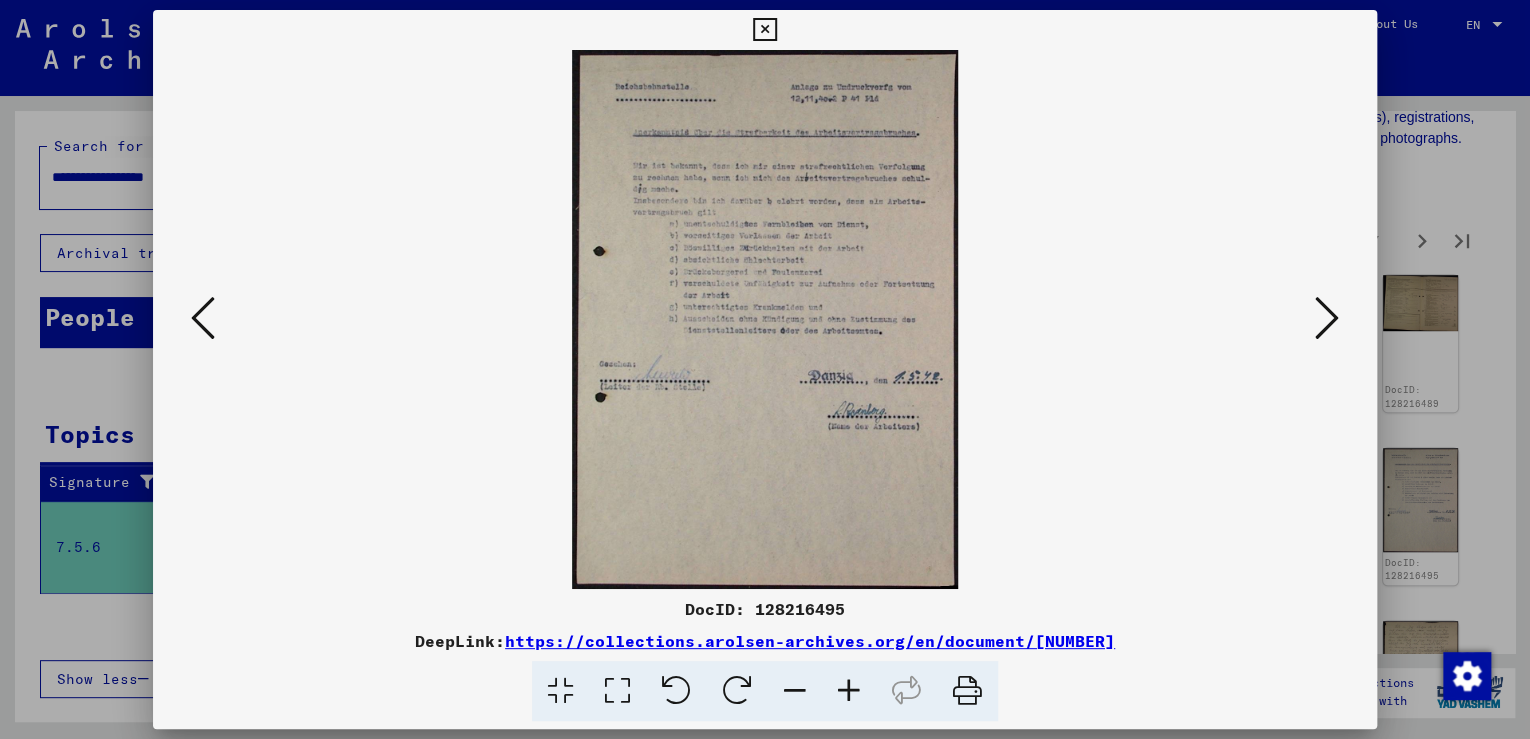 click at bounding box center (1327, 318) 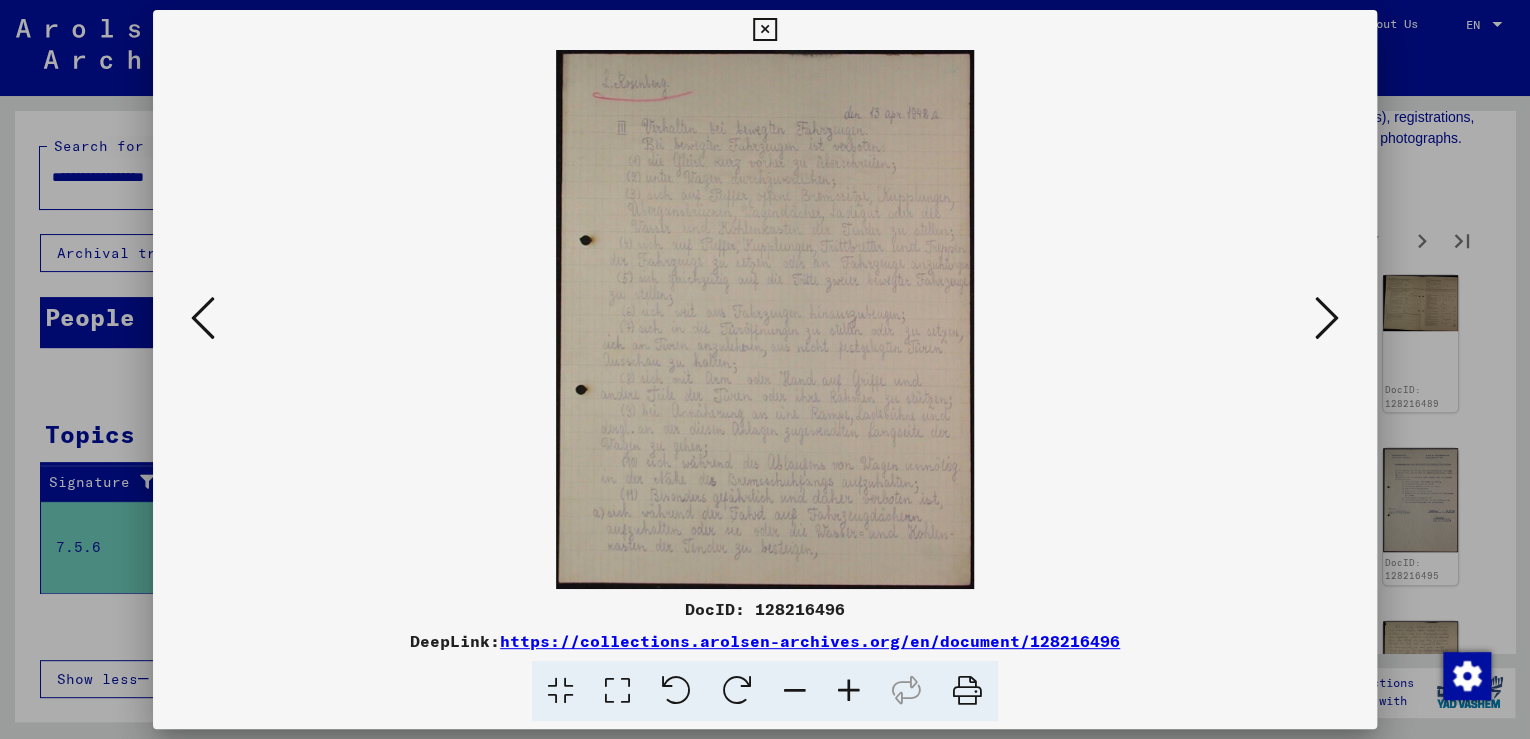 click at bounding box center (1327, 318) 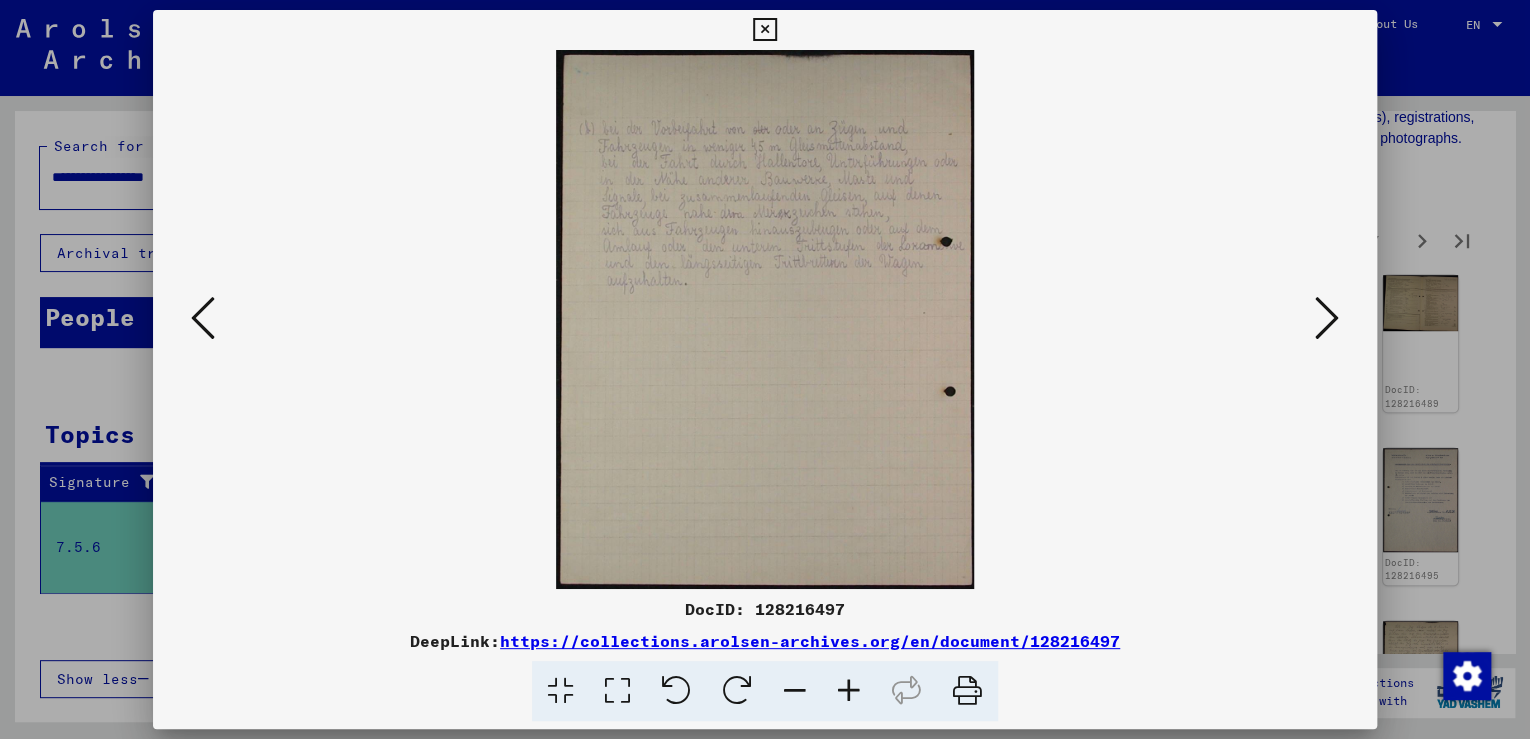 click at bounding box center (1327, 318) 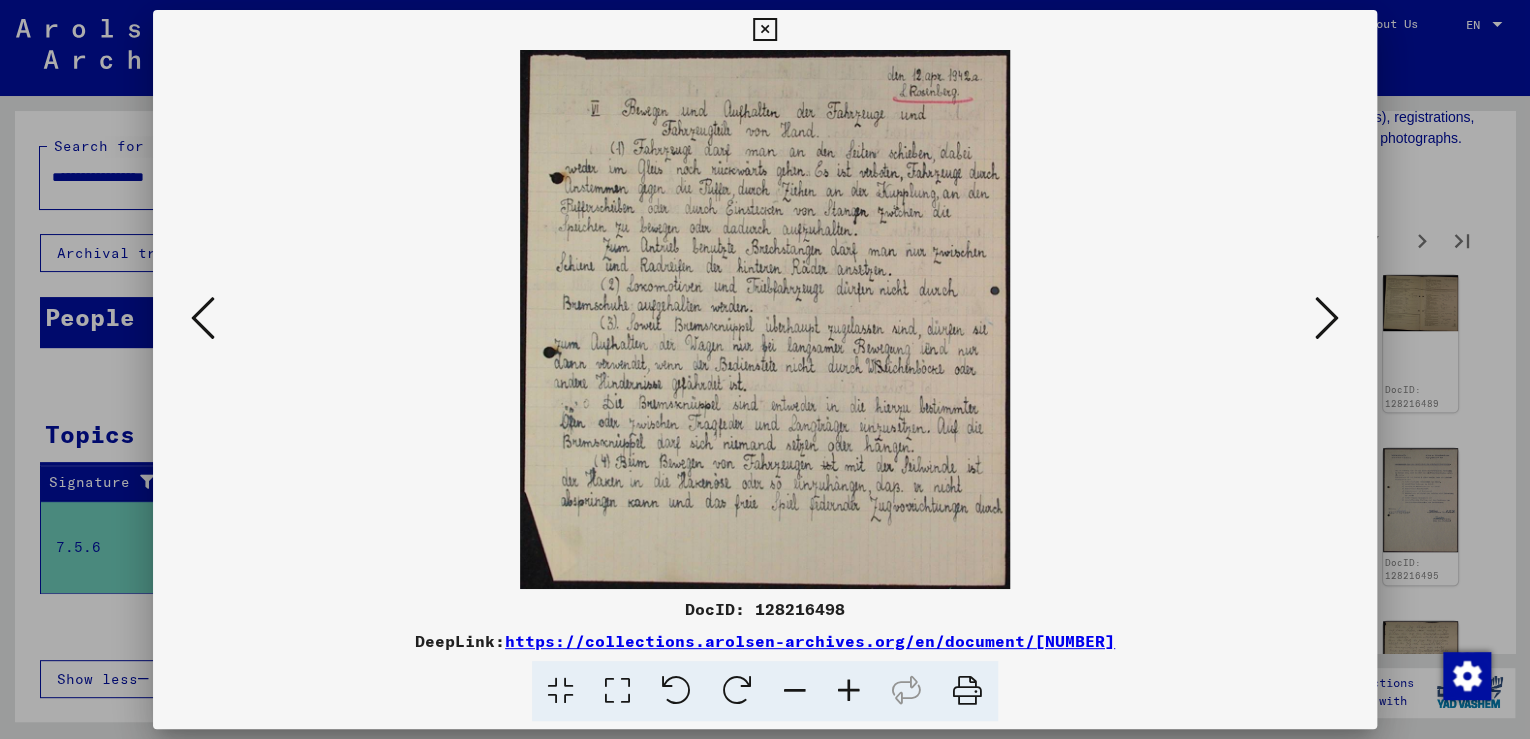 click at bounding box center (1327, 318) 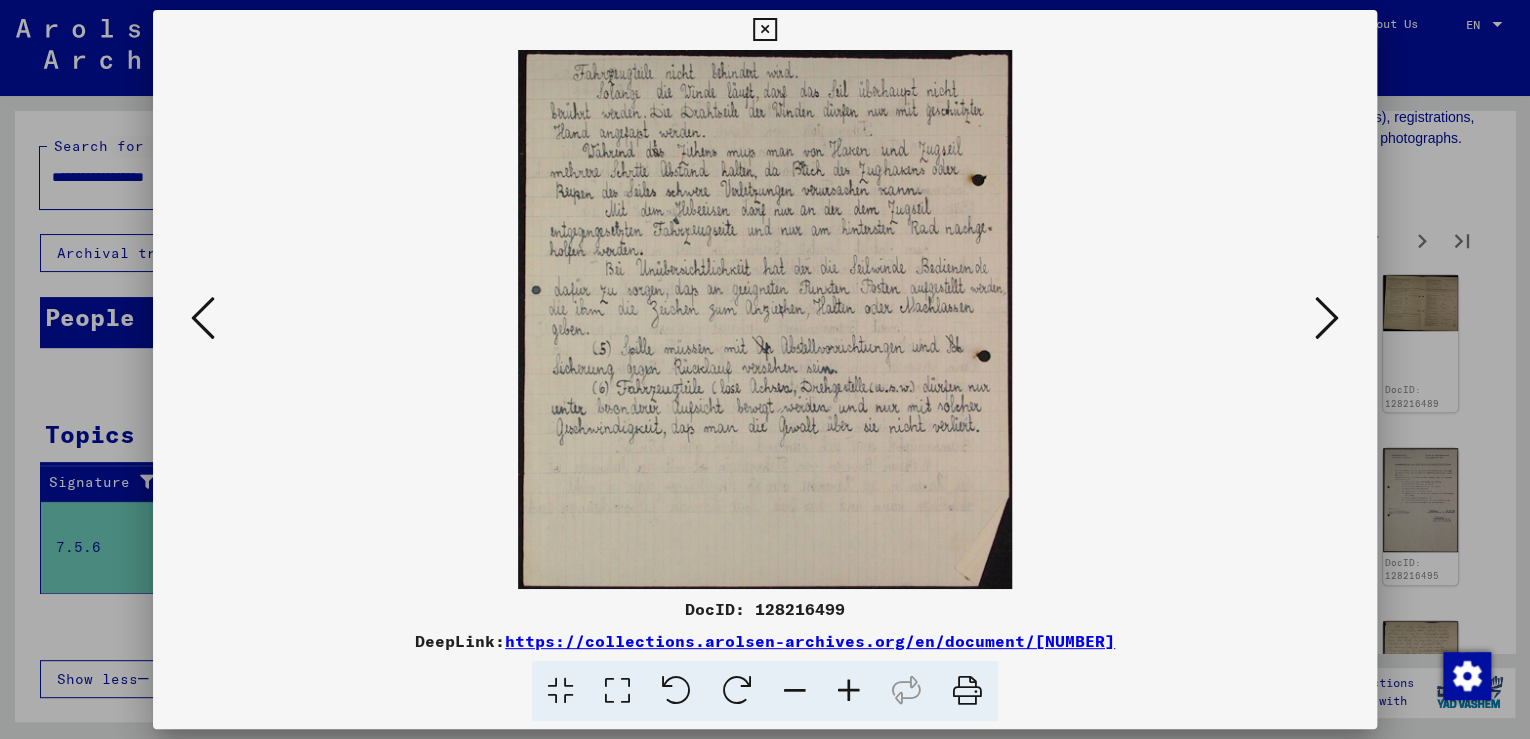 click at bounding box center (1327, 318) 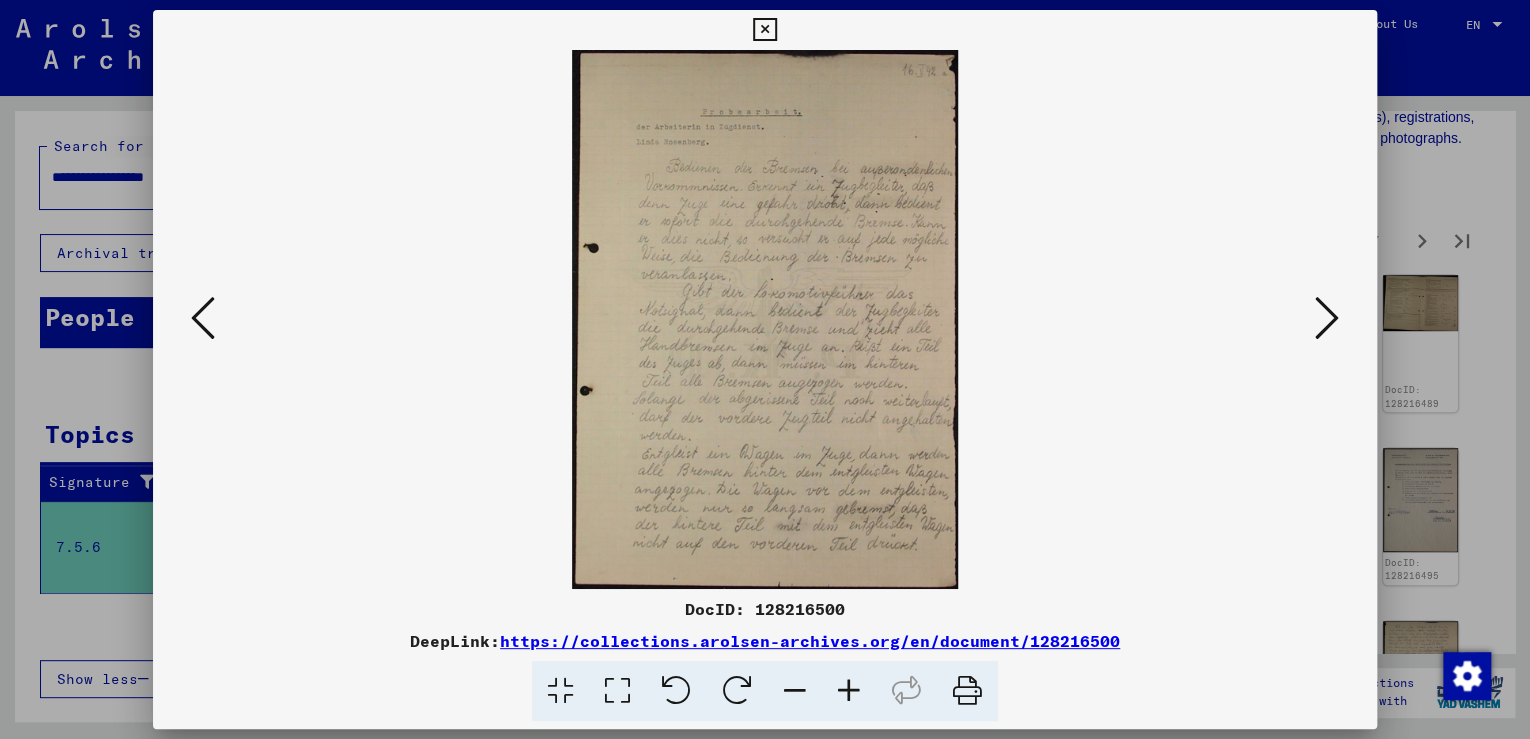 click at bounding box center [764, 30] 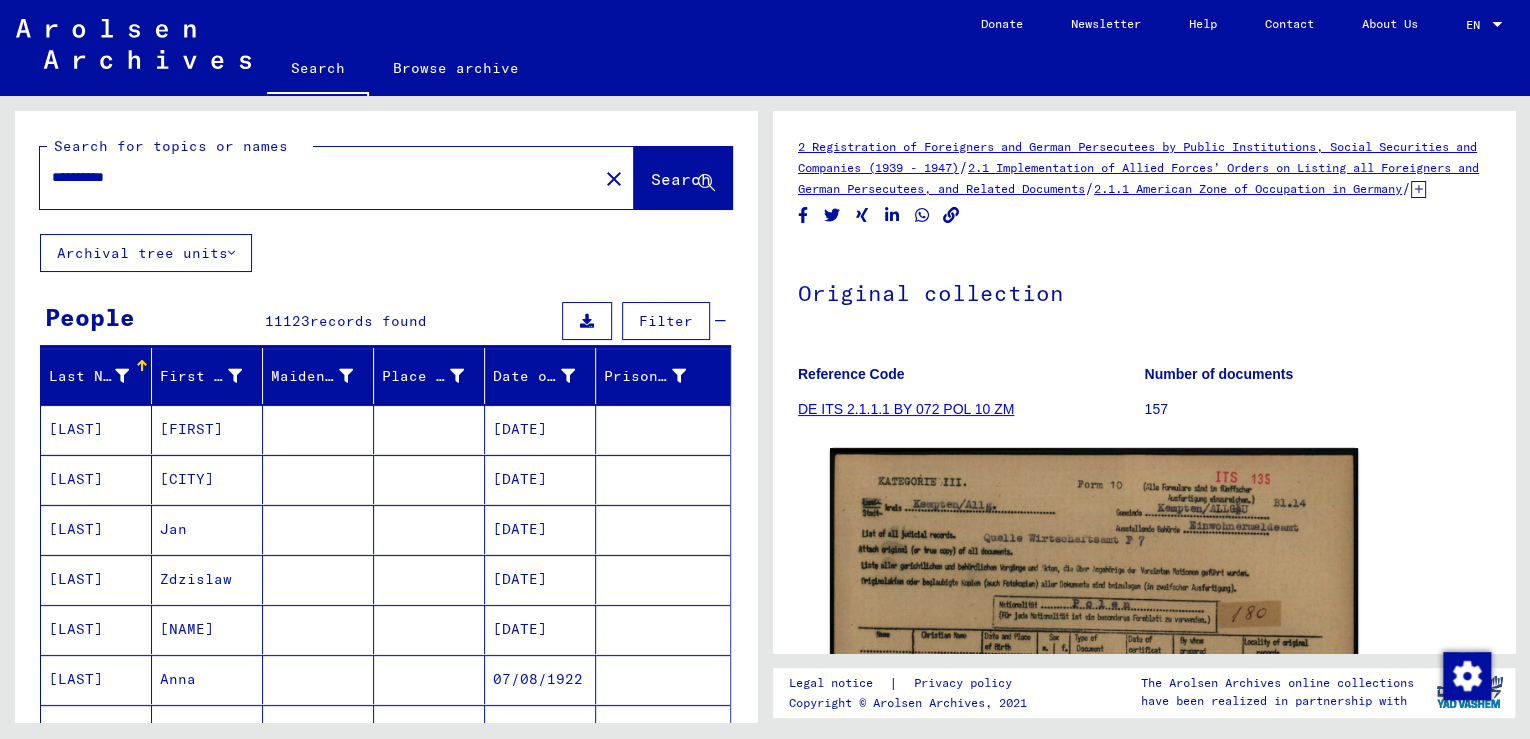 scroll, scrollTop: 0, scrollLeft: 0, axis: both 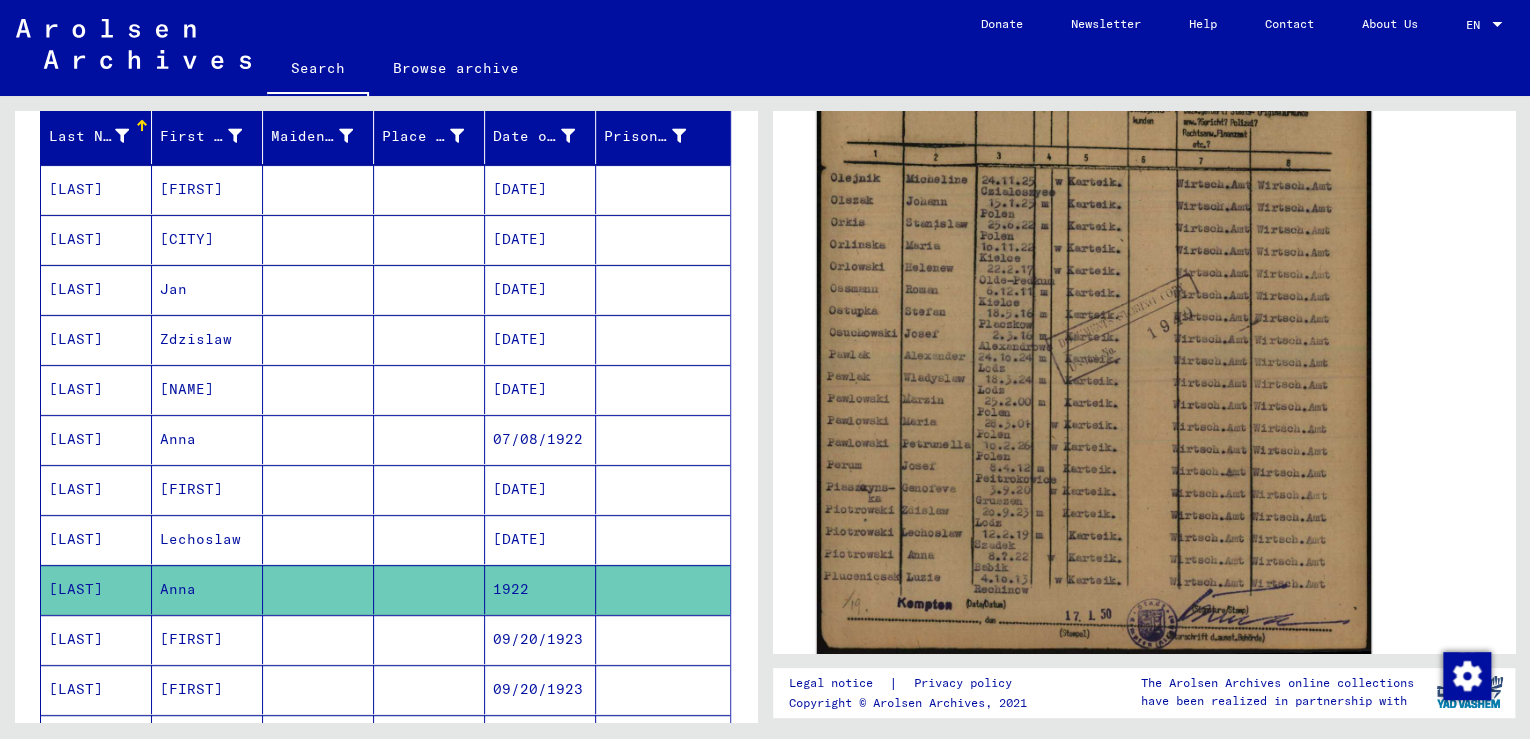 click 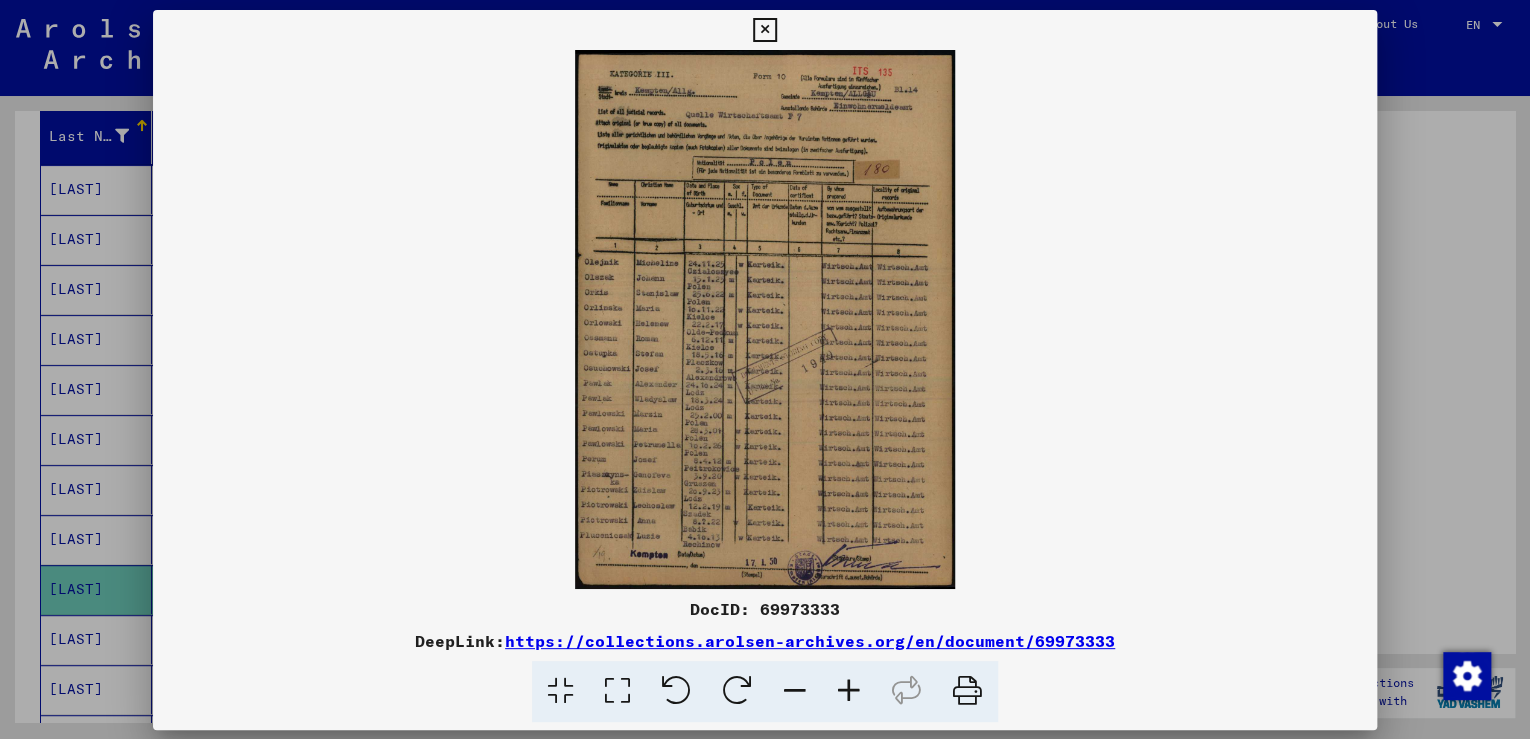 scroll, scrollTop: 559, scrollLeft: 0, axis: vertical 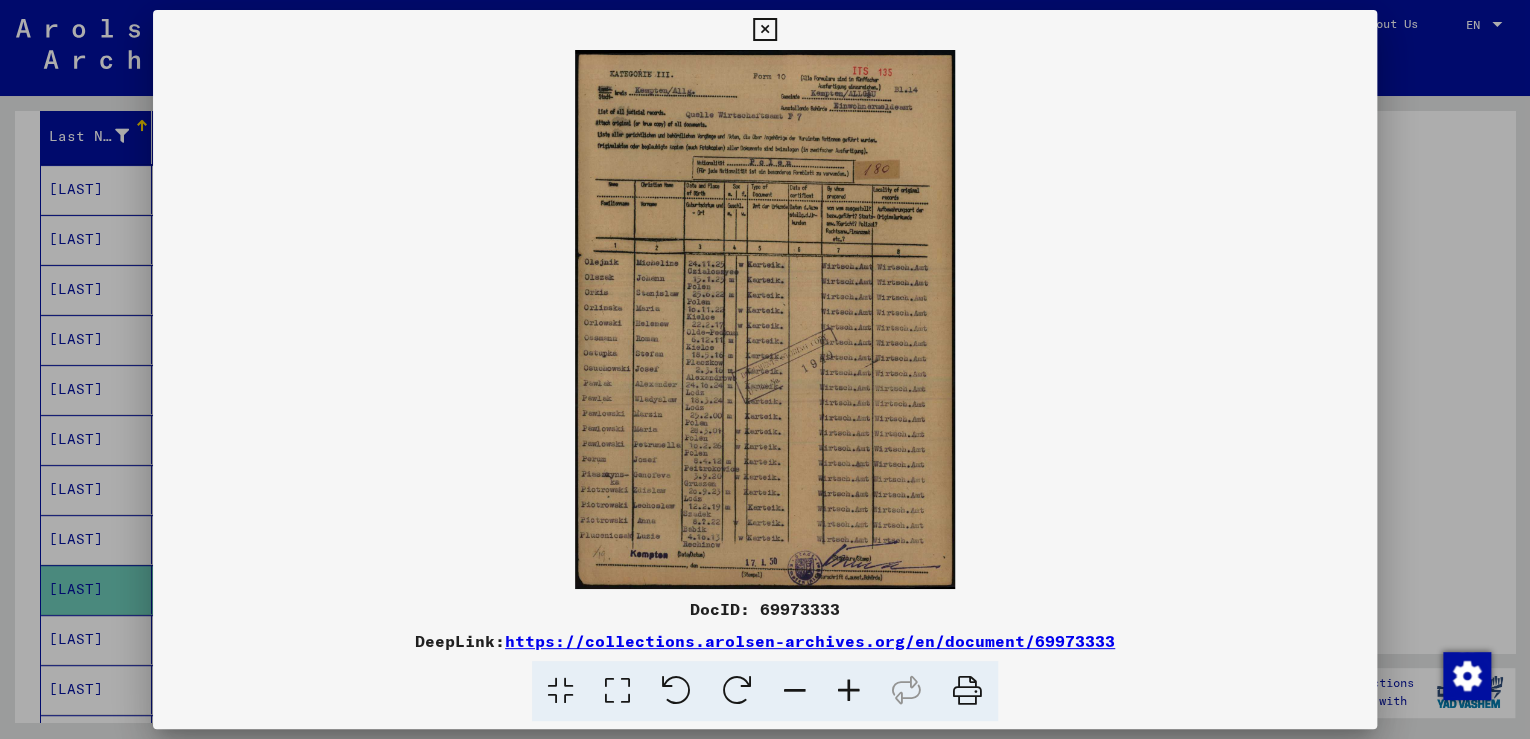 click at bounding box center (849, 691) 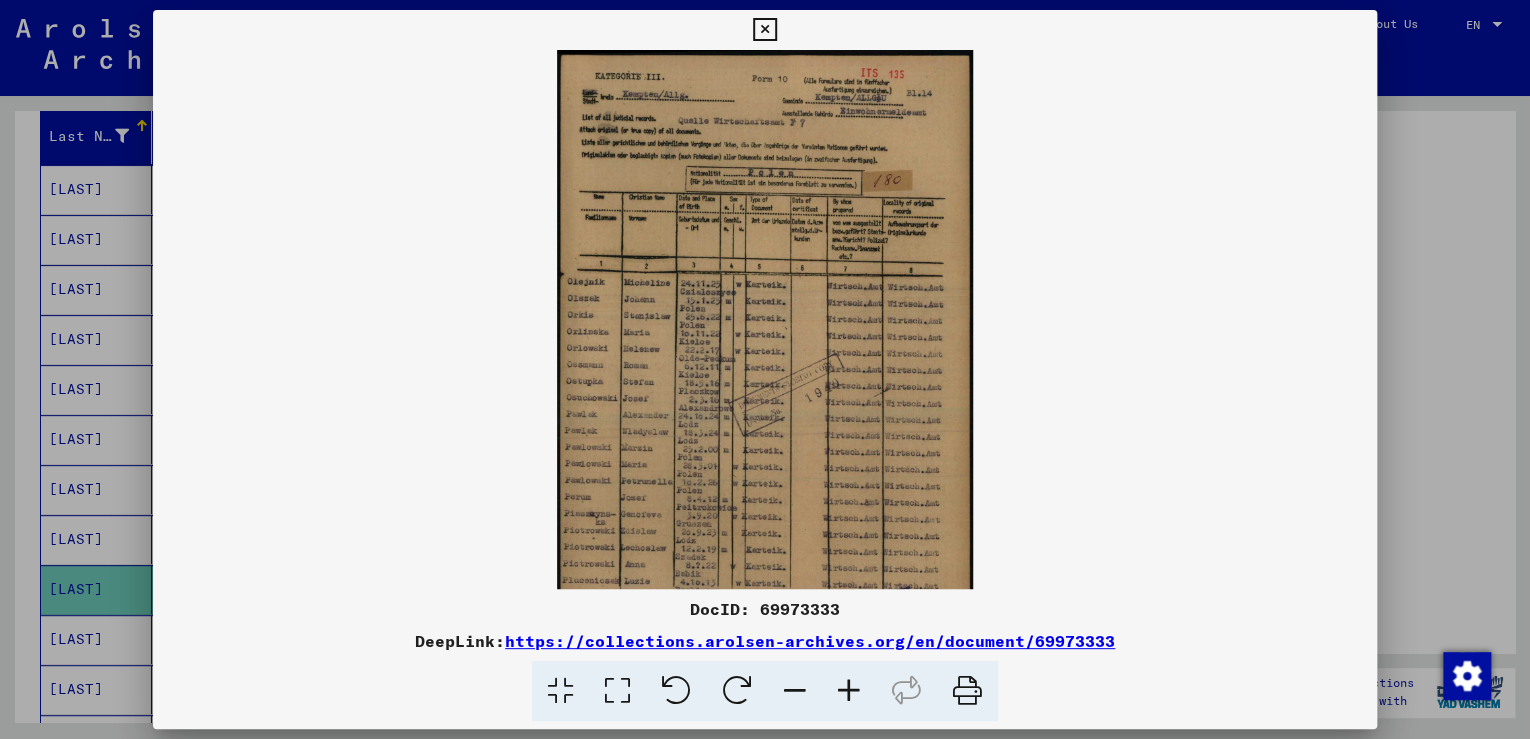click at bounding box center [849, 691] 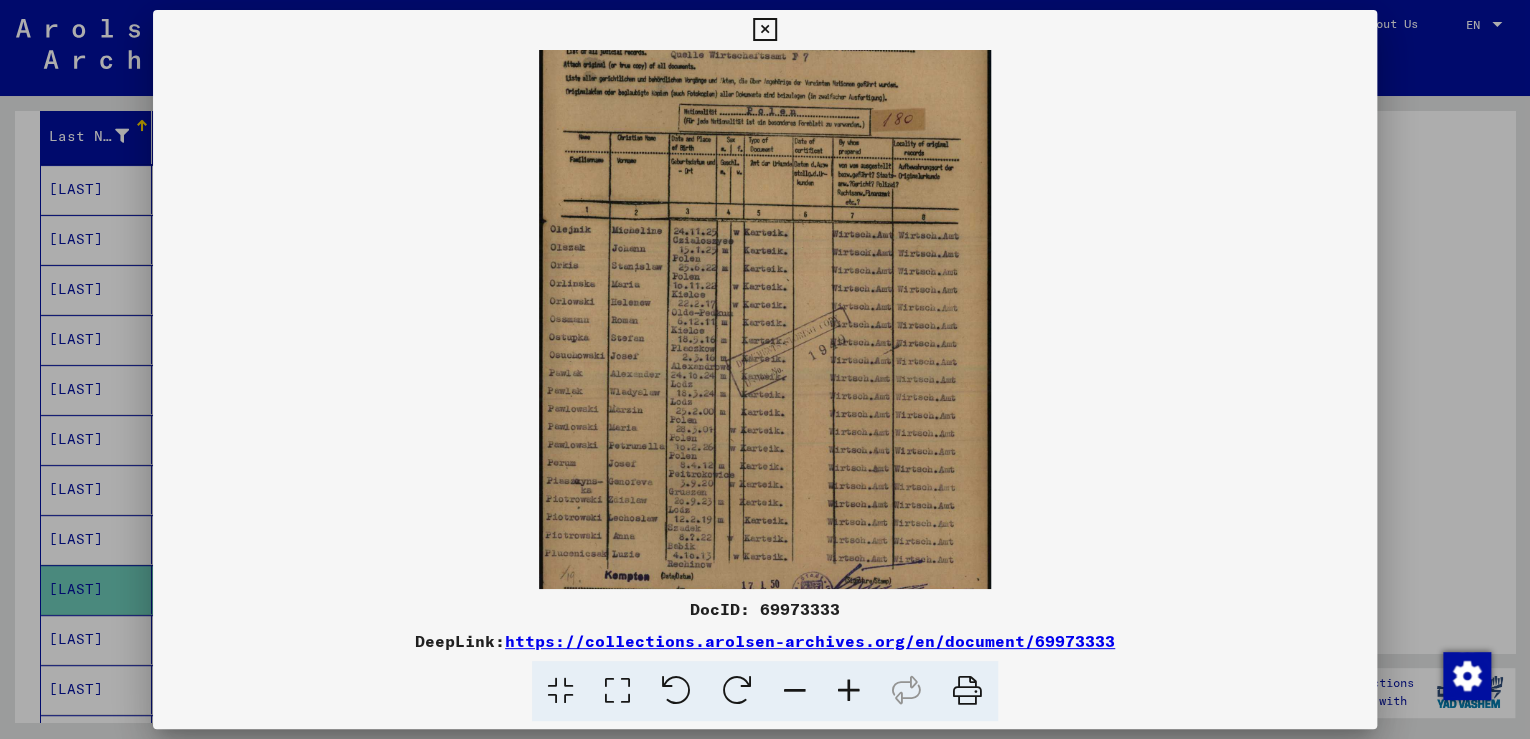 scroll, scrollTop: 100, scrollLeft: 0, axis: vertical 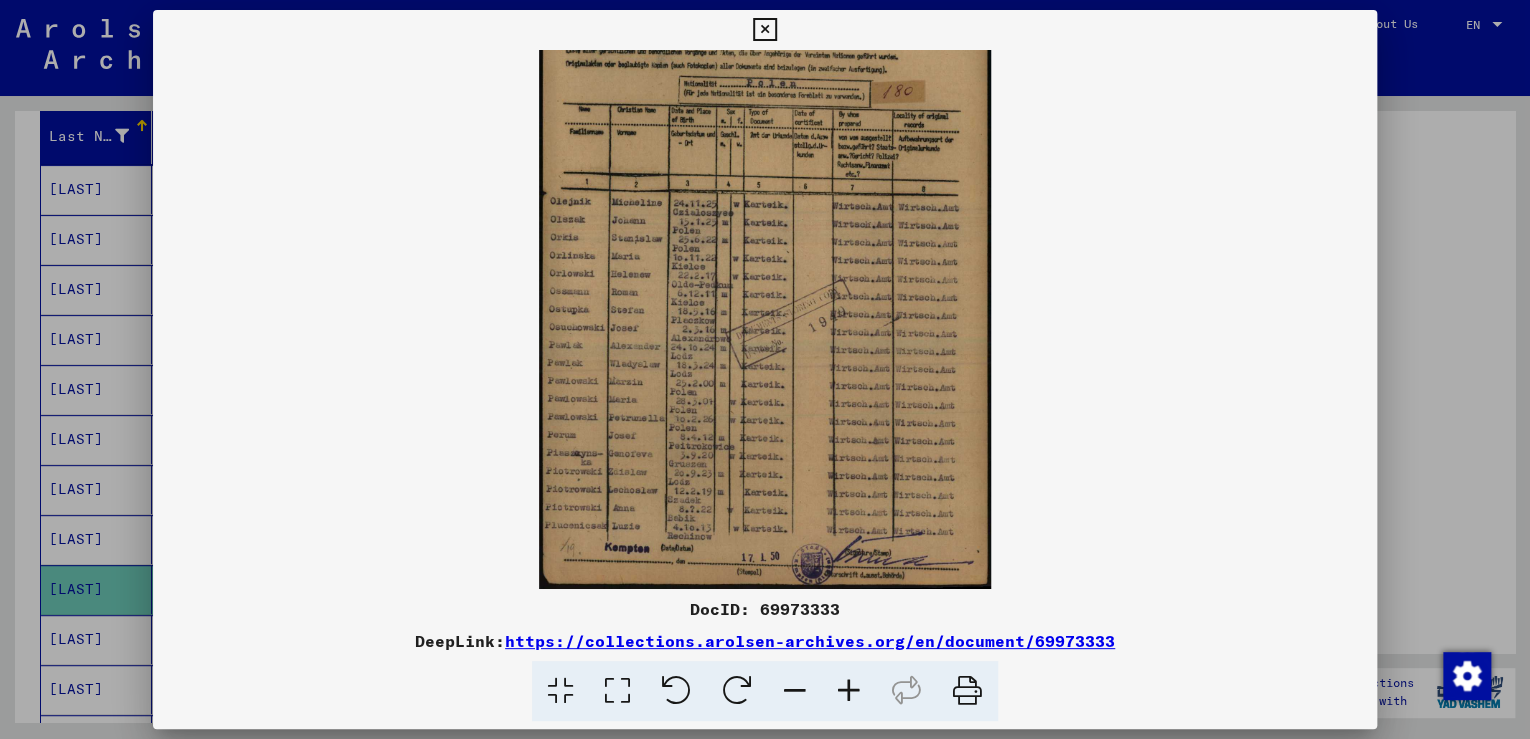 drag, startPoint x: 860, startPoint y: 492, endPoint x: 852, endPoint y: 290, distance: 202.15836 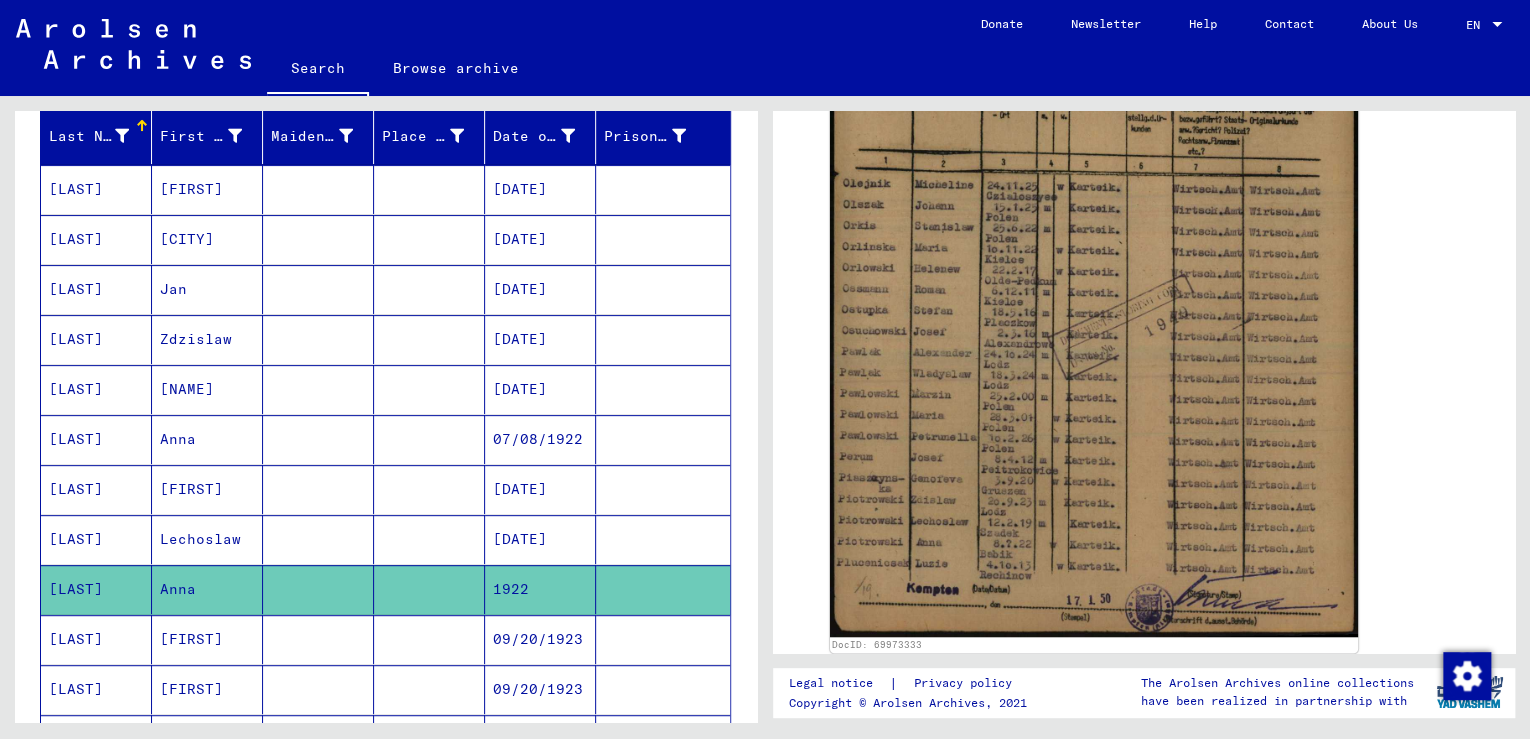 click on "Anna" at bounding box center (207, 489) 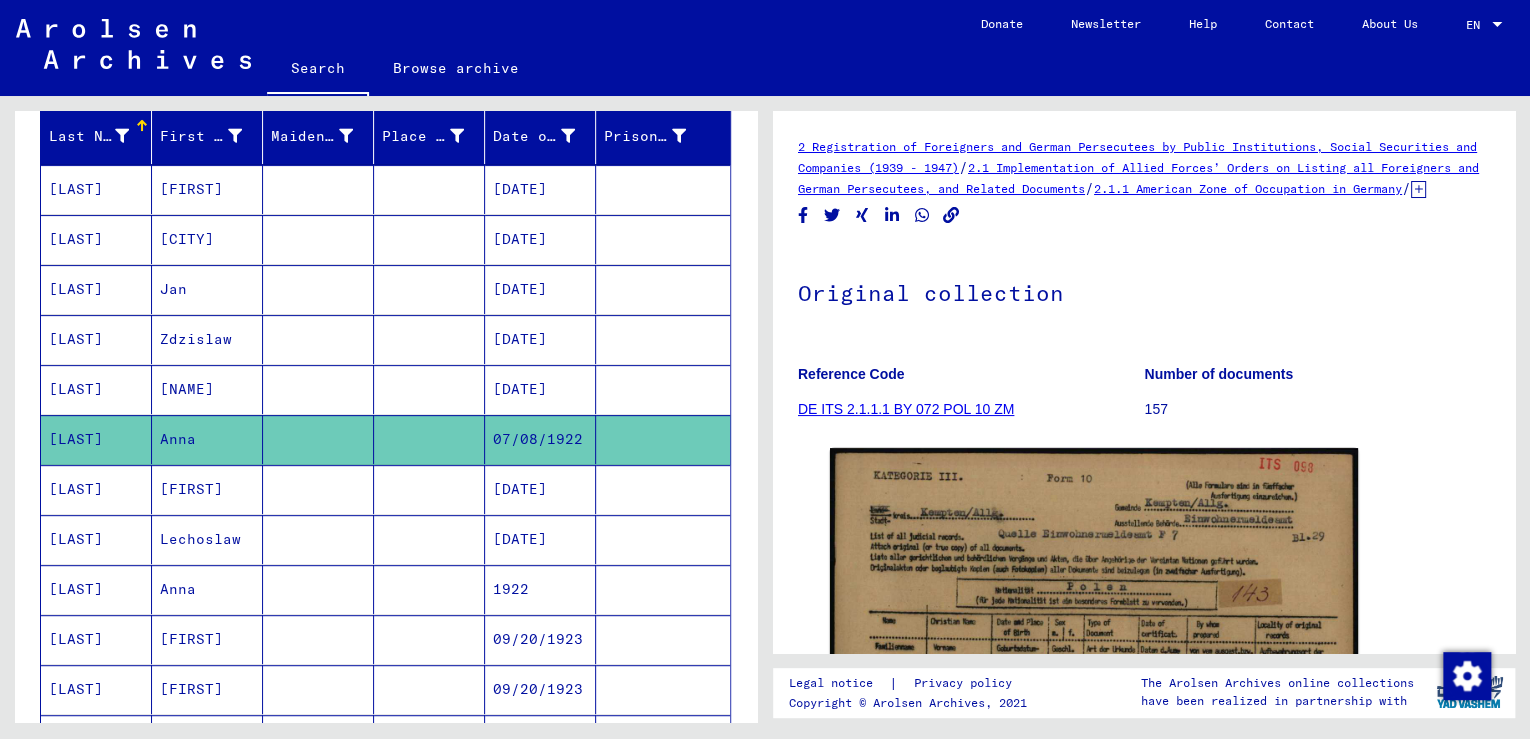 scroll, scrollTop: 0, scrollLeft: 0, axis: both 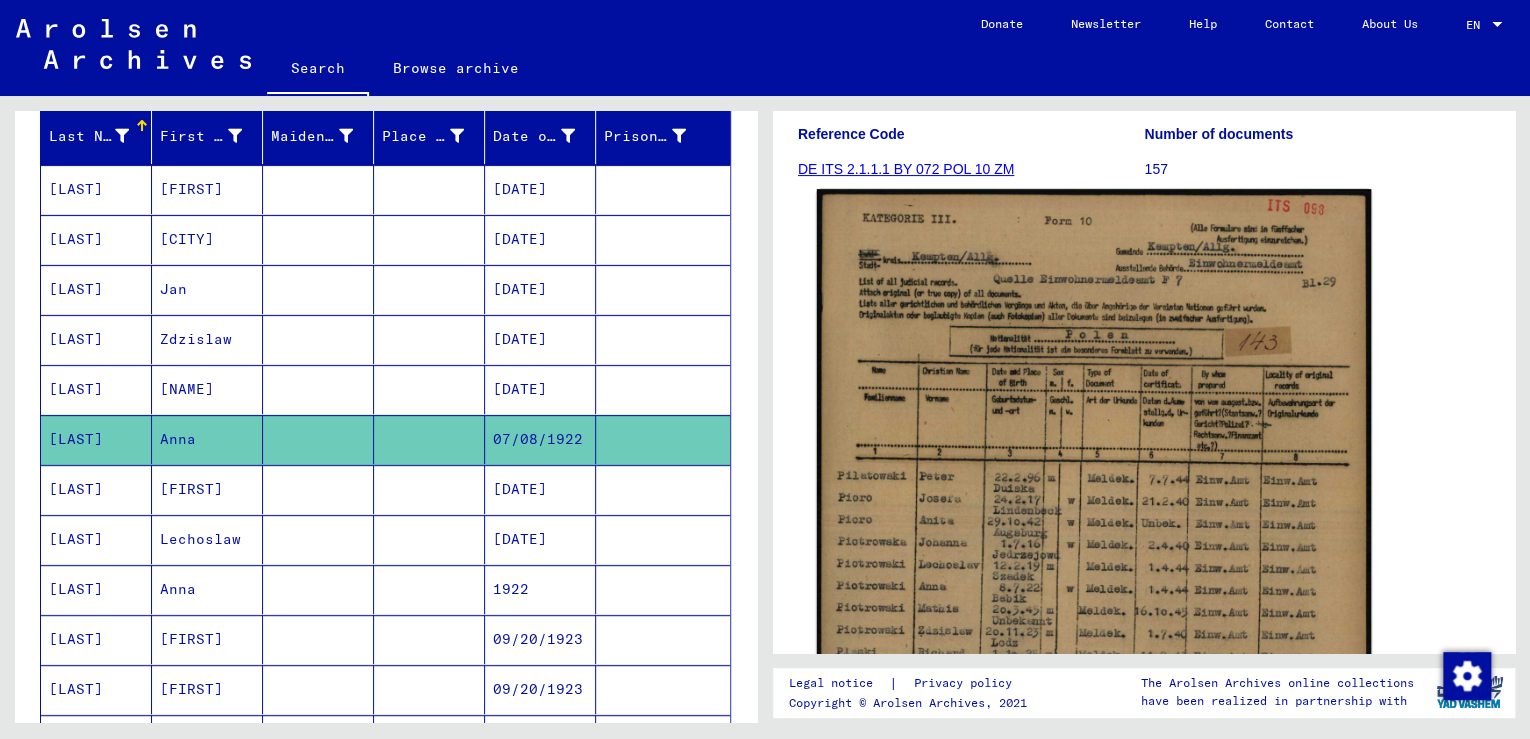 click 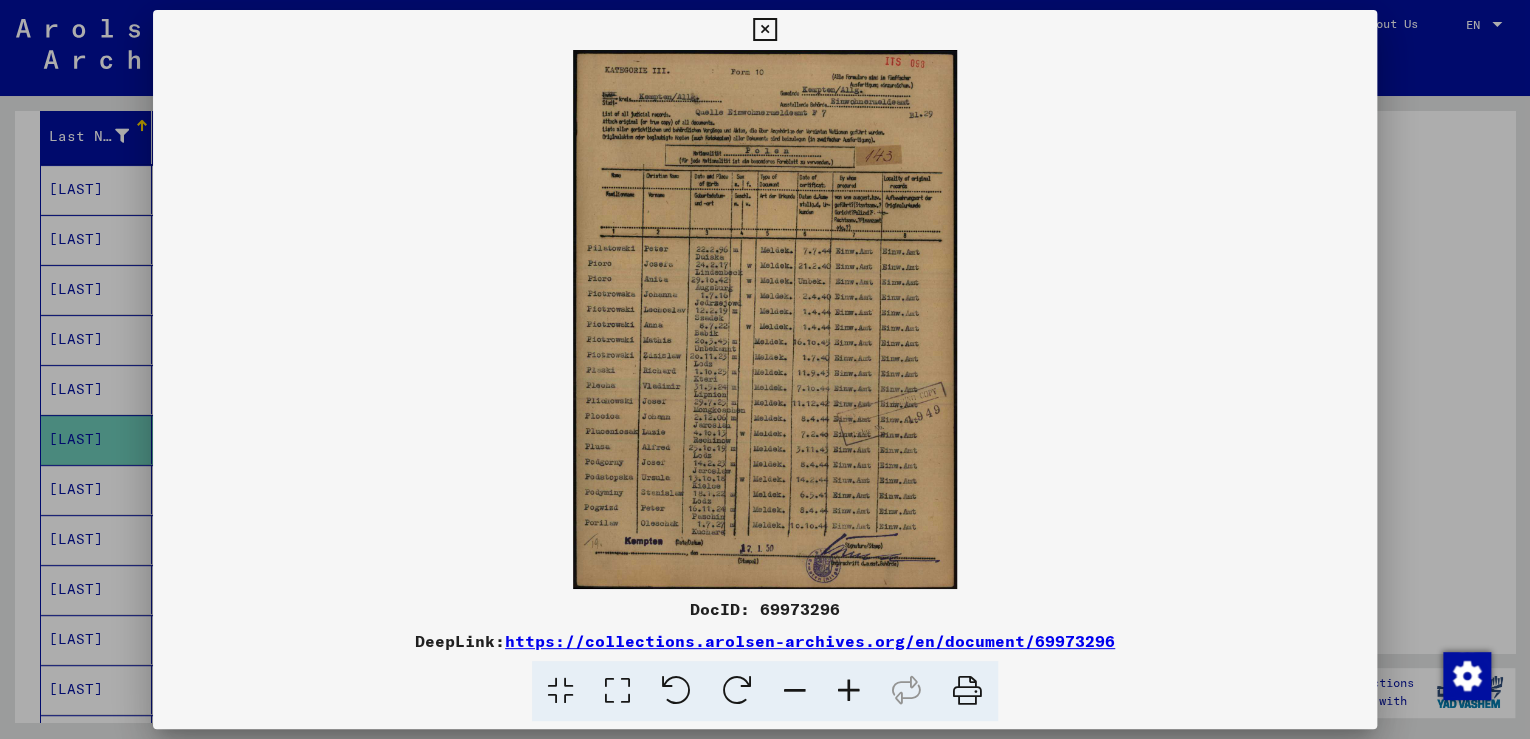 click at bounding box center (849, 691) 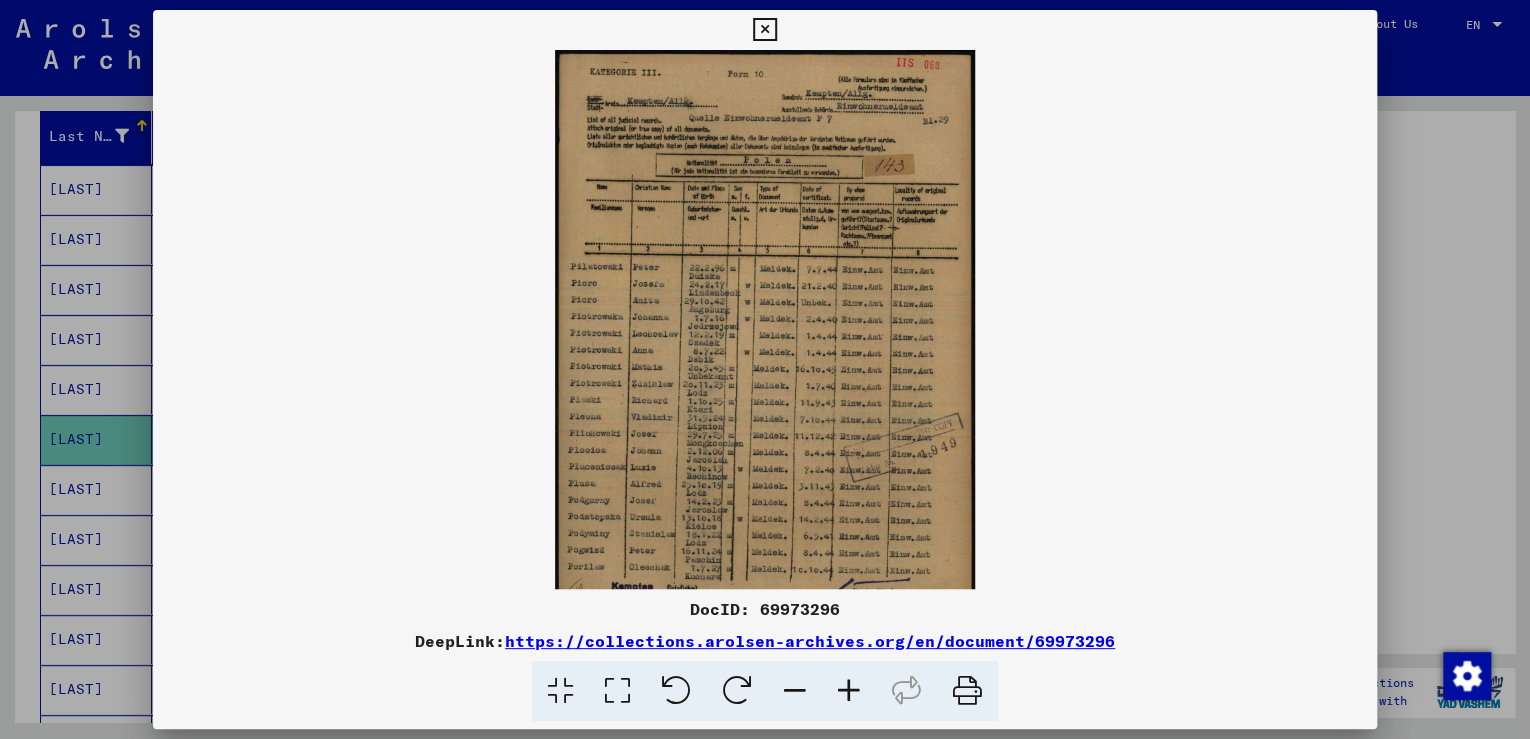 click at bounding box center [849, 691] 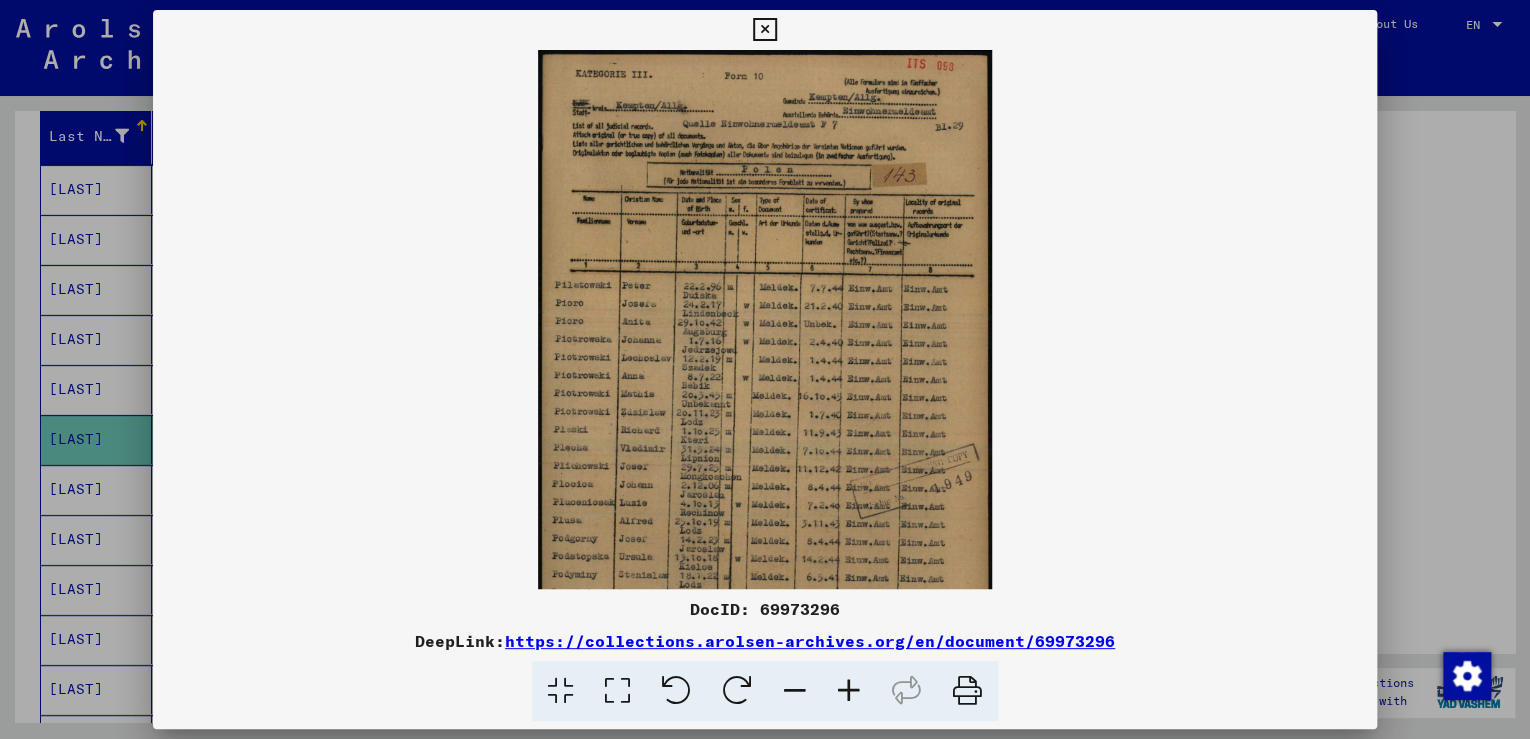 click at bounding box center (849, 691) 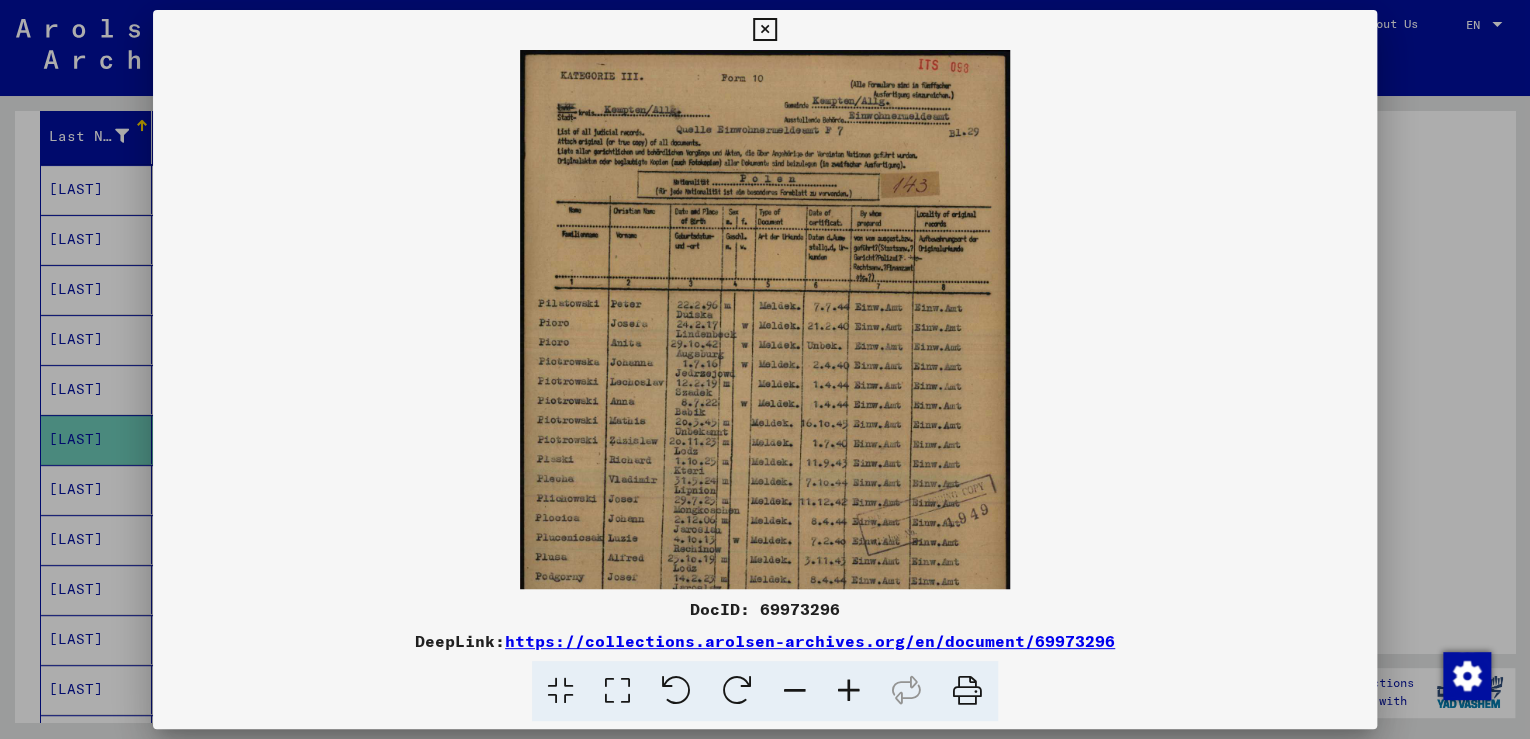 click at bounding box center (764, 30) 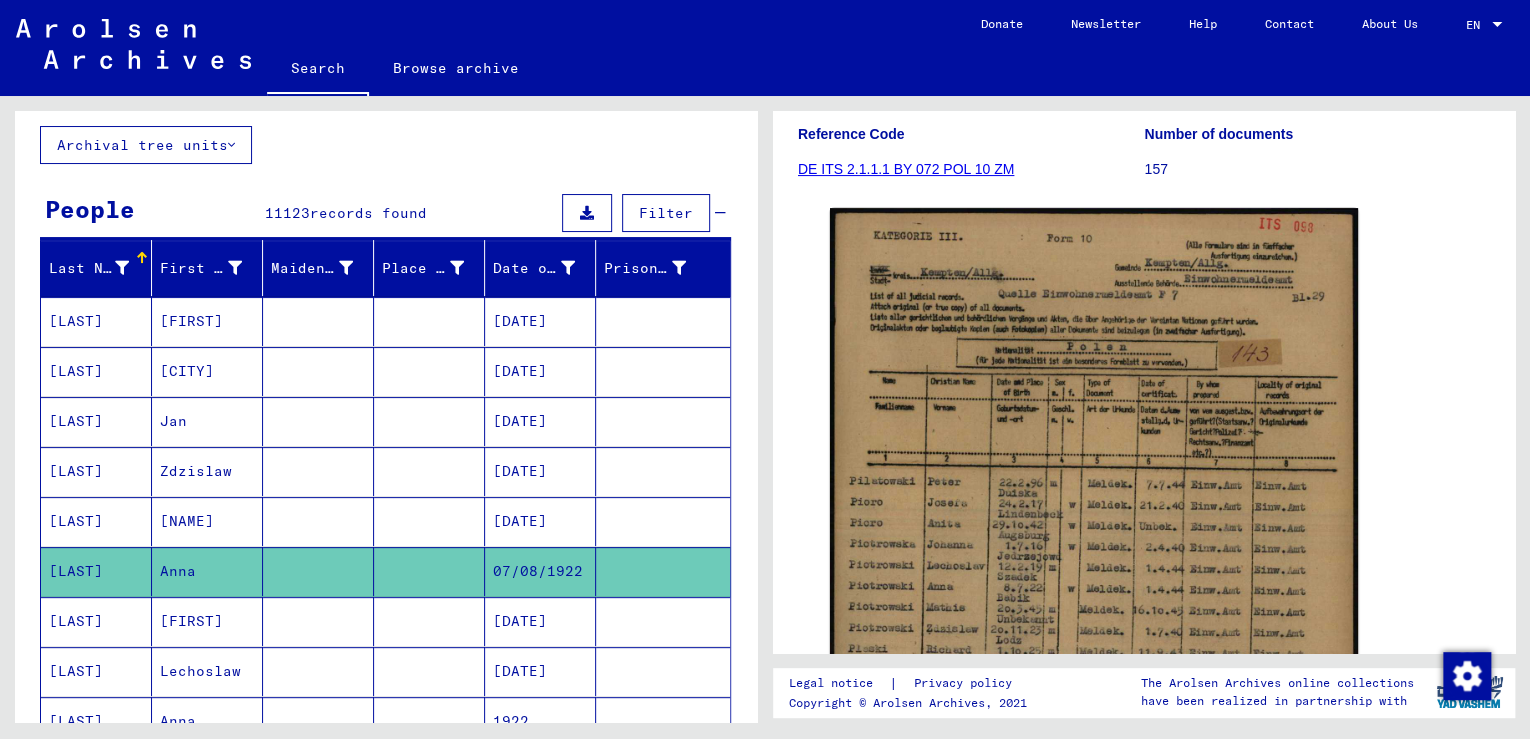 scroll, scrollTop: 0, scrollLeft: 0, axis: both 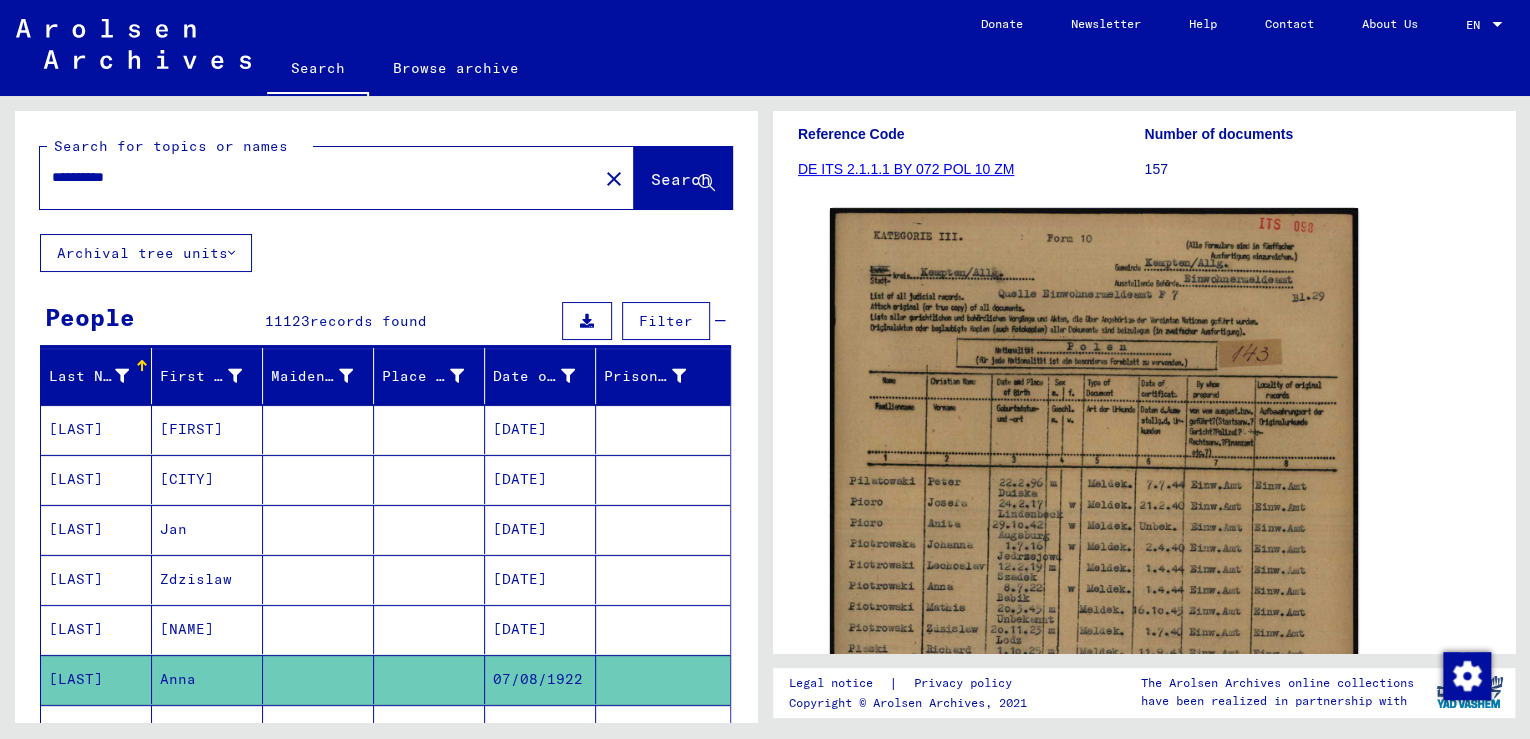 click on "Search" 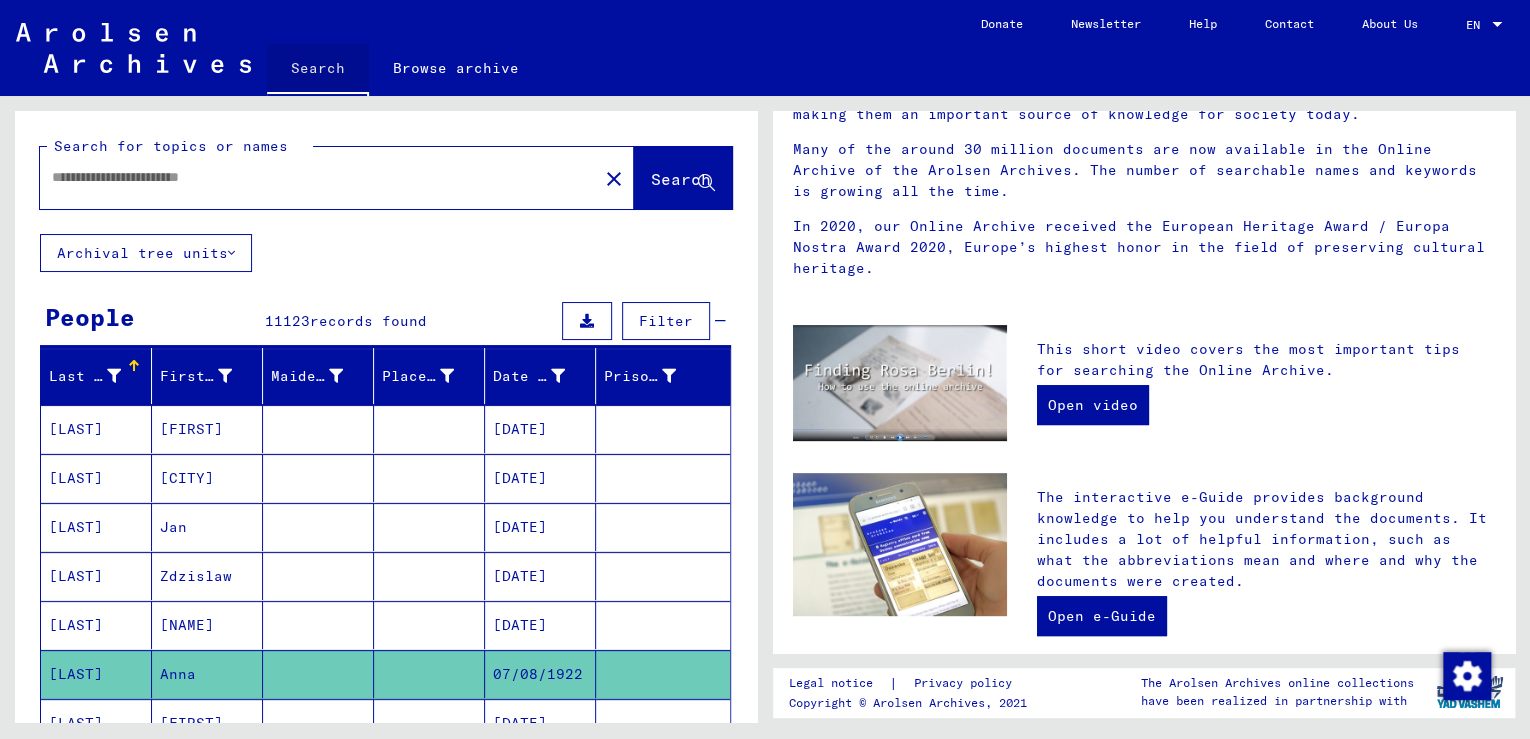 scroll, scrollTop: 0, scrollLeft: 0, axis: both 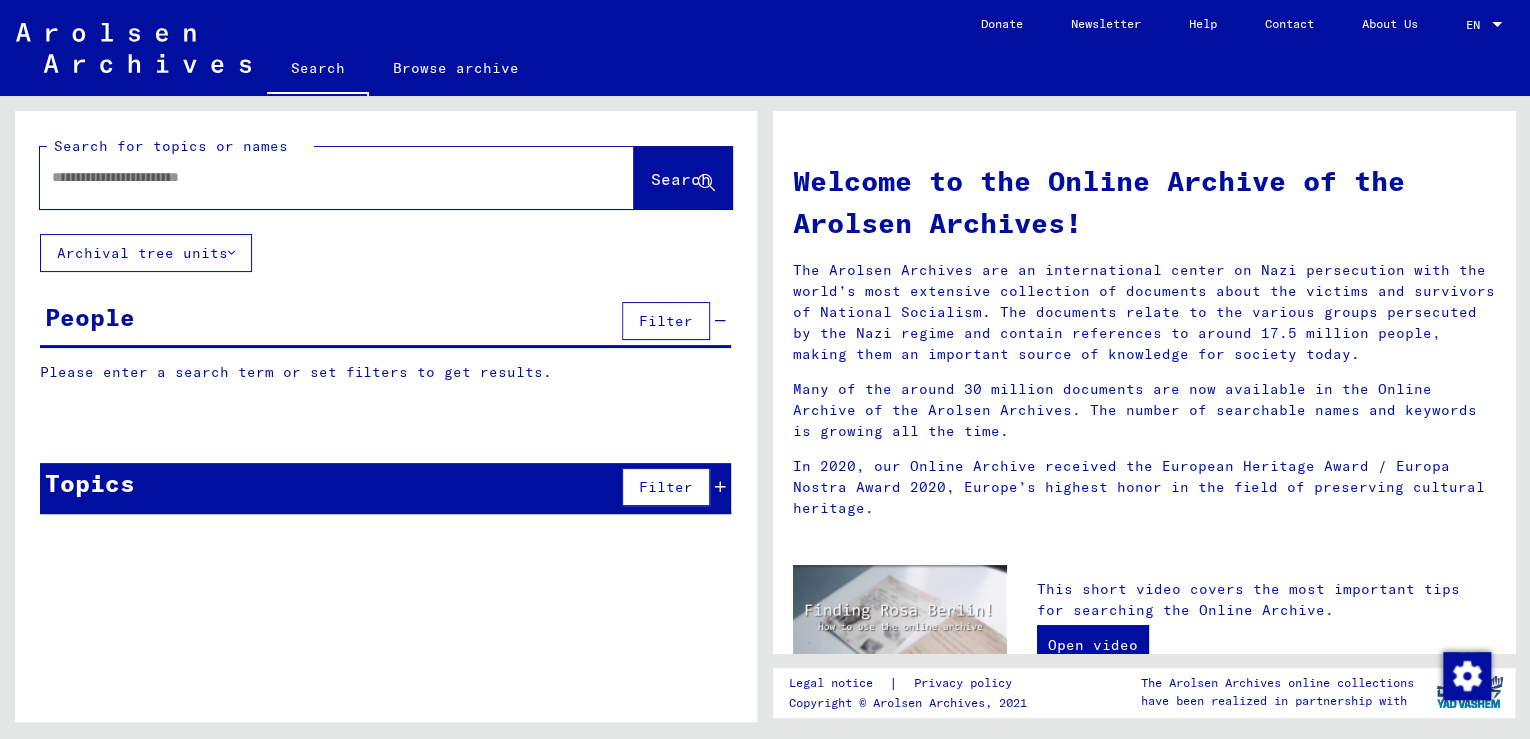 click at bounding box center [313, 177] 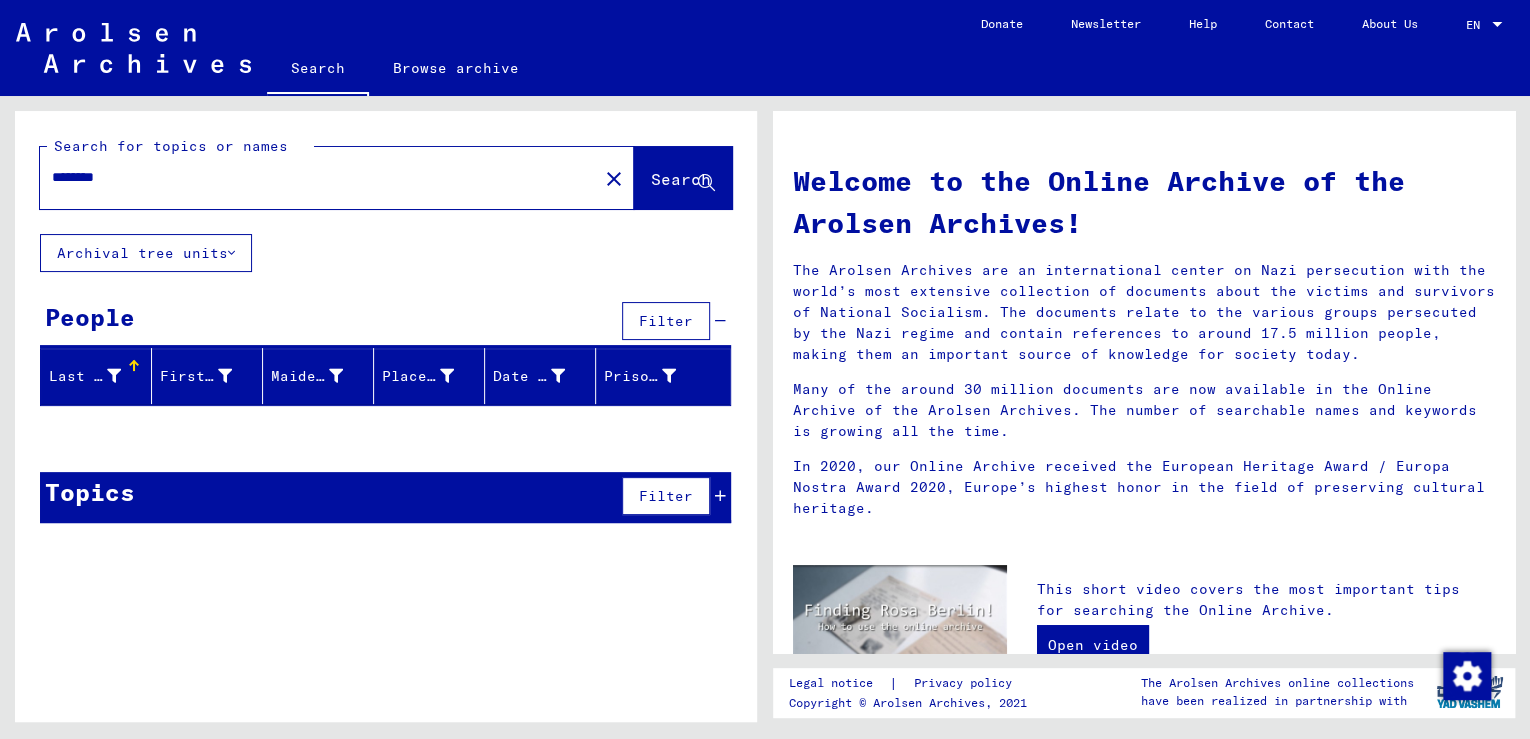 click on "Topics" at bounding box center [90, 492] 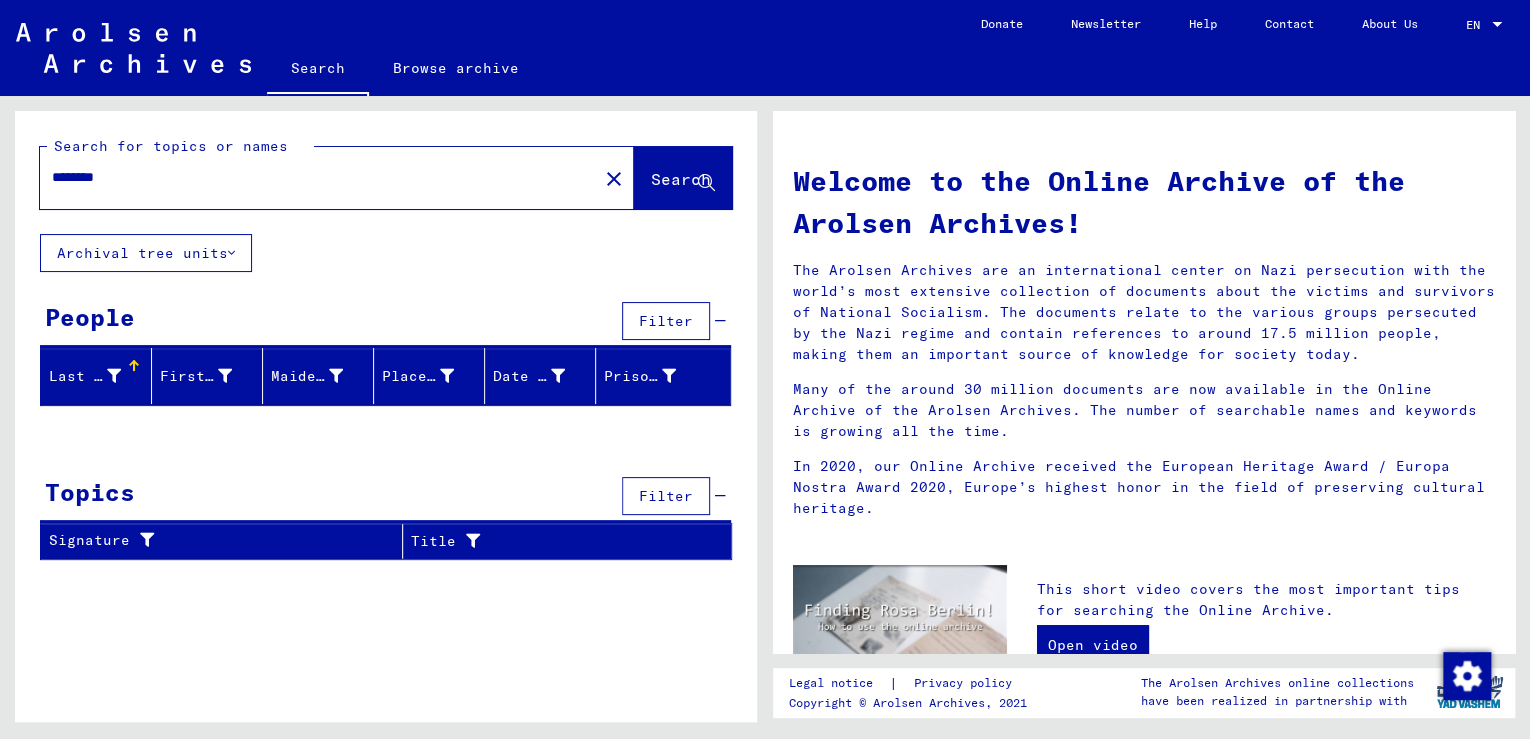 click on "********" at bounding box center (313, 177) 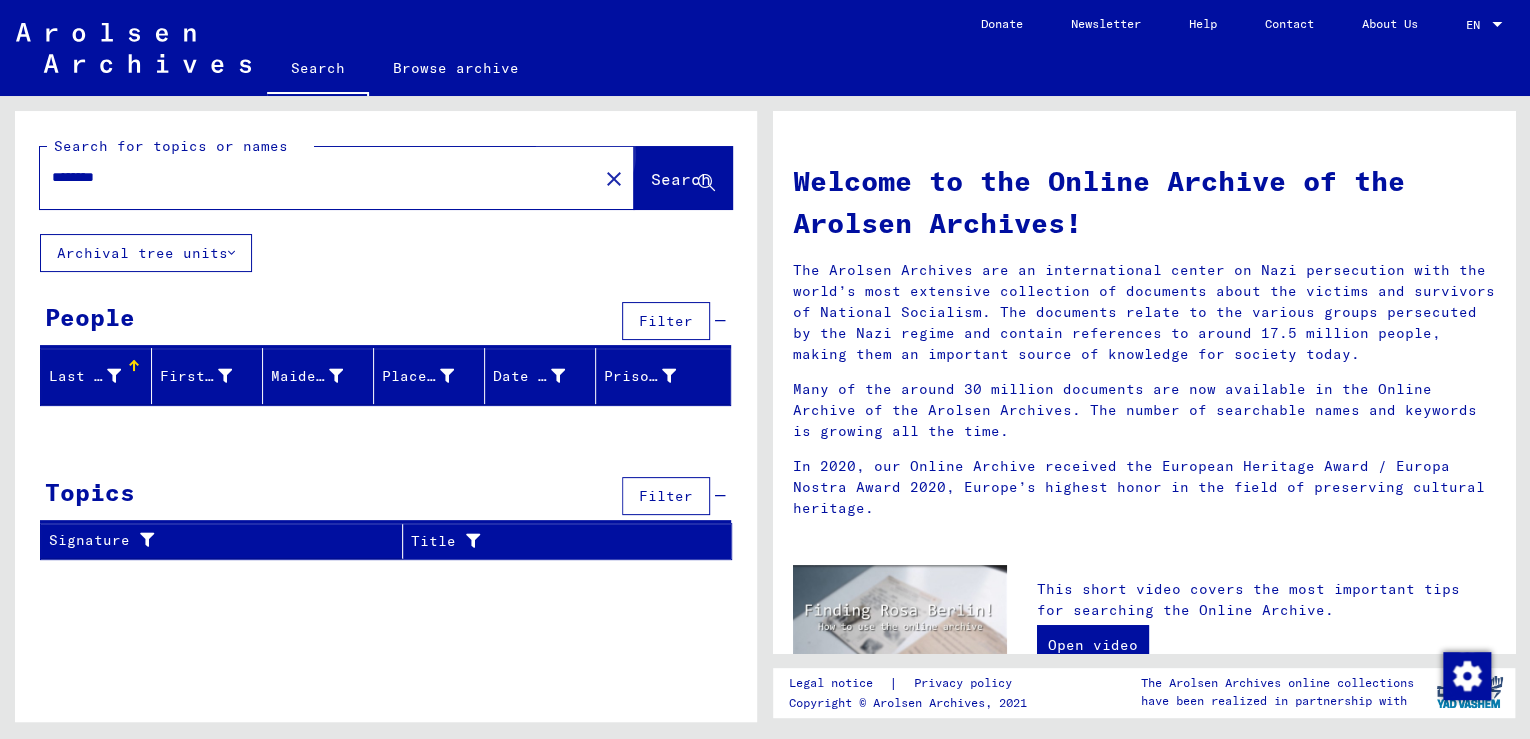 click on "Search" 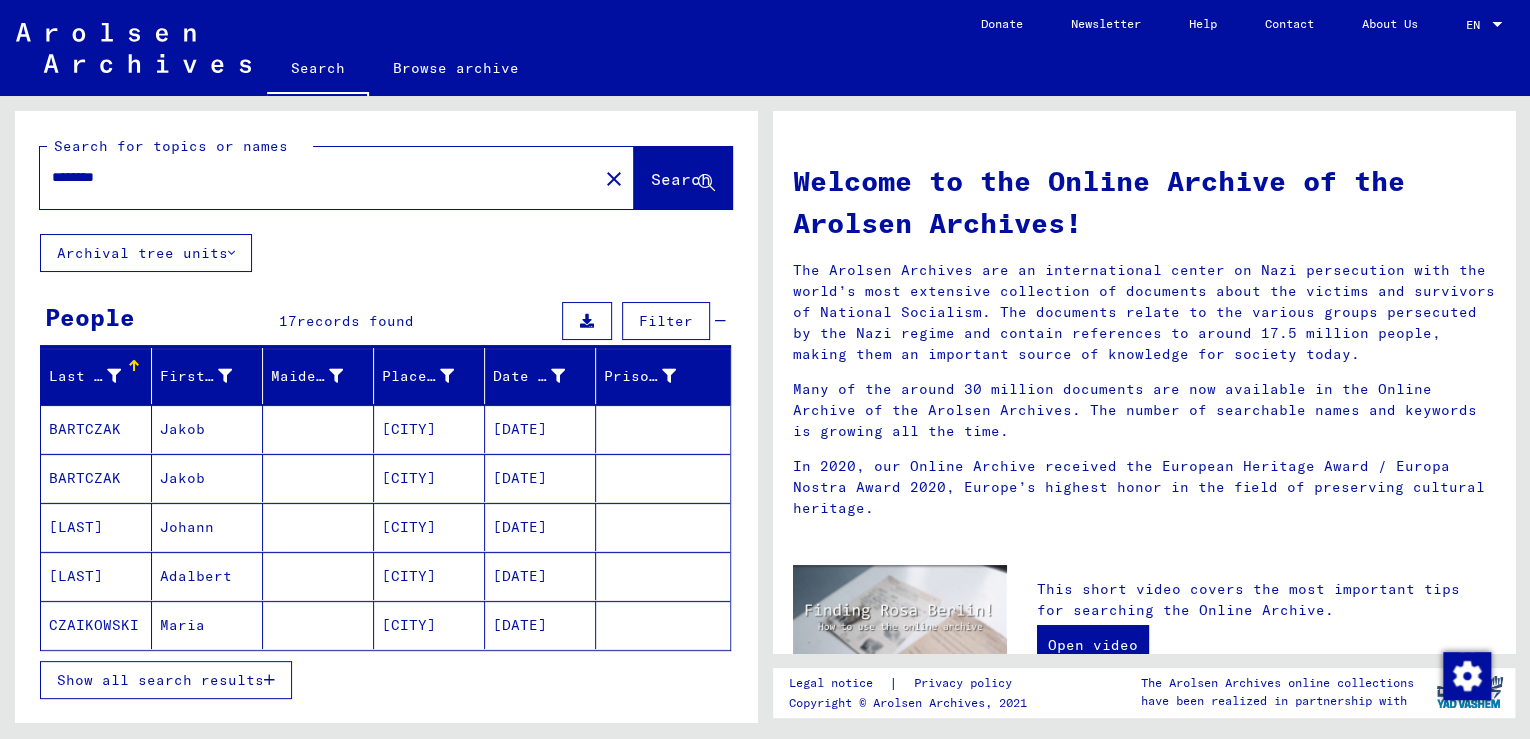 click on "Fabianow" 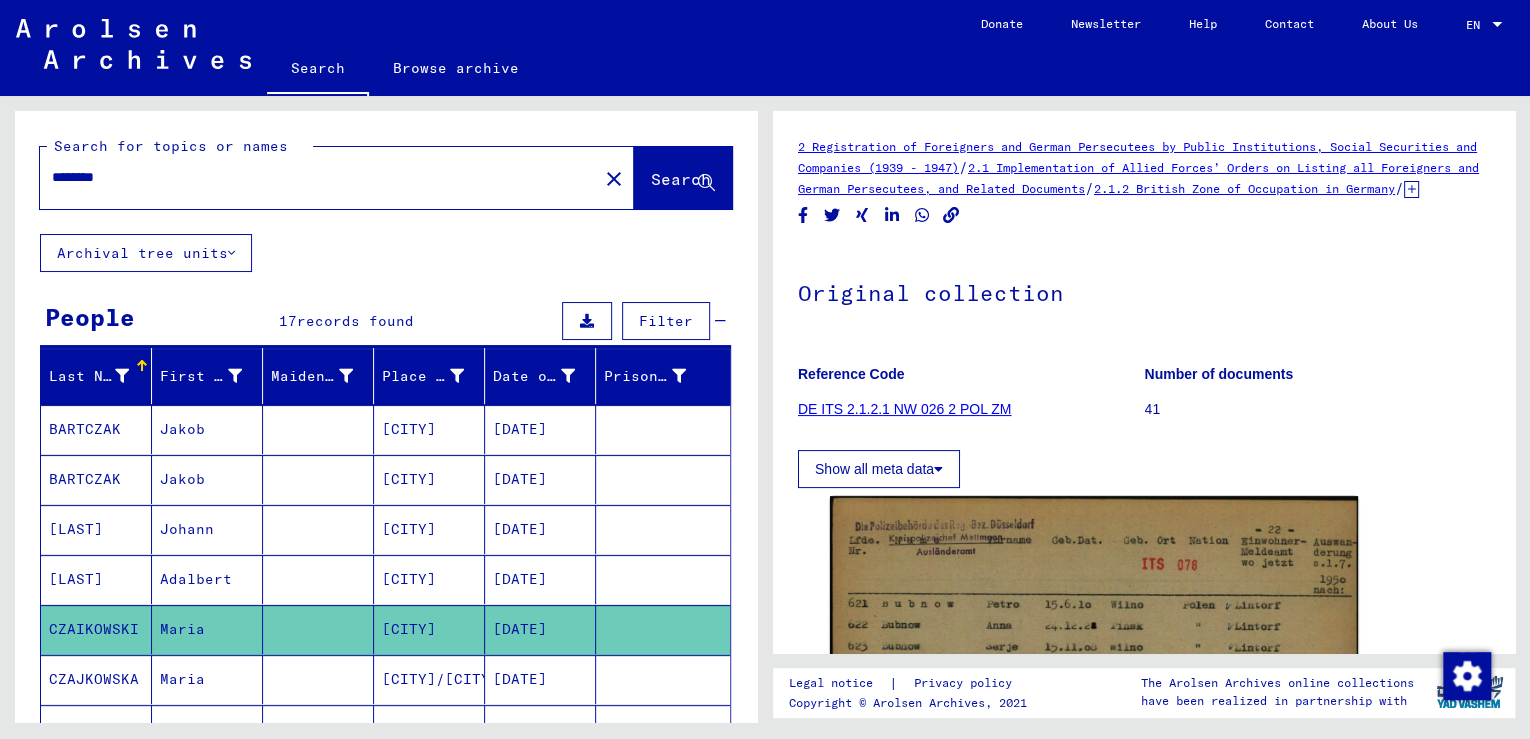 scroll, scrollTop: 0, scrollLeft: 0, axis: both 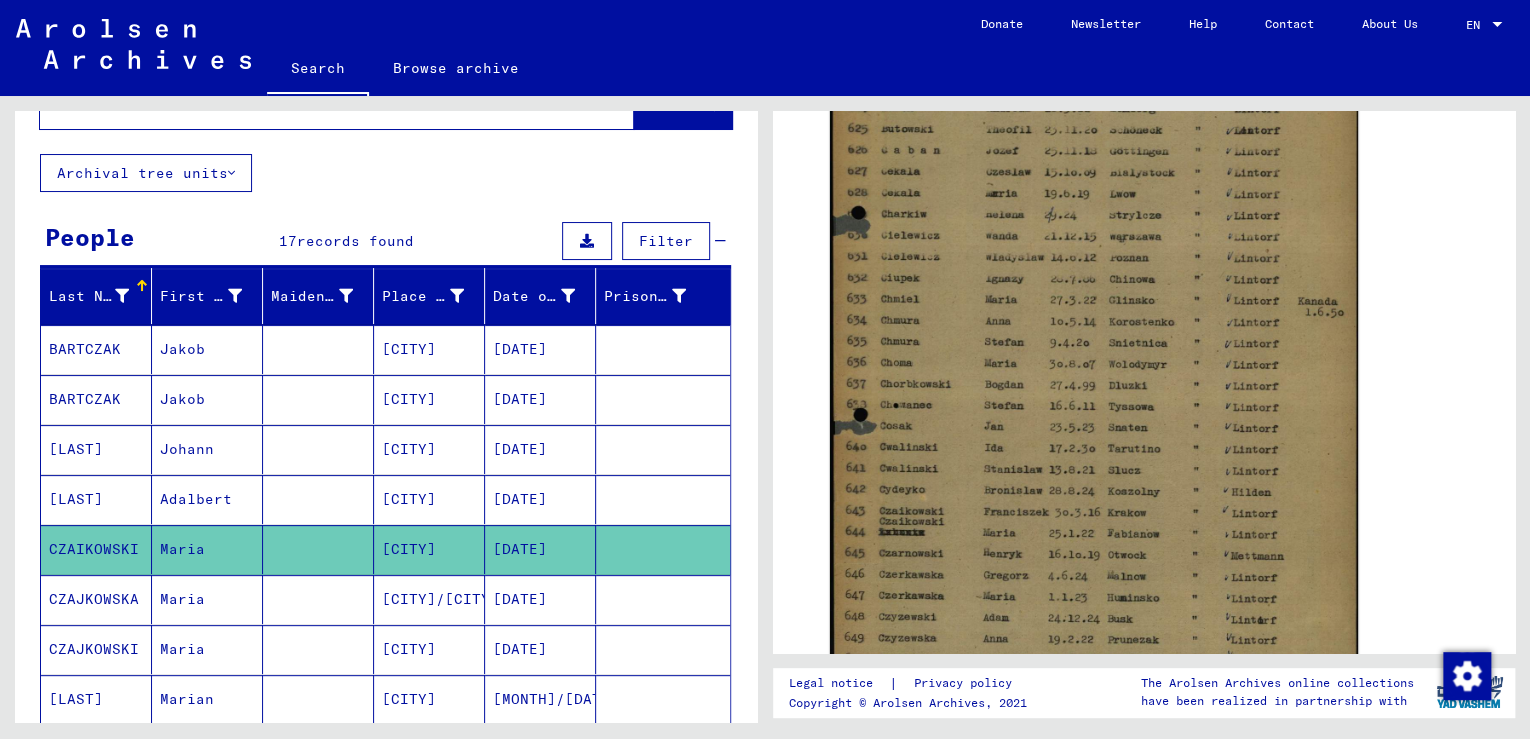 click on "Fabianow/Ostrow" at bounding box center [429, 649] 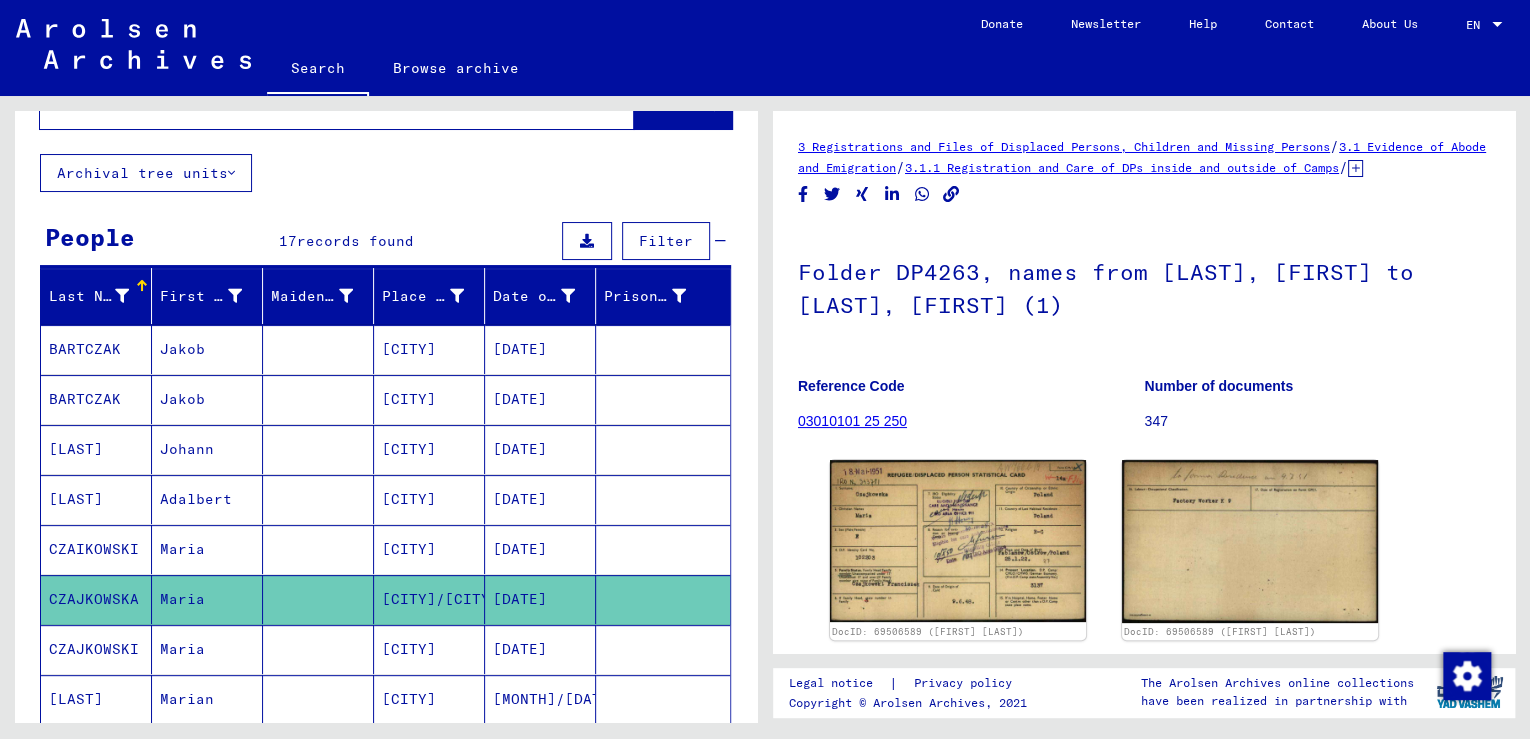 scroll, scrollTop: 0, scrollLeft: 0, axis: both 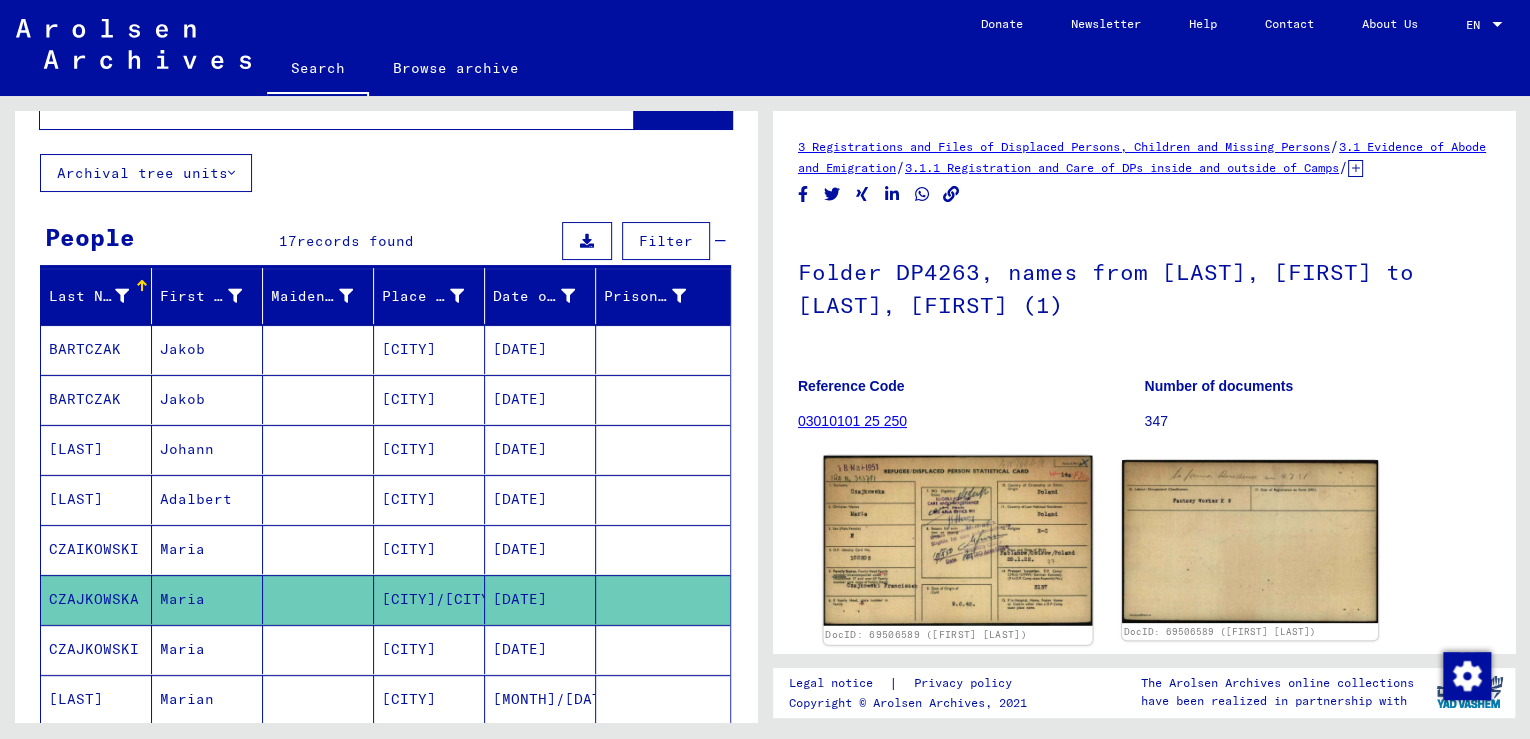click 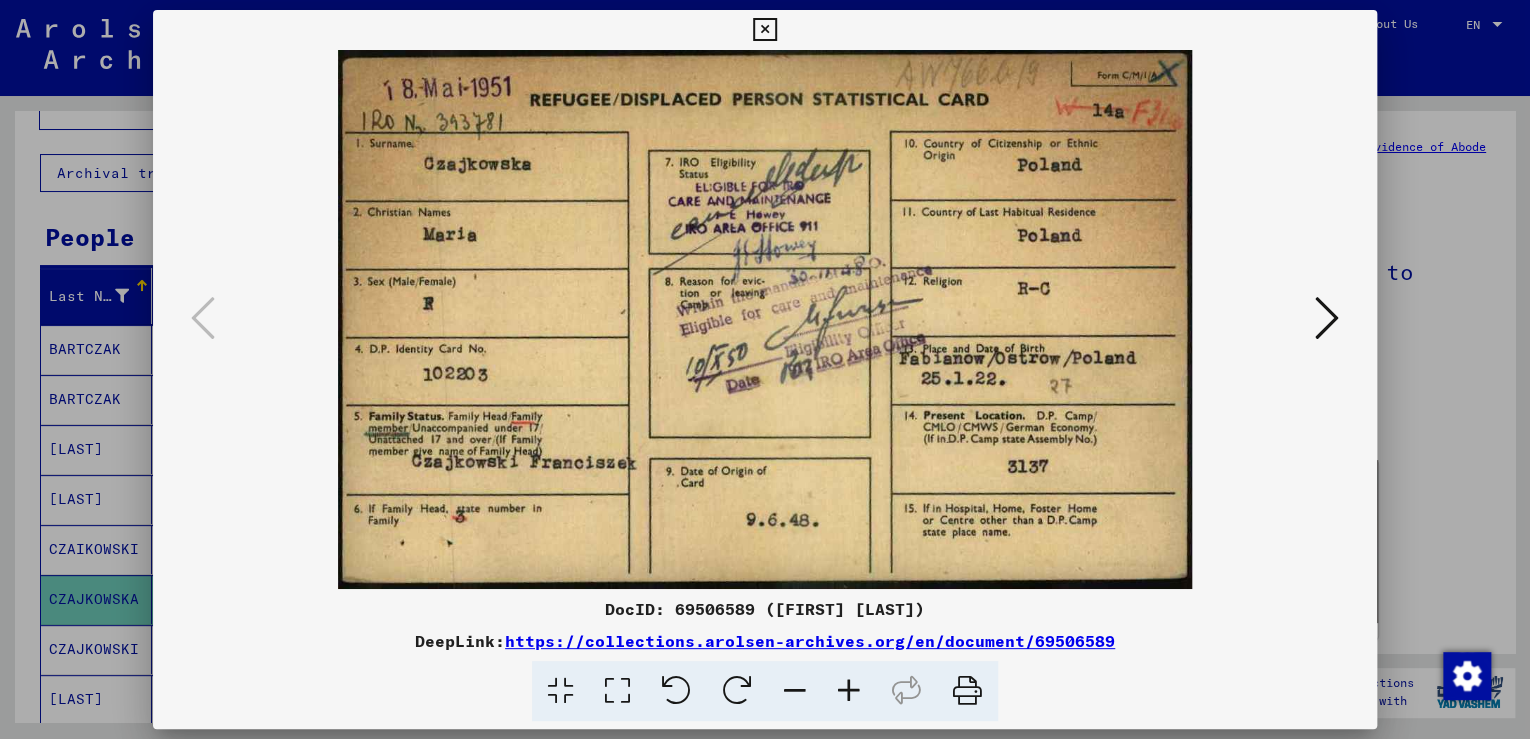 click at bounding box center (1327, 318) 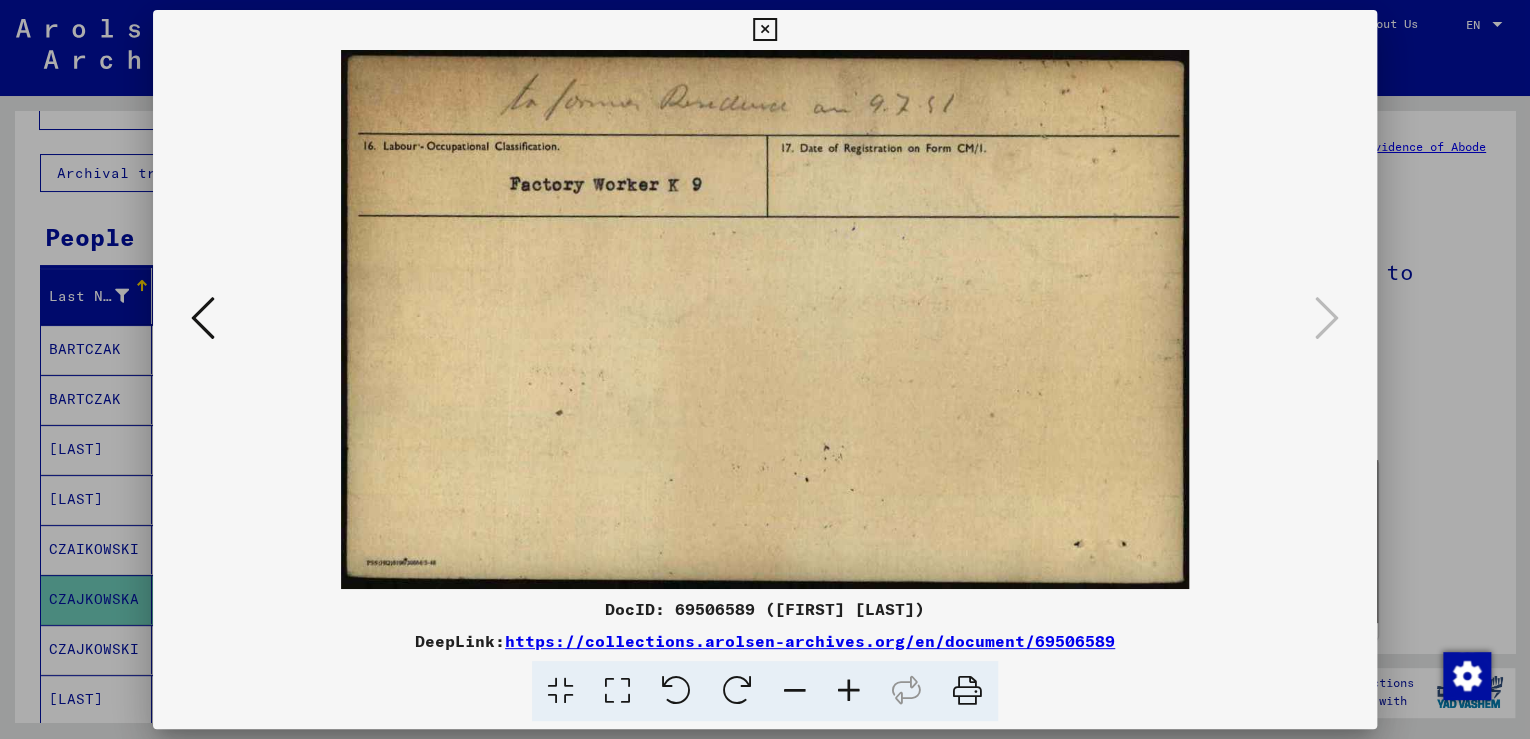 click at bounding box center (203, 318) 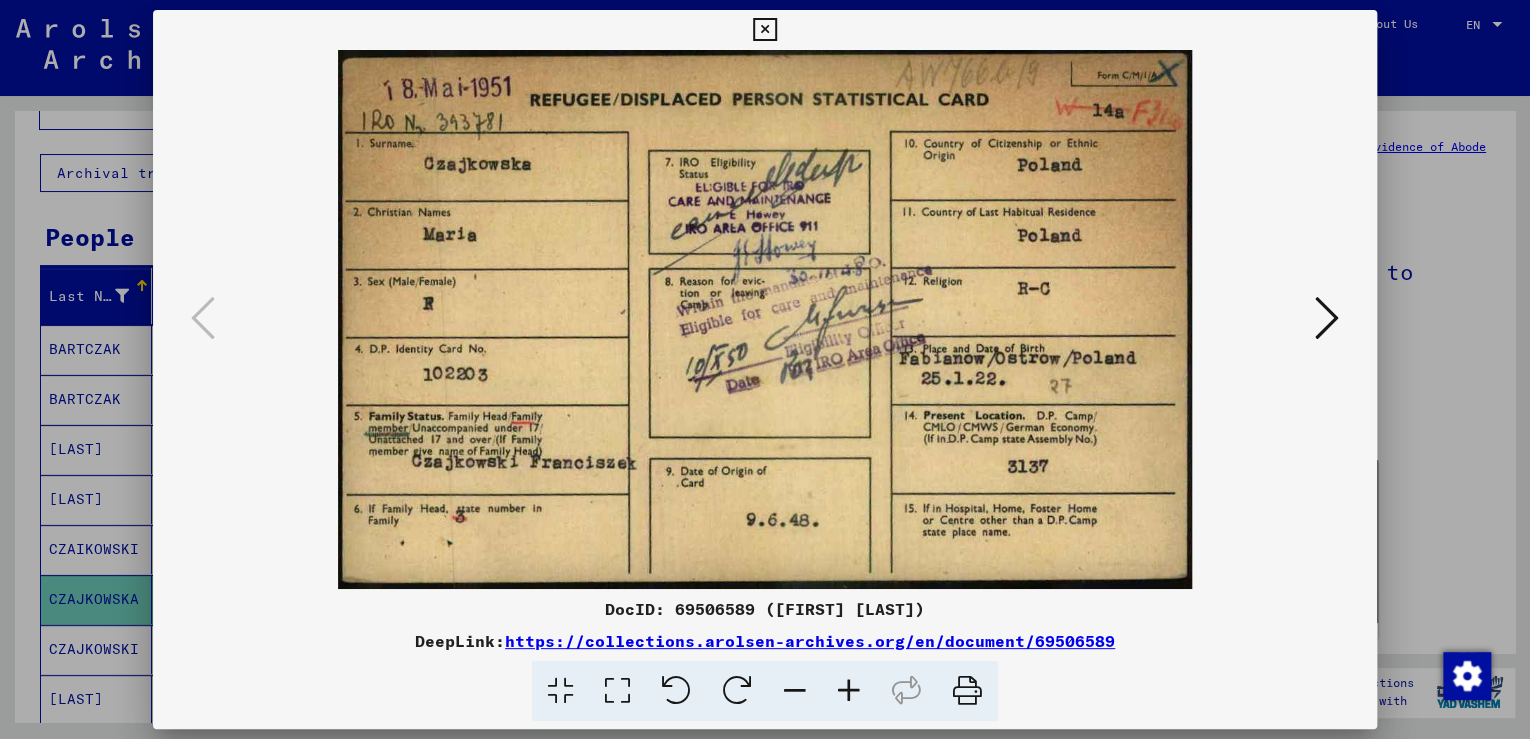 click at bounding box center [764, 30] 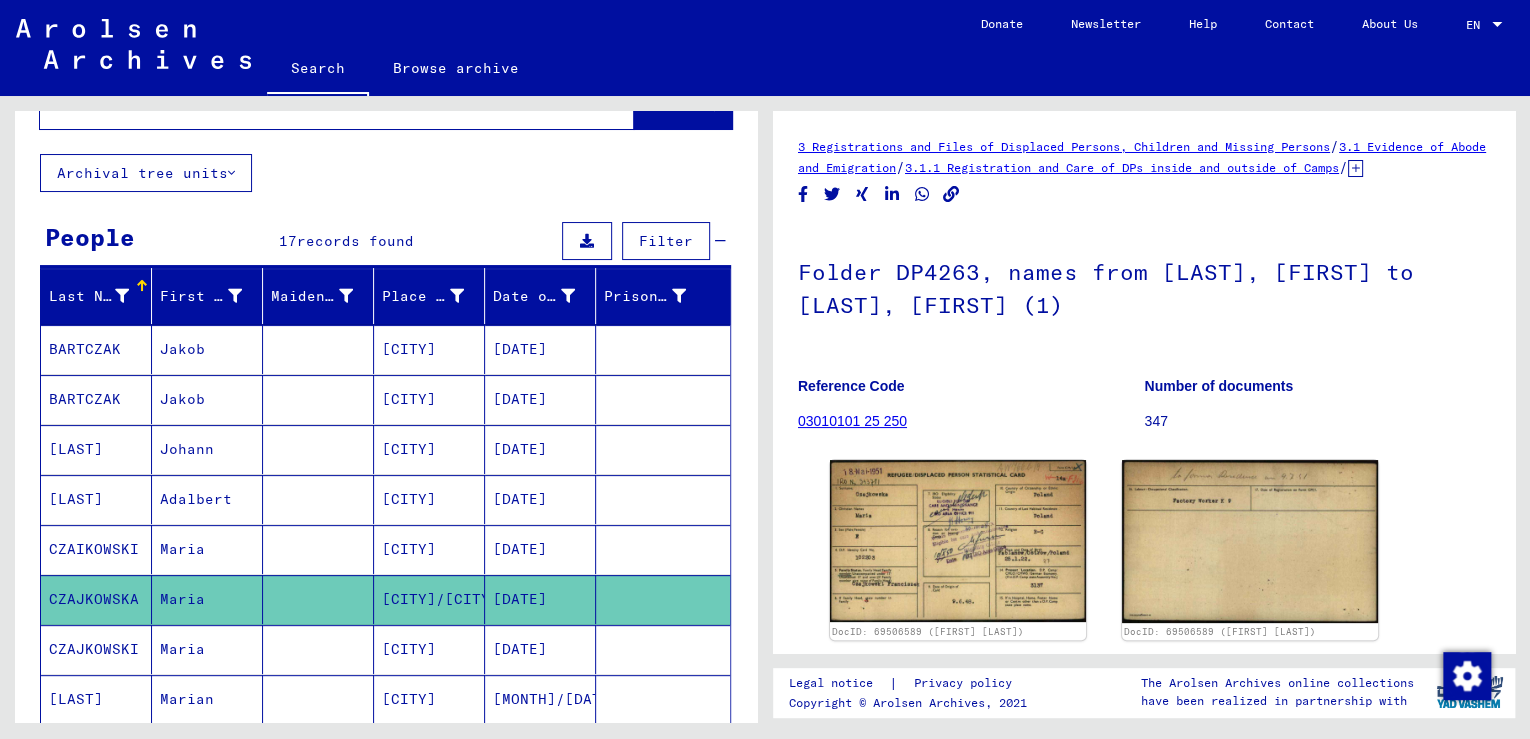 click on "Maria" at bounding box center [207, 699] 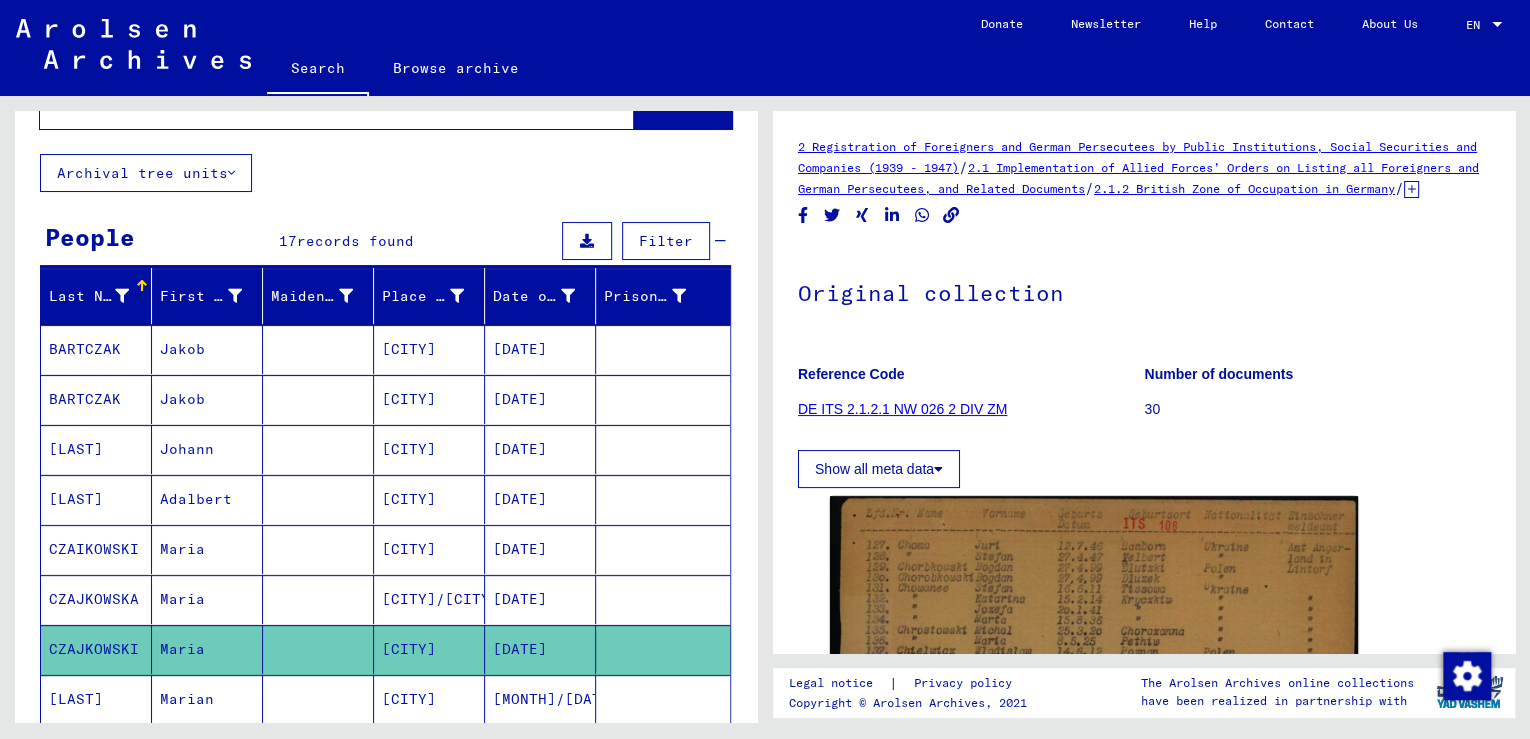 scroll, scrollTop: 0, scrollLeft: 0, axis: both 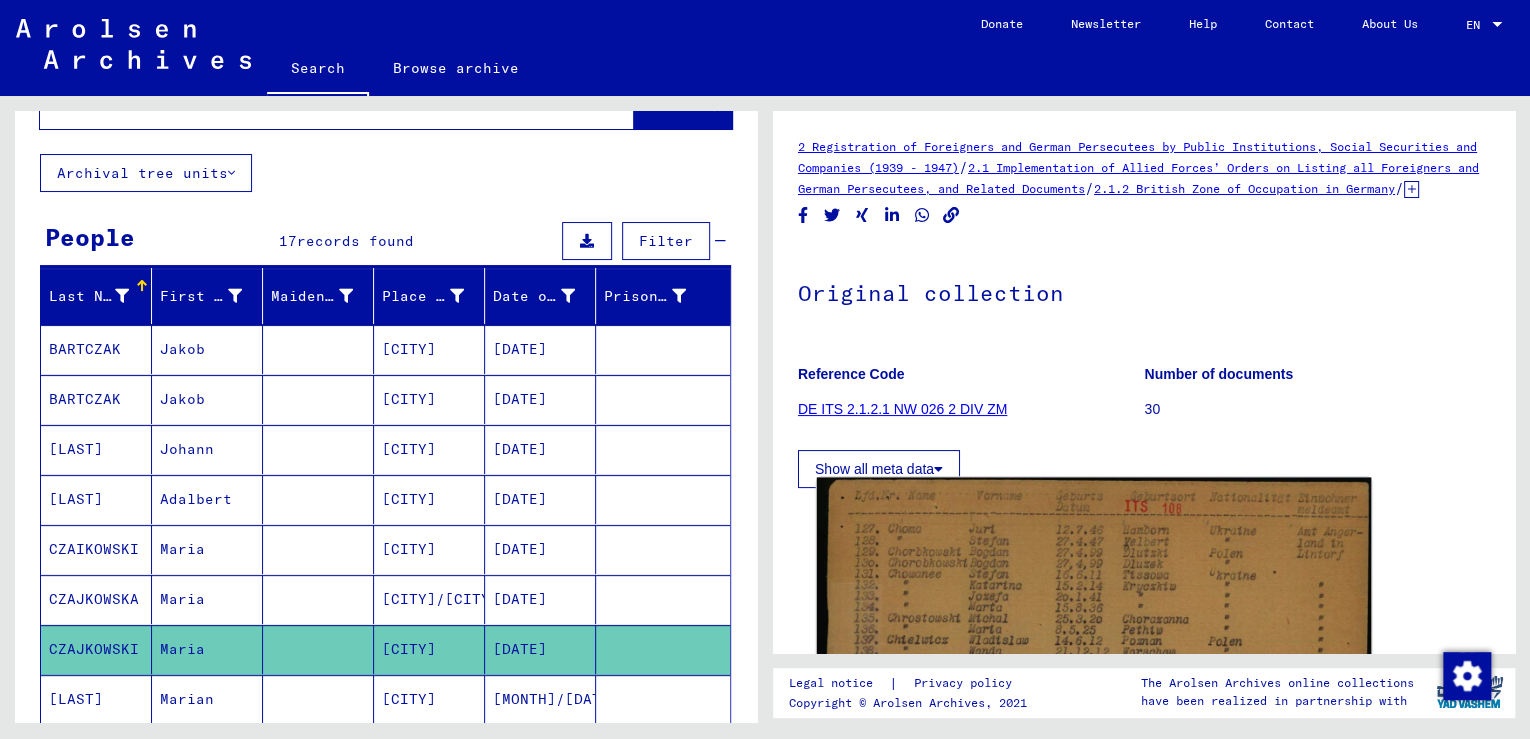 click 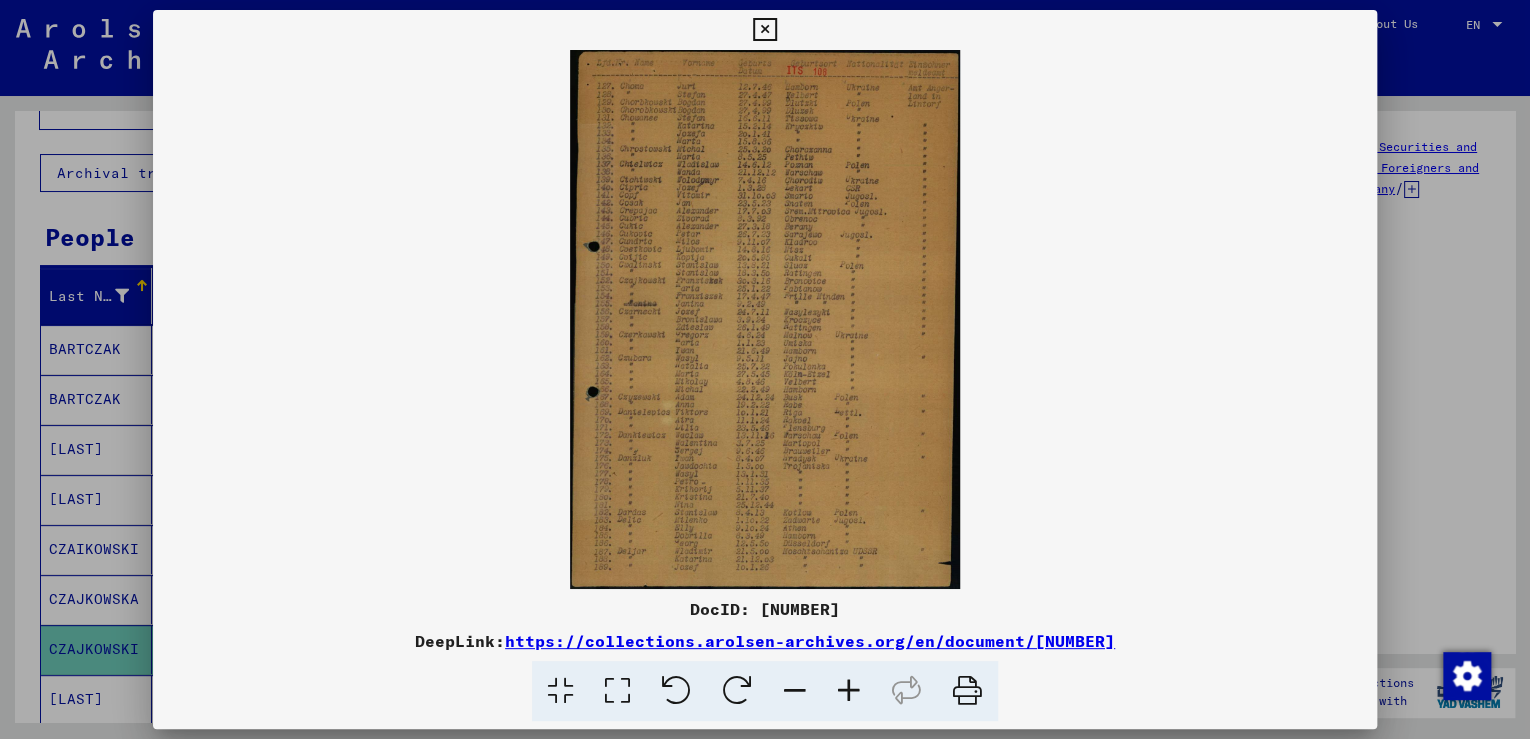 click at bounding box center (849, 691) 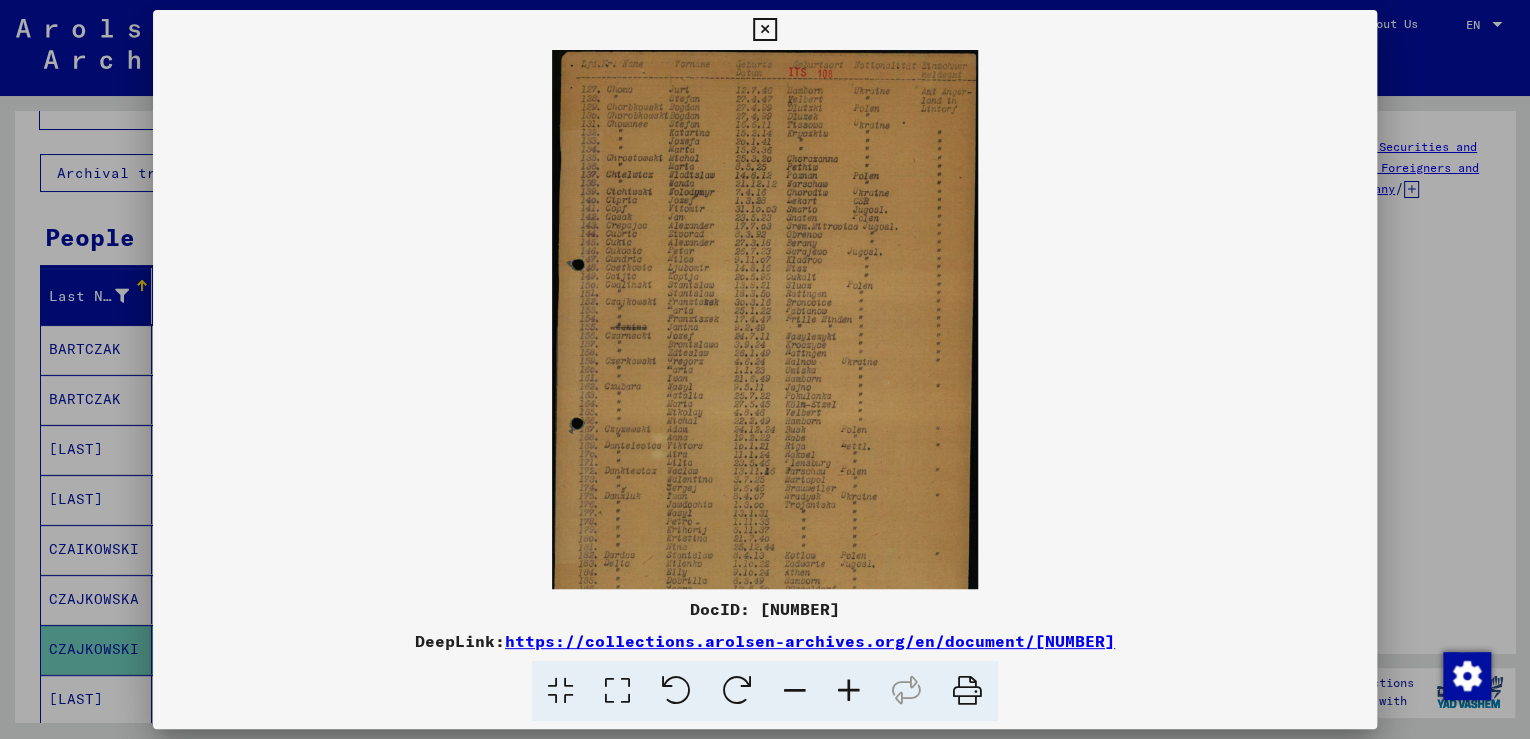 click at bounding box center (849, 691) 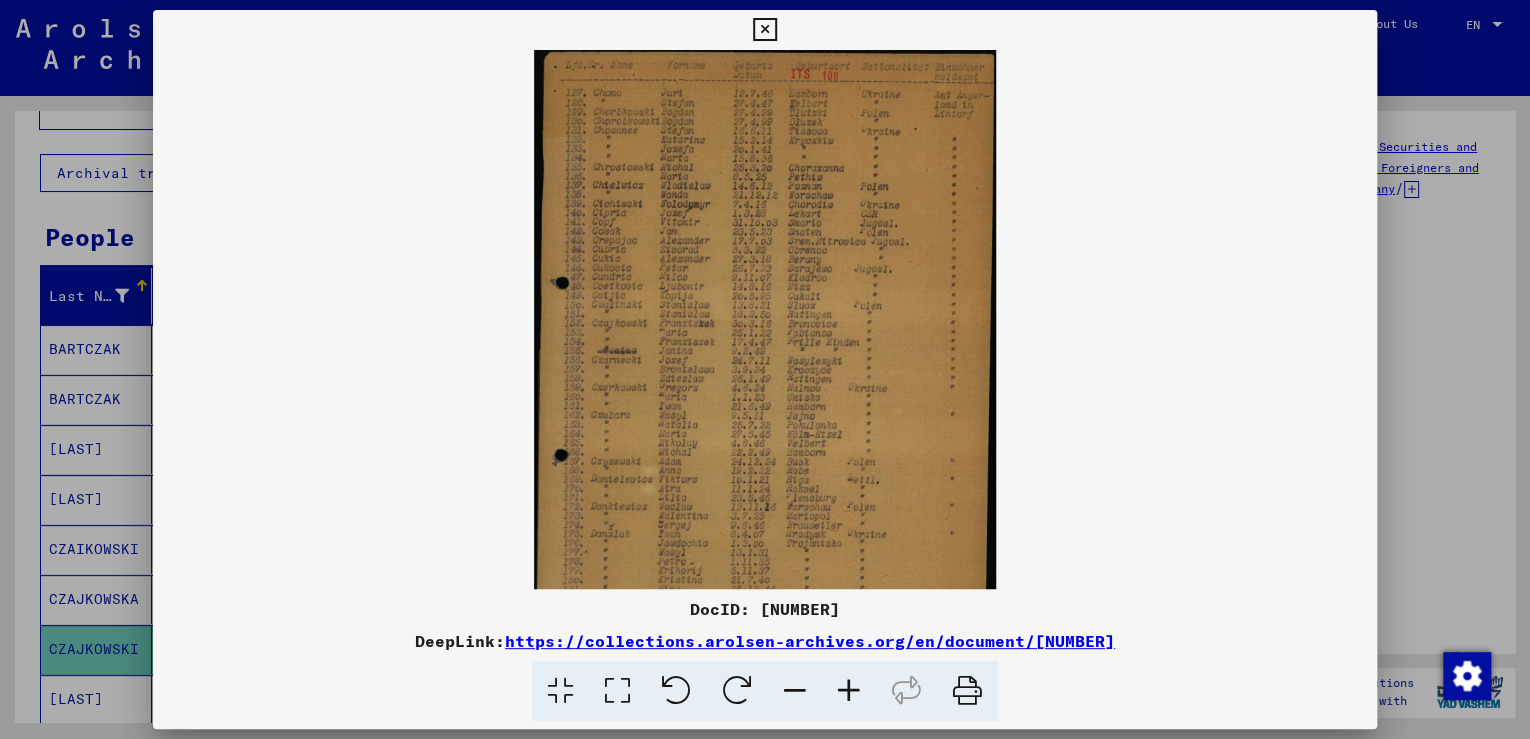 click at bounding box center (764, 30) 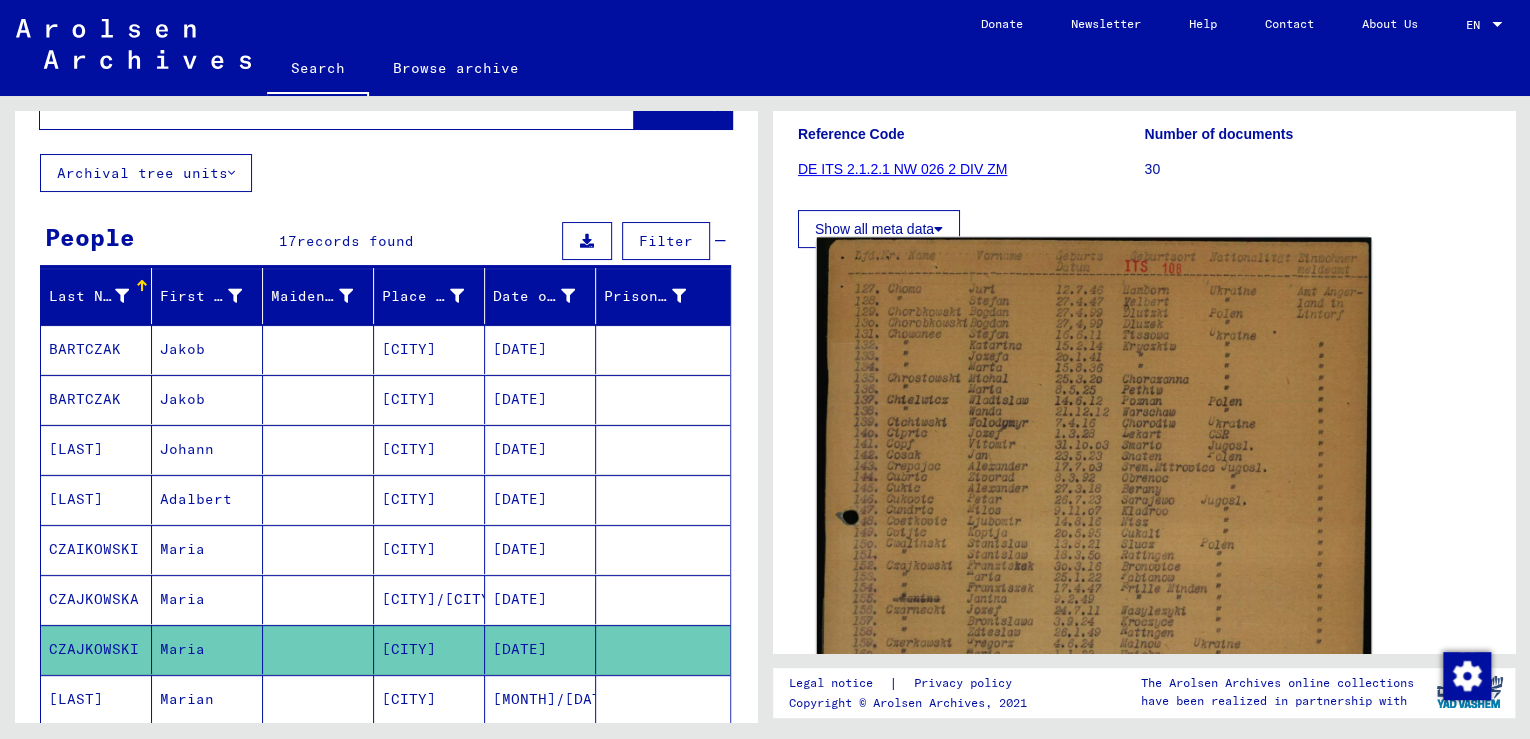 scroll, scrollTop: 160, scrollLeft: 0, axis: vertical 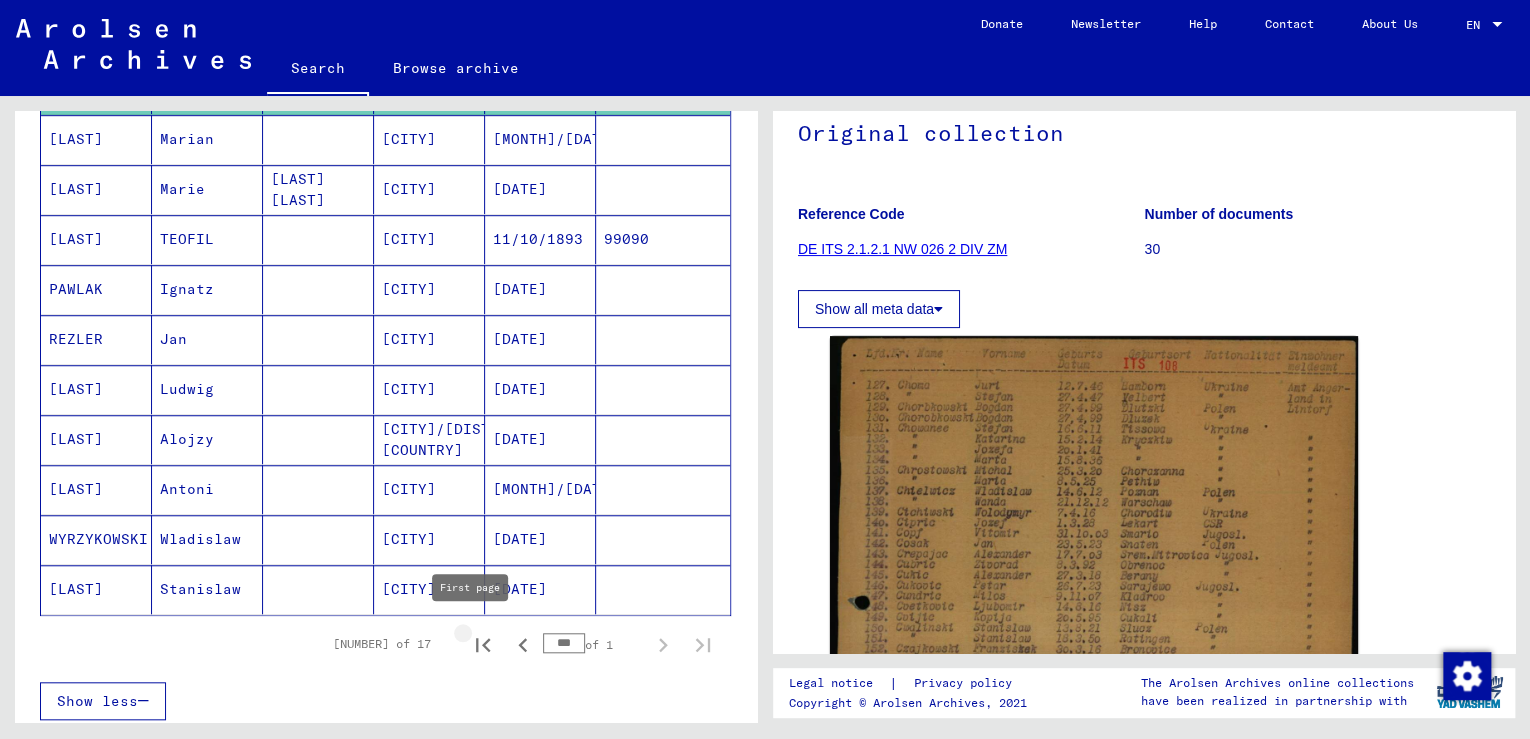 click 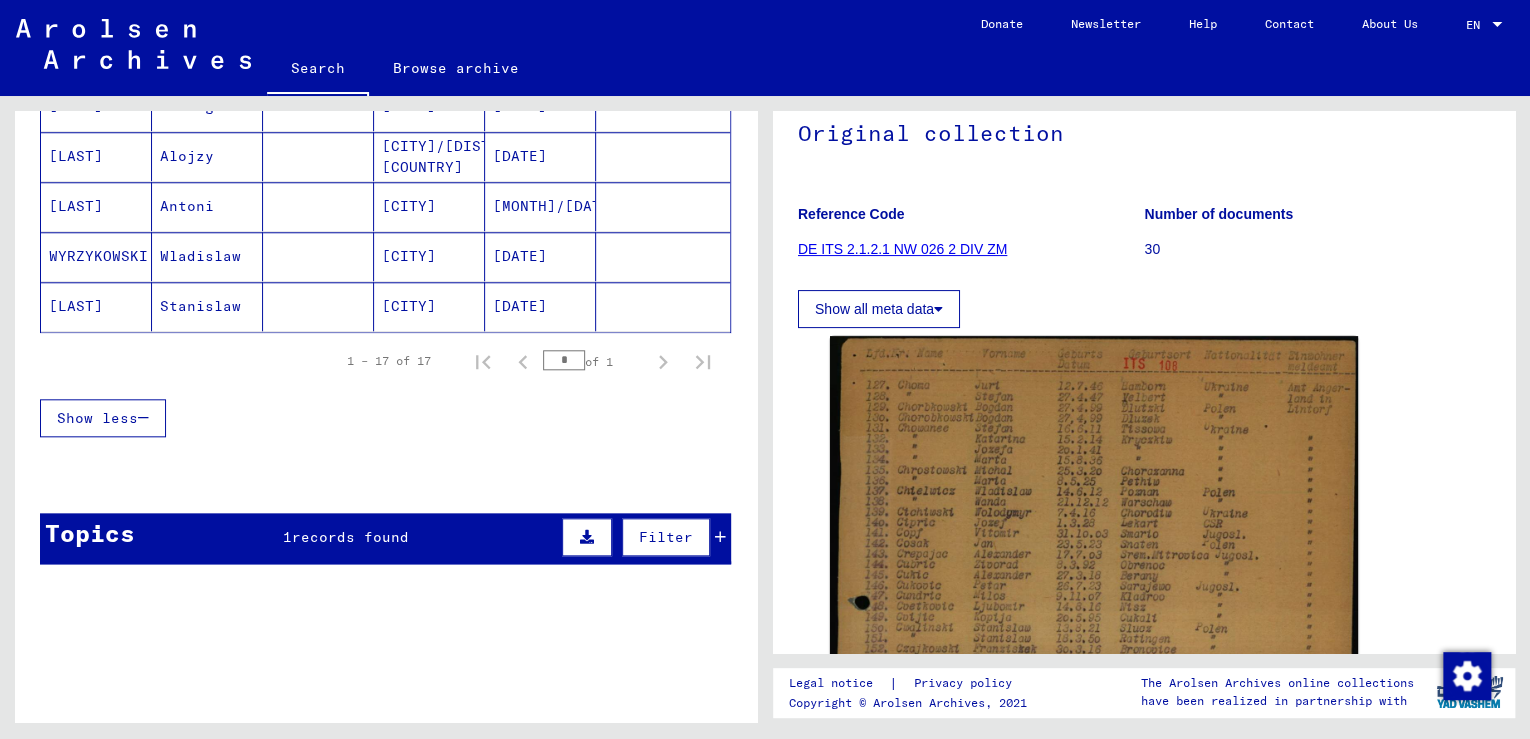 scroll, scrollTop: 924, scrollLeft: 0, axis: vertical 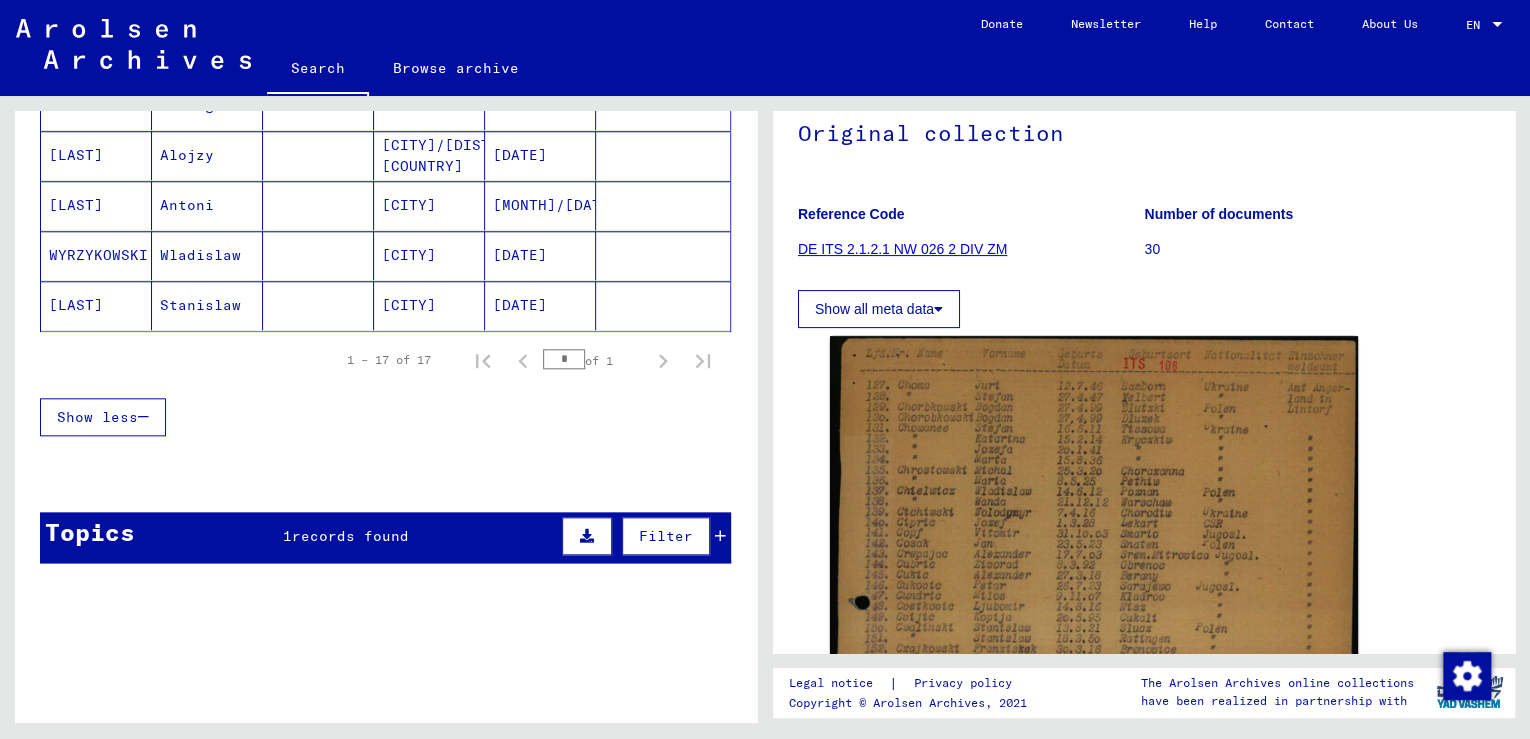click on "records found" at bounding box center [350, 536] 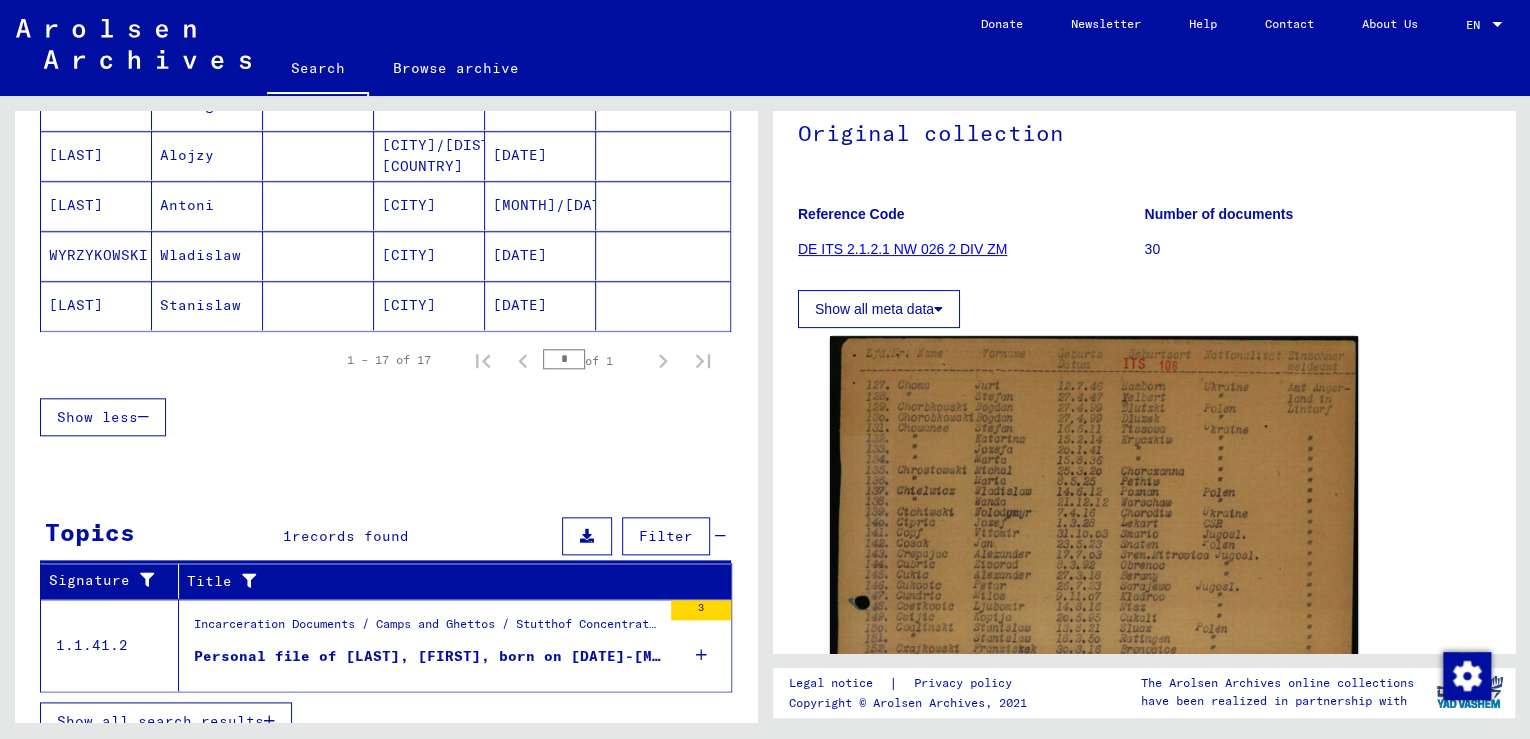 scroll, scrollTop: 940, scrollLeft: 0, axis: vertical 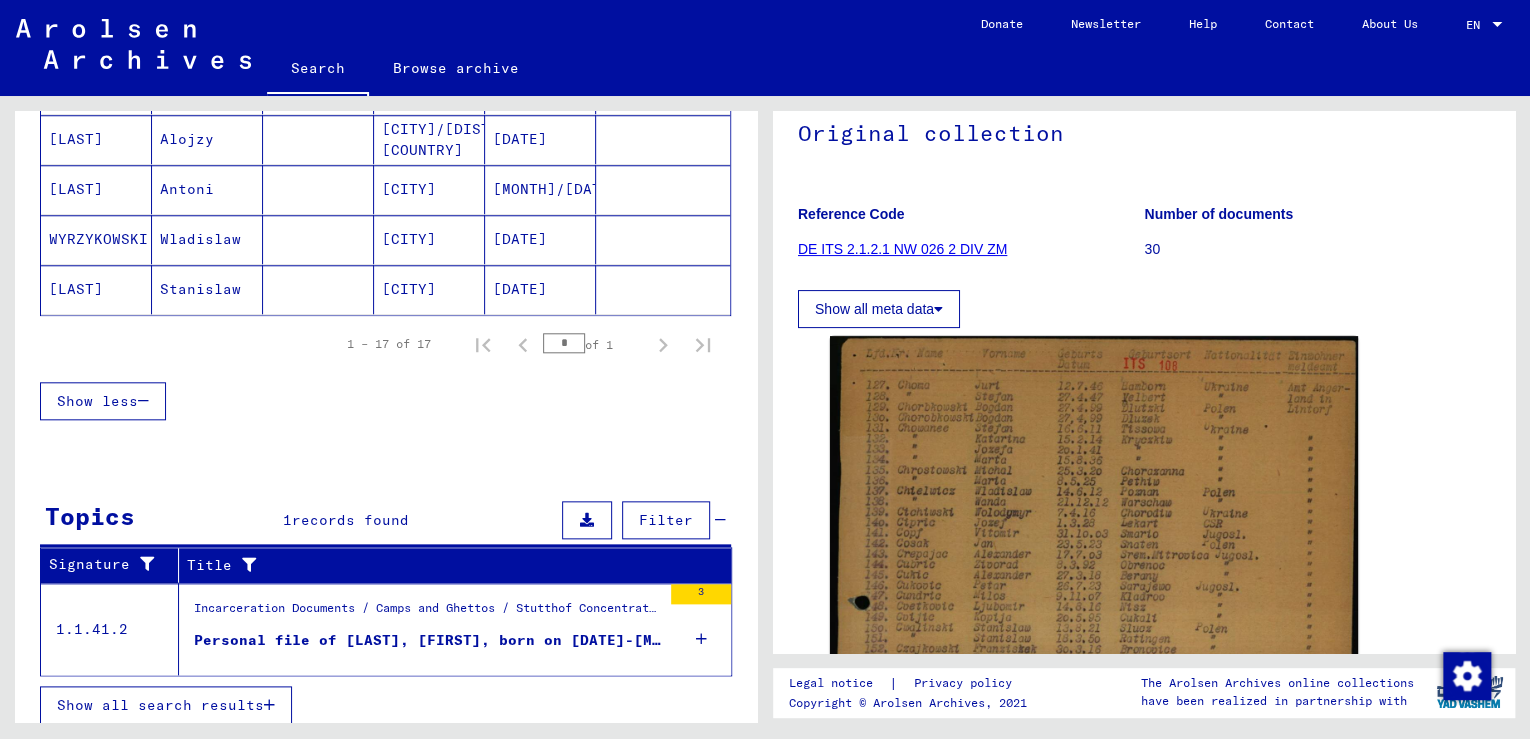 click on "Personal file of ORLOWSKI, TEOFIL, born on 10-Nov-1893, born in Fabianow" at bounding box center (427, 640) 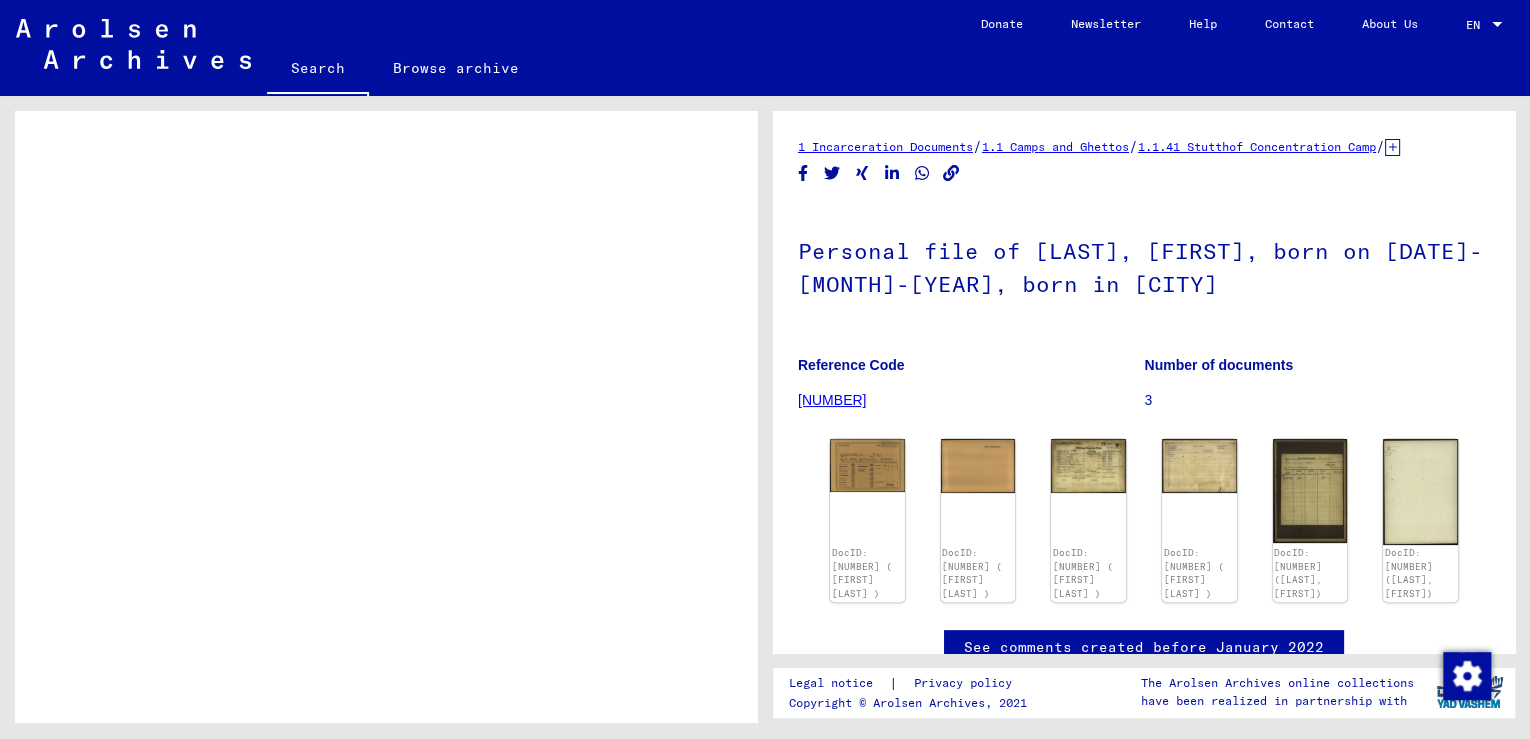 scroll, scrollTop: 0, scrollLeft: 0, axis: both 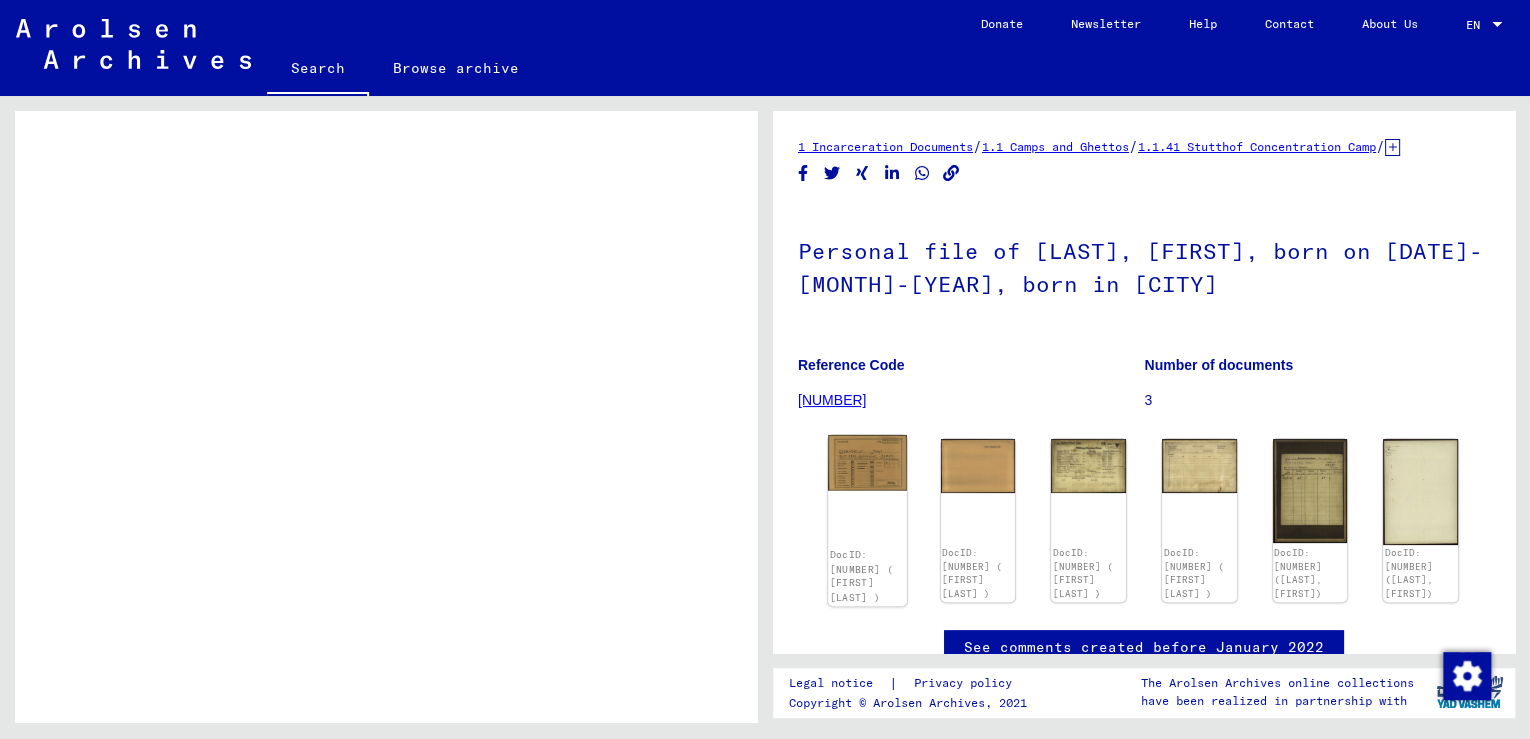click 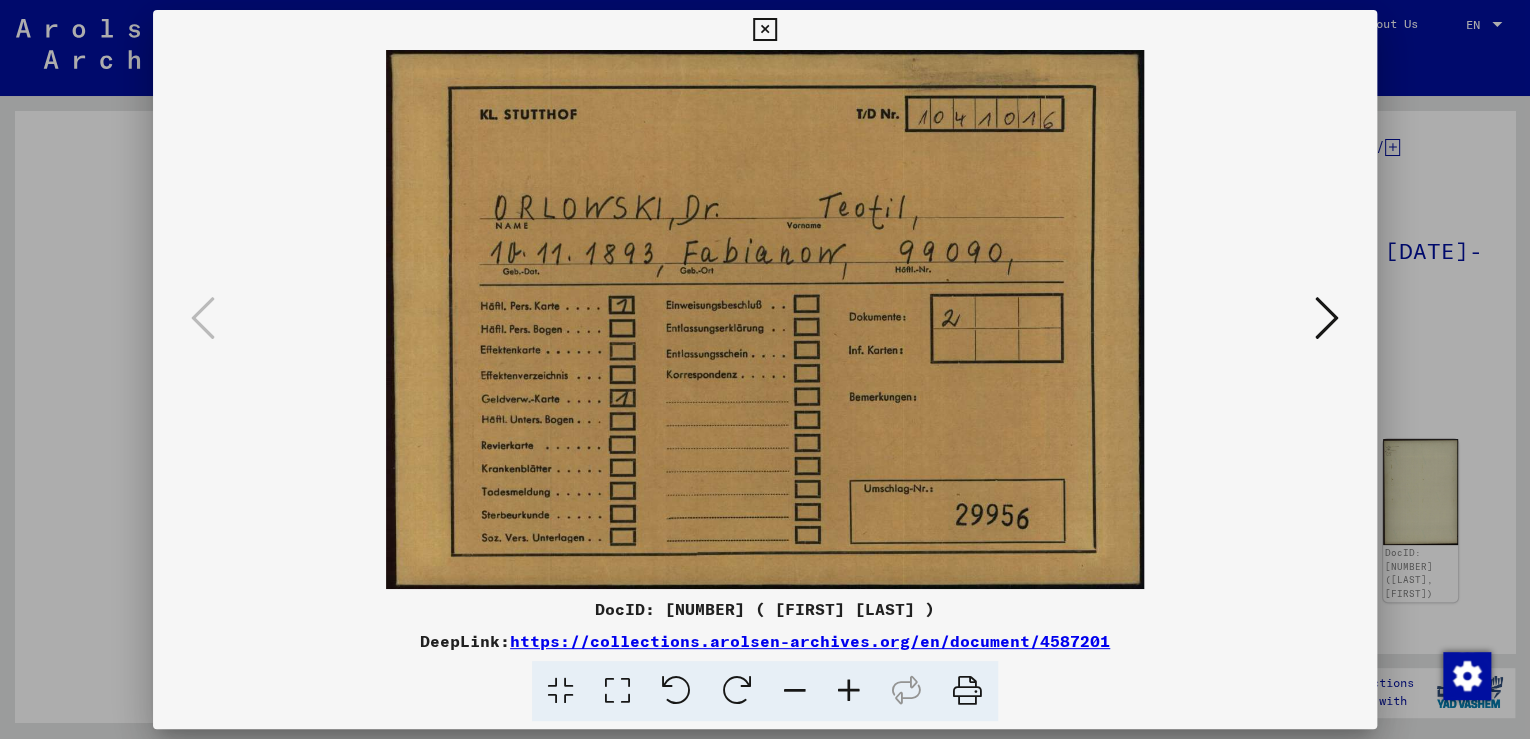 click at bounding box center [1327, 318] 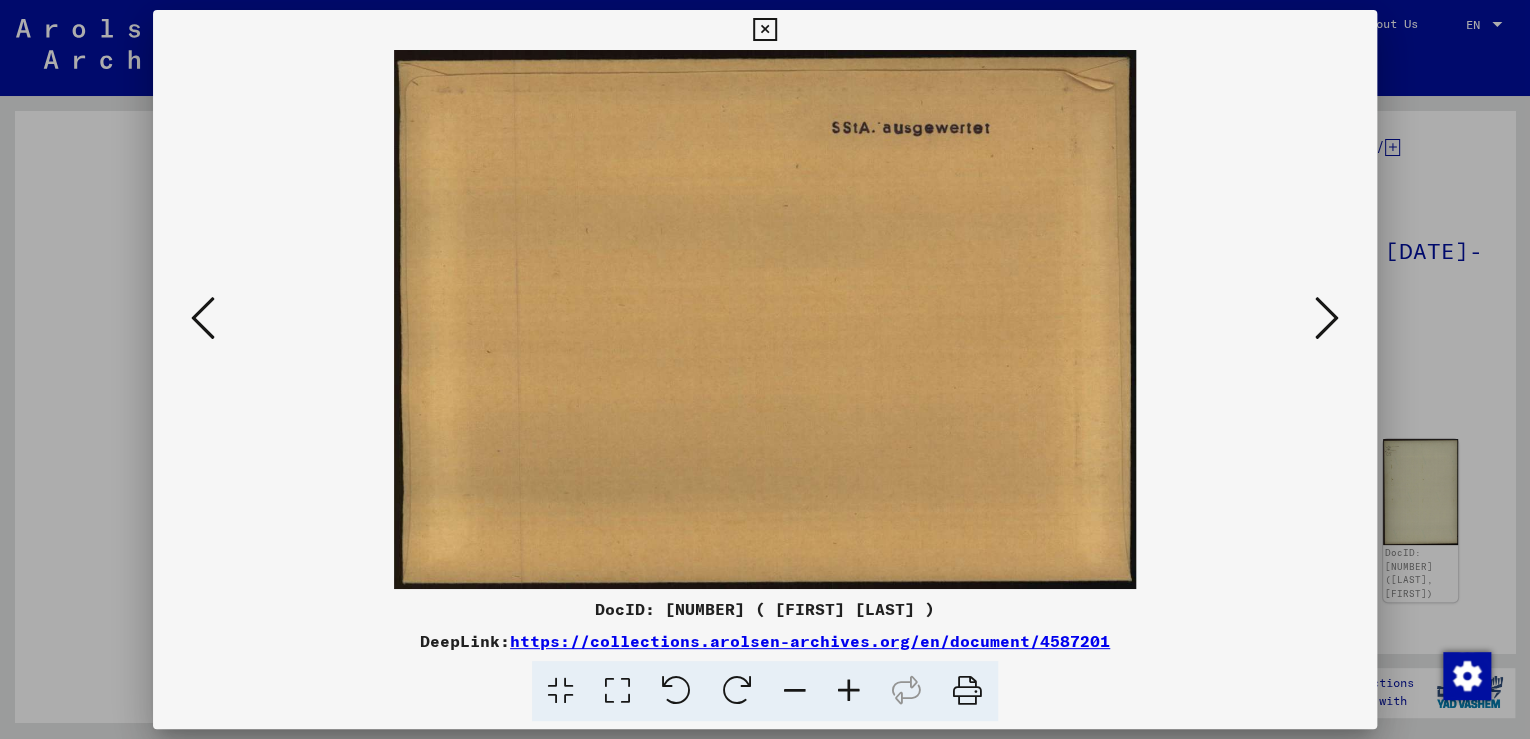 click at bounding box center (1327, 318) 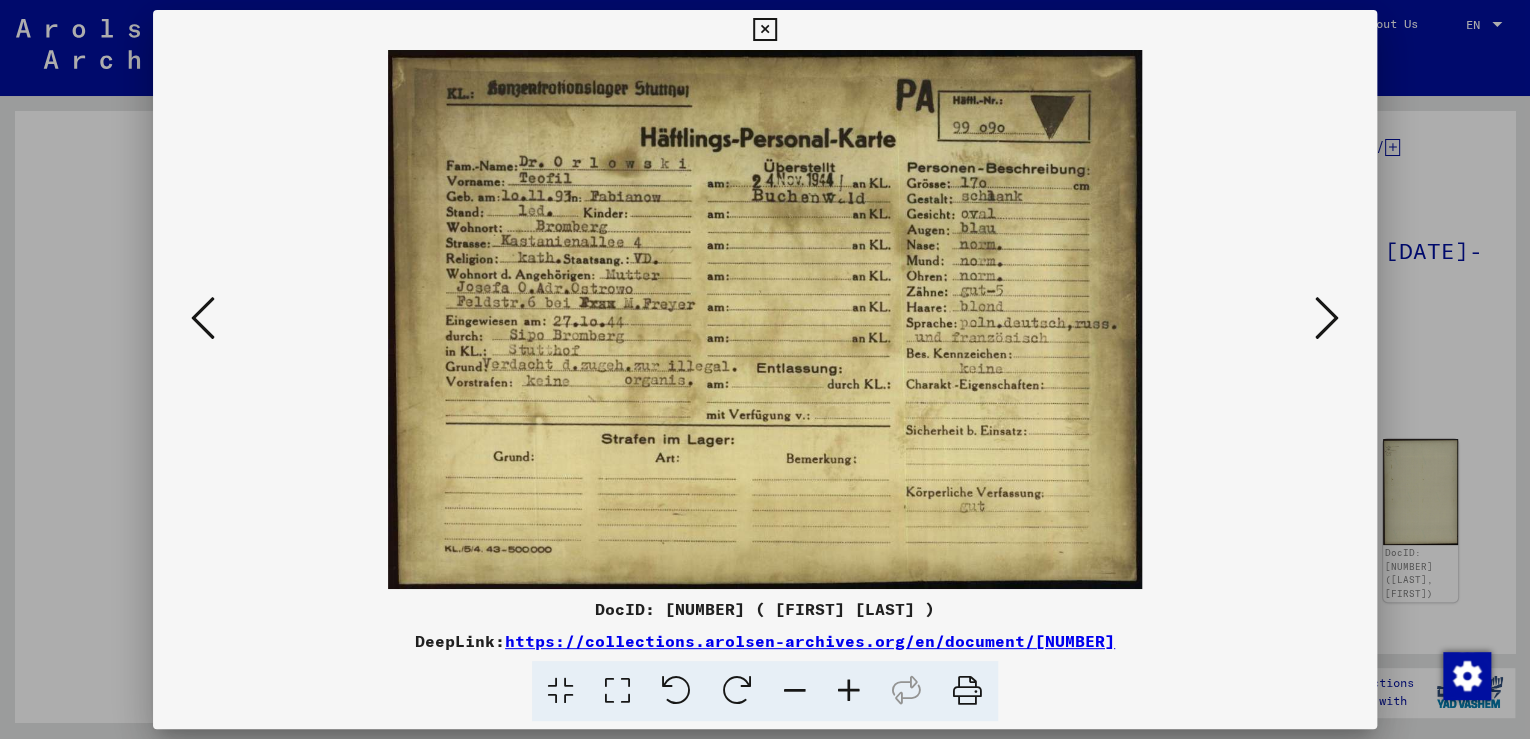 click at bounding box center [1327, 318] 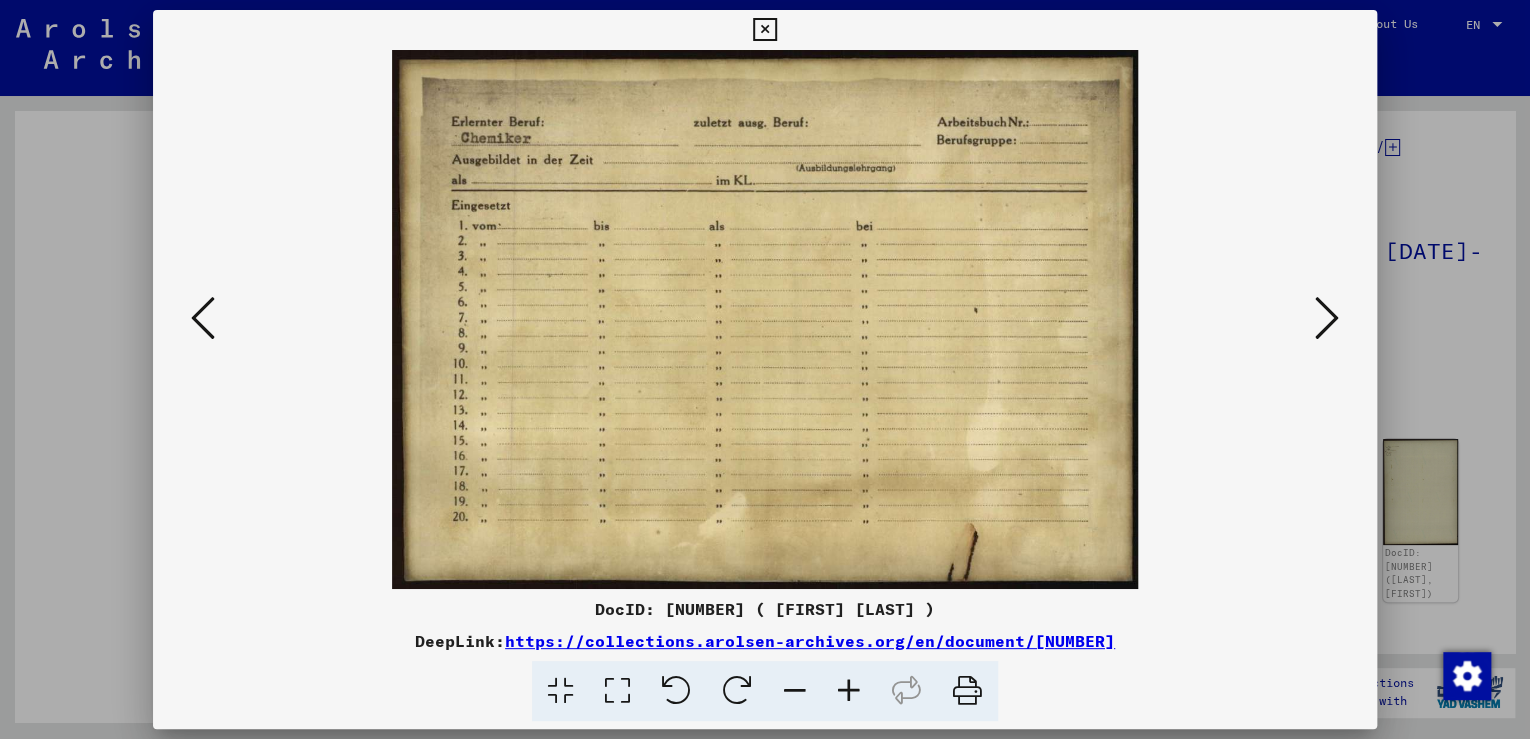 click at bounding box center (1327, 318) 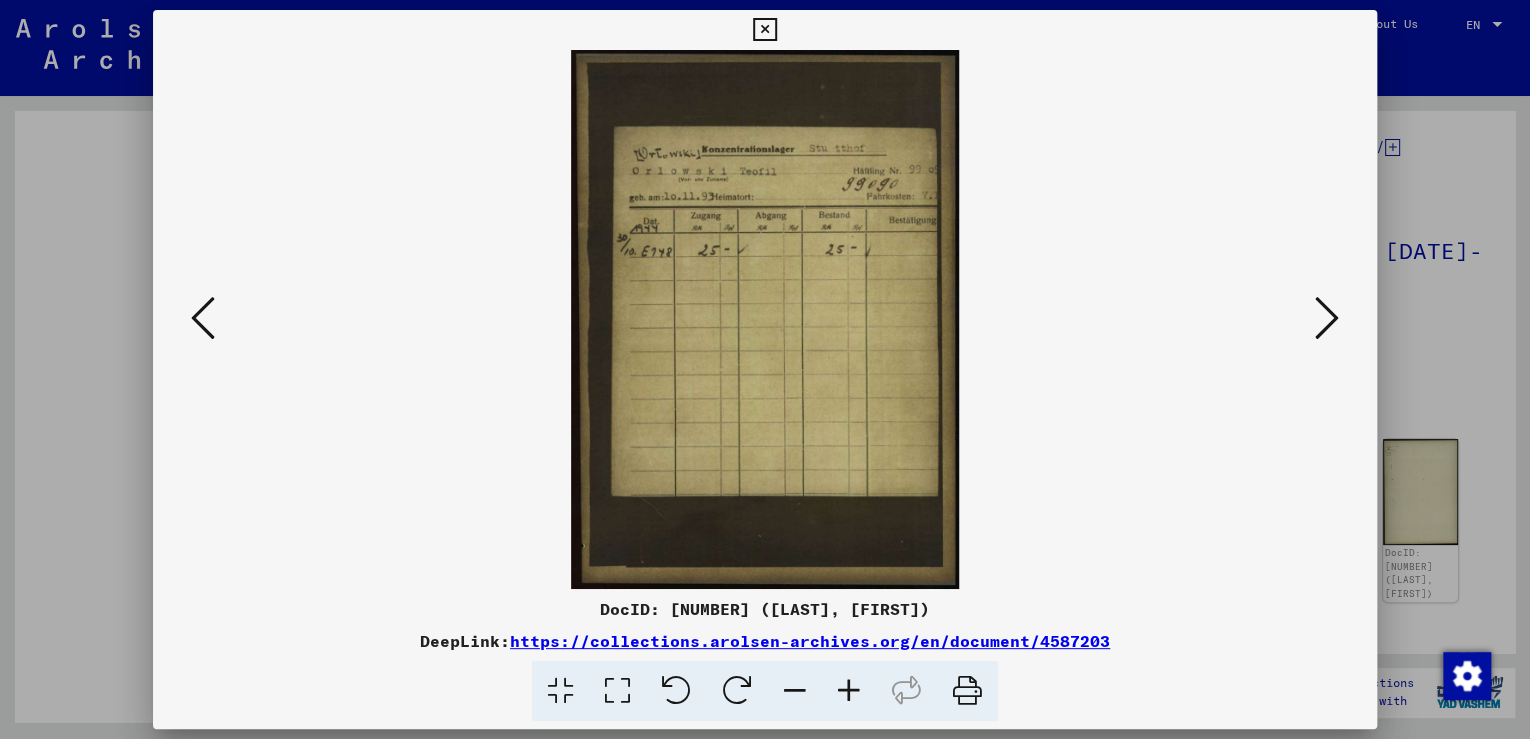 click at bounding box center (1327, 318) 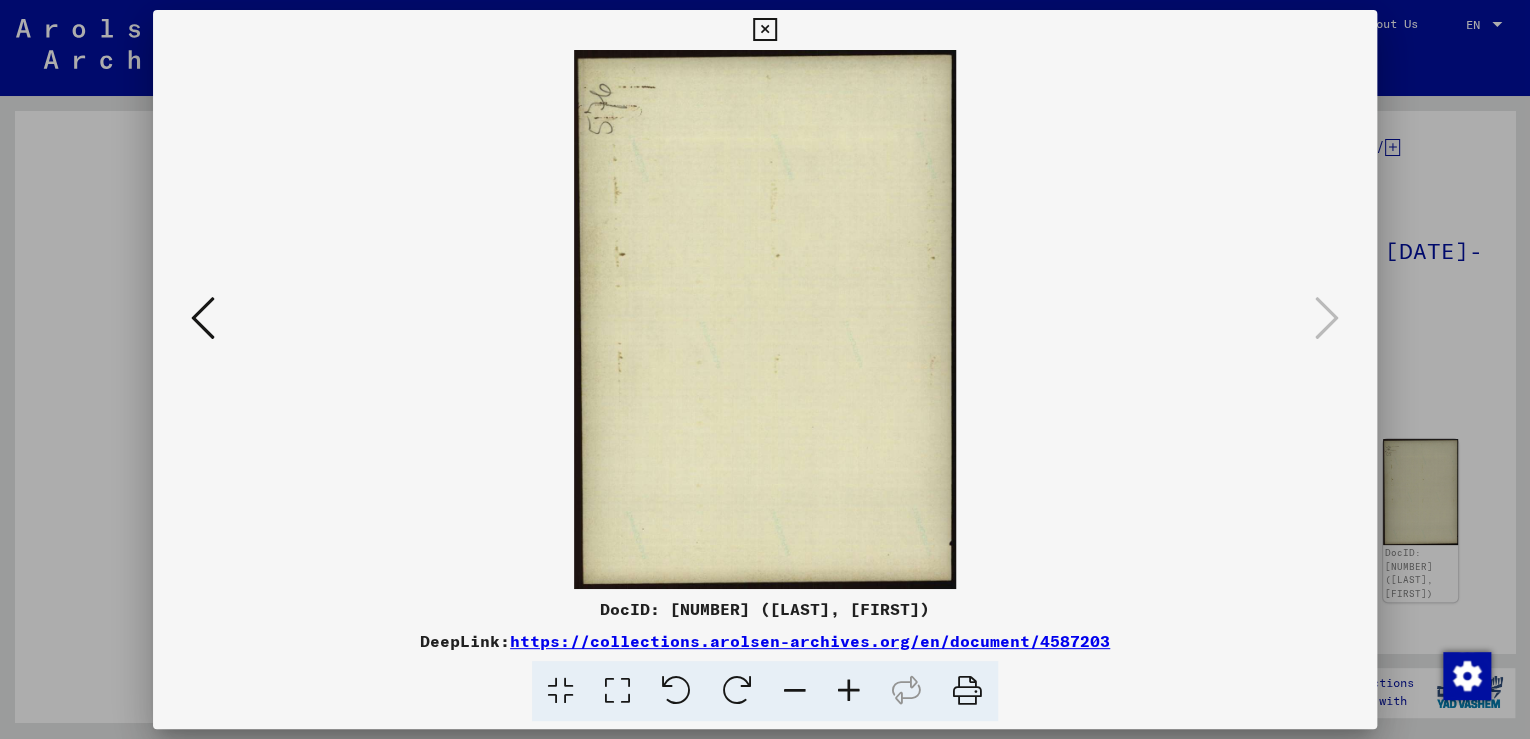 click at bounding box center (764, 30) 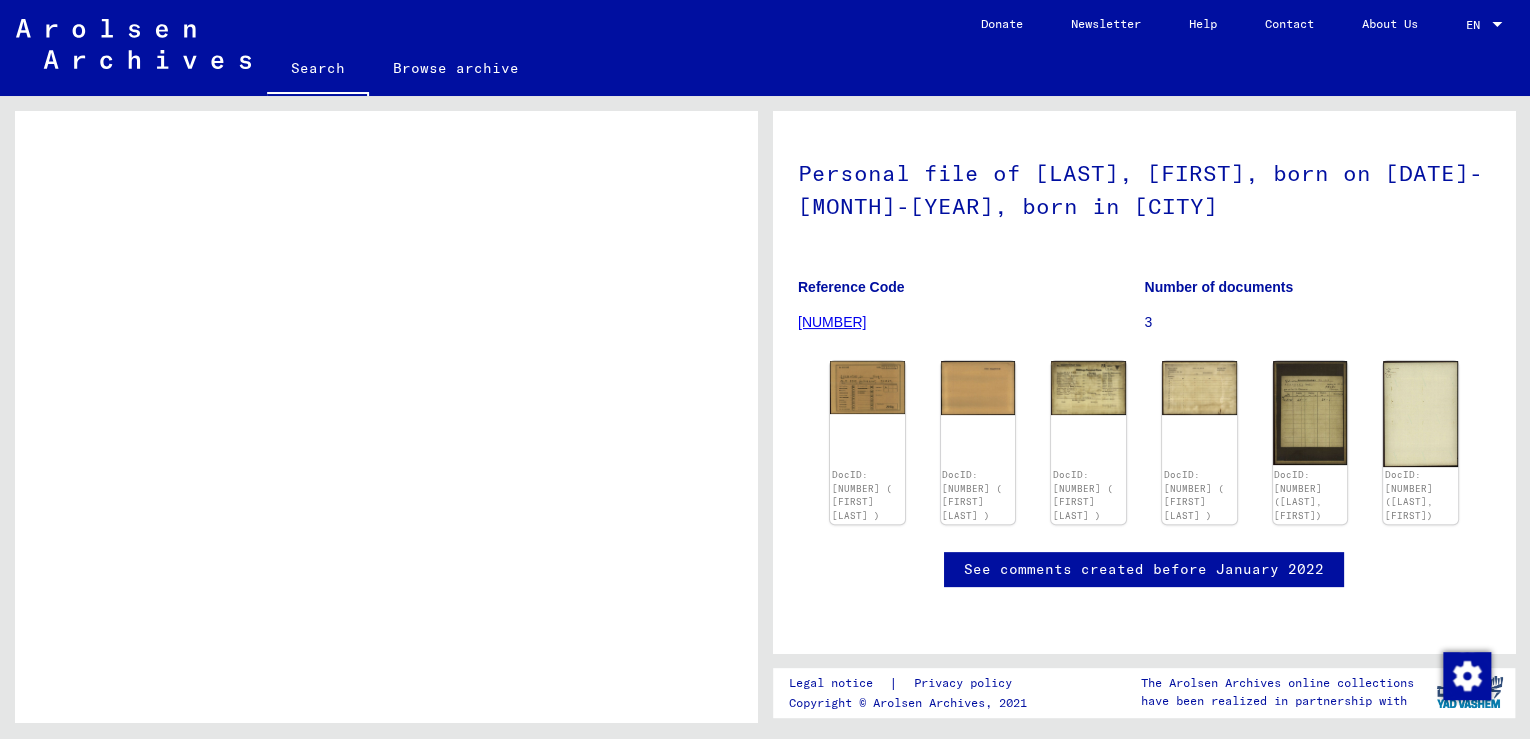 scroll, scrollTop: 0, scrollLeft: 0, axis: both 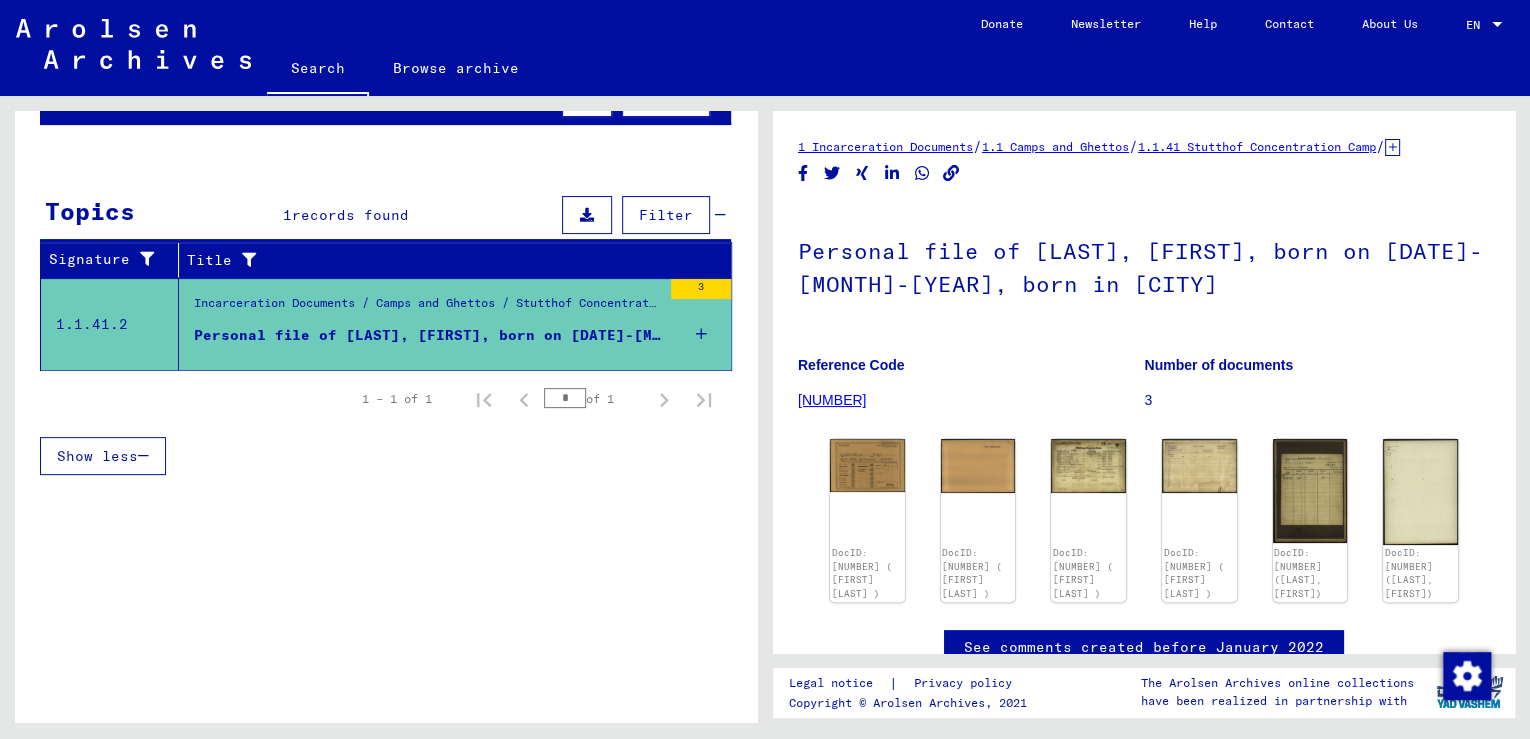 click on "Browse archive" 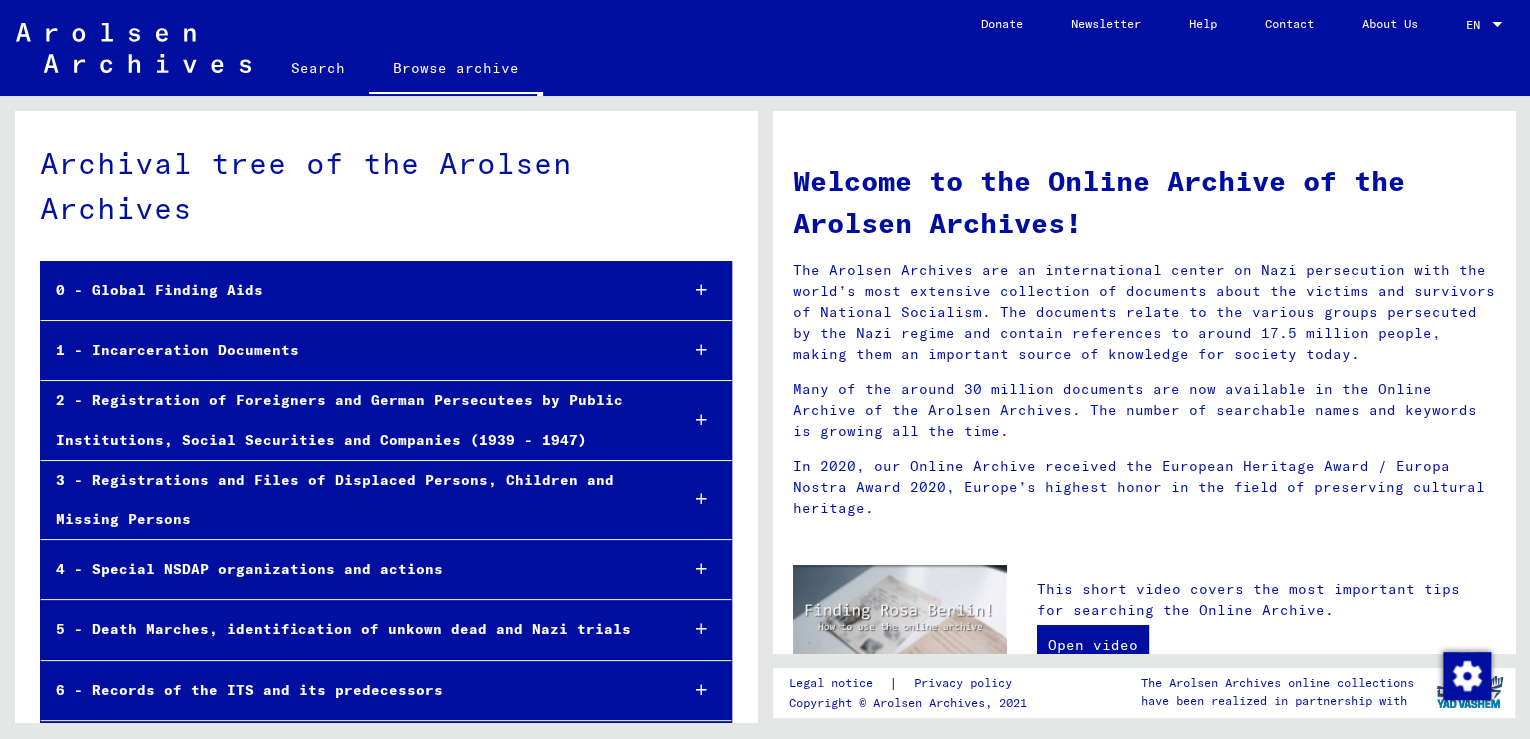 click on "1 - Incarceration Documents" at bounding box center [351, 350] 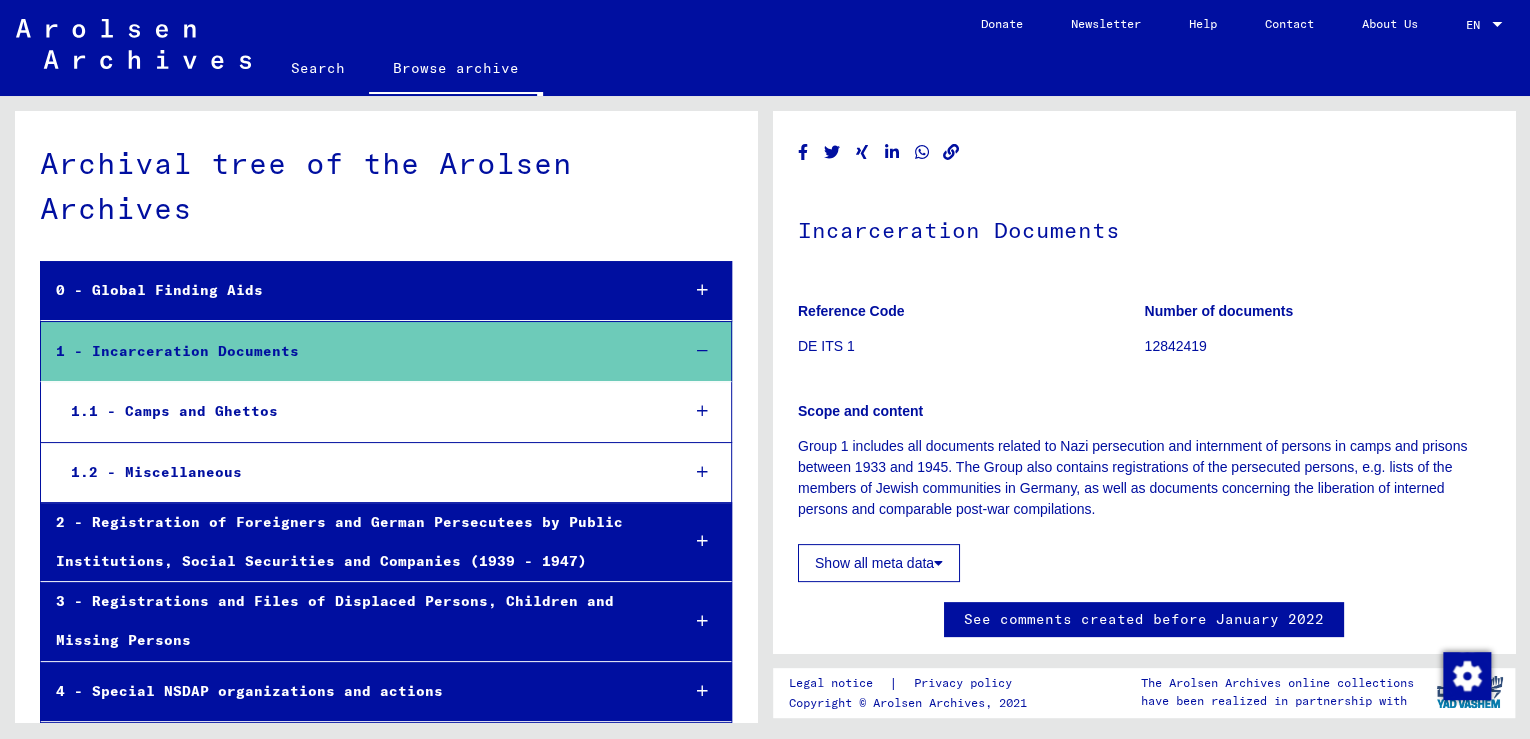 click on "1.1 - Camps and Ghettos" at bounding box center [359, 411] 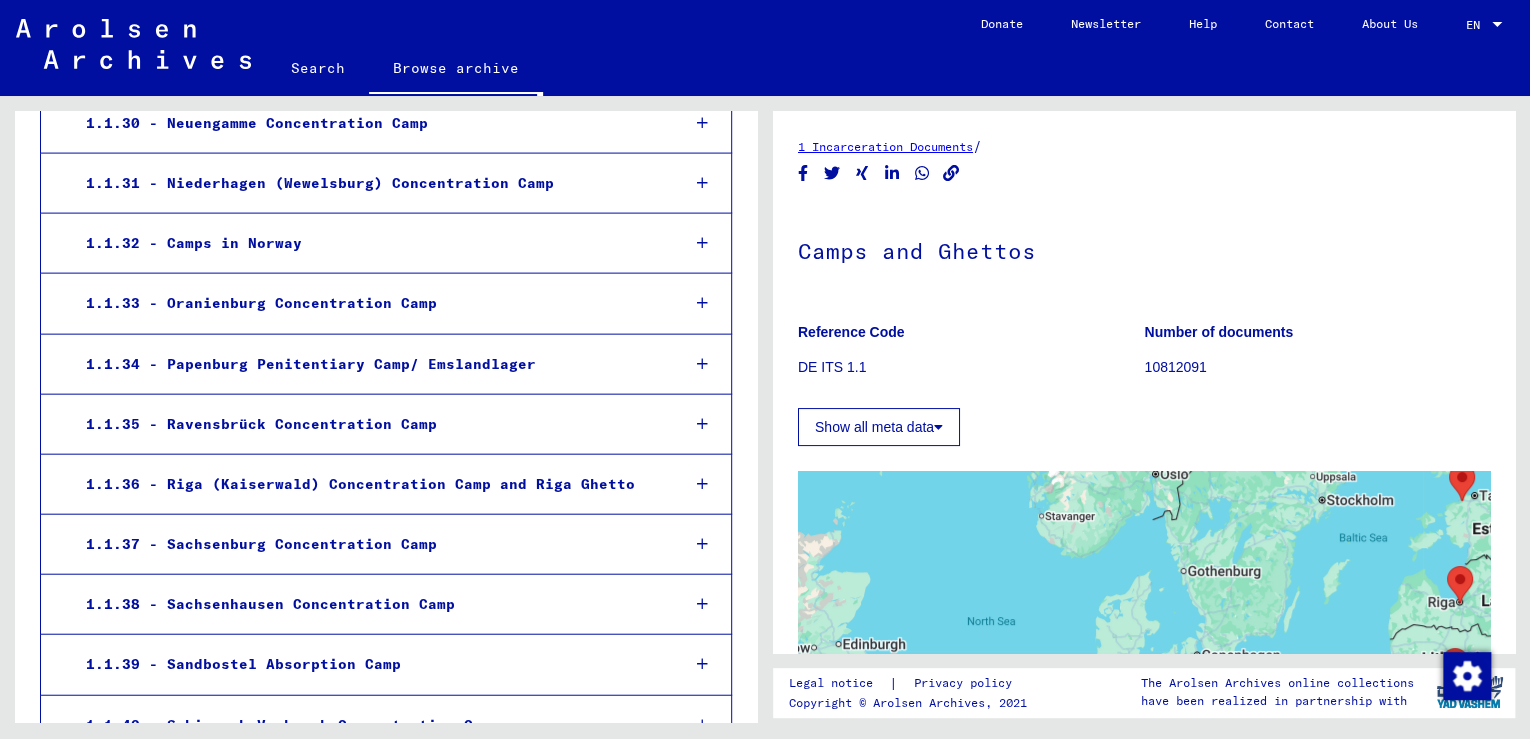 scroll, scrollTop: 2240, scrollLeft: 0, axis: vertical 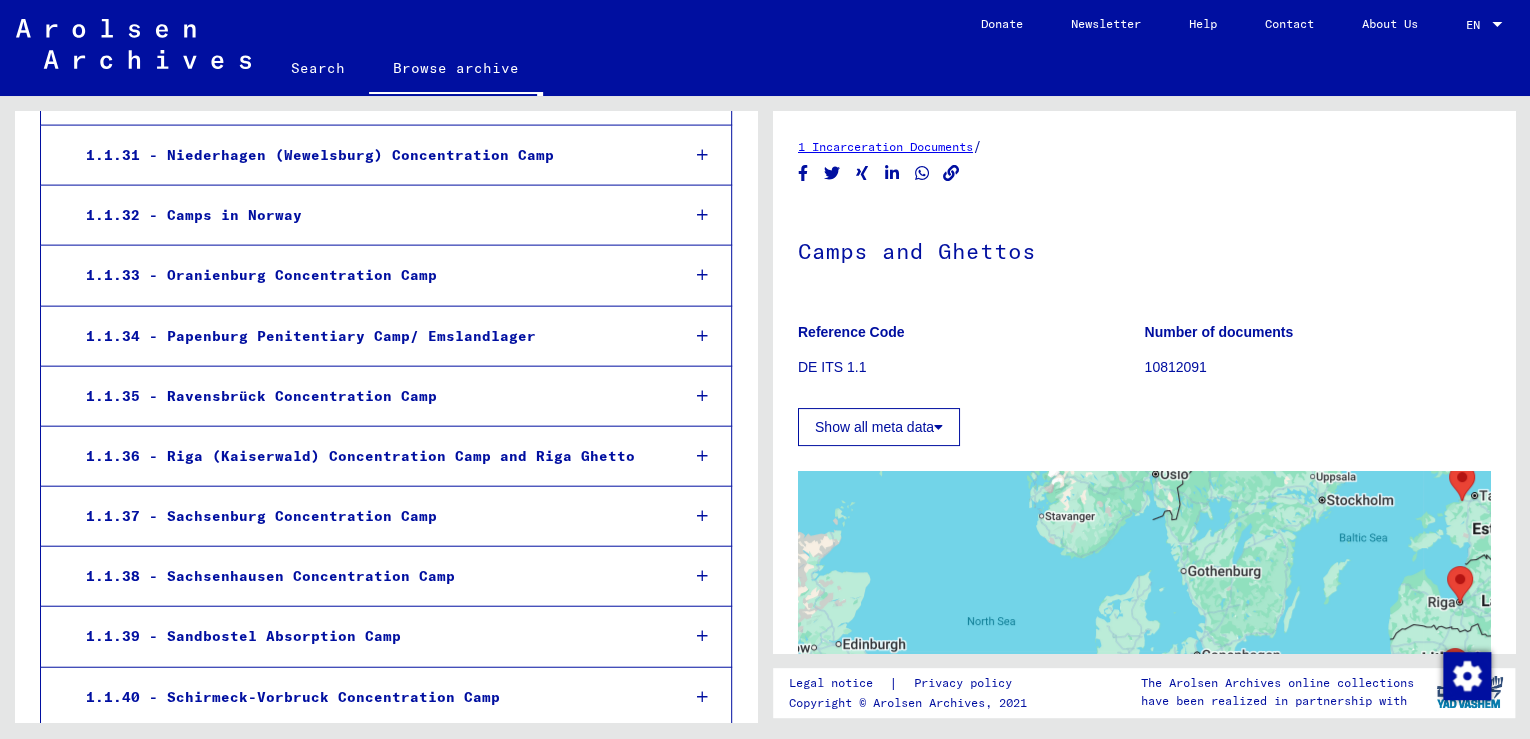 click on "1.1.38 - Sachsenhausen Concentration Camp" at bounding box center (367, 576) 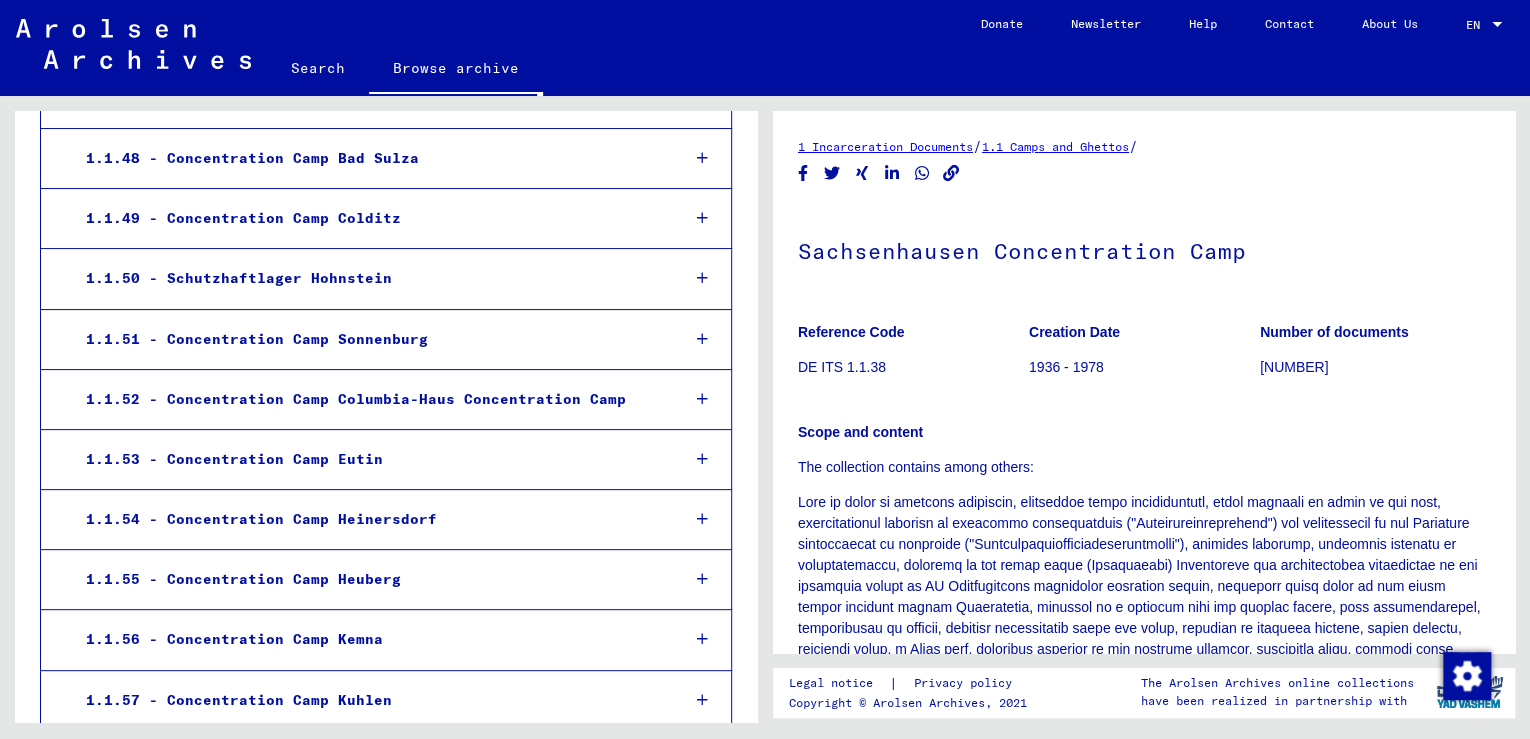 scroll, scrollTop: 3999, scrollLeft: 0, axis: vertical 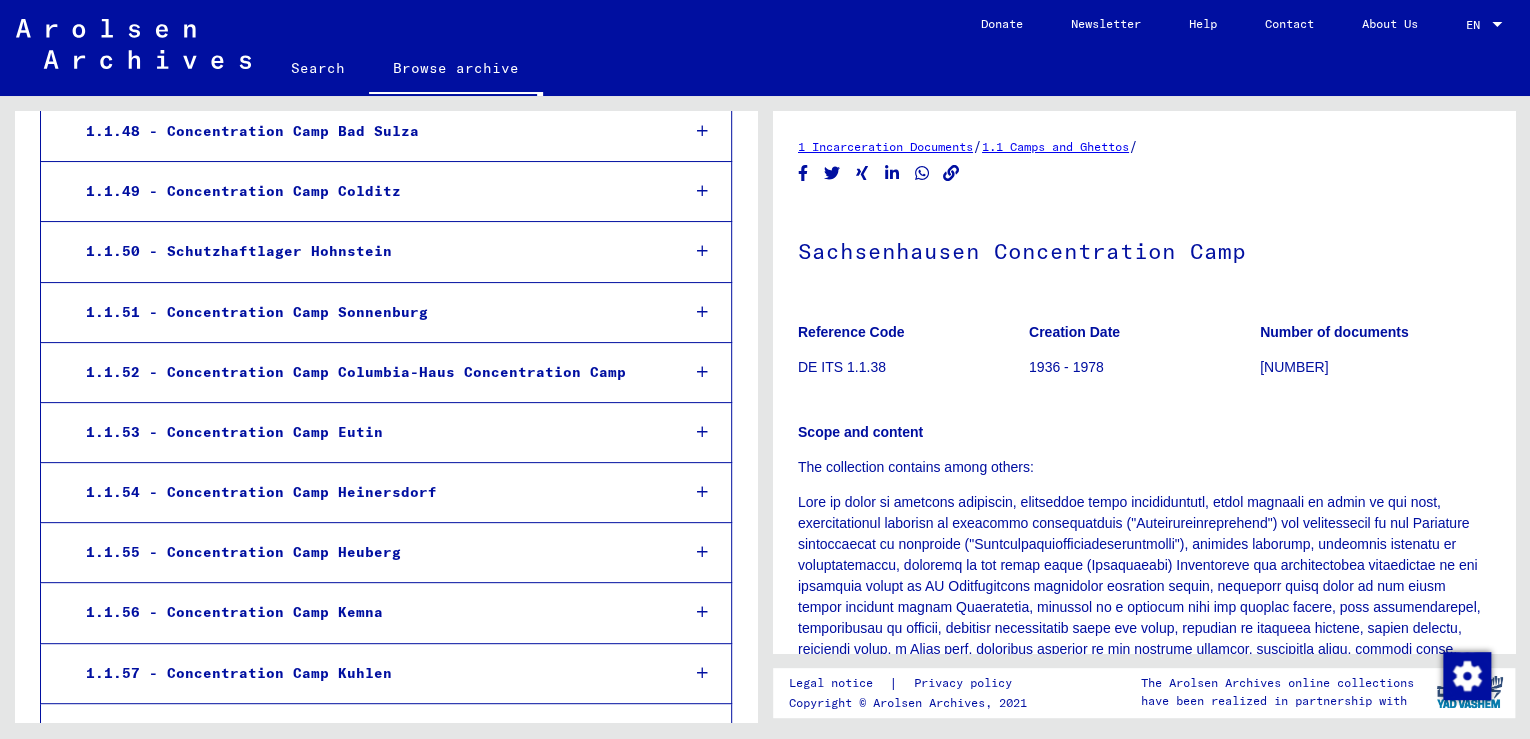 click on "1.1.56 - Concentration Camp Kemna" at bounding box center [367, 612] 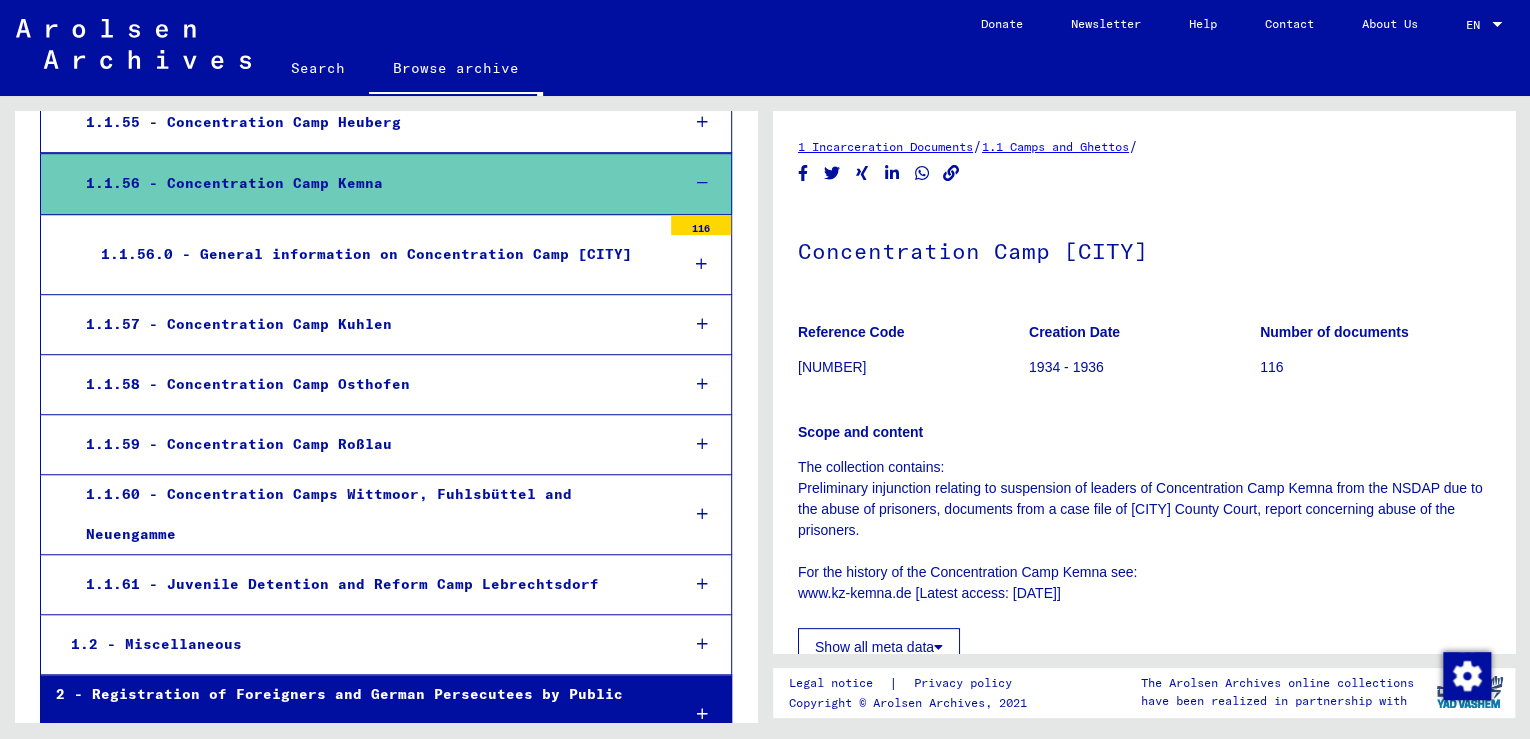 scroll, scrollTop: 4444, scrollLeft: 0, axis: vertical 